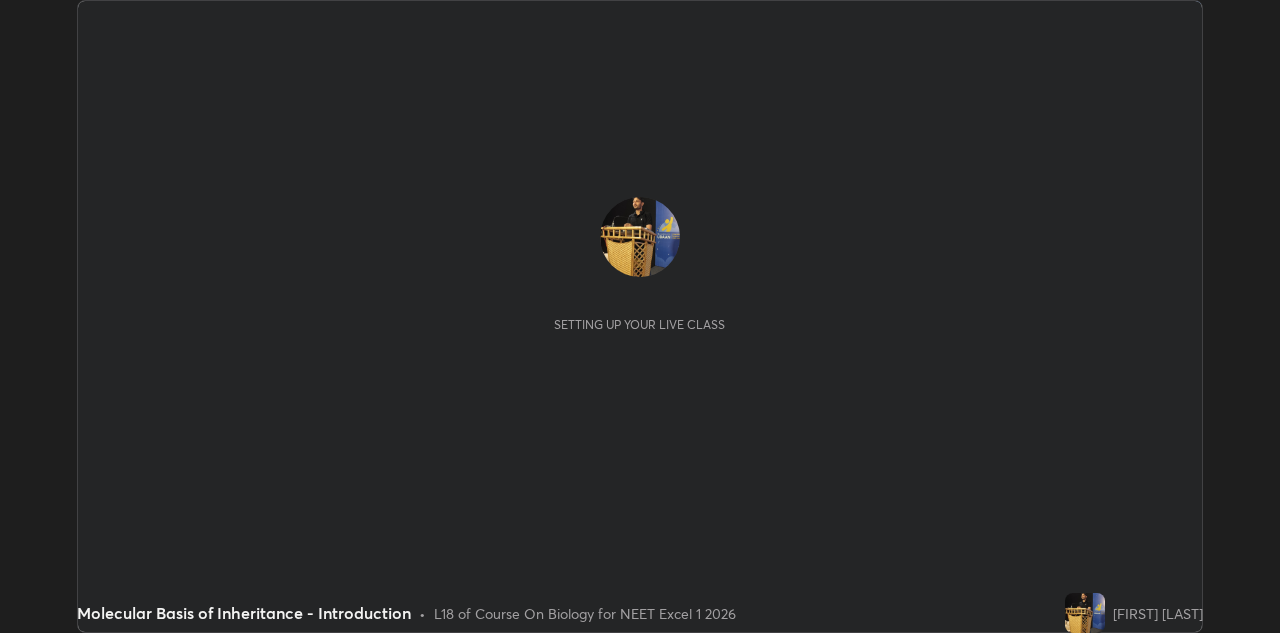 scroll, scrollTop: 0, scrollLeft: 0, axis: both 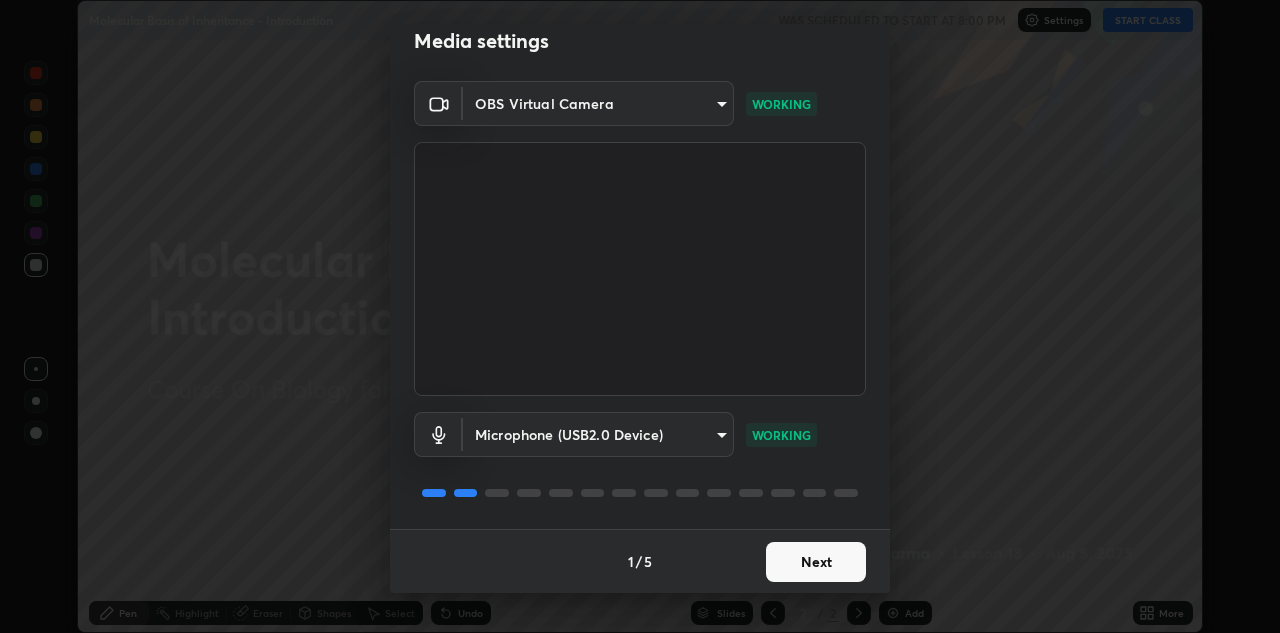 click on "Next" at bounding box center (816, 562) 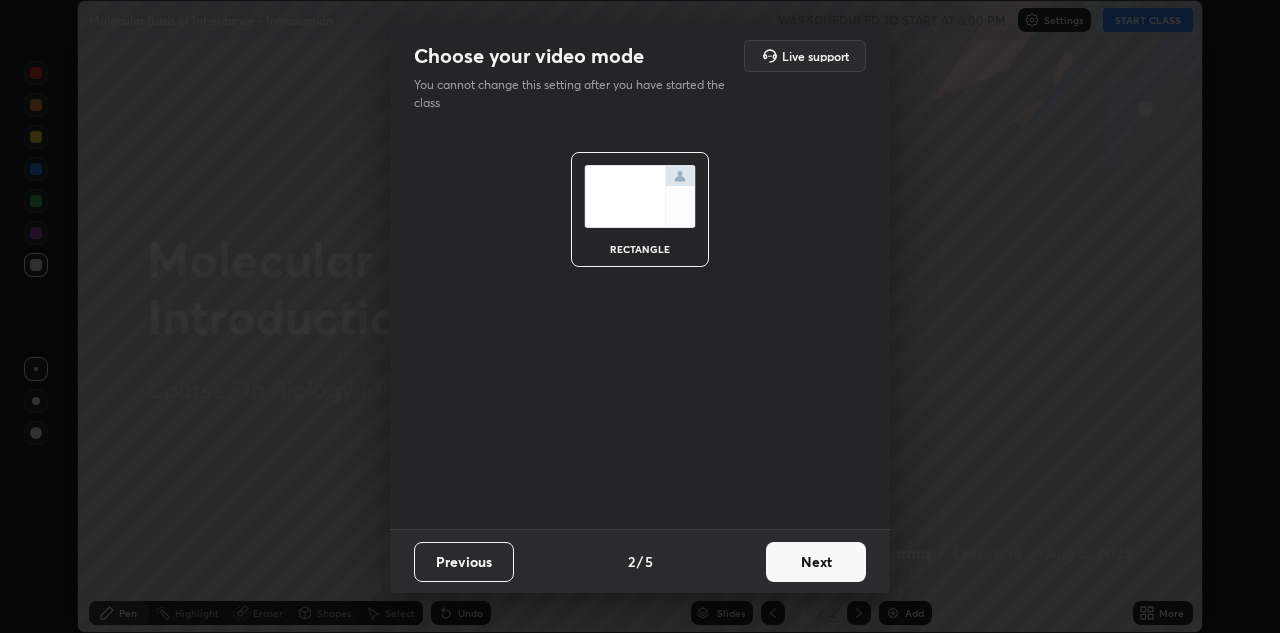 click on "Next" at bounding box center (816, 562) 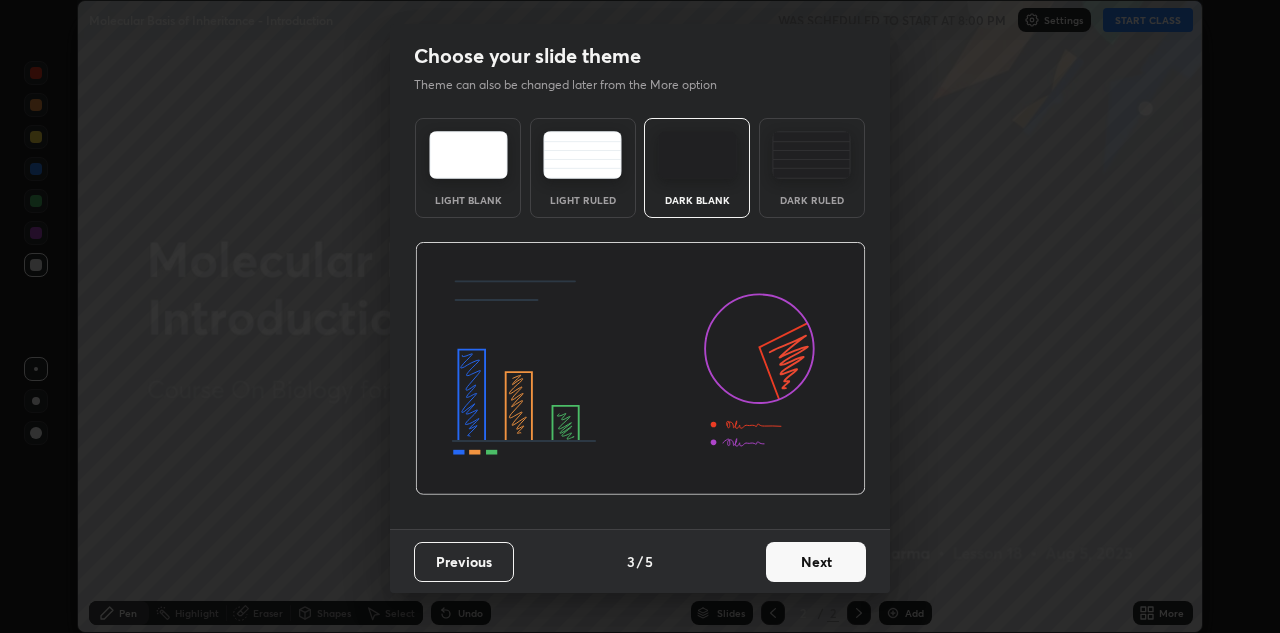 click on "Next" at bounding box center (816, 562) 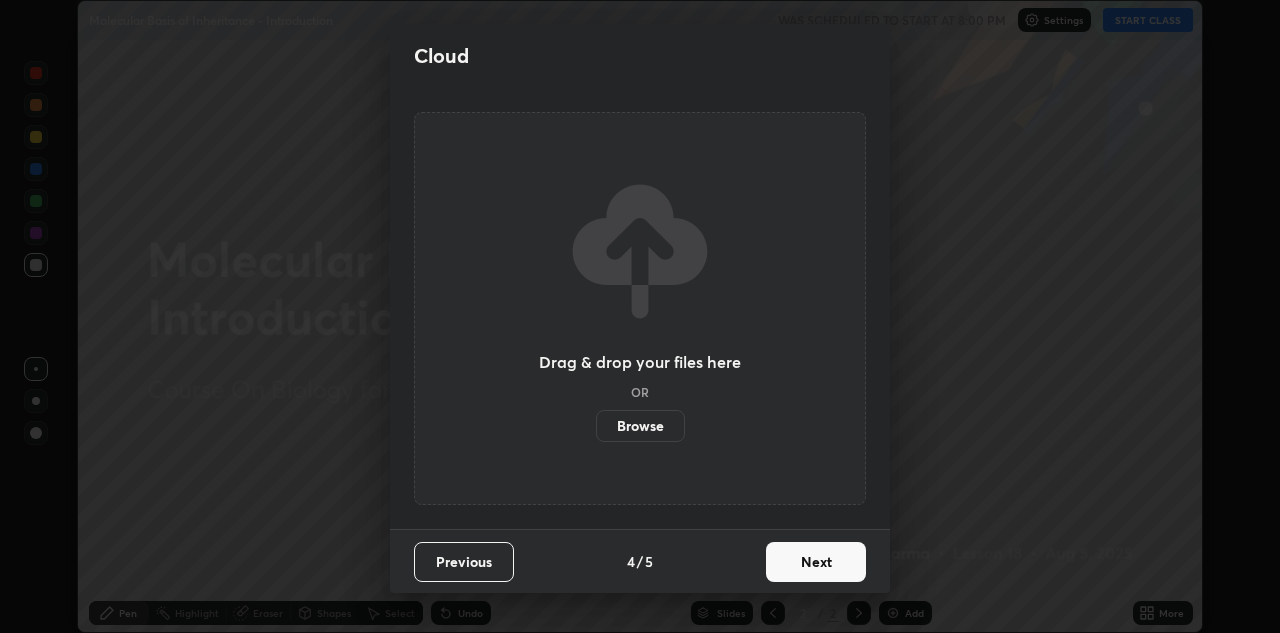 click on "Next" at bounding box center (816, 562) 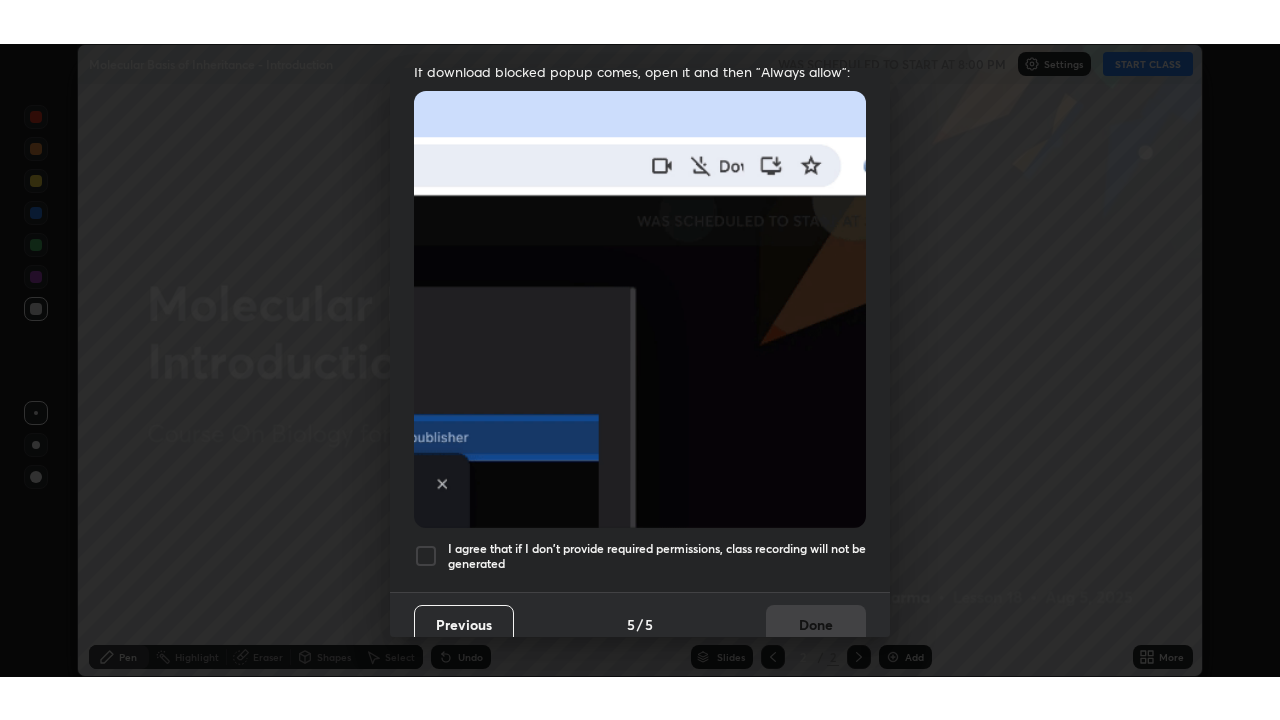 scroll, scrollTop: 423, scrollLeft: 0, axis: vertical 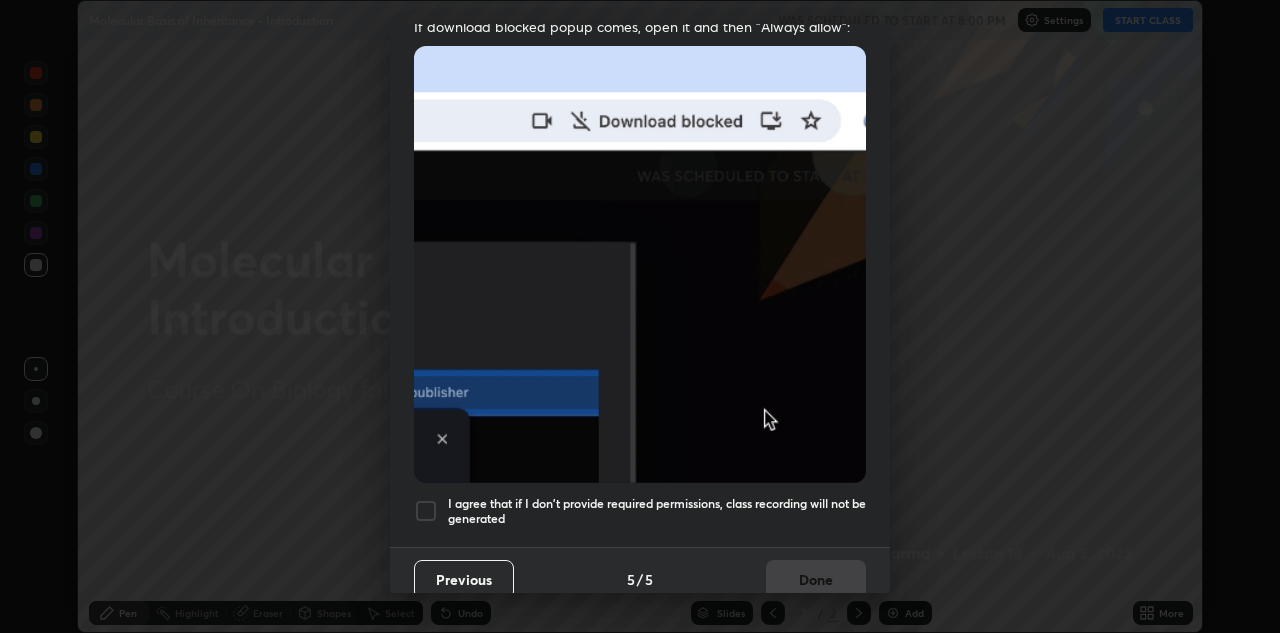 click at bounding box center [426, 511] 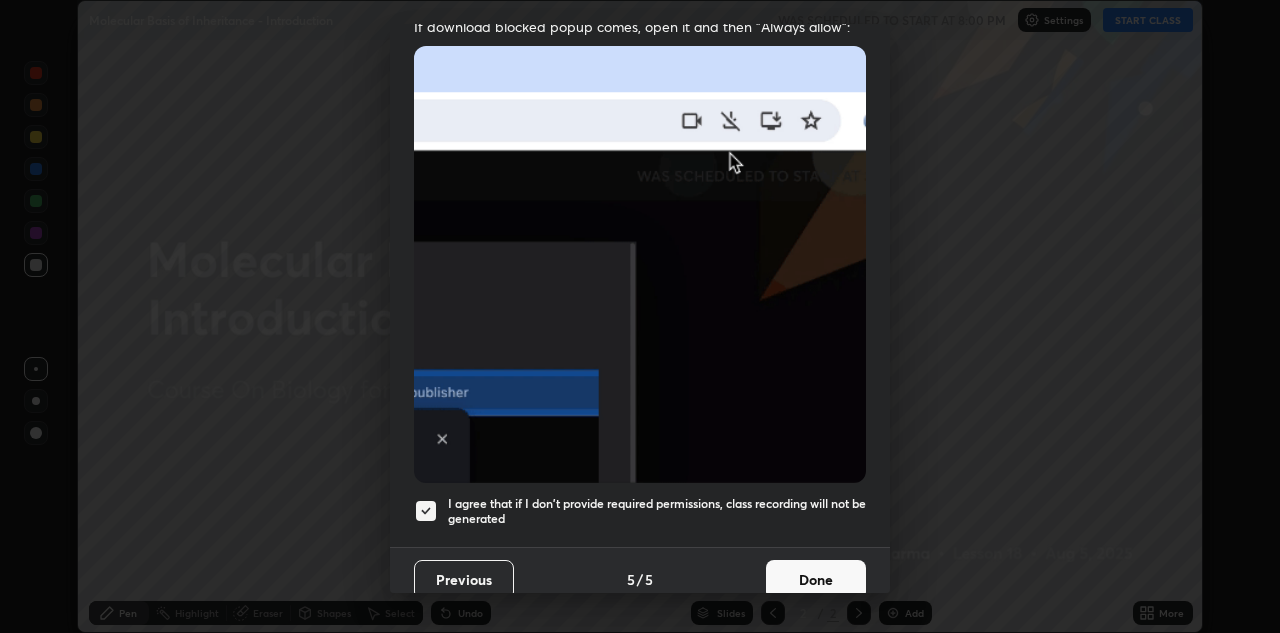 click on "Done" at bounding box center (816, 580) 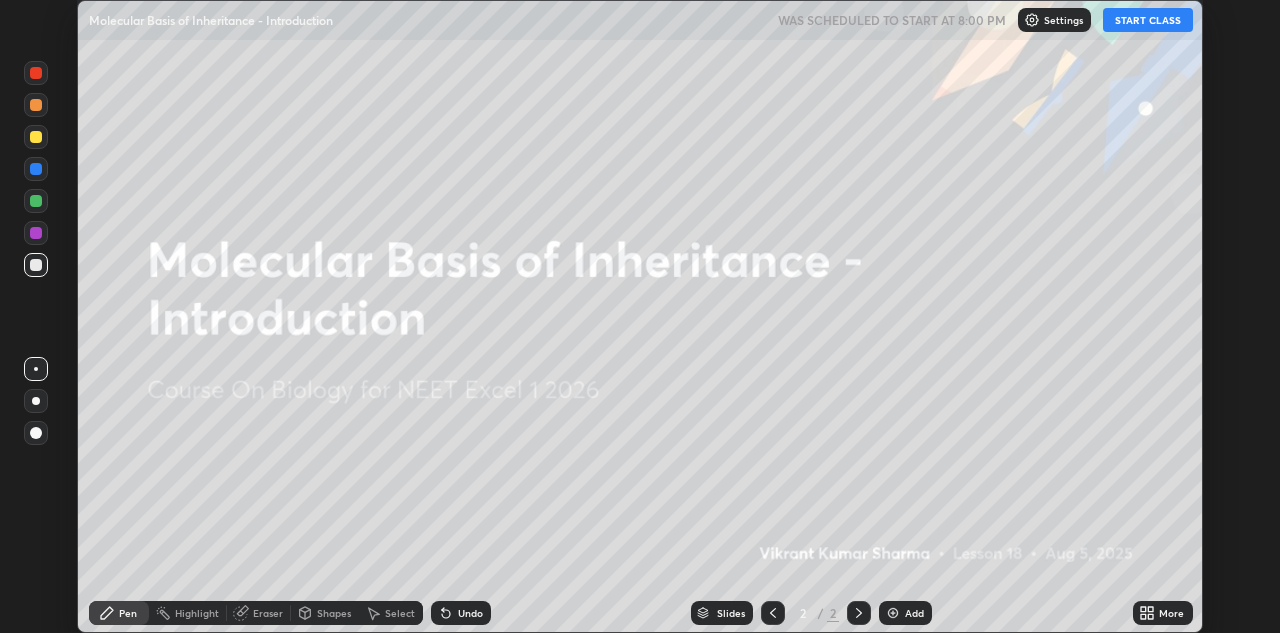 click on "More" at bounding box center [1171, 613] 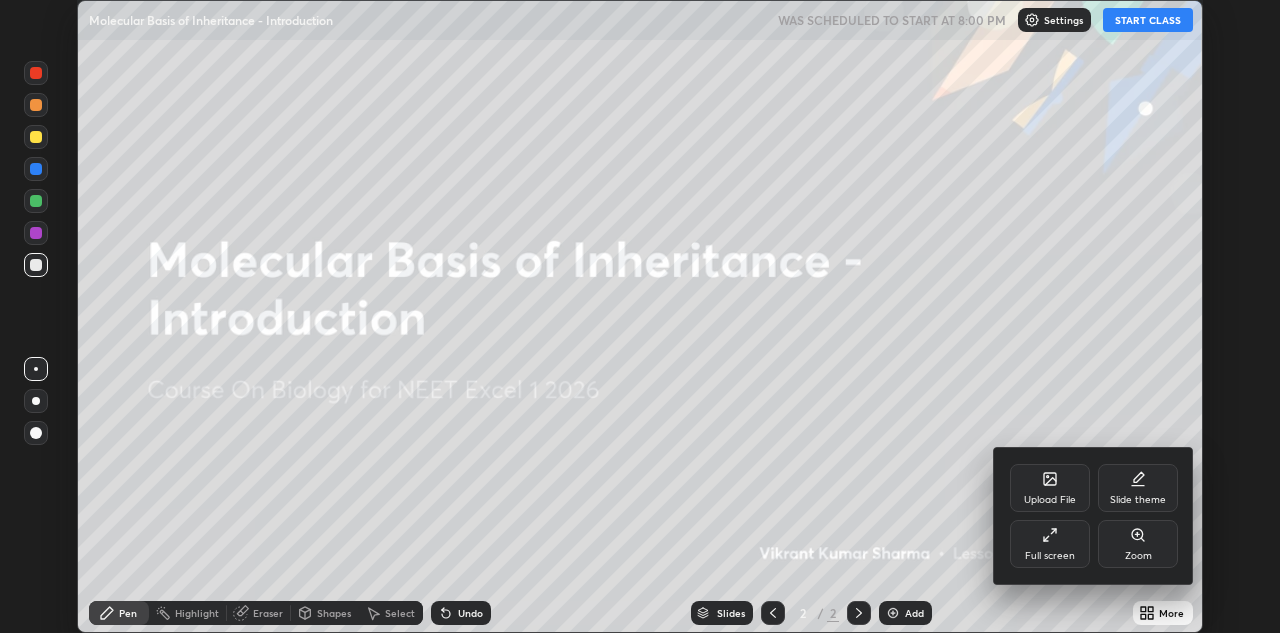 click 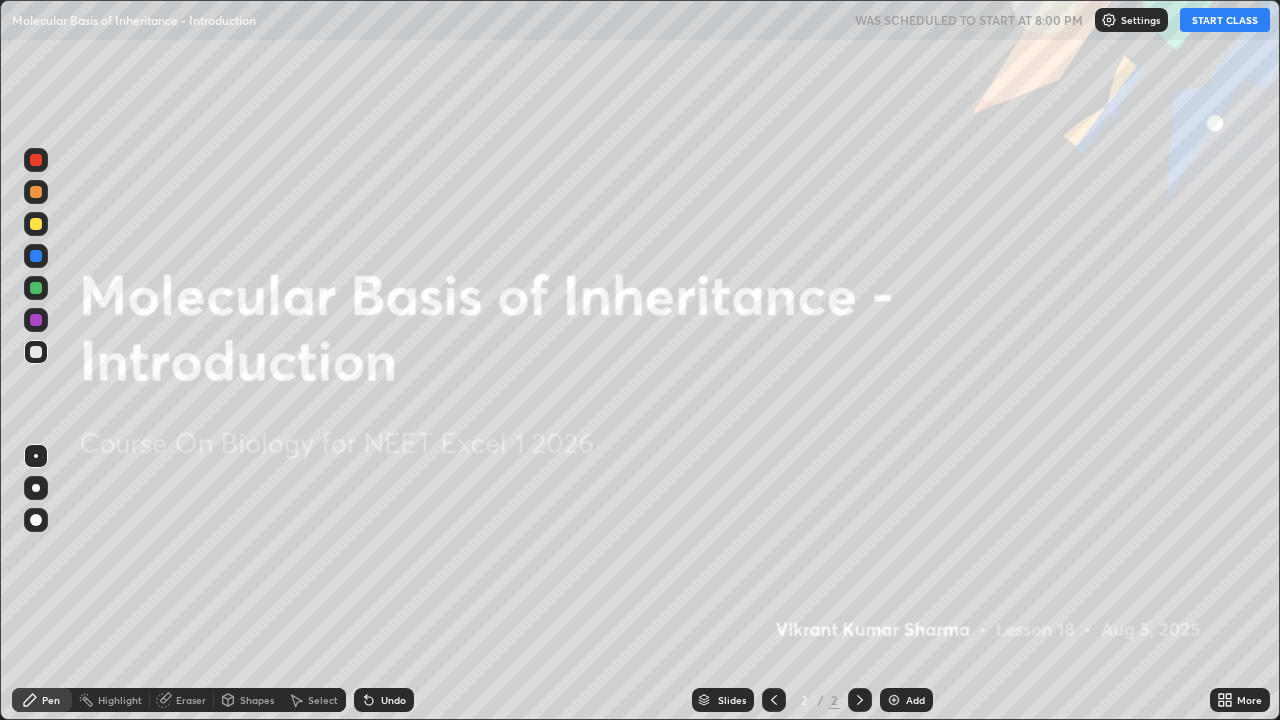 scroll, scrollTop: 99280, scrollLeft: 98720, axis: both 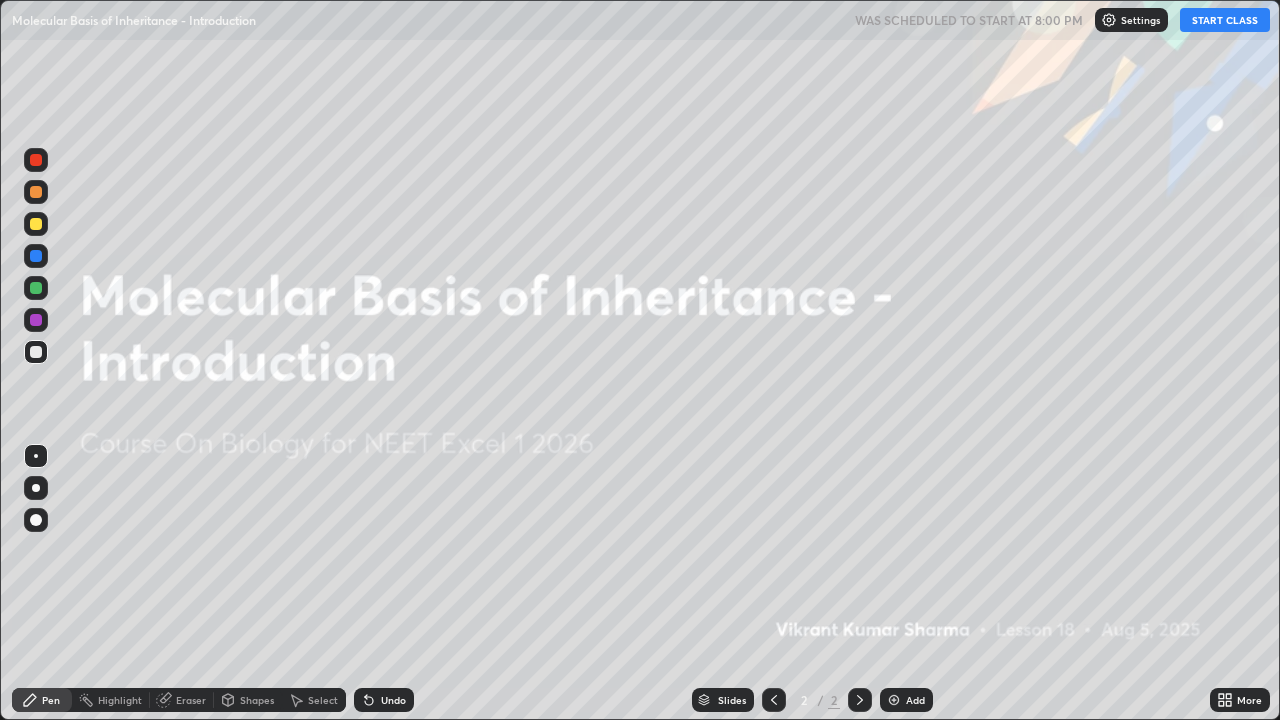 click on "START CLASS" at bounding box center (1225, 20) 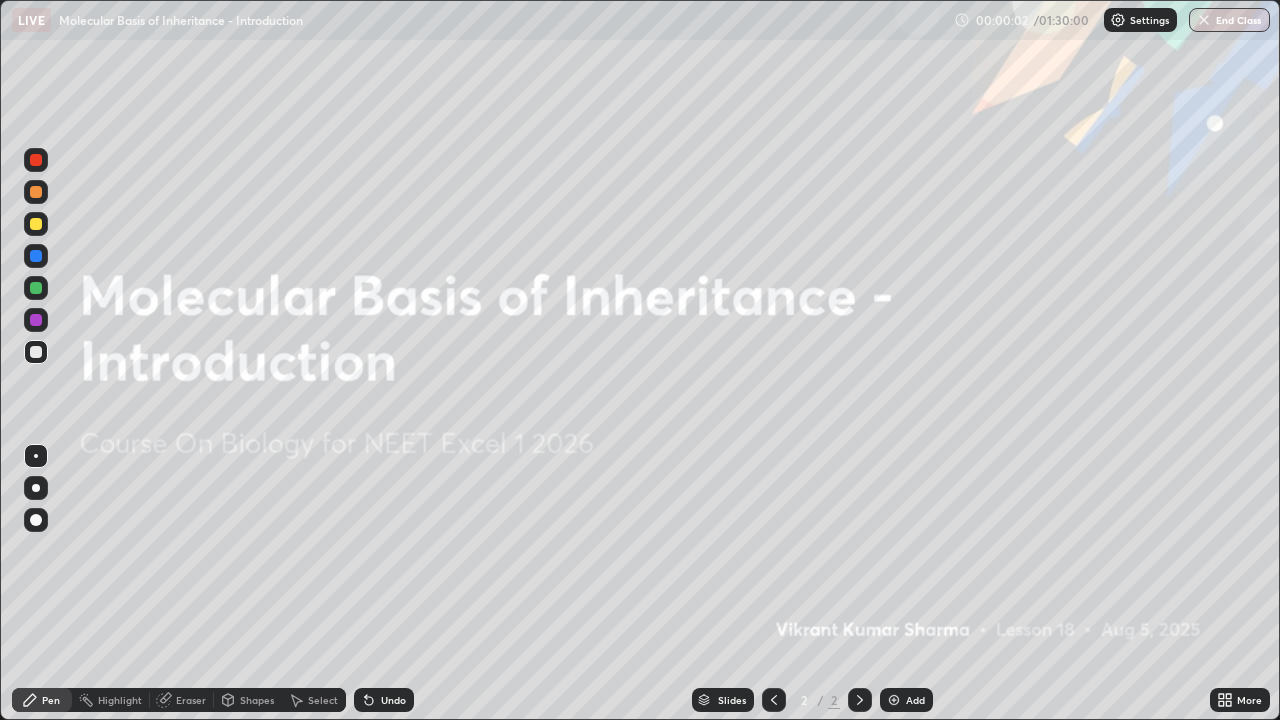 click at bounding box center (894, 700) 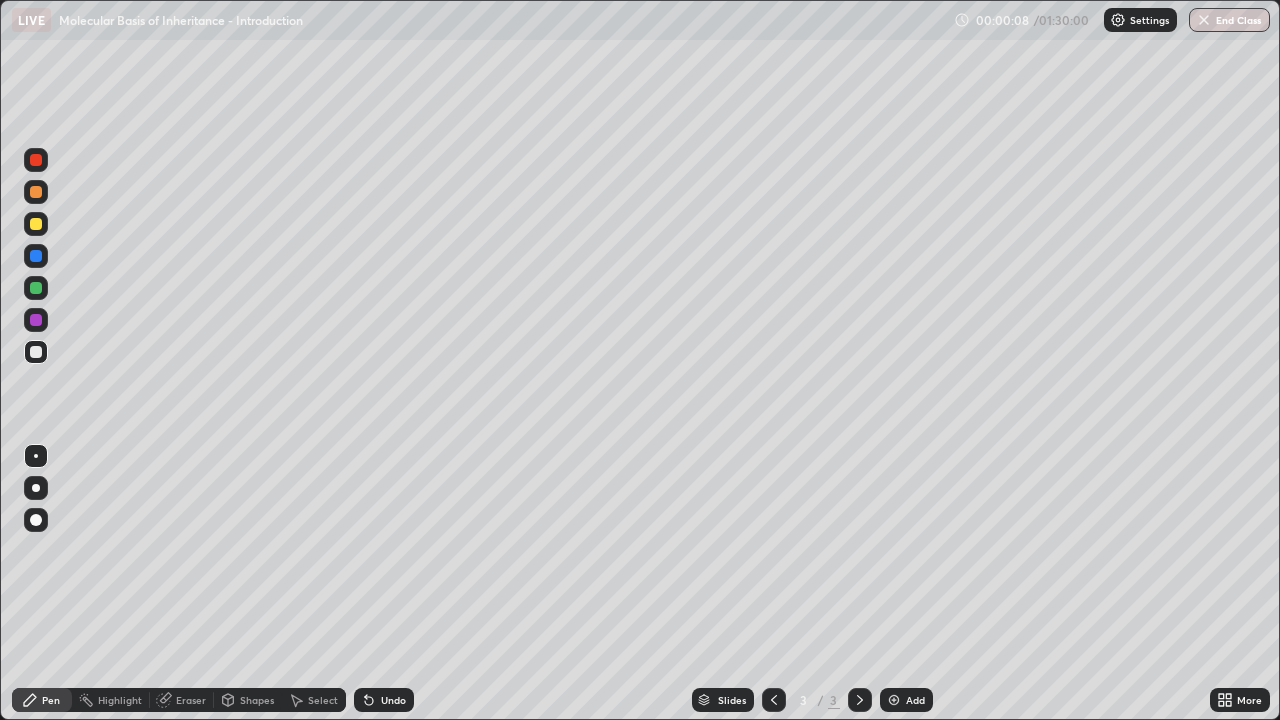 click at bounding box center (36, 256) 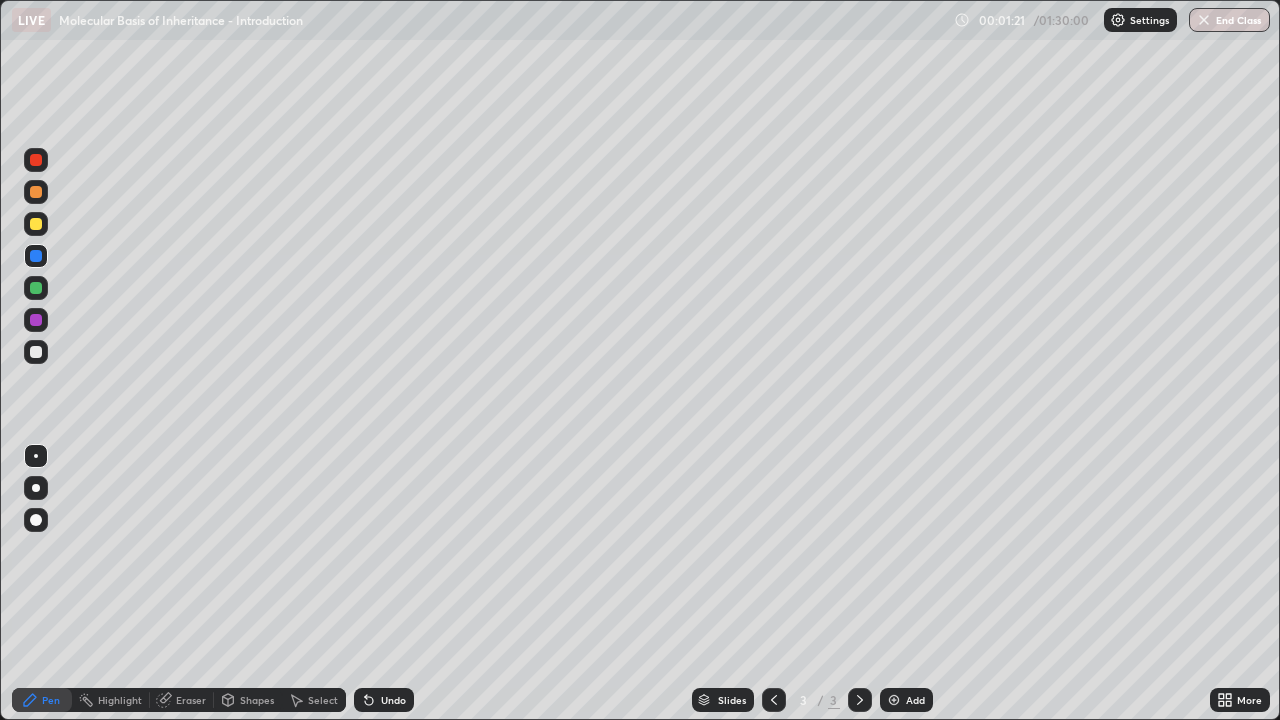 click at bounding box center [36, 352] 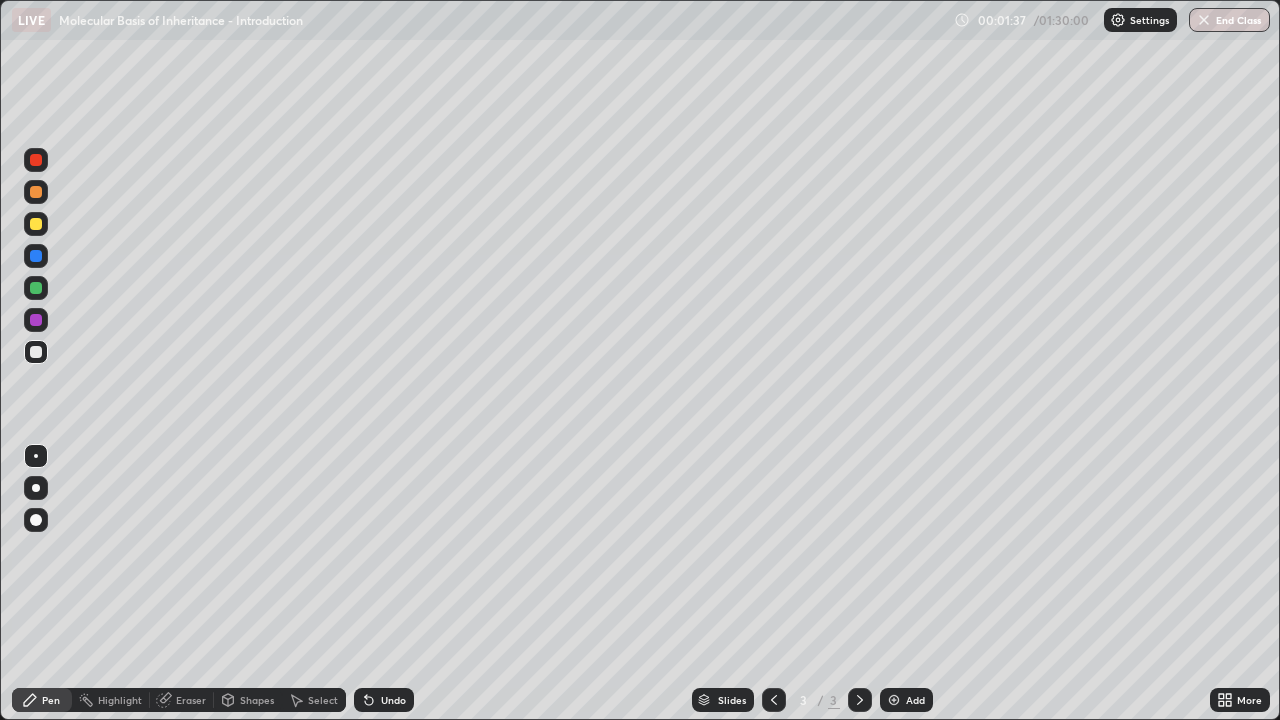 click at bounding box center [36, 288] 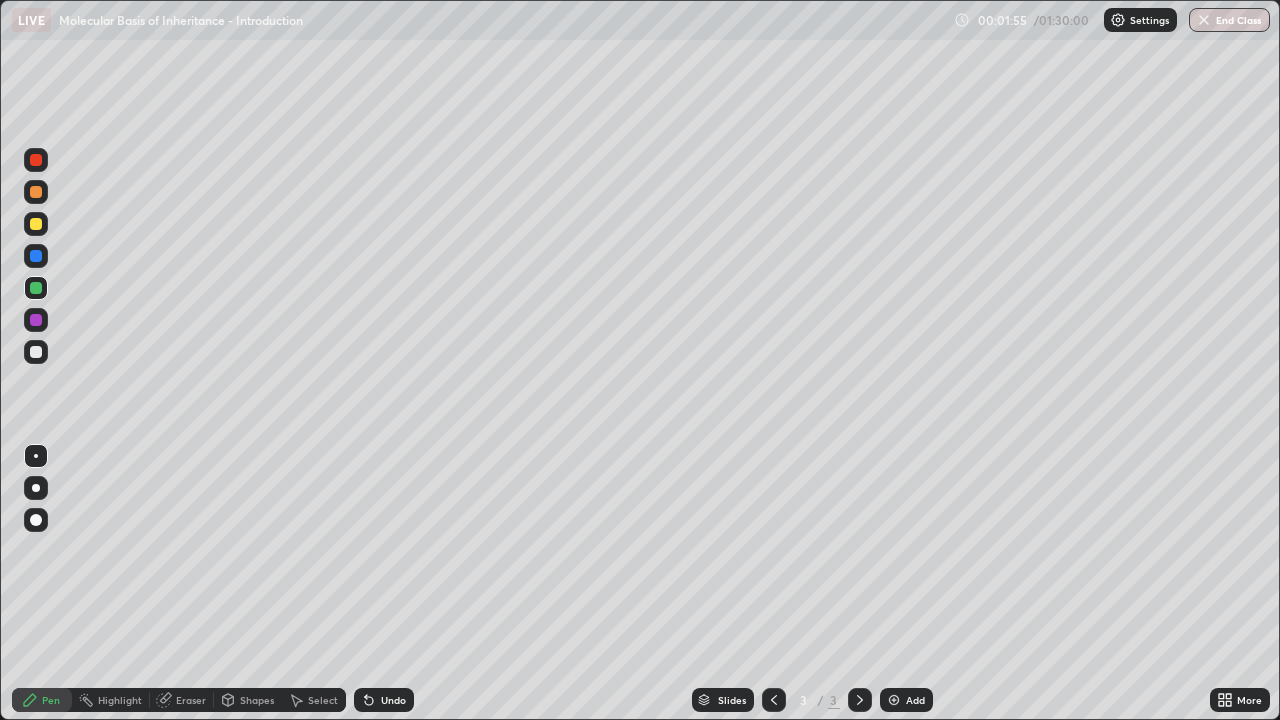 click at bounding box center (36, 320) 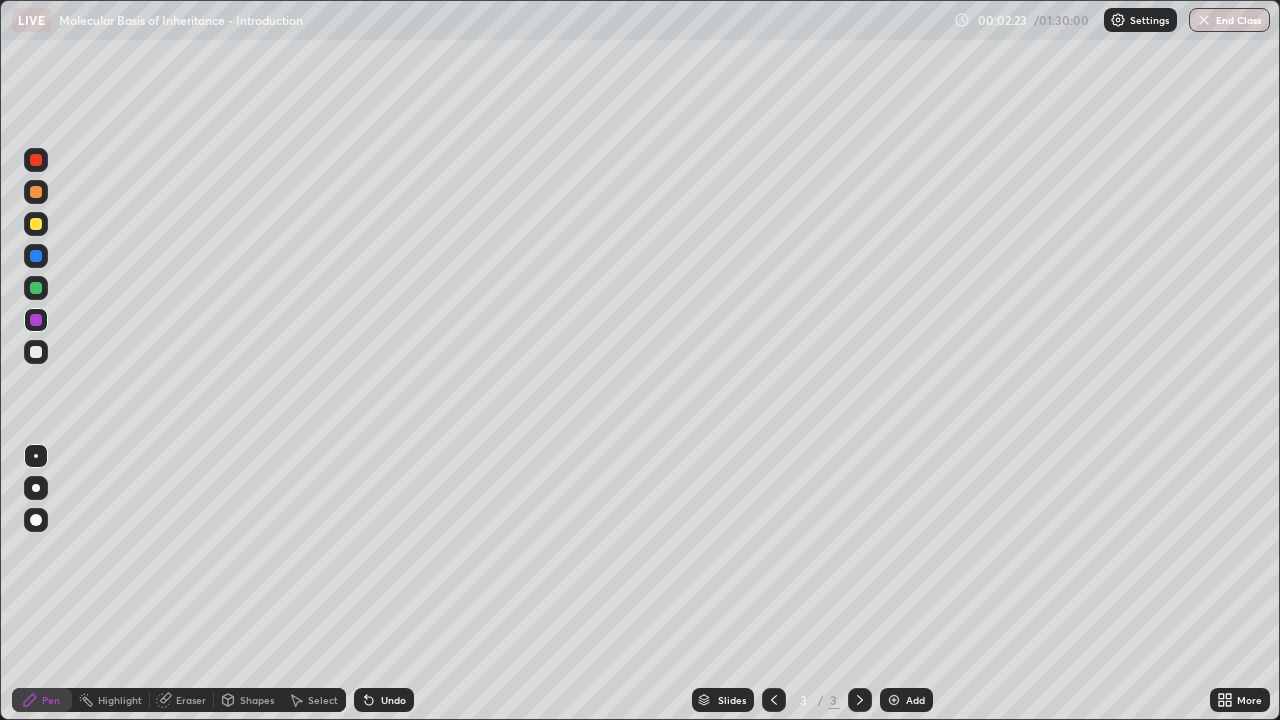 click at bounding box center [36, 352] 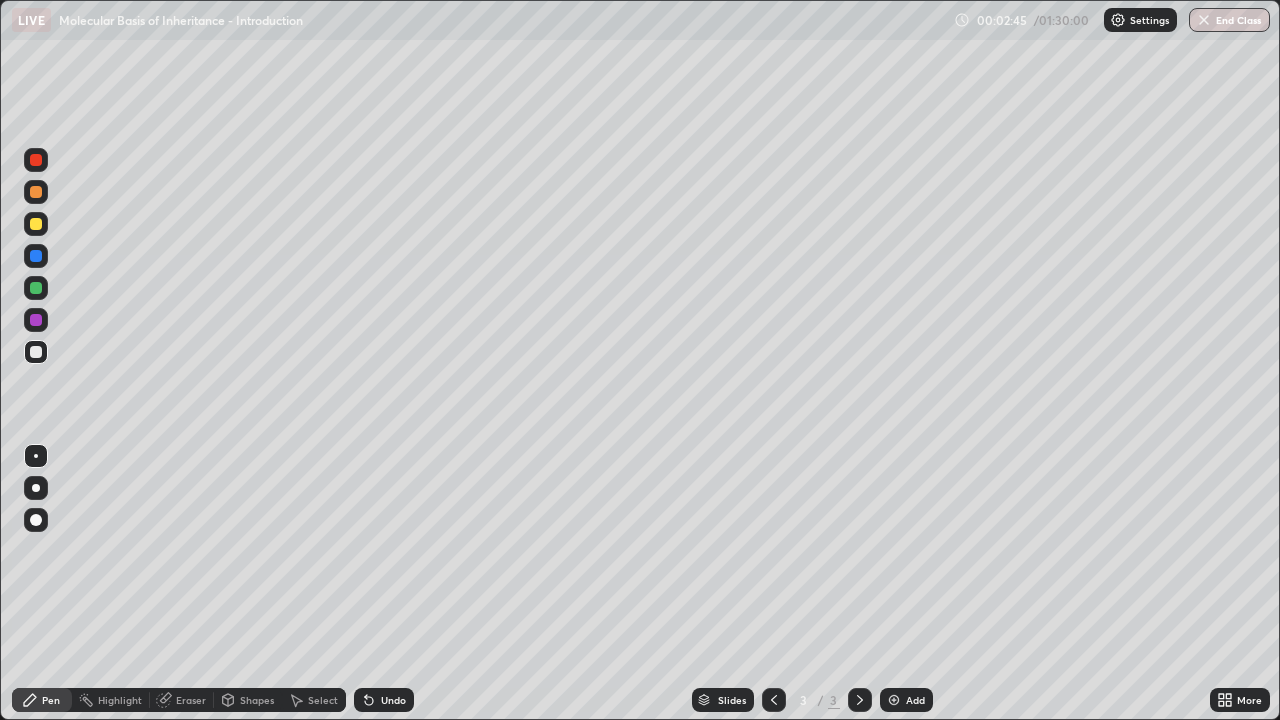click at bounding box center (36, 224) 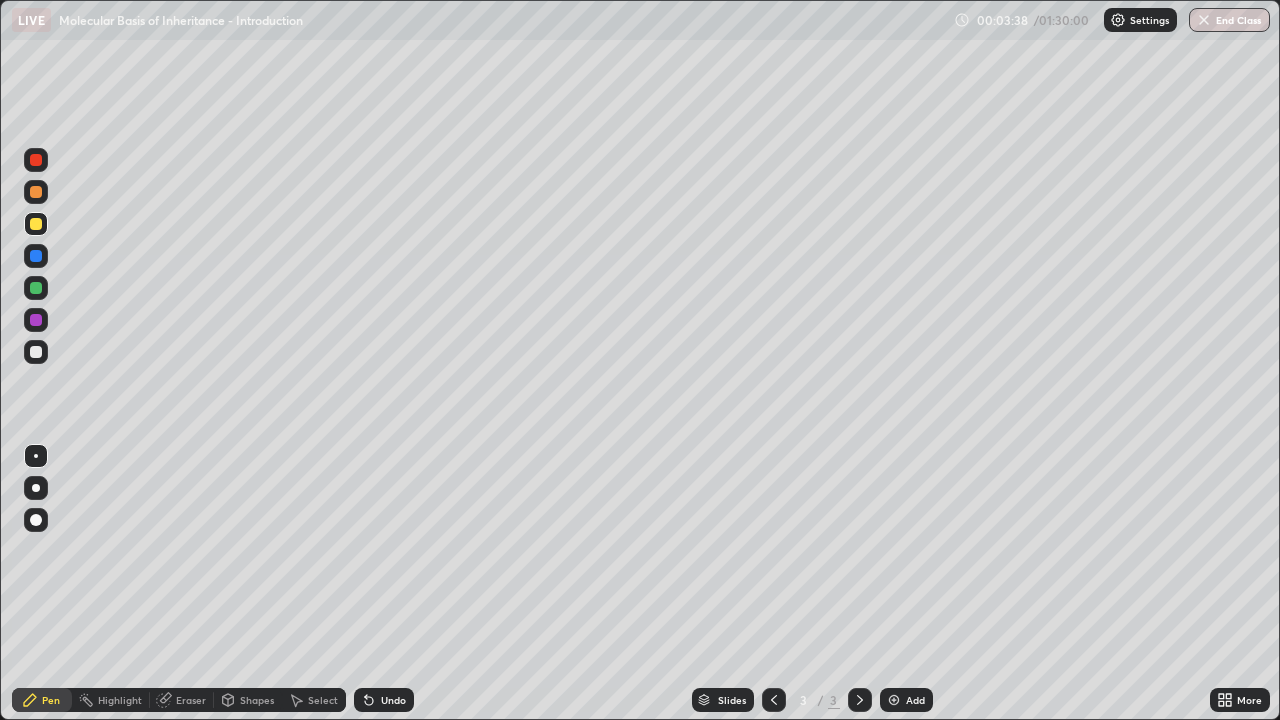 click at bounding box center (36, 288) 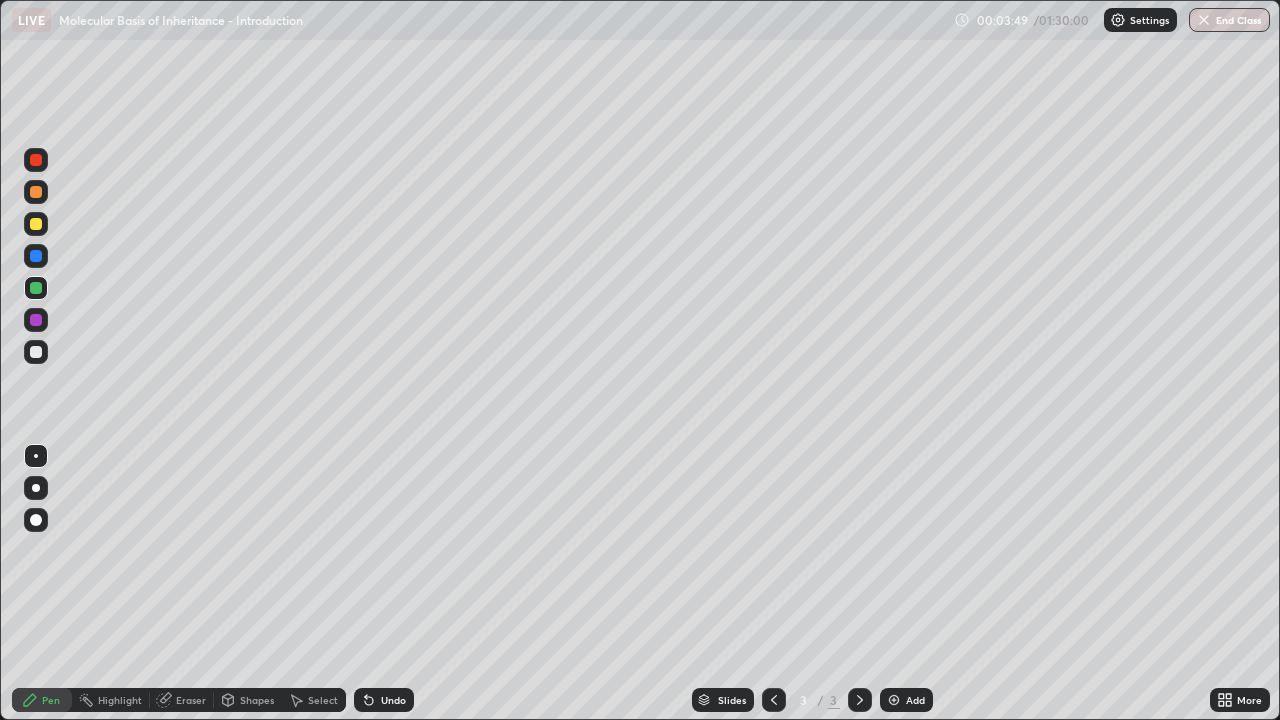 click at bounding box center [36, 352] 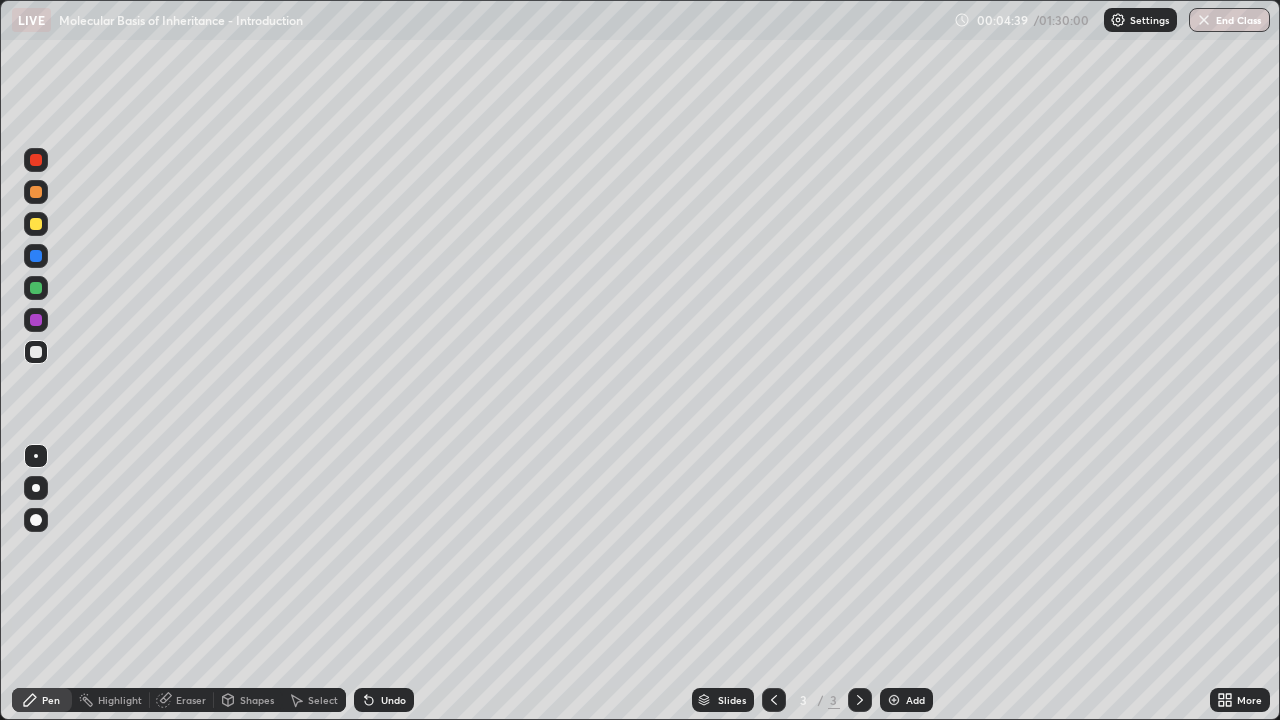 click 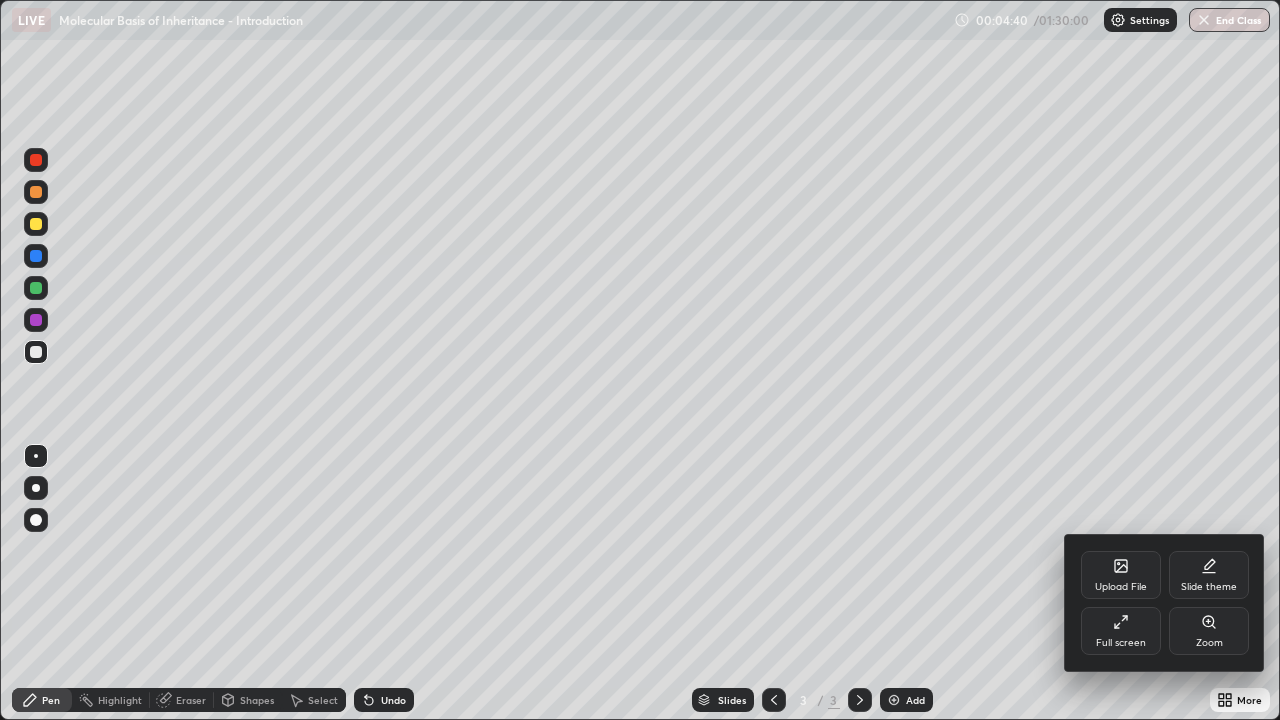click 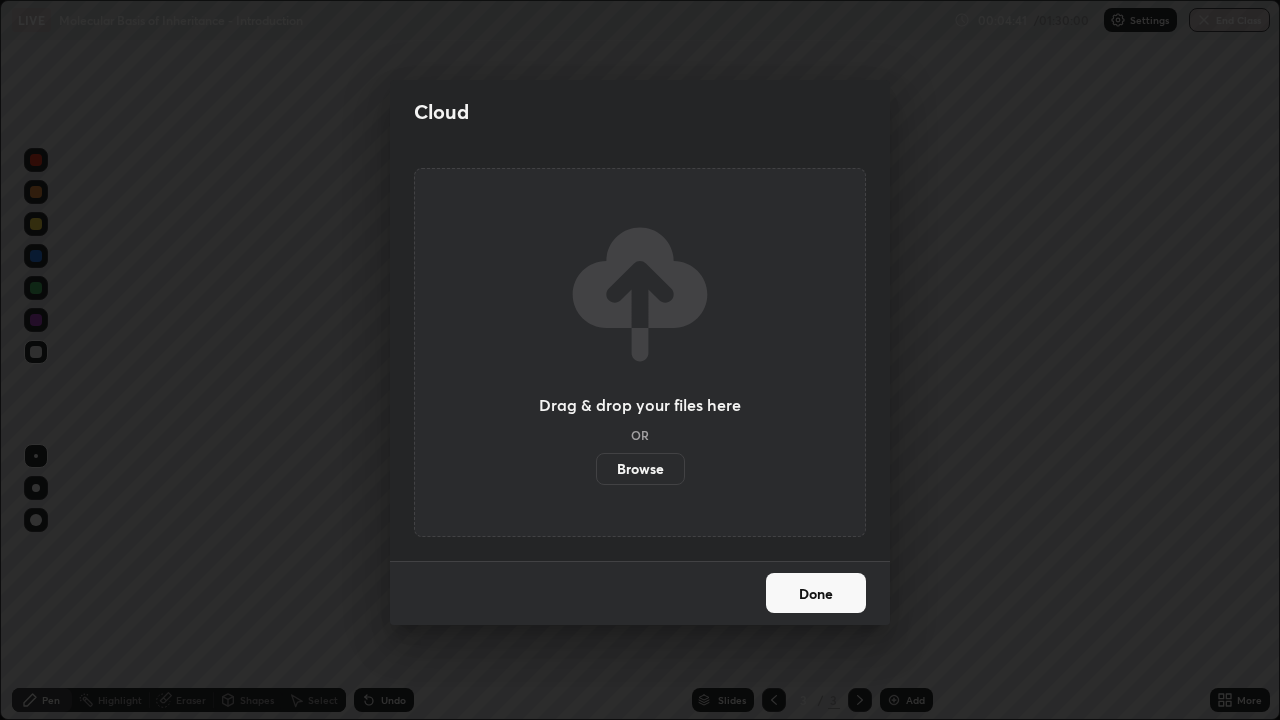 click on "Browse" at bounding box center [640, 469] 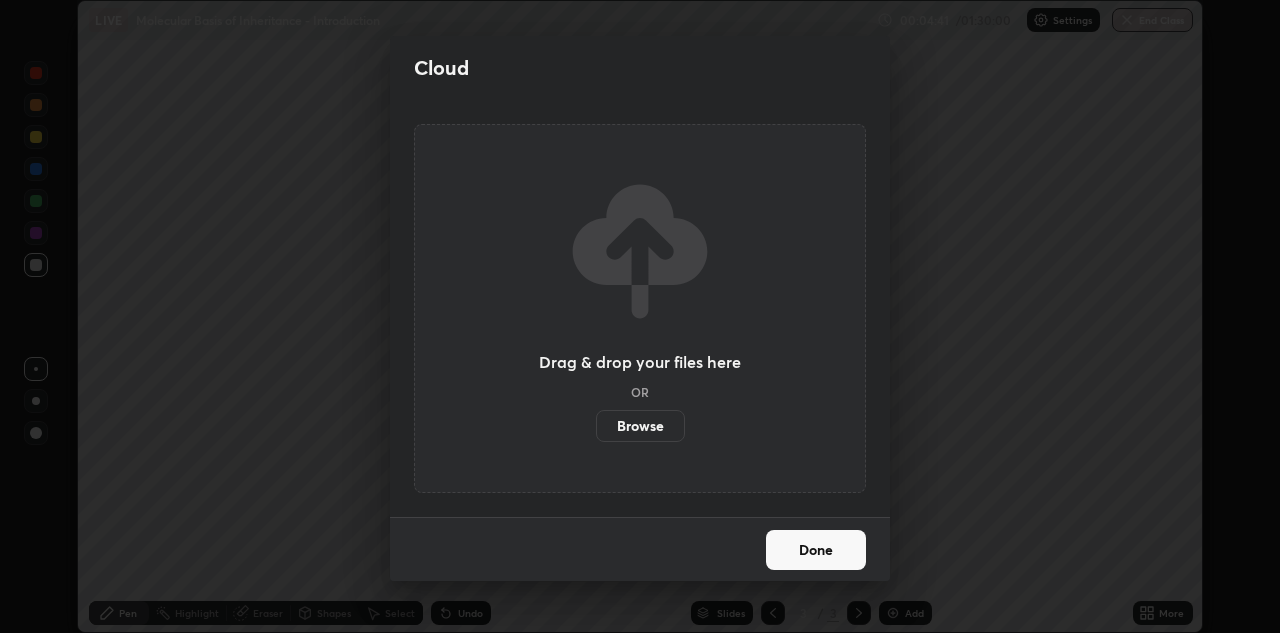 scroll, scrollTop: 633, scrollLeft: 1280, axis: both 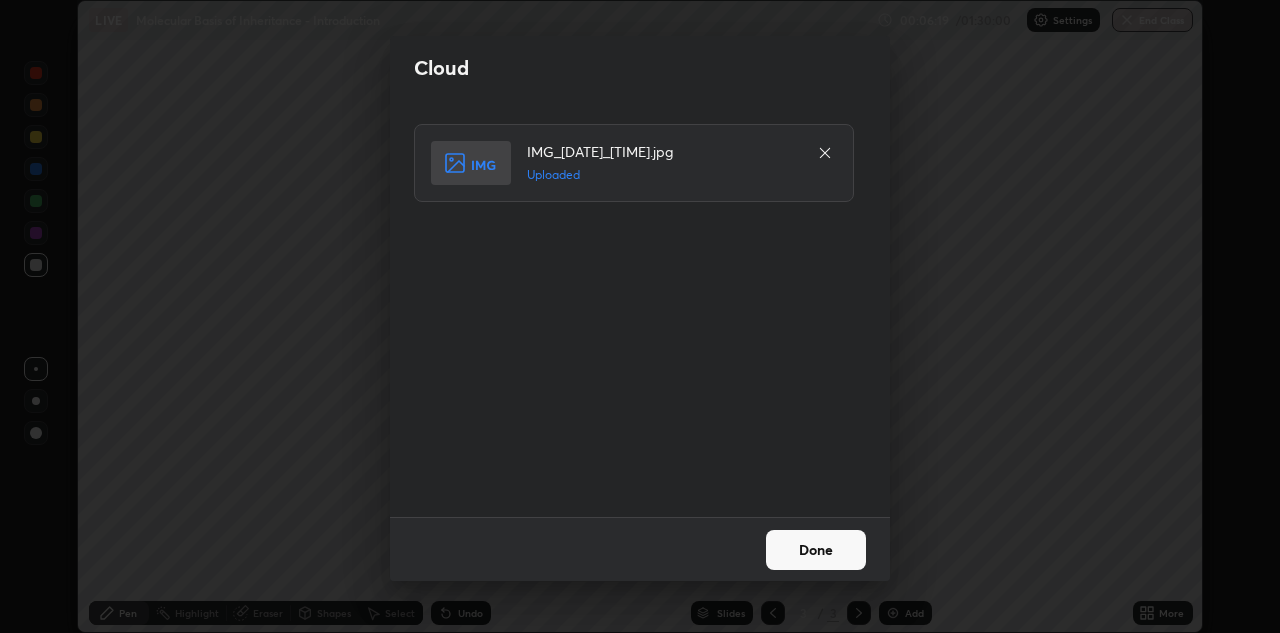 click on "Done" at bounding box center [816, 550] 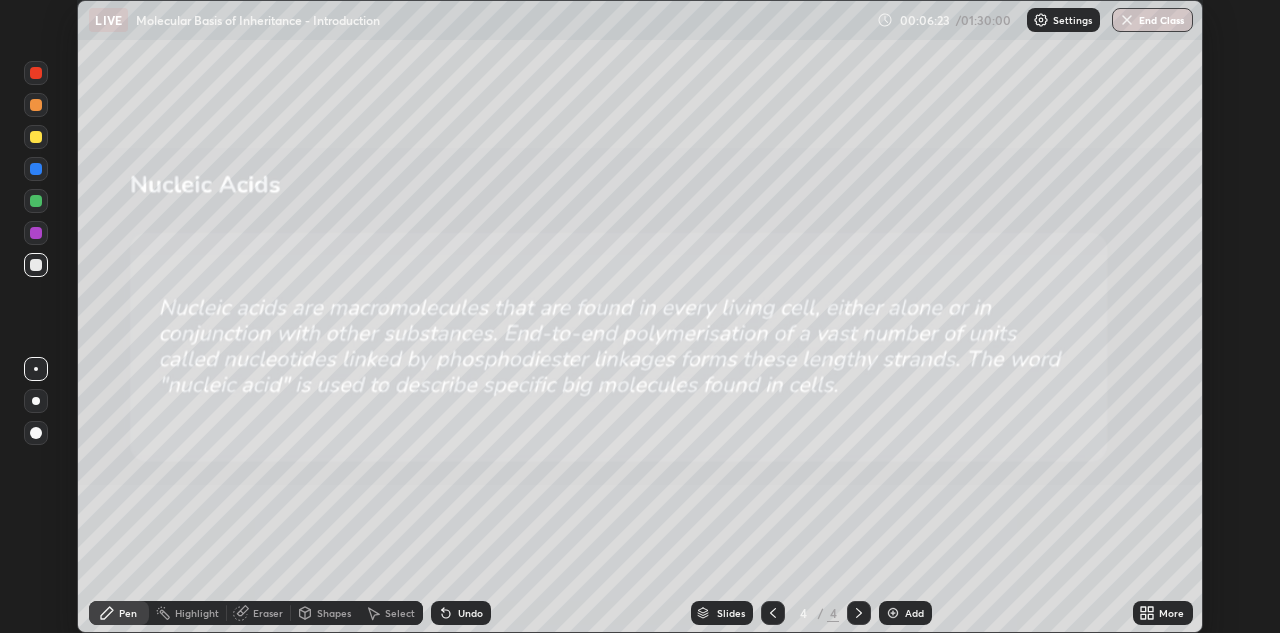 click 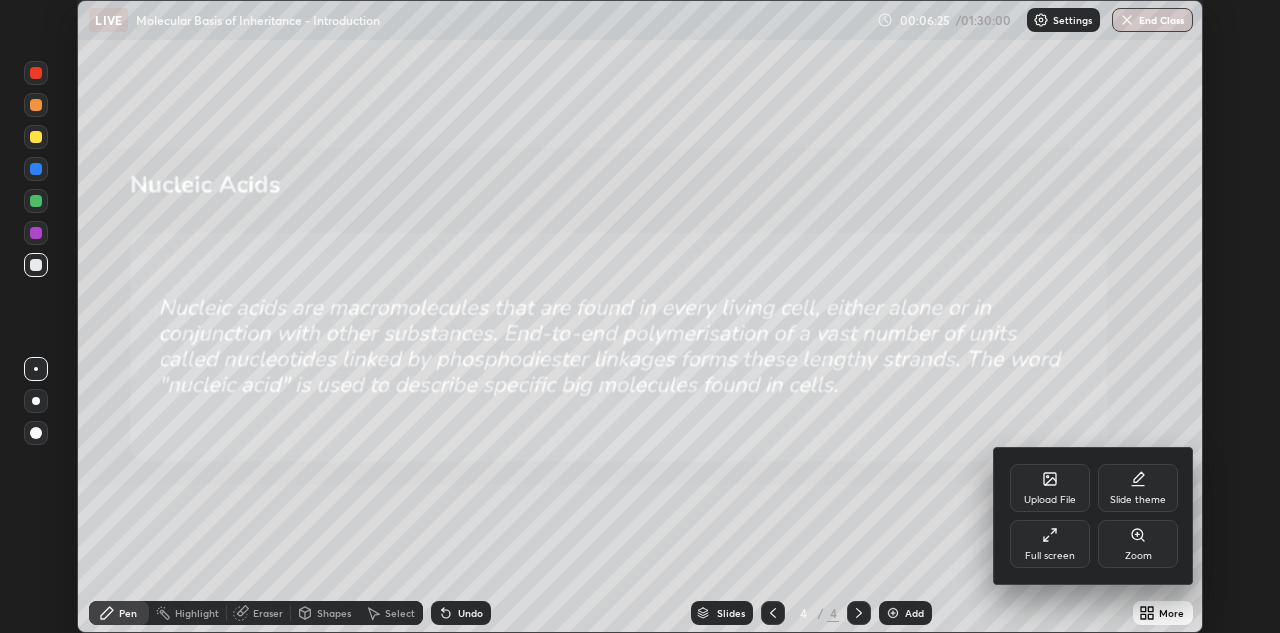 click at bounding box center [640, 316] 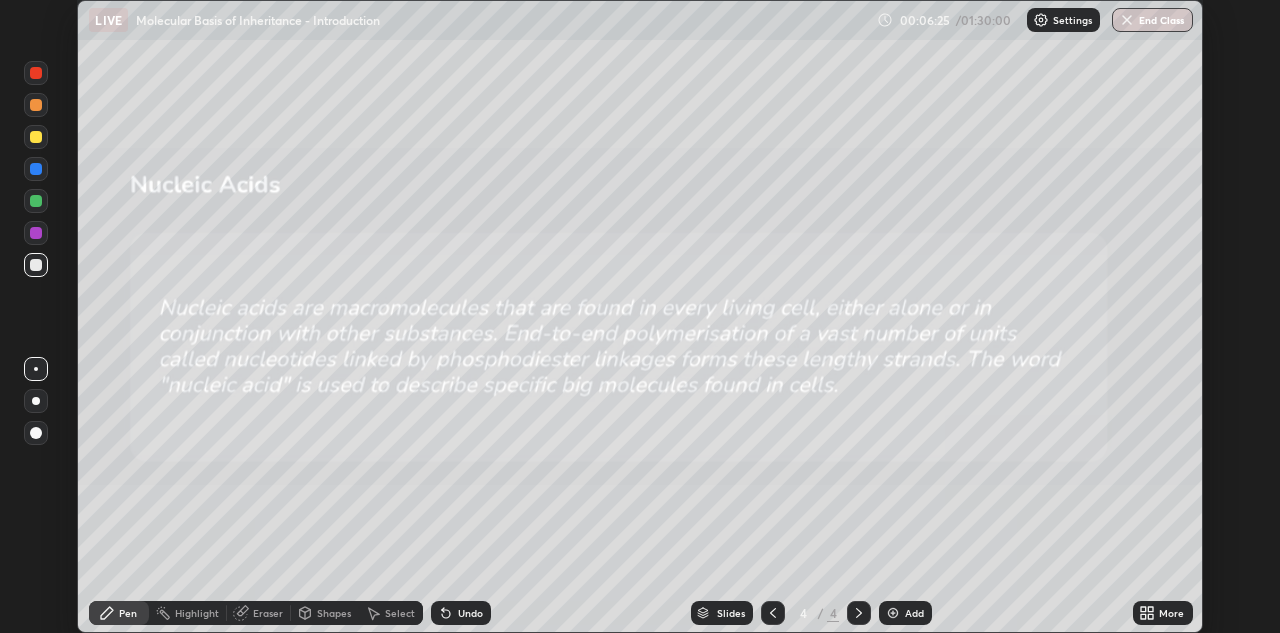 click 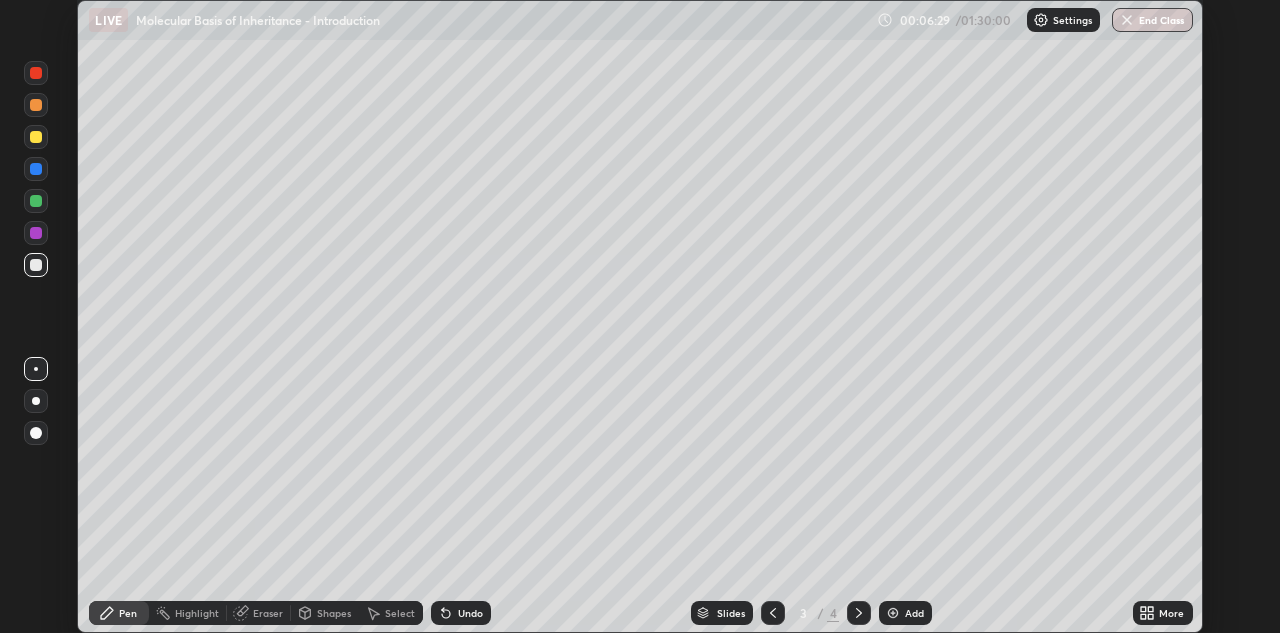 click 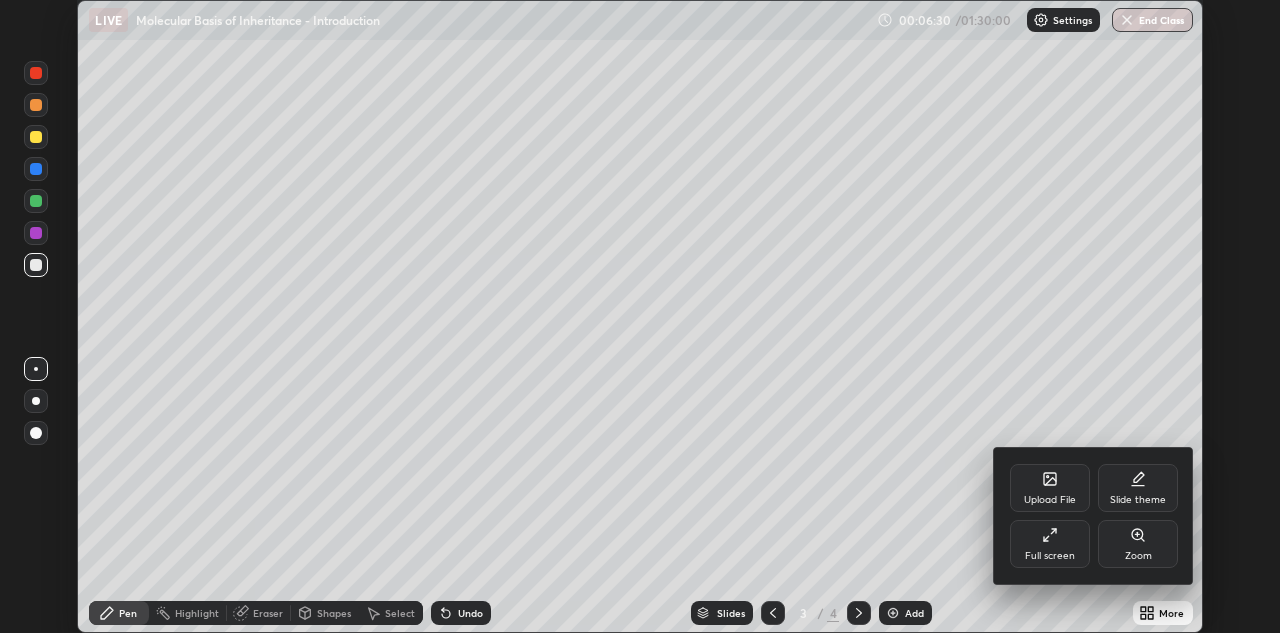 click 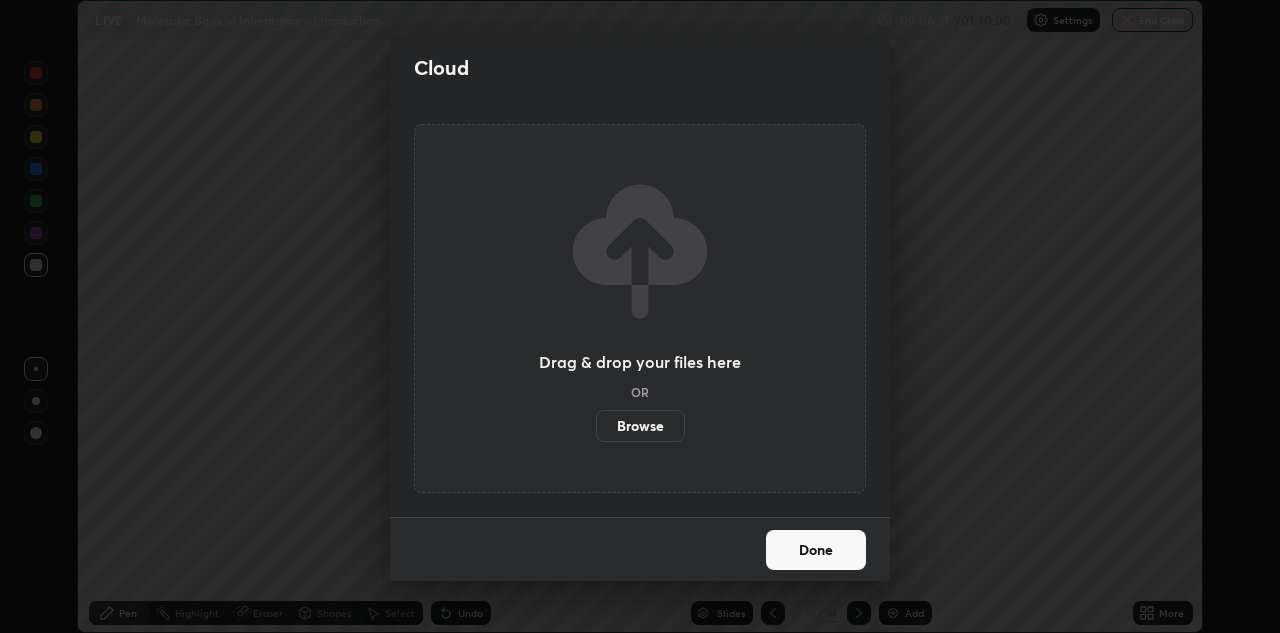 click on "Browse" at bounding box center (640, 426) 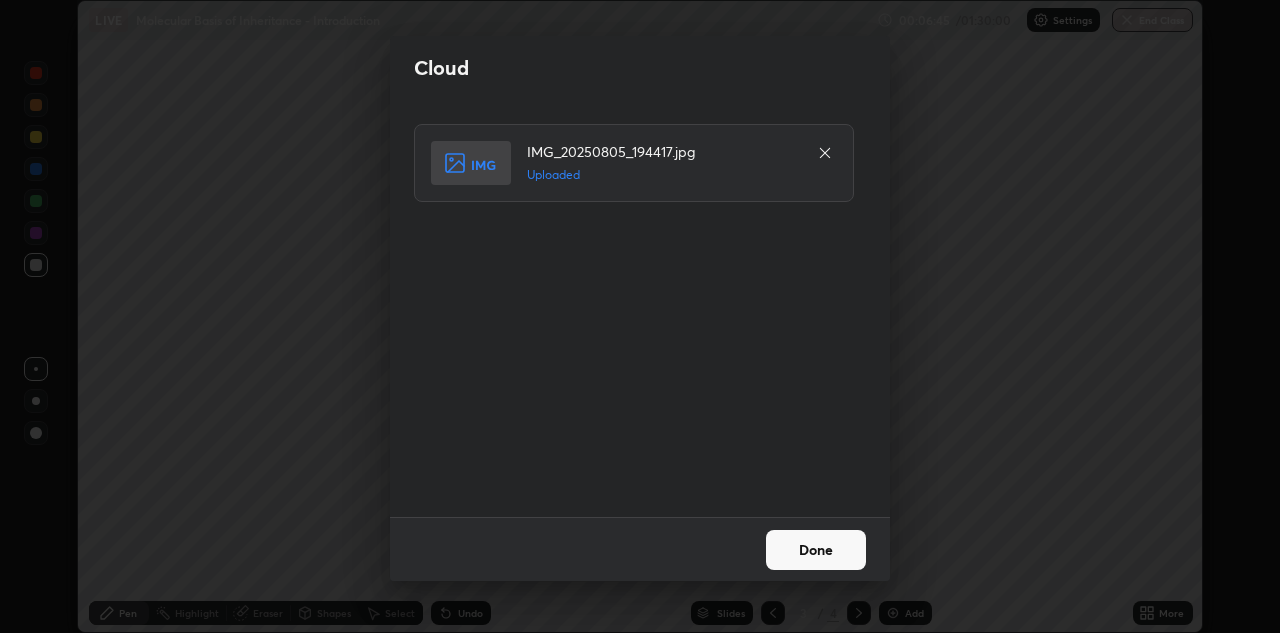 click on "Done" at bounding box center [816, 550] 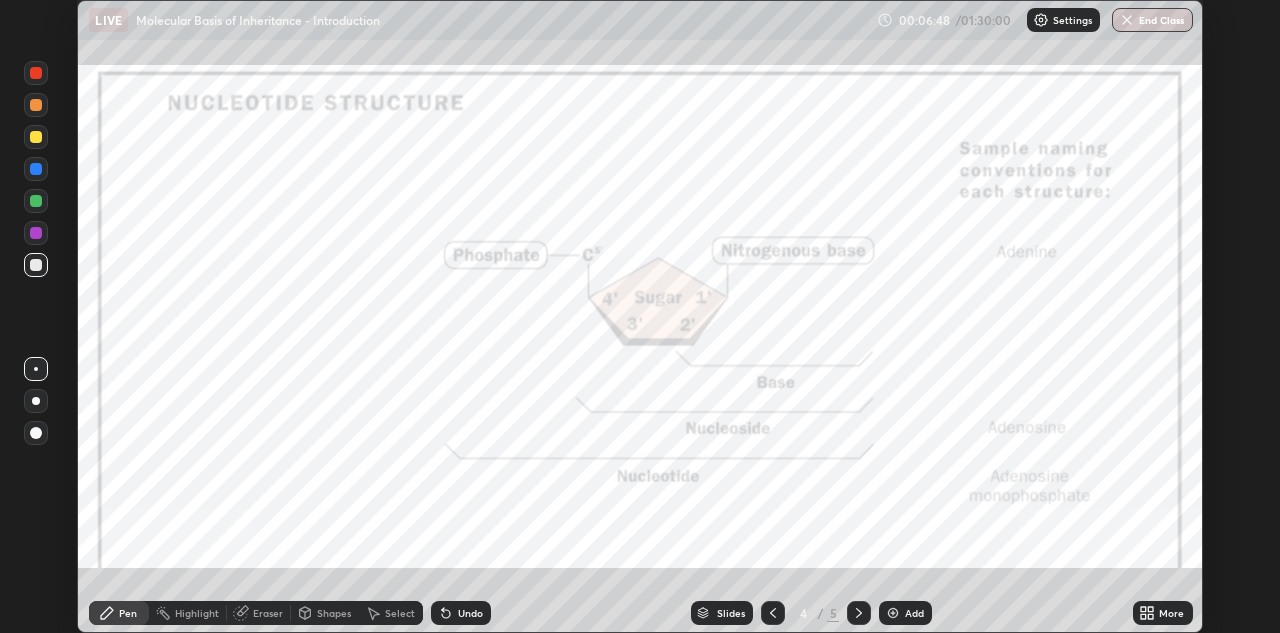 click 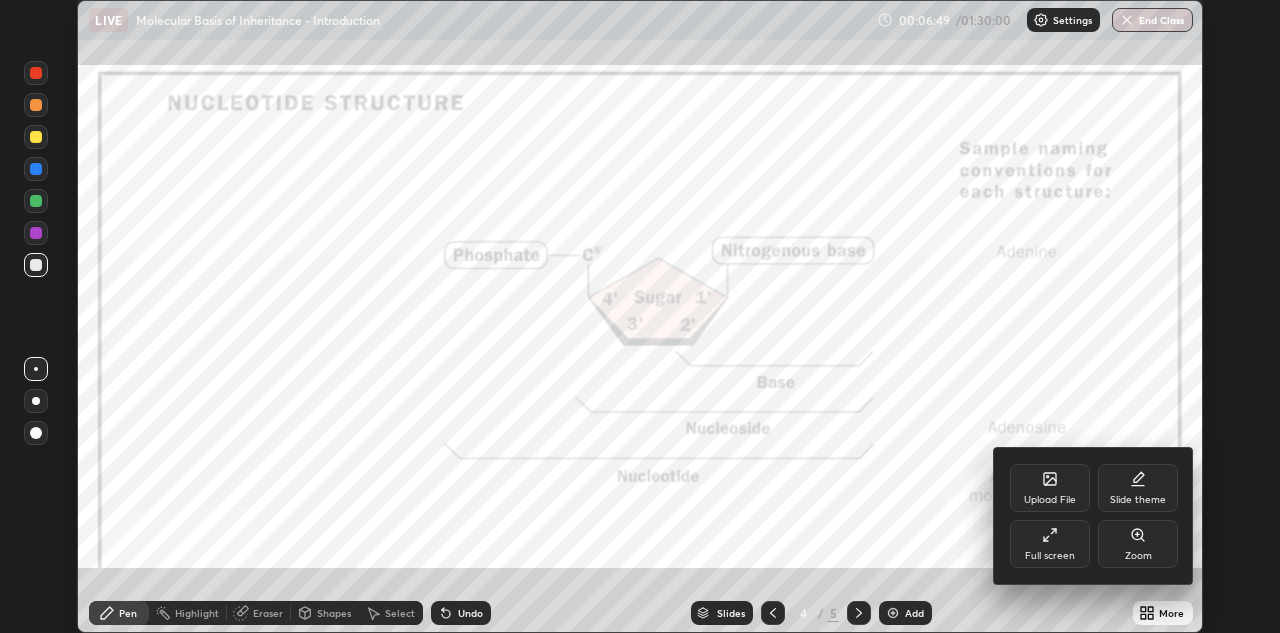click 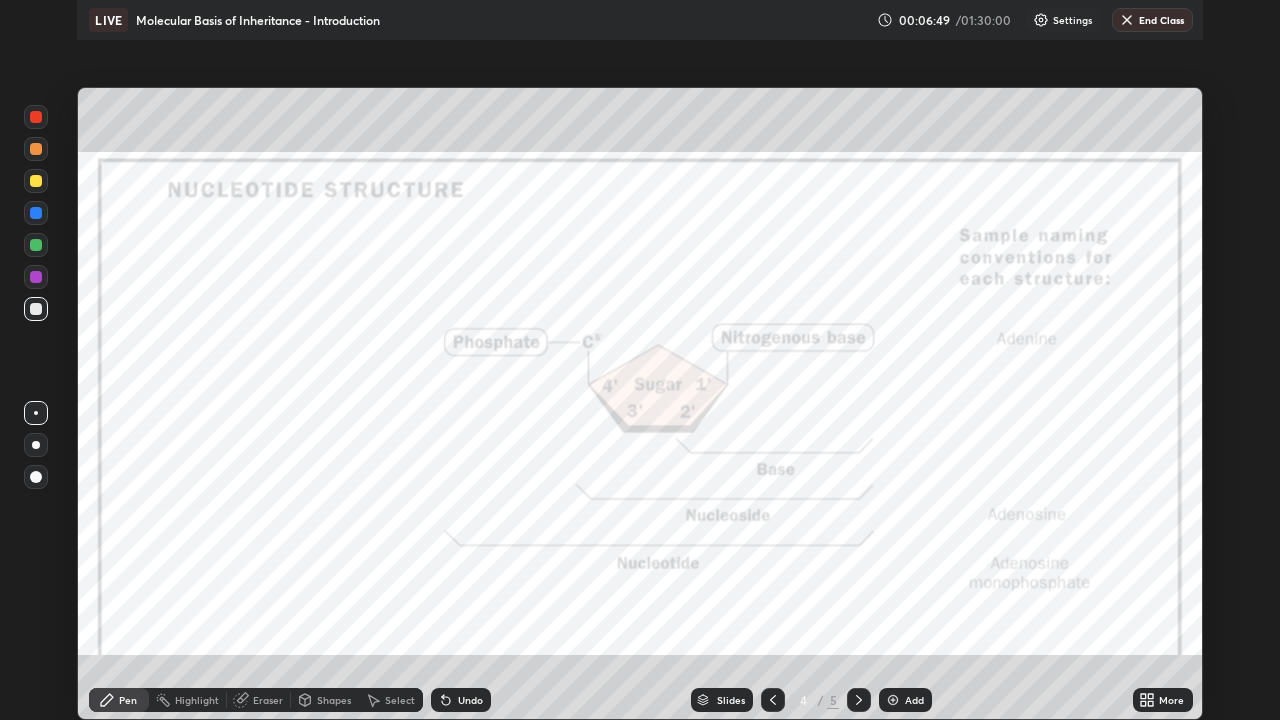 scroll, scrollTop: 99280, scrollLeft: 98720, axis: both 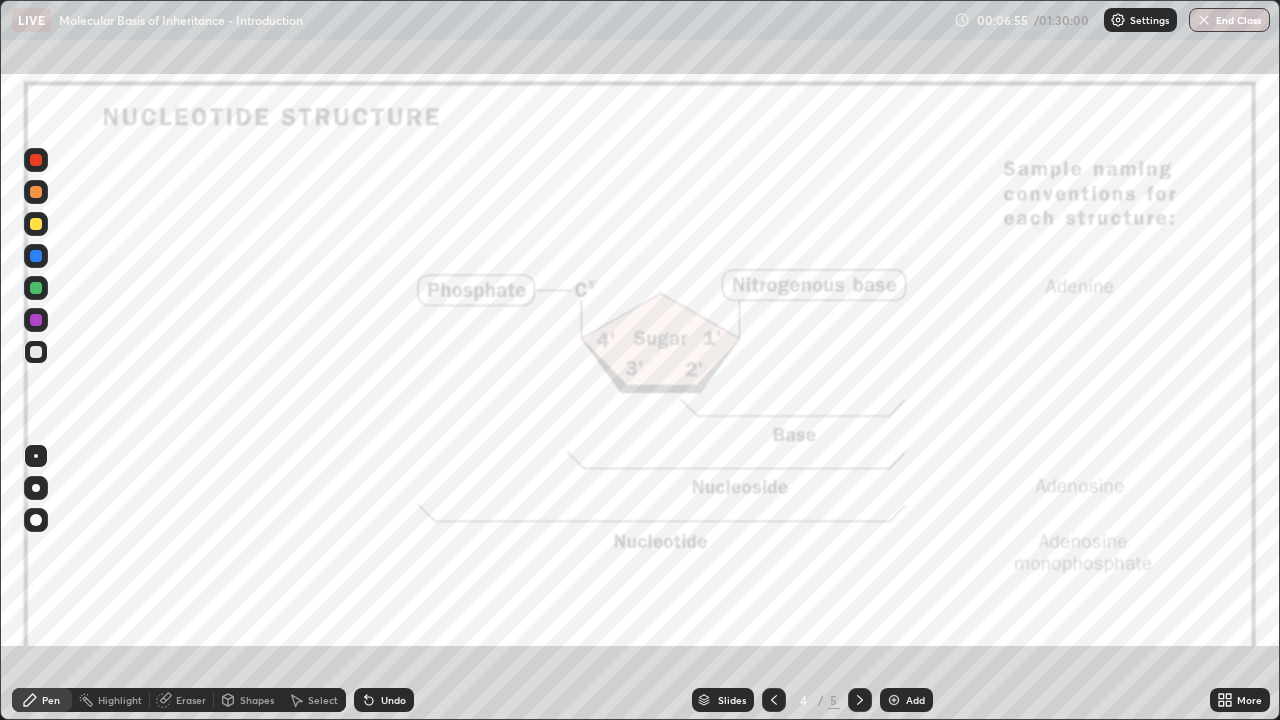 click 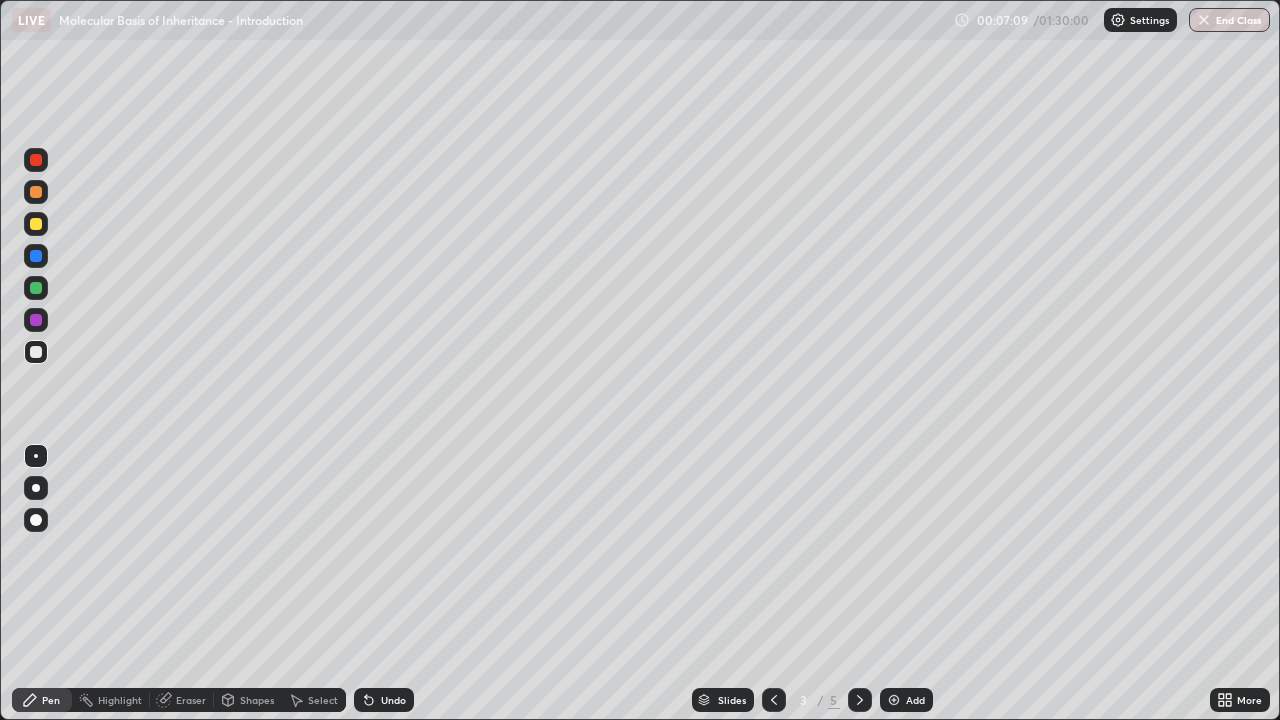 click 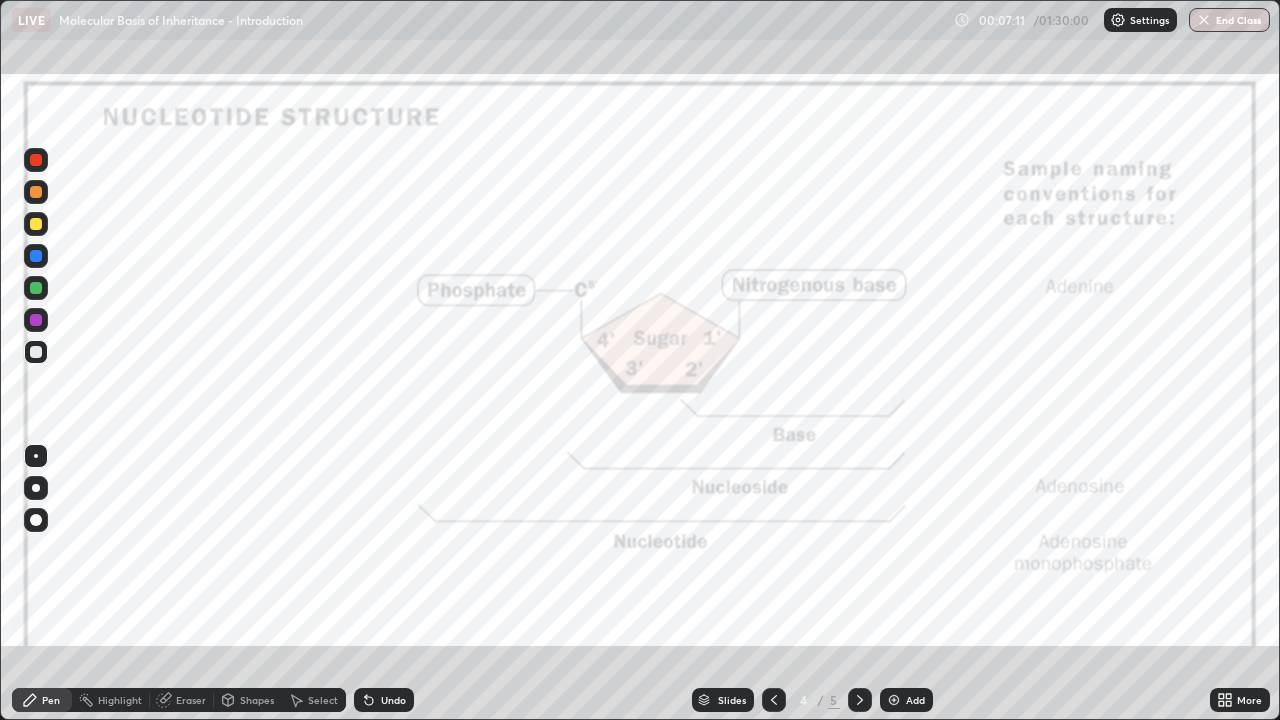 click 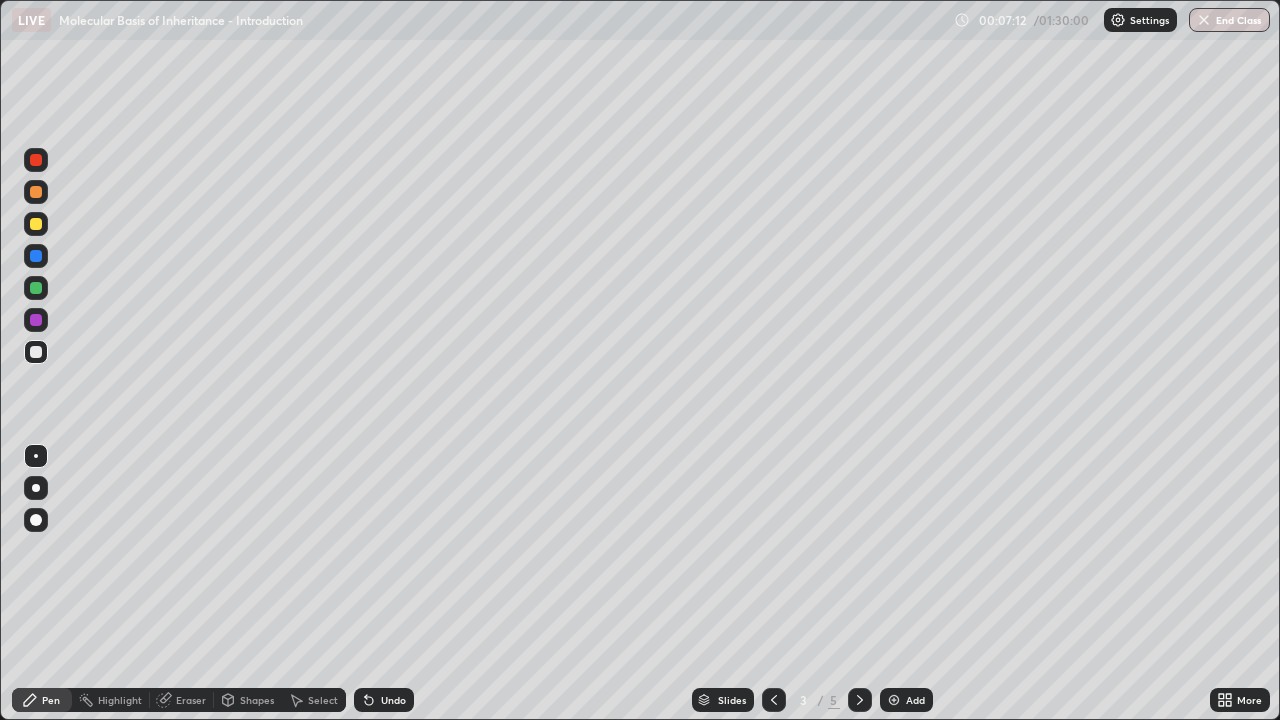 click 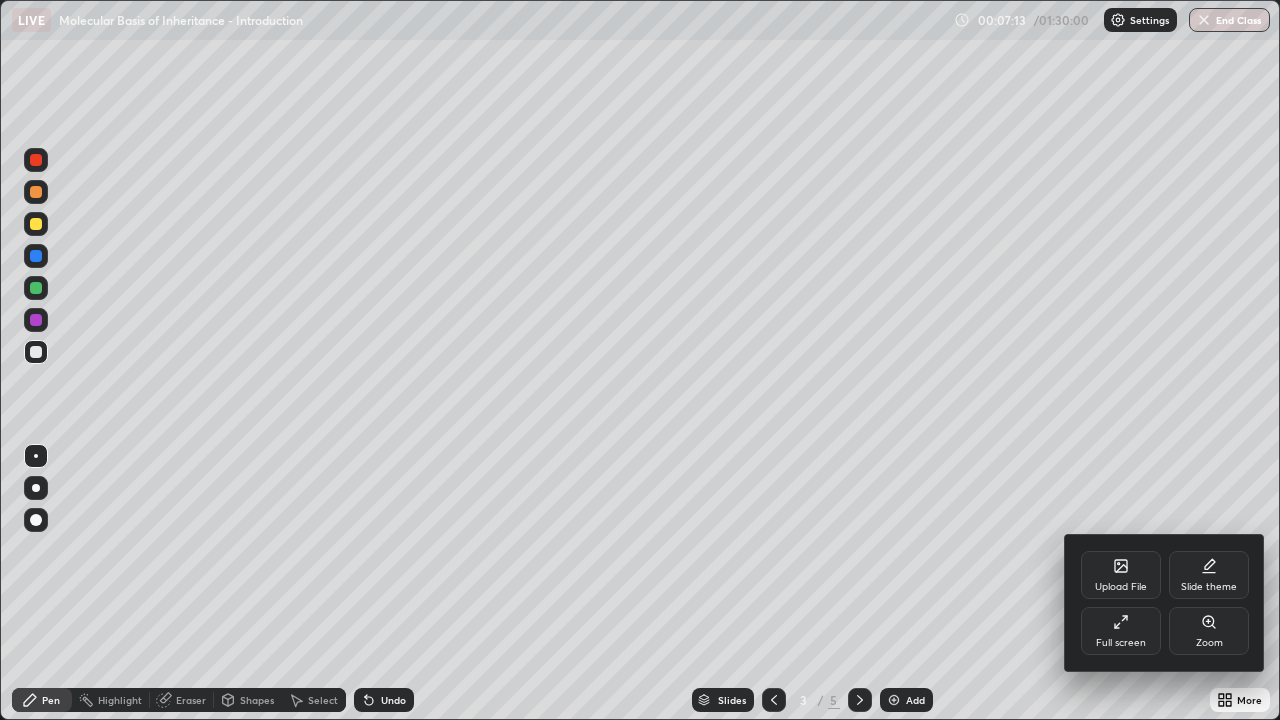 click on "Upload File" at bounding box center [1121, 587] 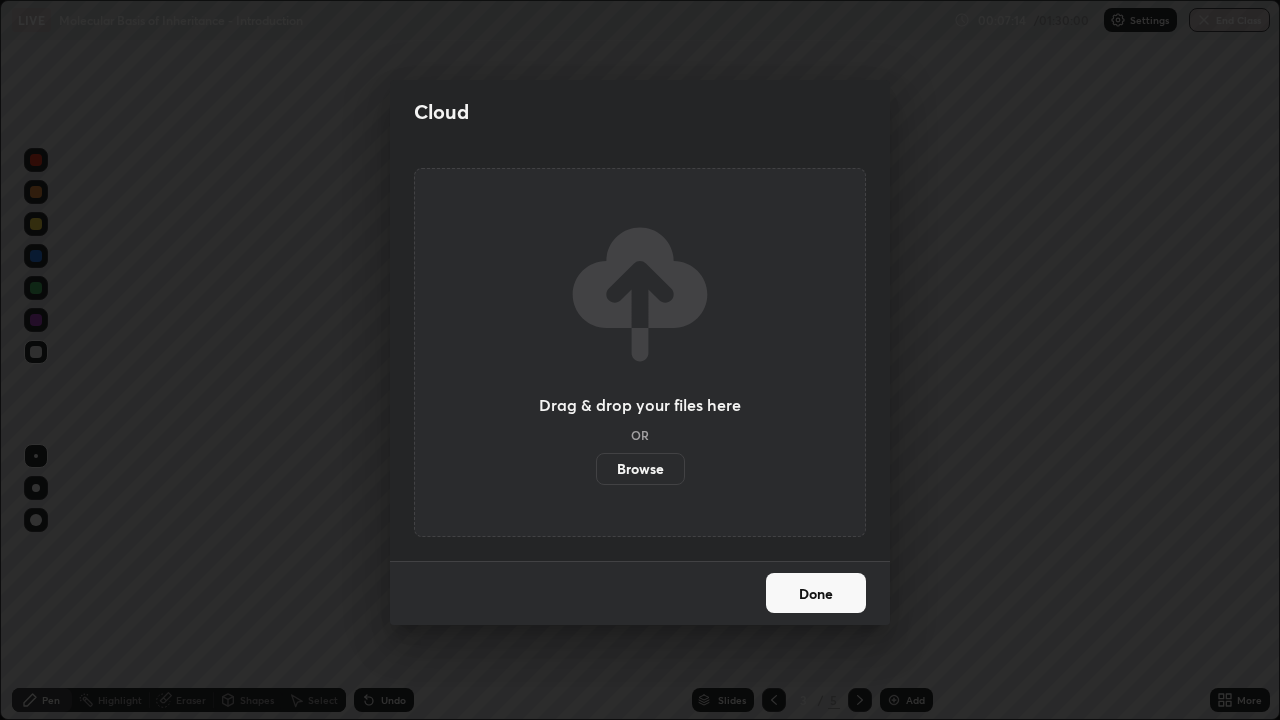 click on "Browse" at bounding box center (640, 469) 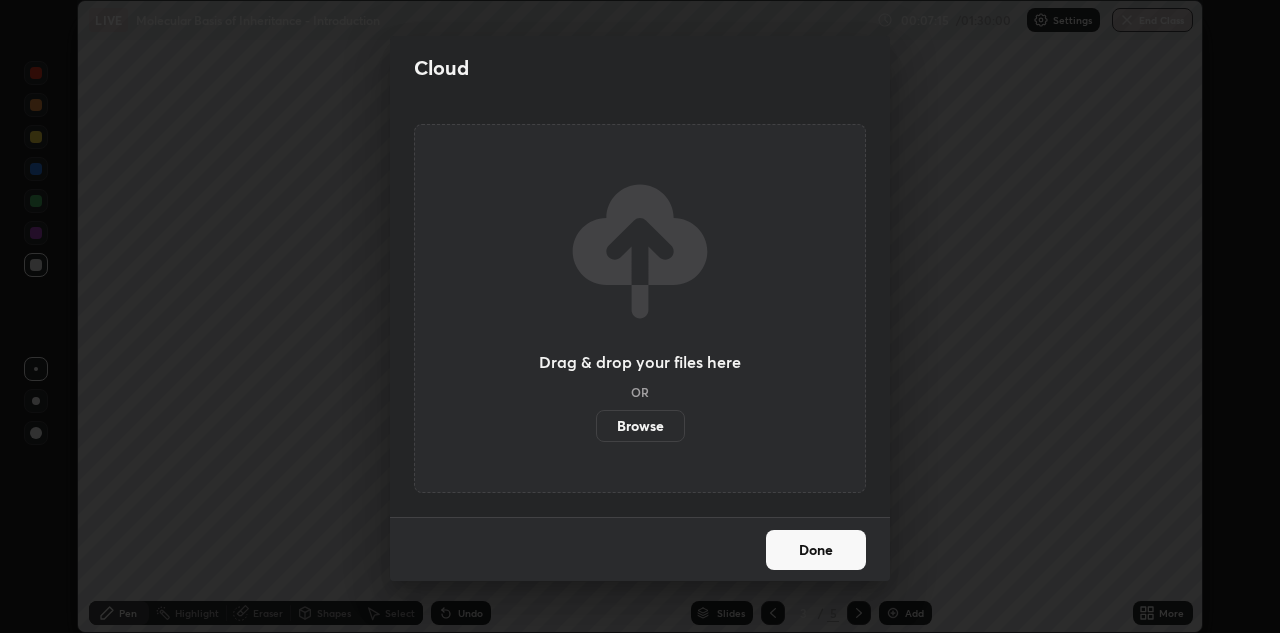 scroll, scrollTop: 633, scrollLeft: 1280, axis: both 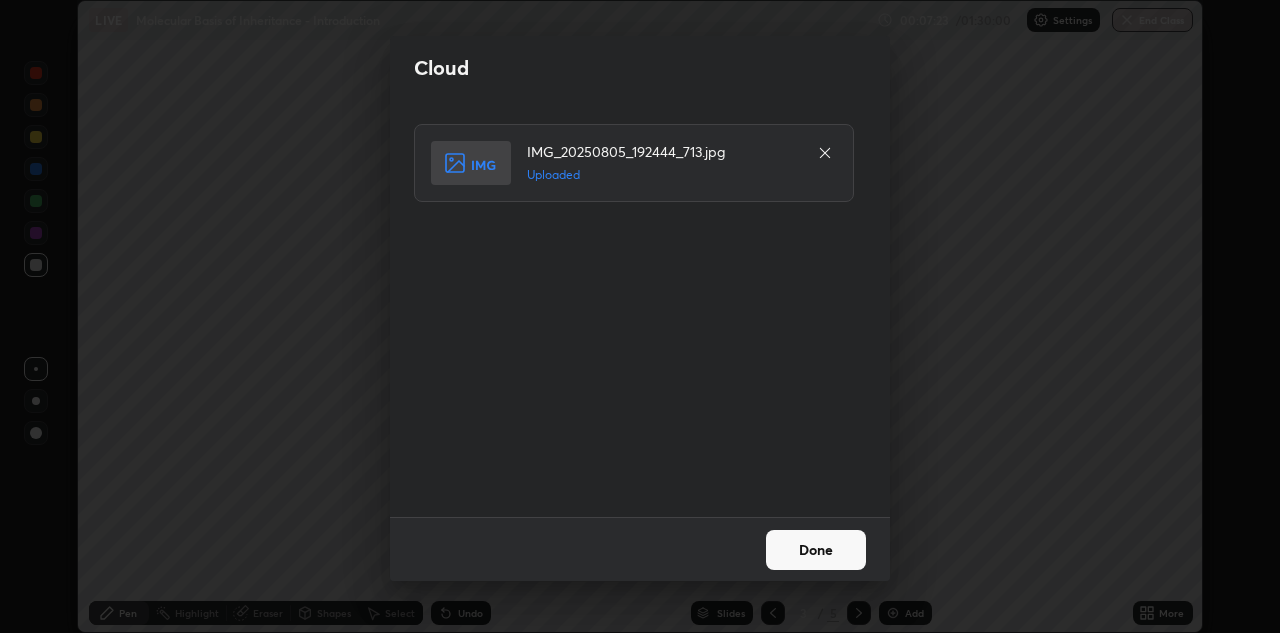 click on "Done" at bounding box center [816, 550] 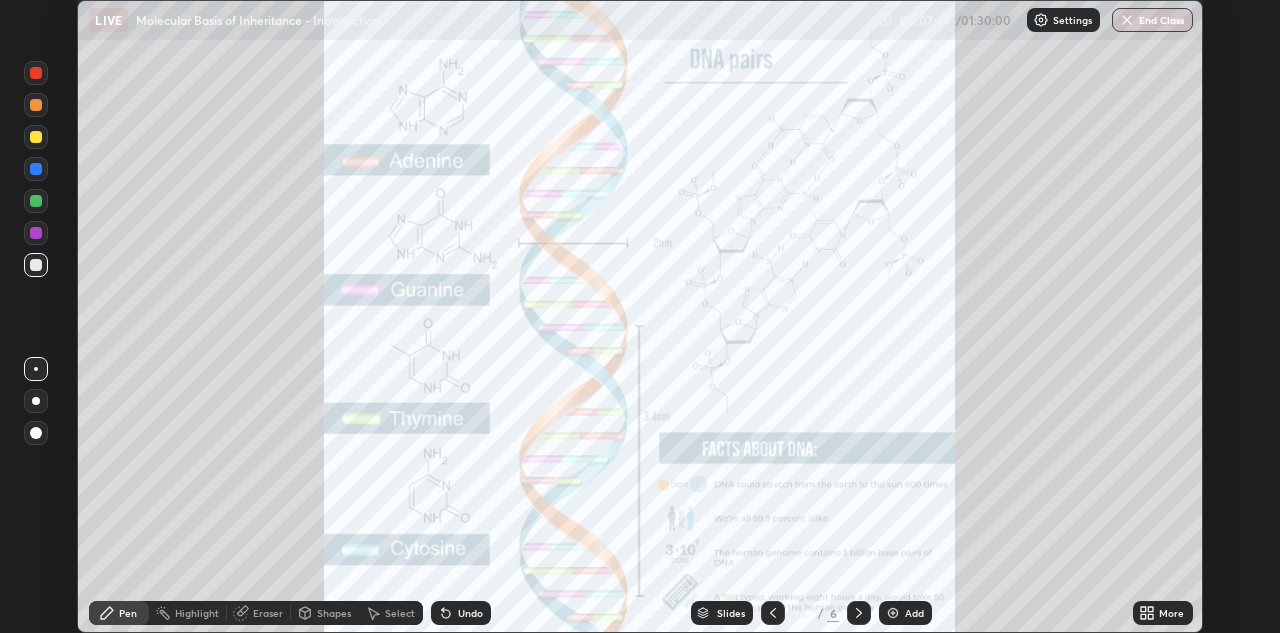 click 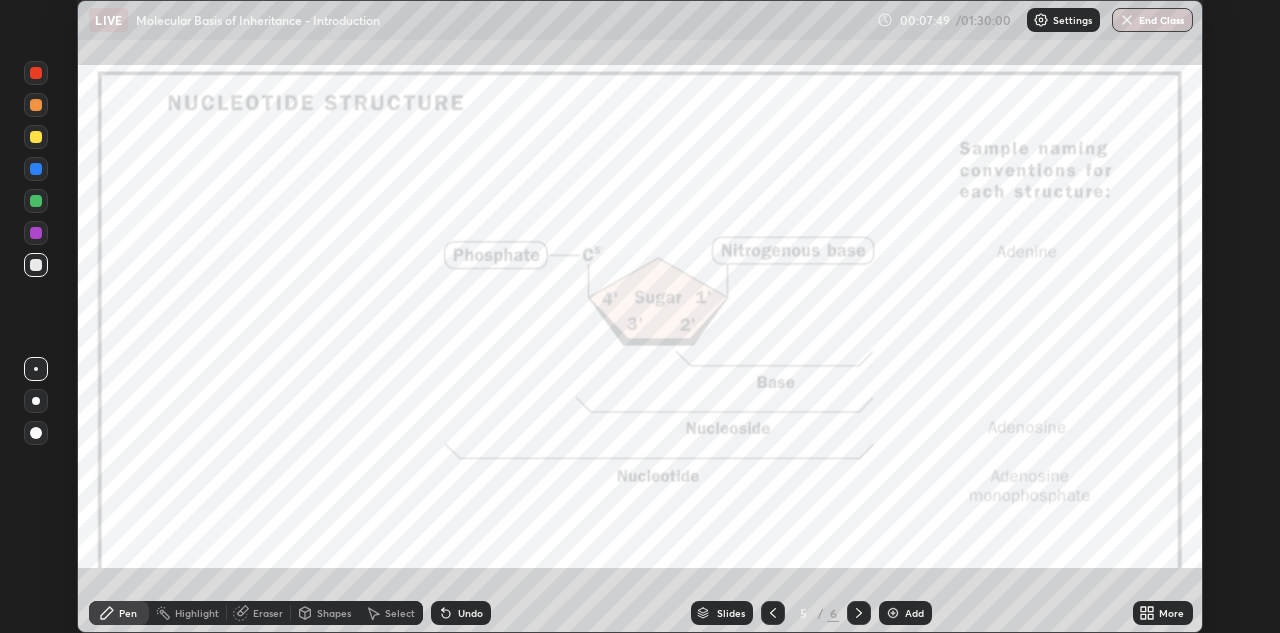 click at bounding box center (773, 613) 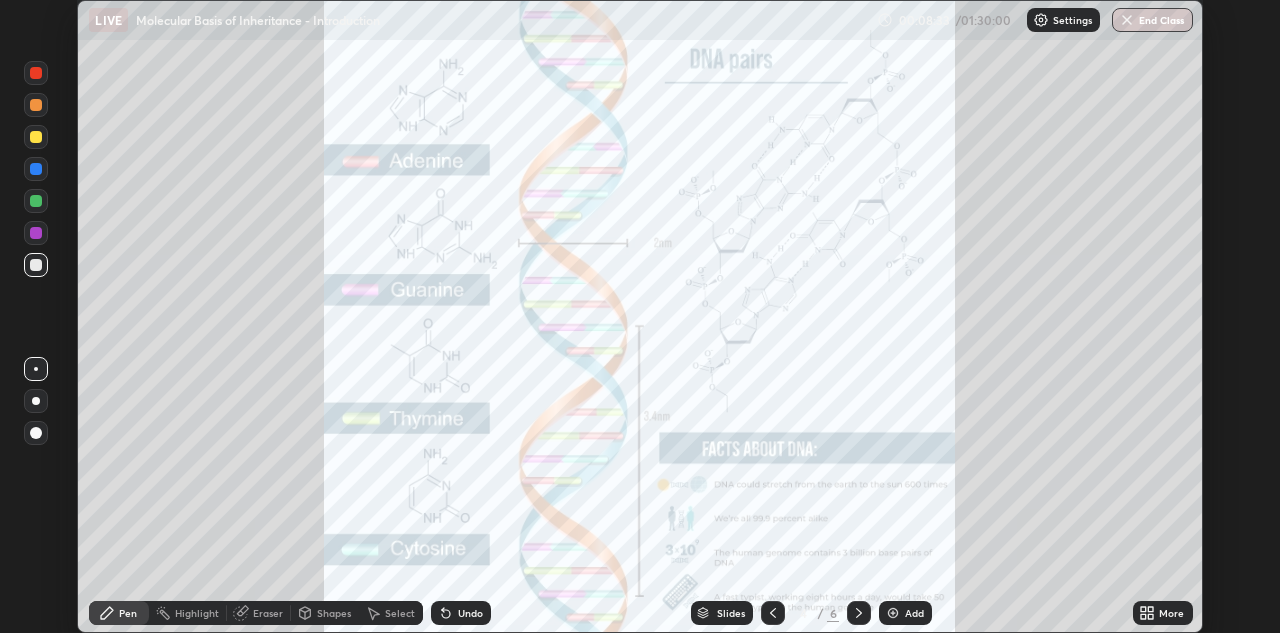 click at bounding box center (859, 613) 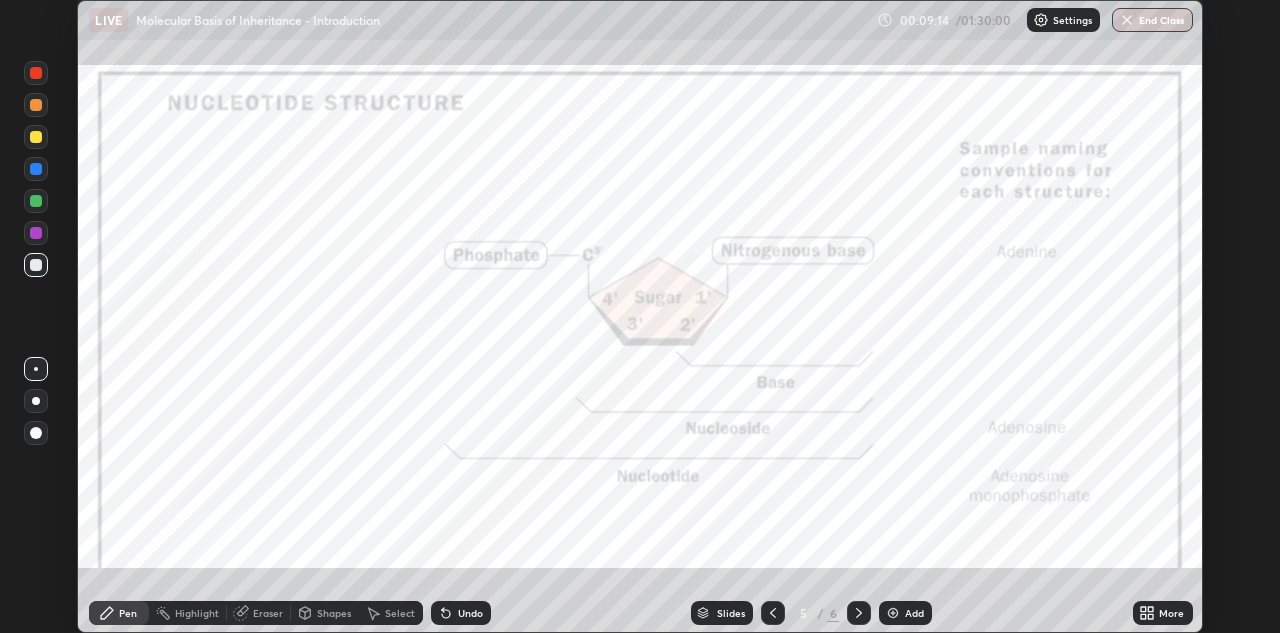click at bounding box center [36, 169] 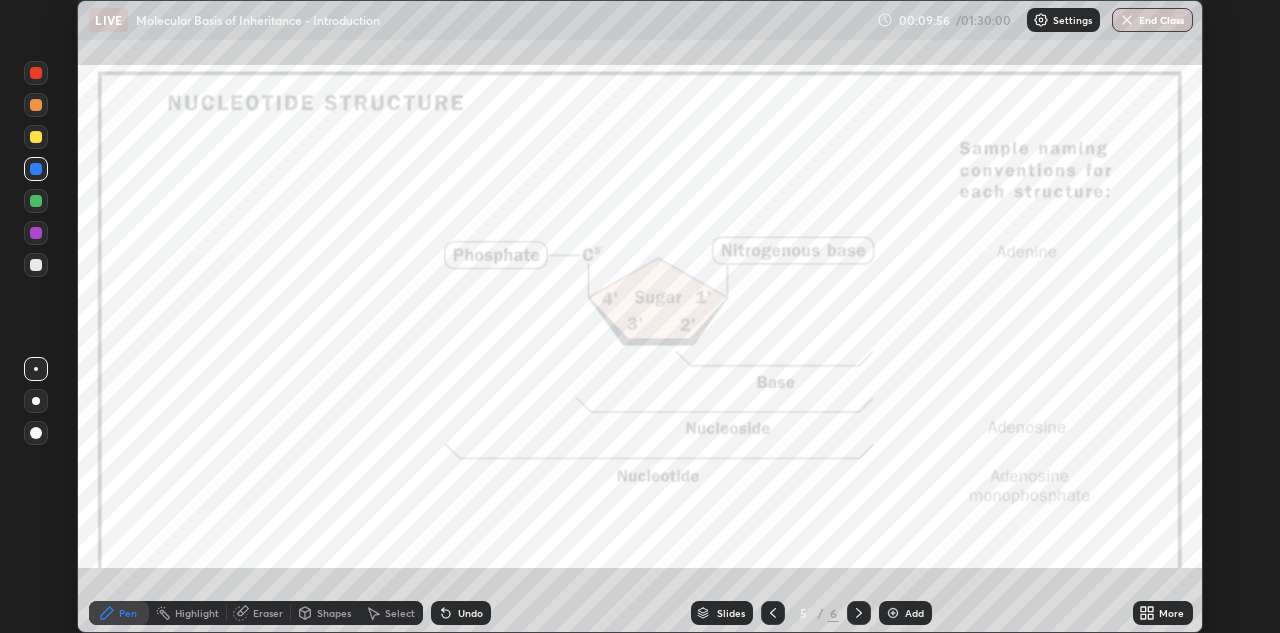 click 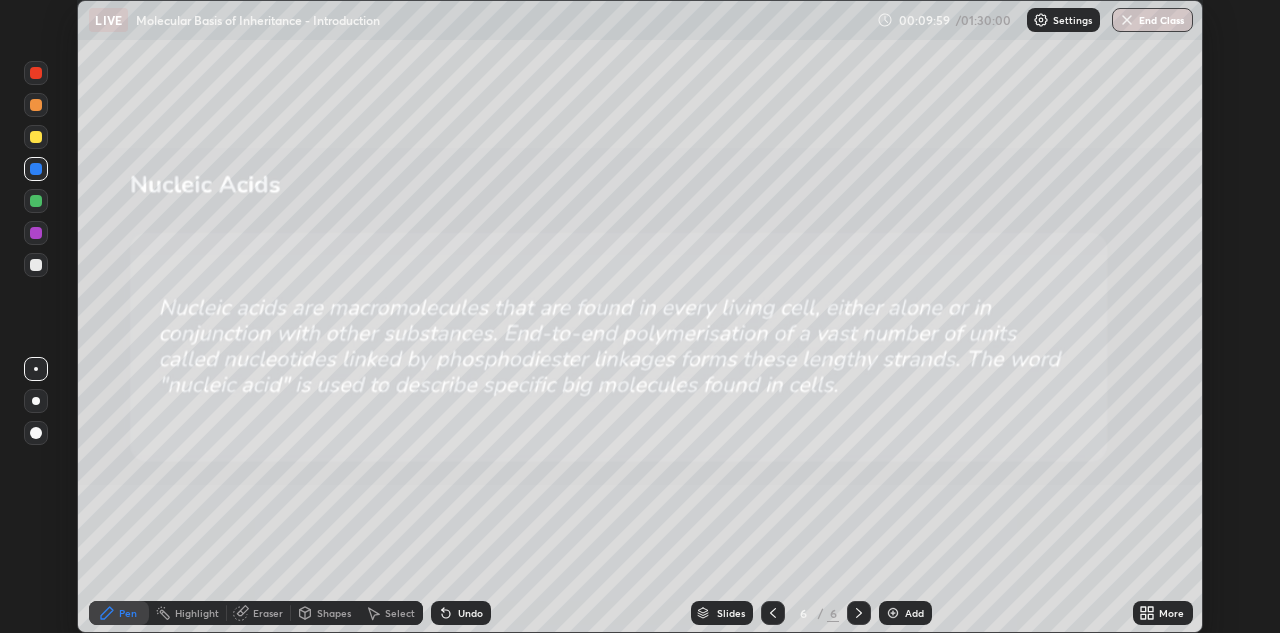 click at bounding box center (773, 613) 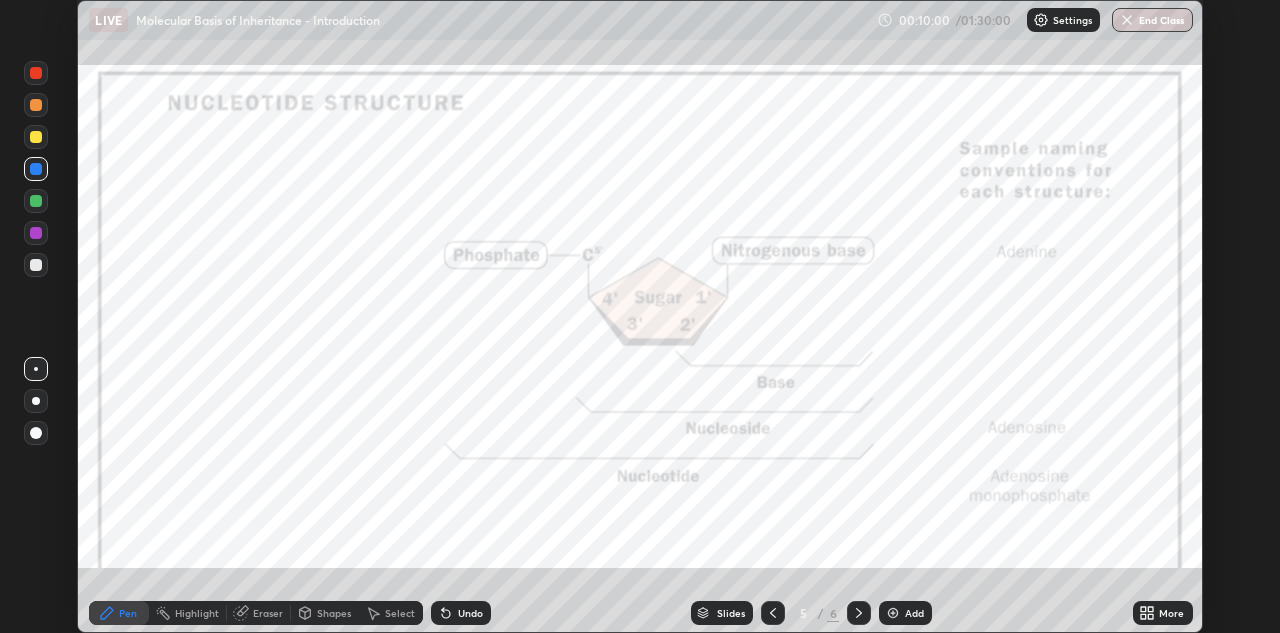 click 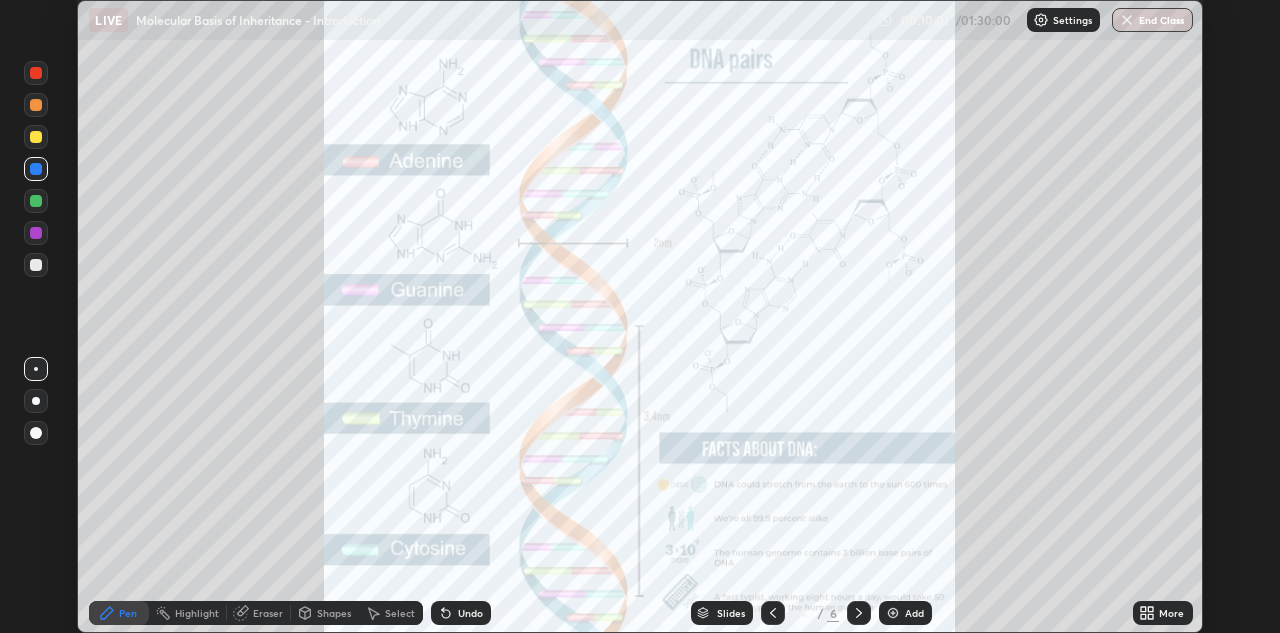 click 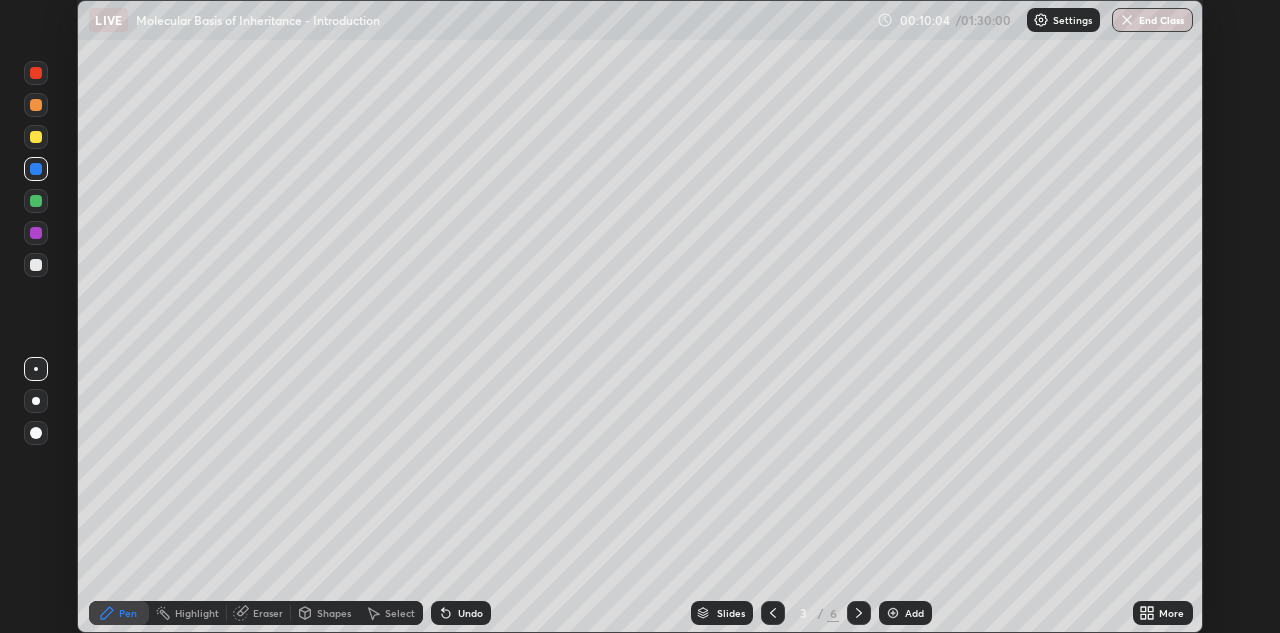 click 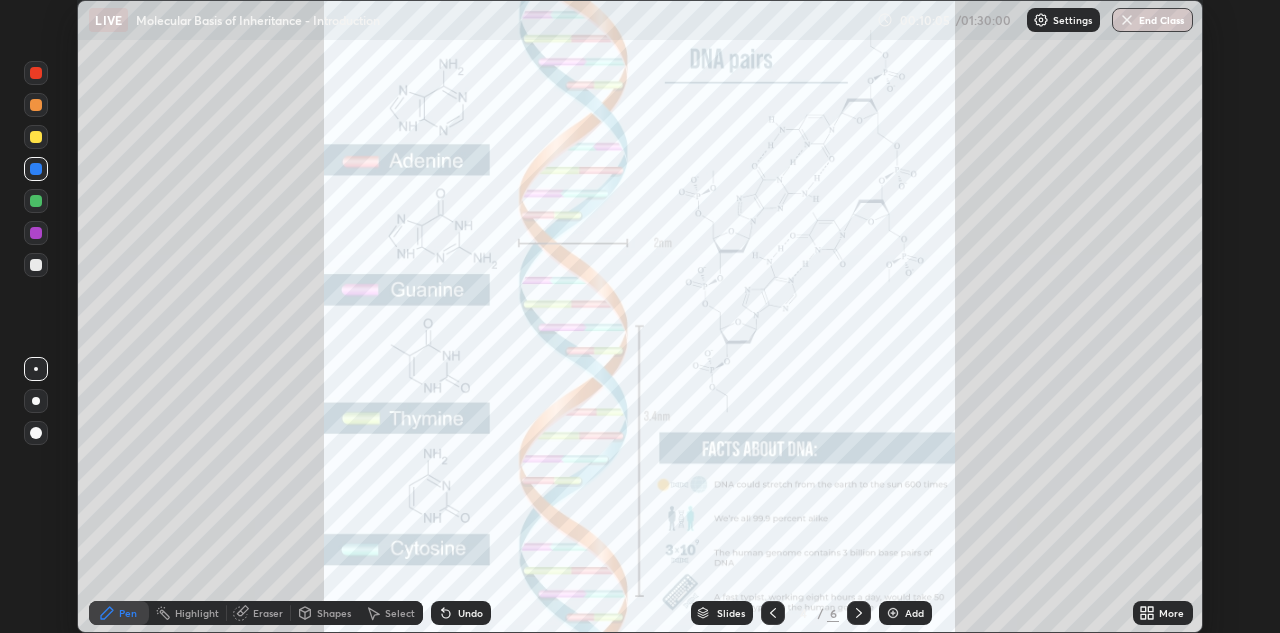 click 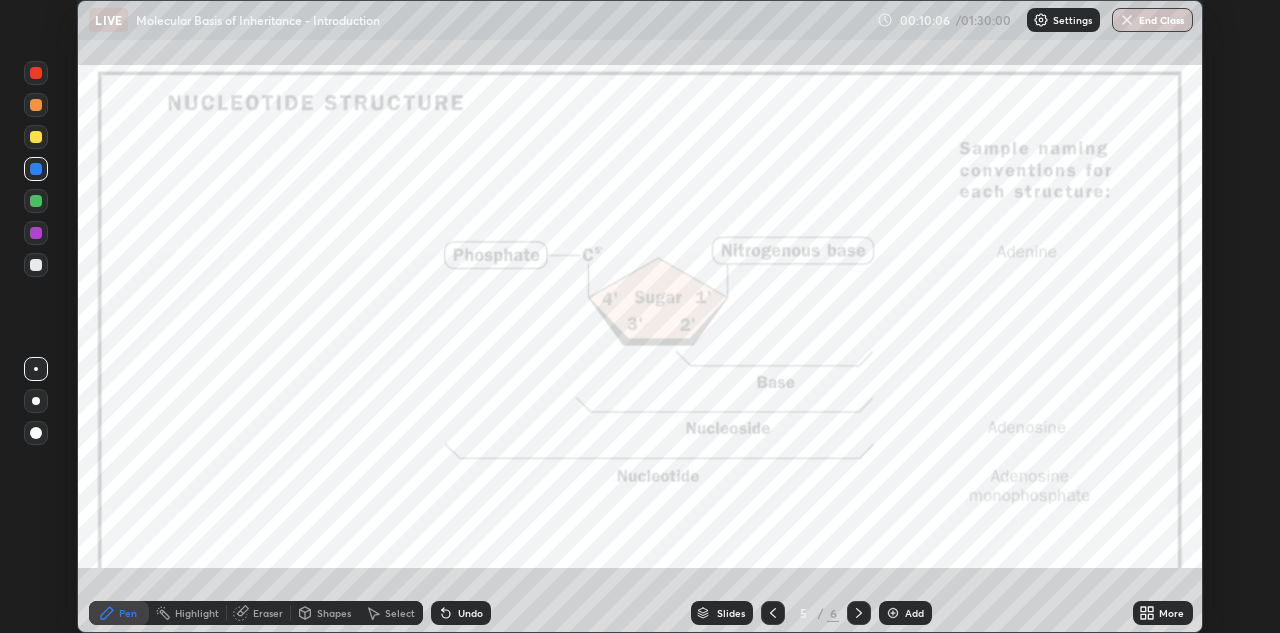 click 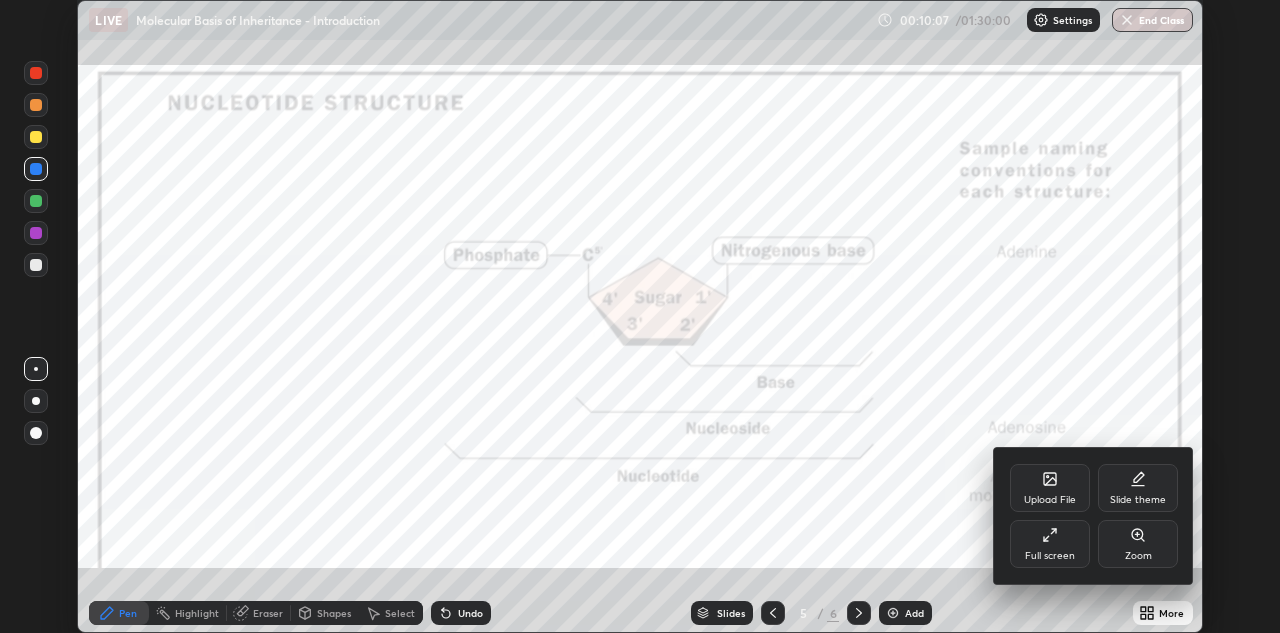 click on "Upload File" at bounding box center [1050, 488] 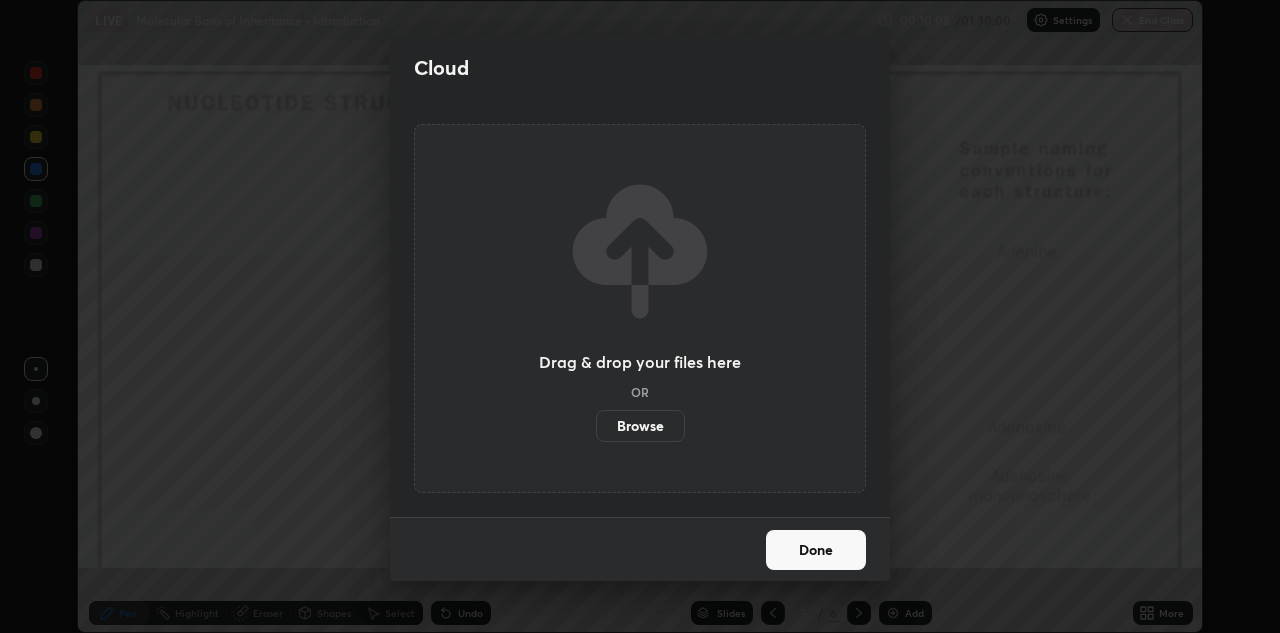 click on "Browse" at bounding box center [640, 426] 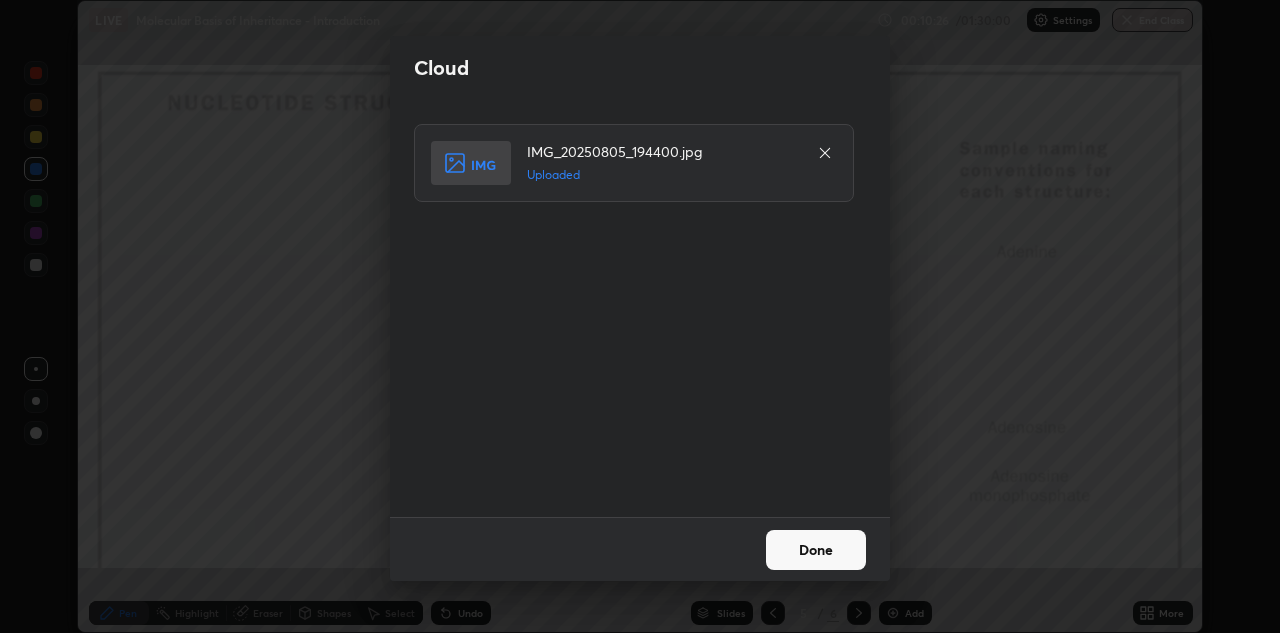 click on "Done" at bounding box center (816, 550) 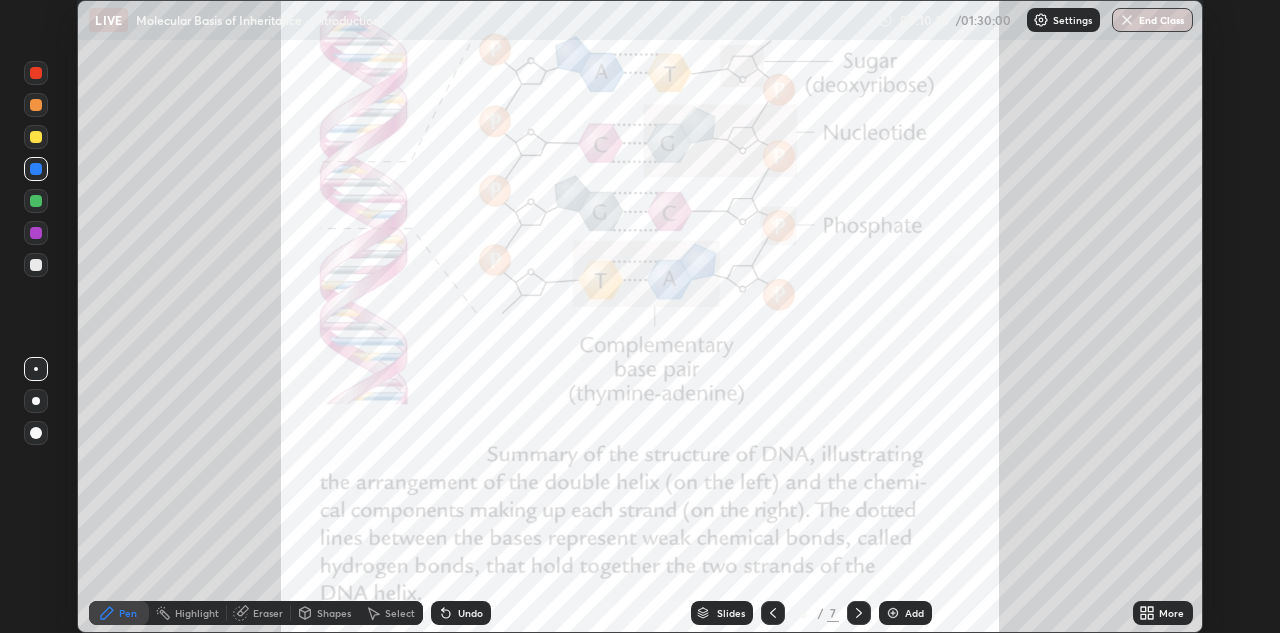 click at bounding box center (36, 169) 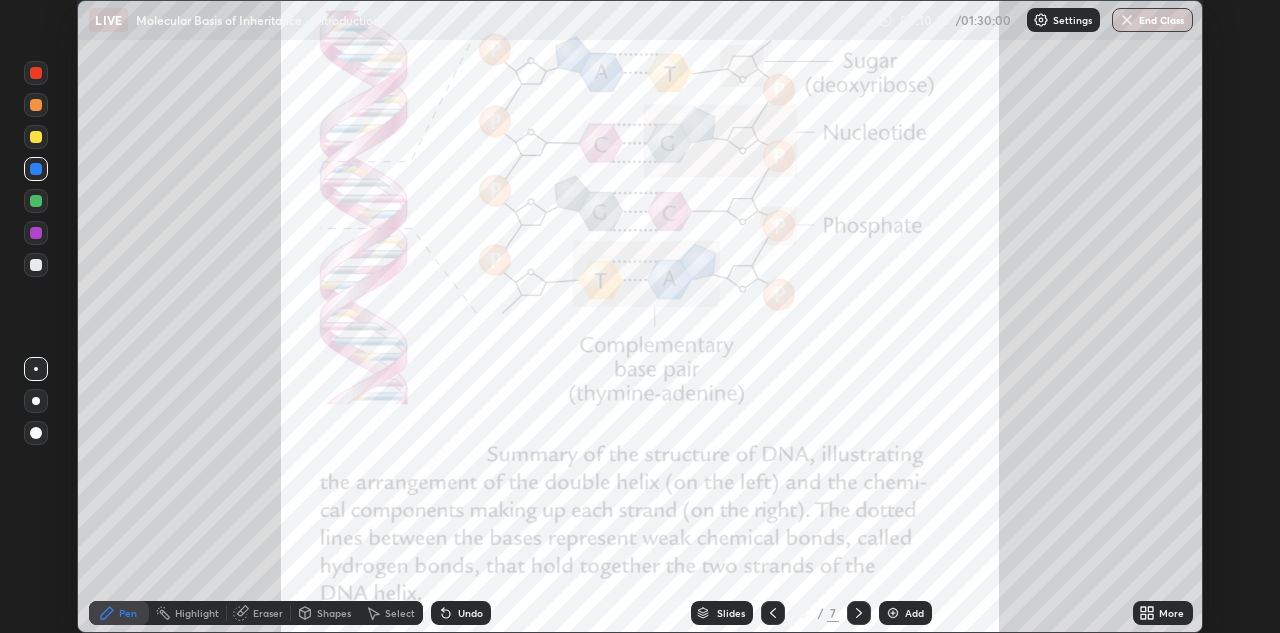 click at bounding box center [36, 73] 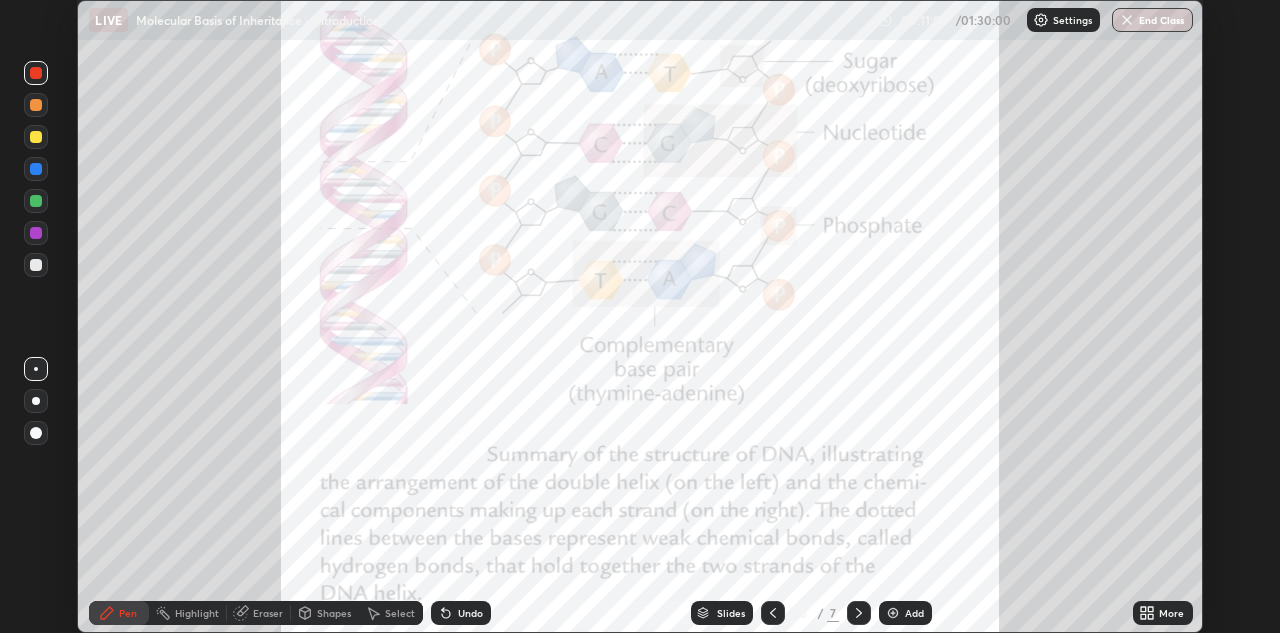 click 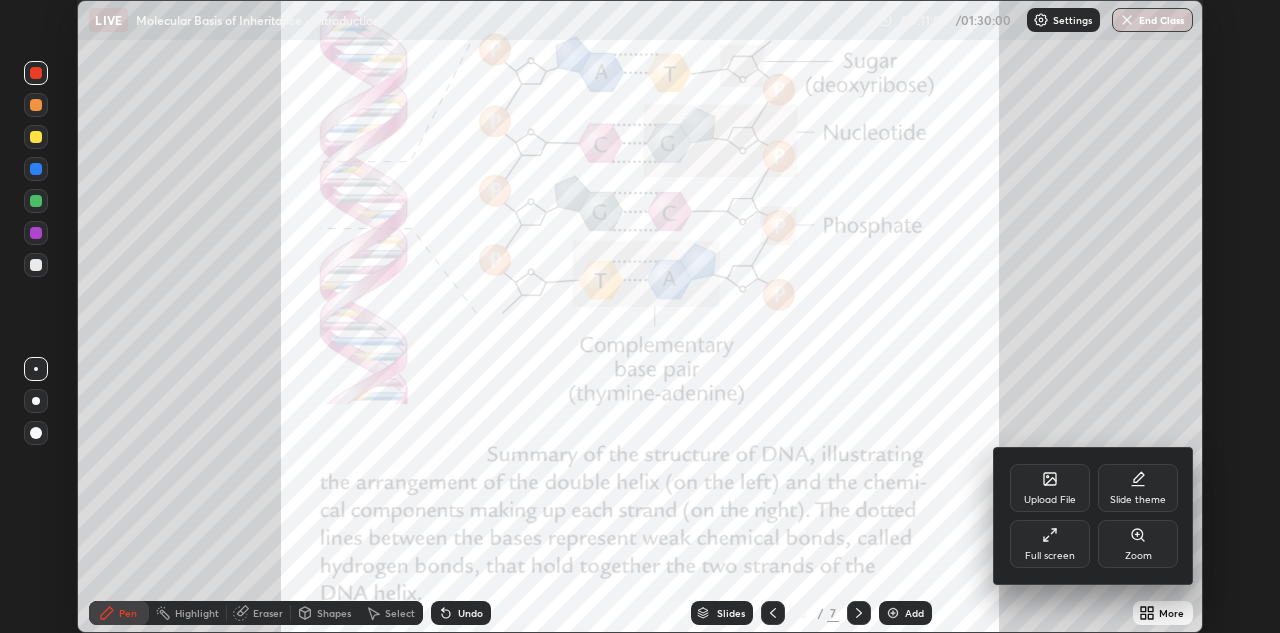 click on "Full screen" at bounding box center (1050, 544) 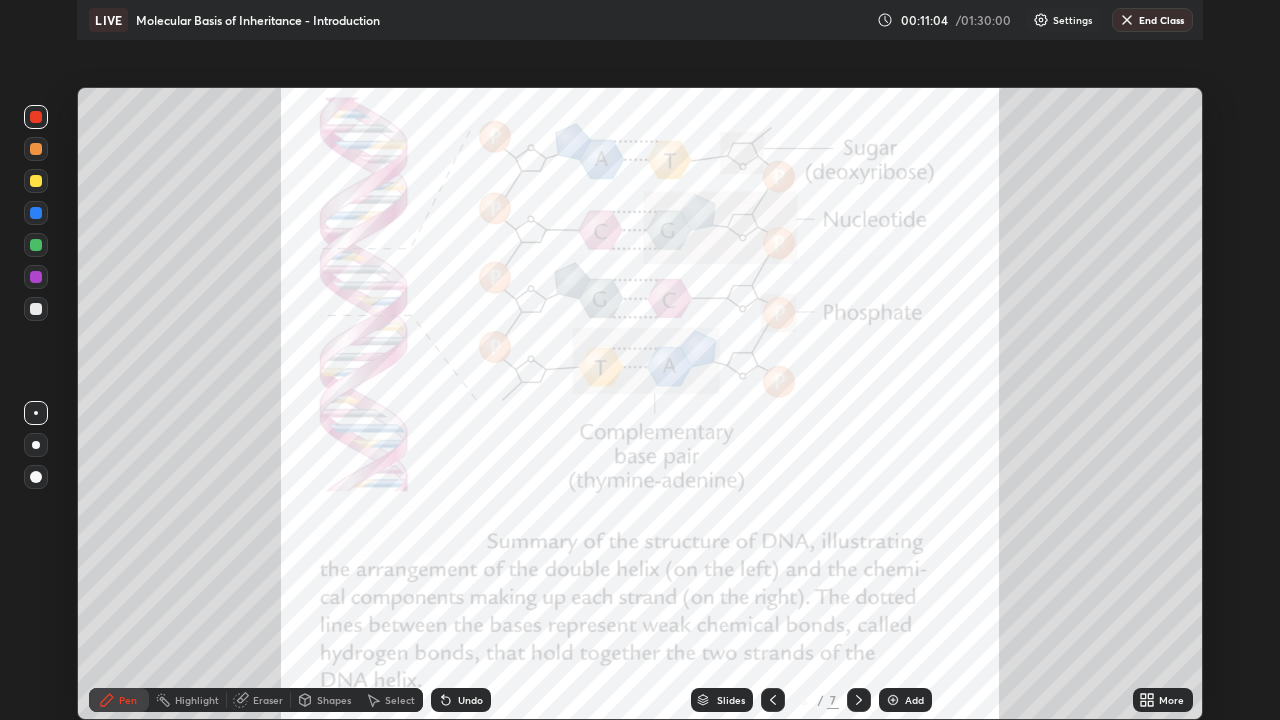 scroll, scrollTop: 99280, scrollLeft: 98720, axis: both 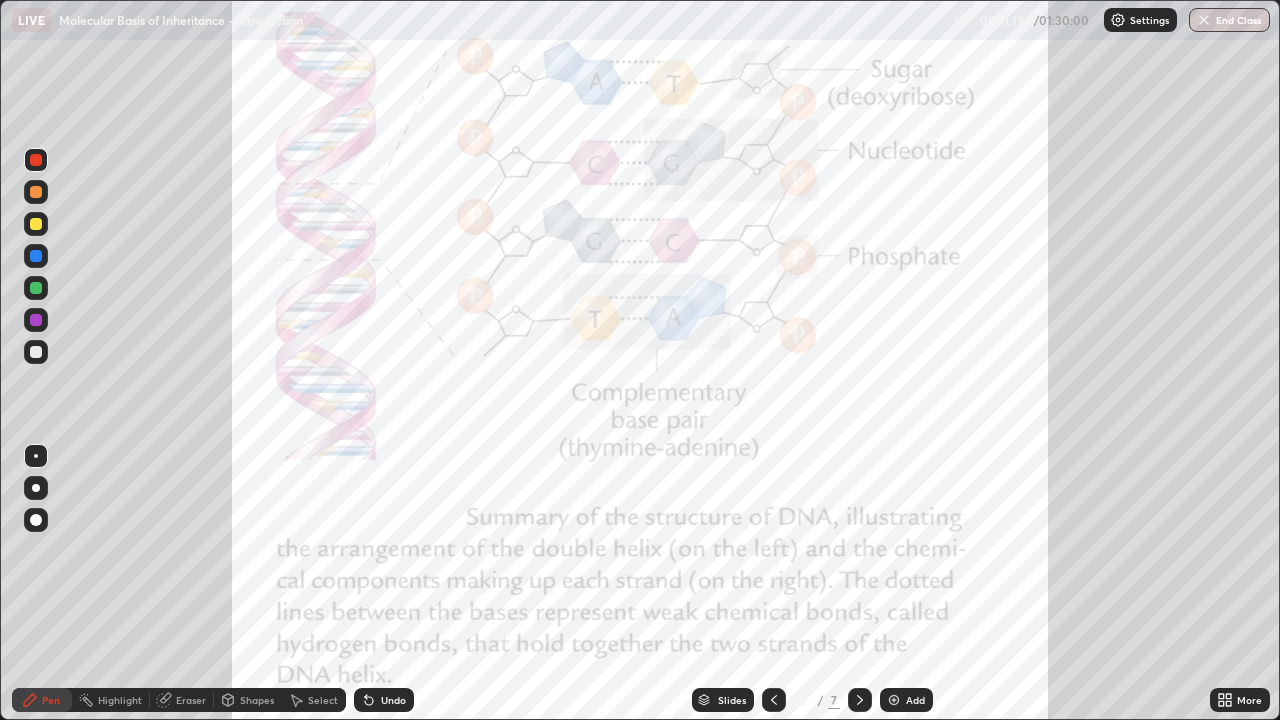 click 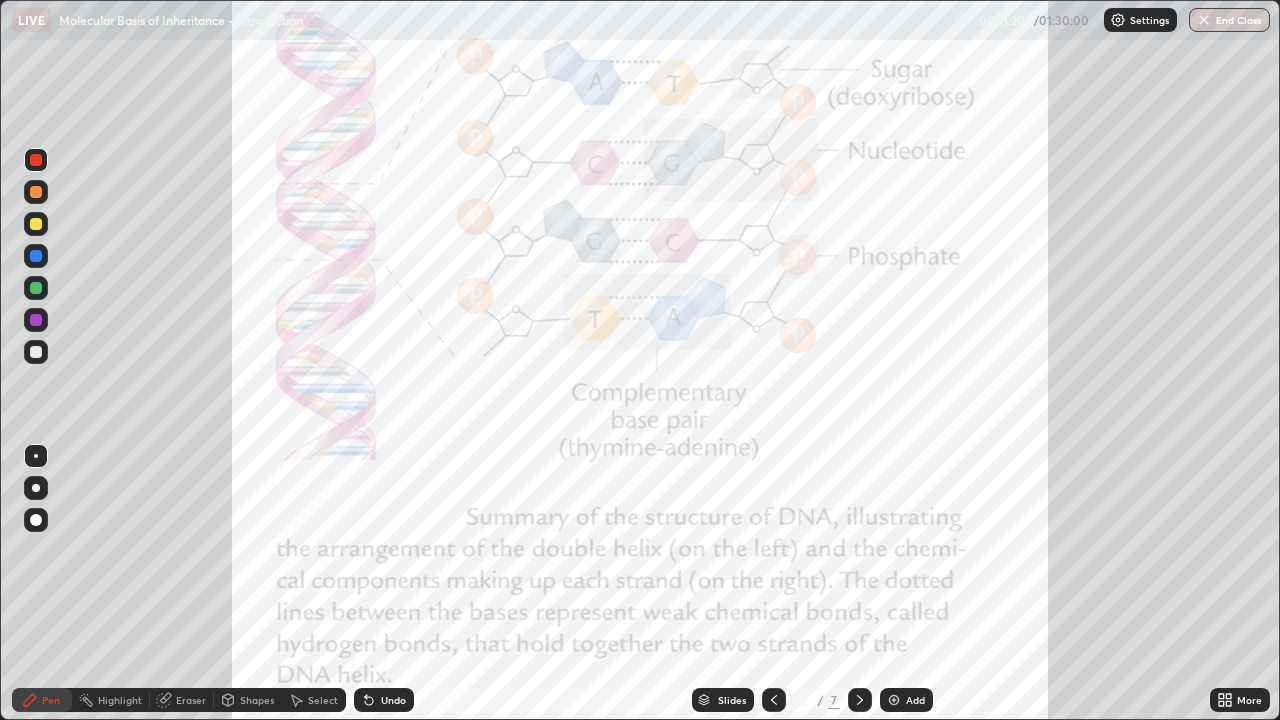 click 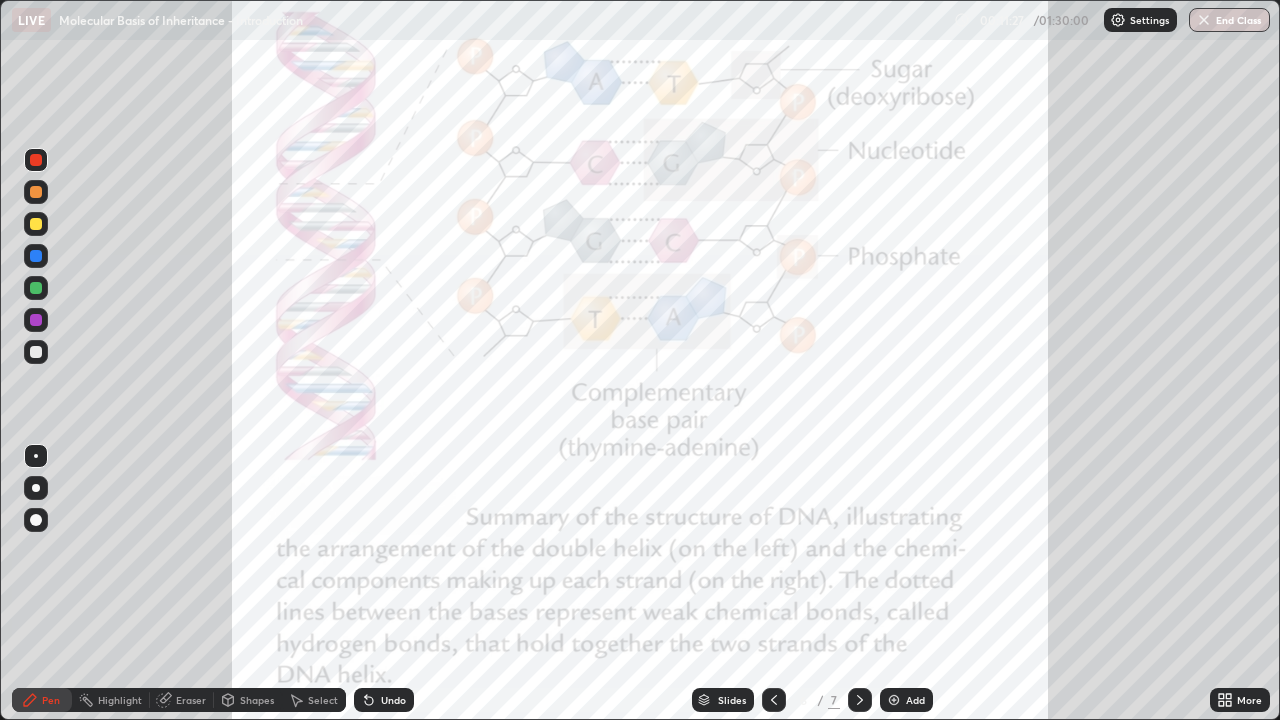 click on "LIVE Molecular Basis of Inheritance - Introduction" at bounding box center [479, 20] 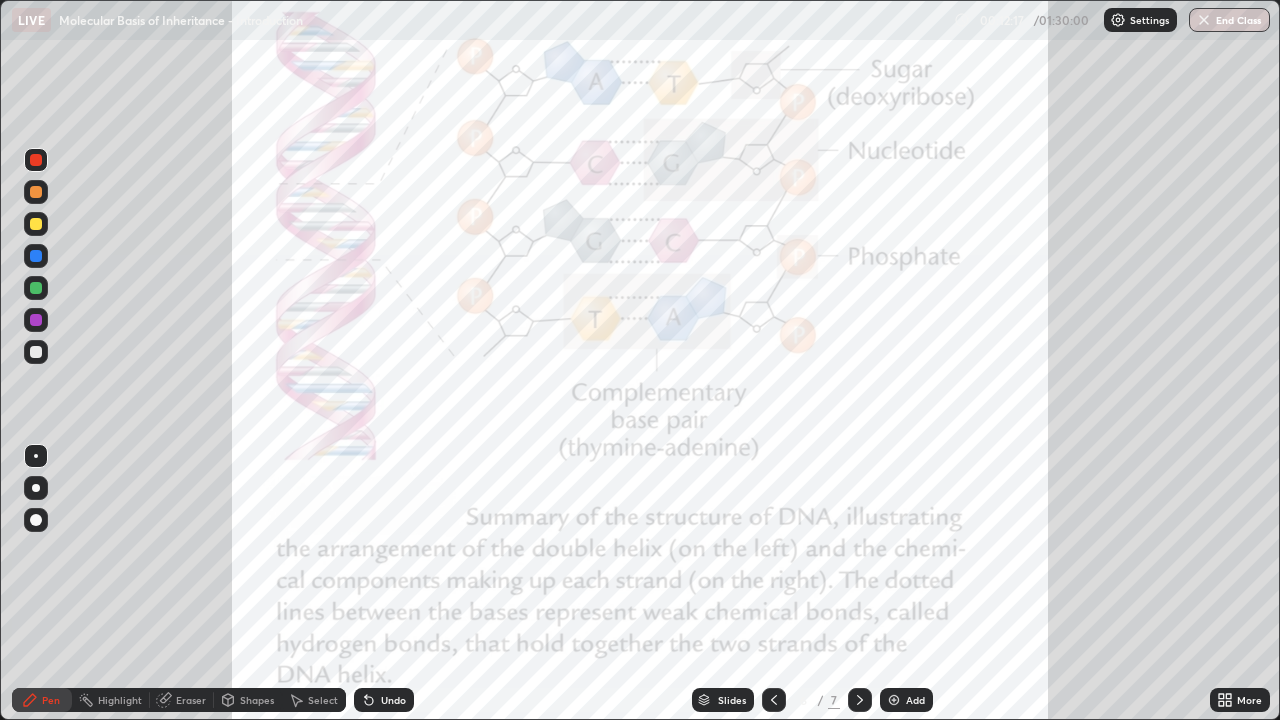 click 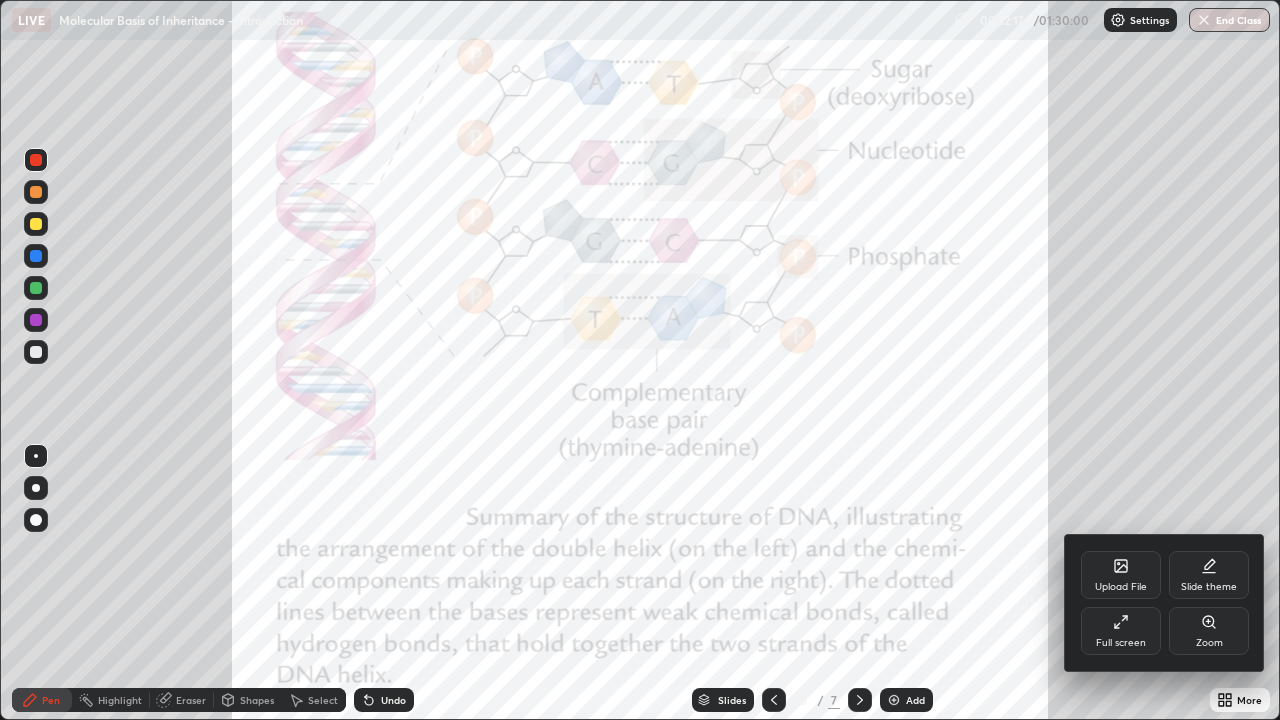 click on "Upload File" at bounding box center (1121, 575) 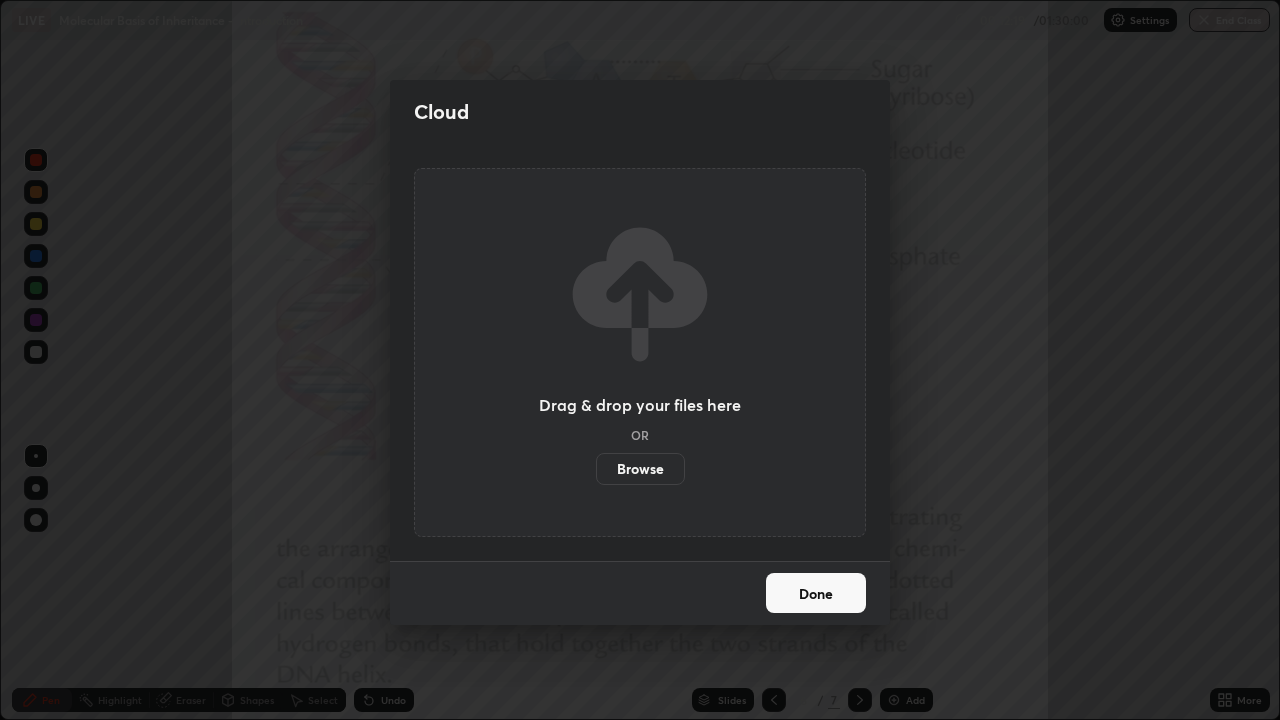 click on "Browse" at bounding box center [640, 469] 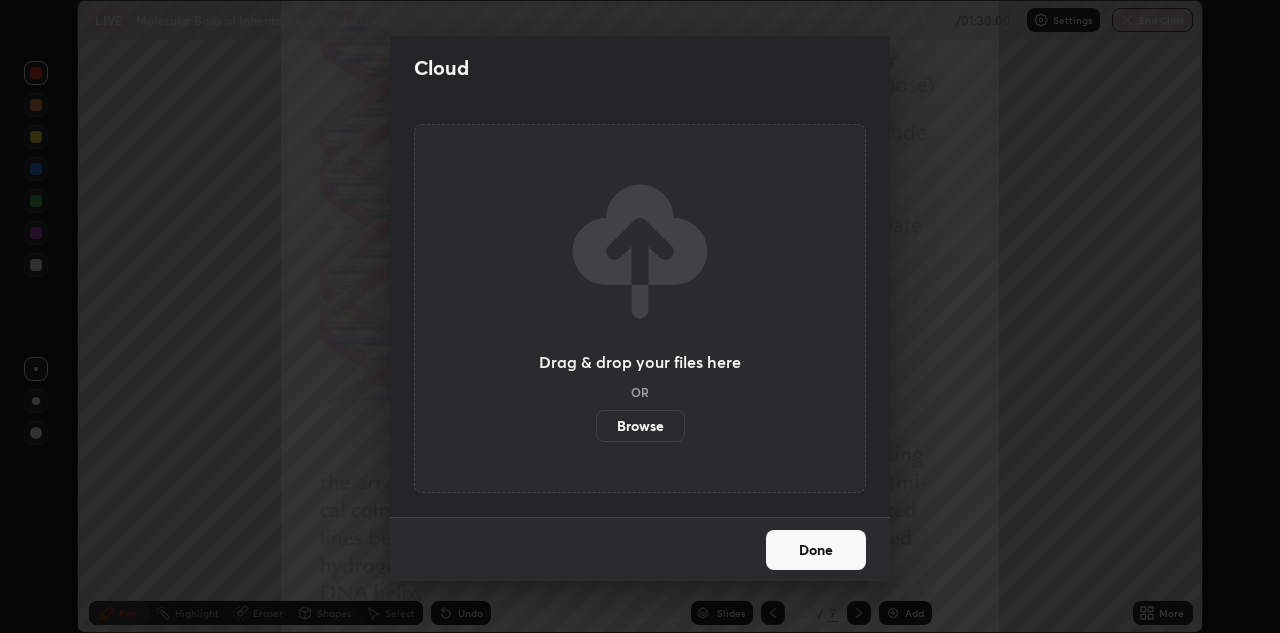 scroll, scrollTop: 633, scrollLeft: 1280, axis: both 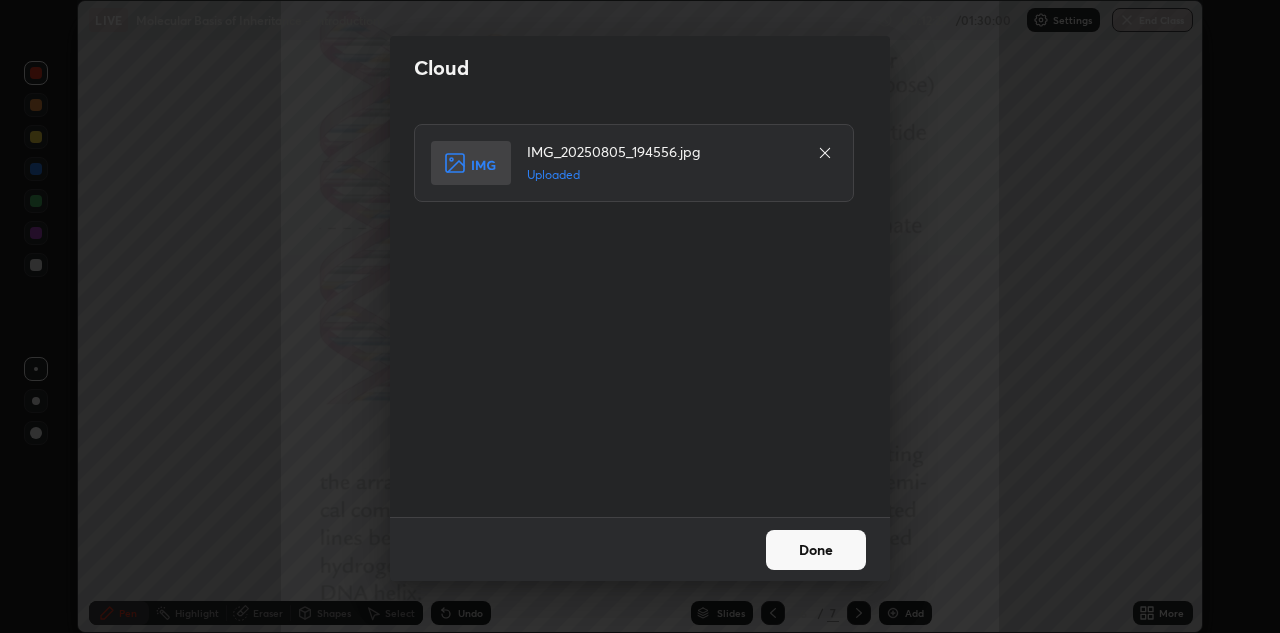 click on "Done" at bounding box center [816, 550] 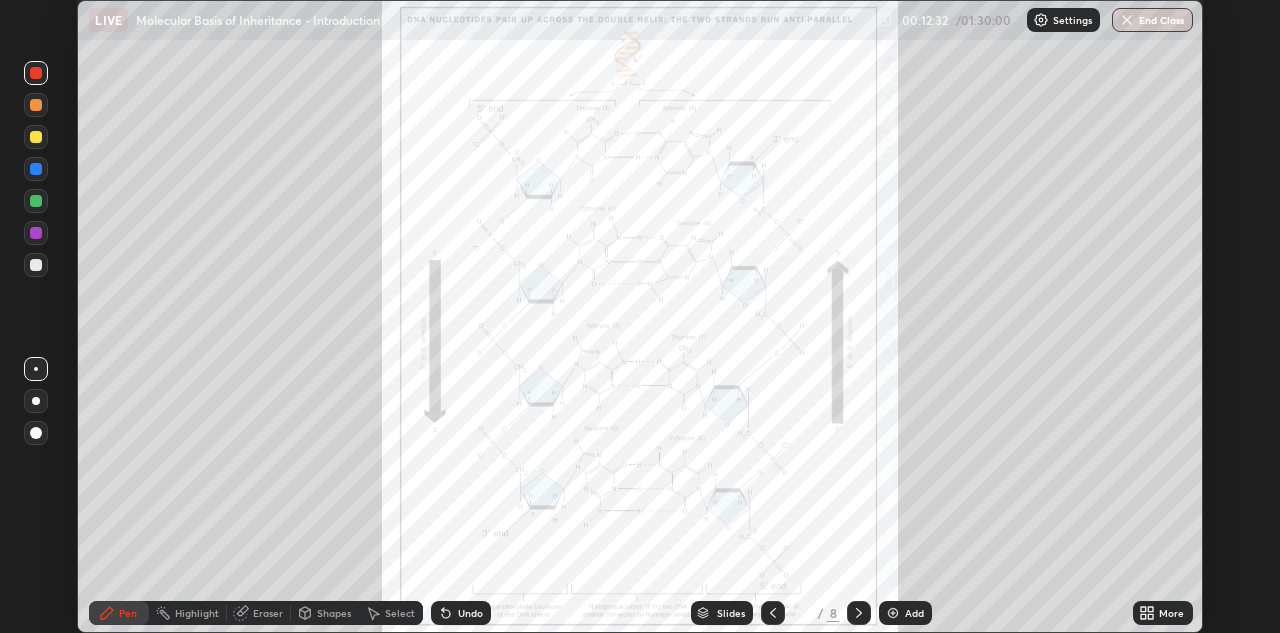 click 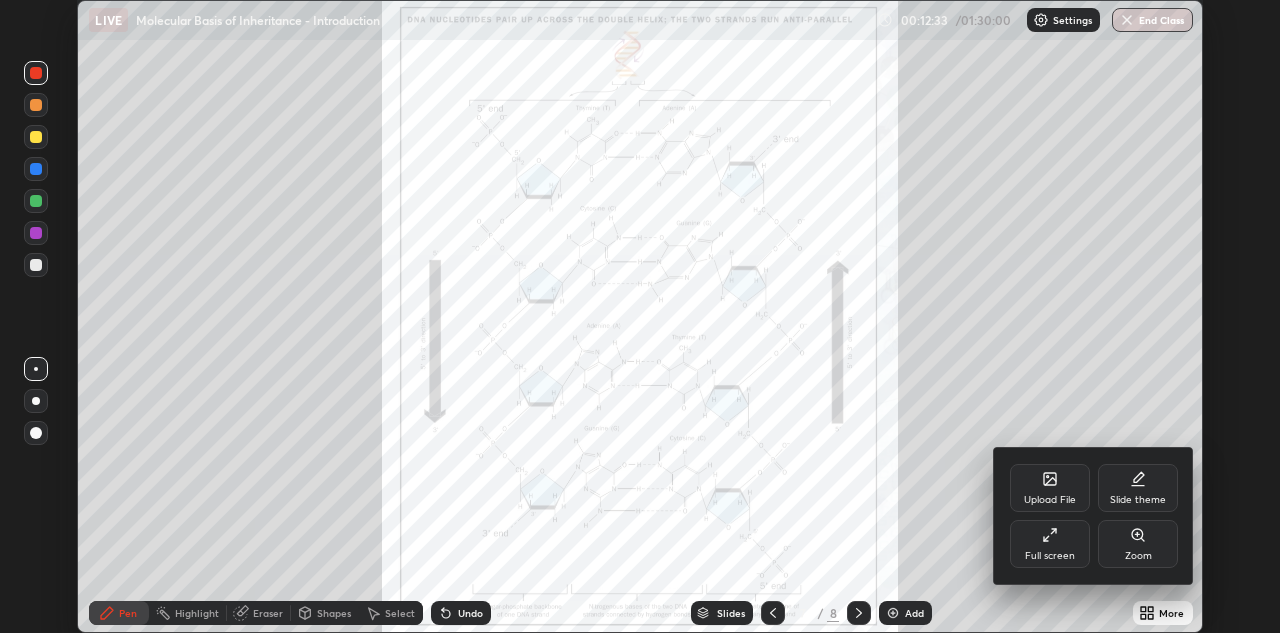 click 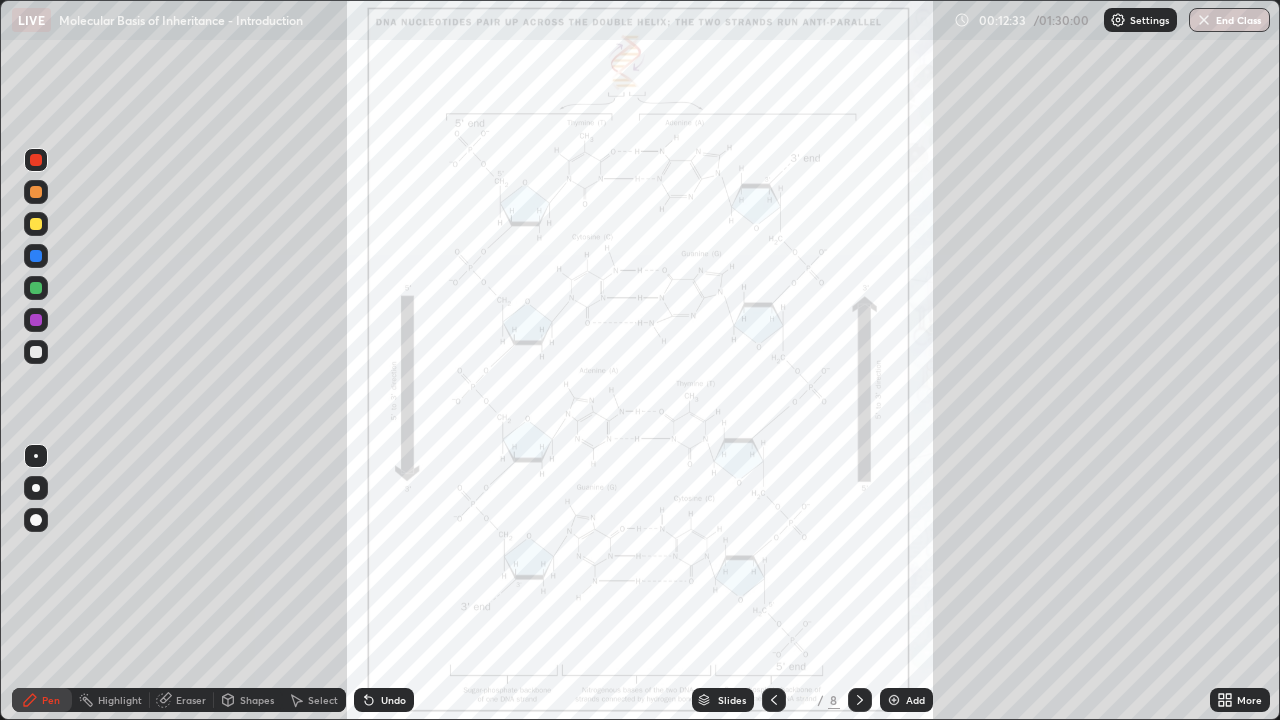 scroll, scrollTop: 99280, scrollLeft: 98720, axis: both 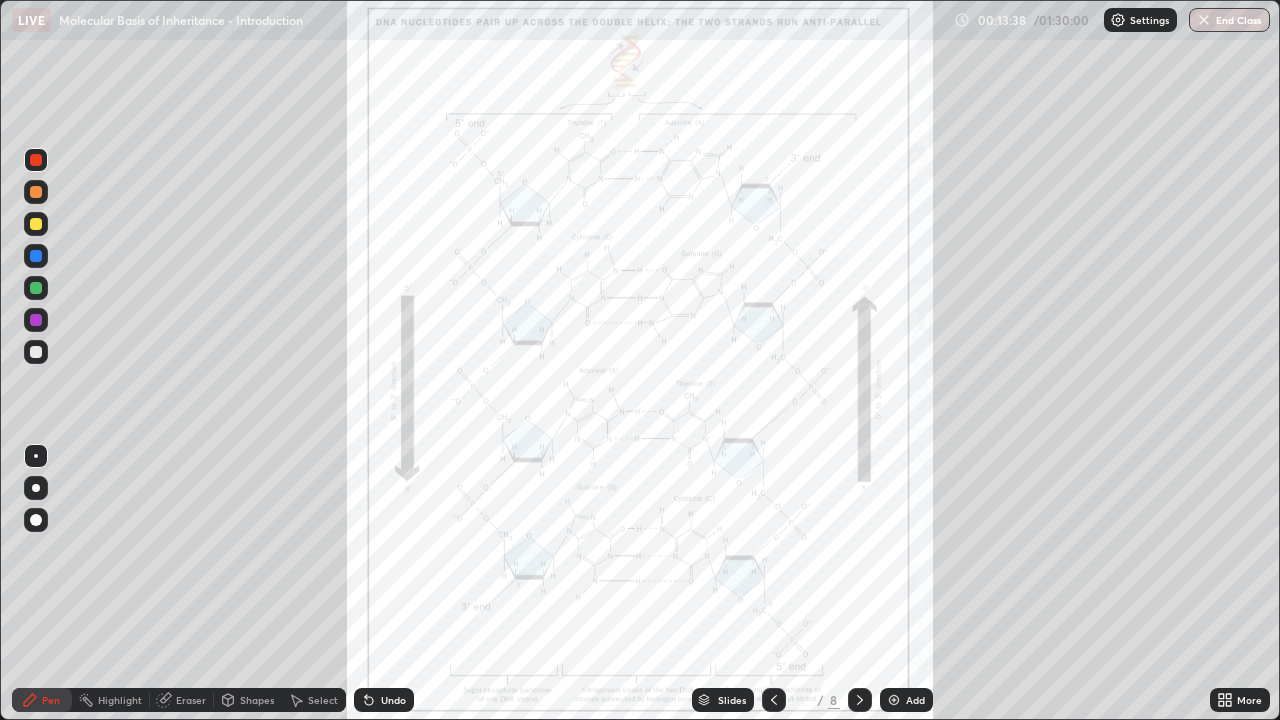 click on "Slides" at bounding box center (732, 700) 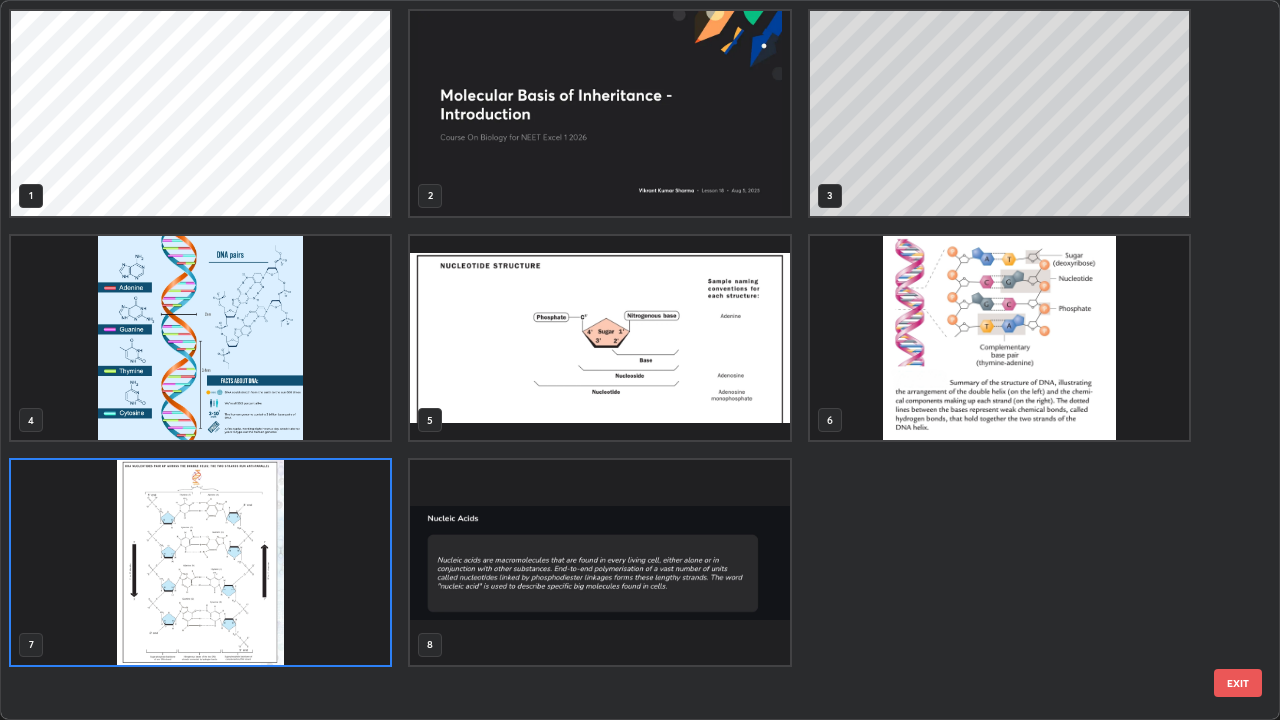 scroll, scrollTop: 7, scrollLeft: 11, axis: both 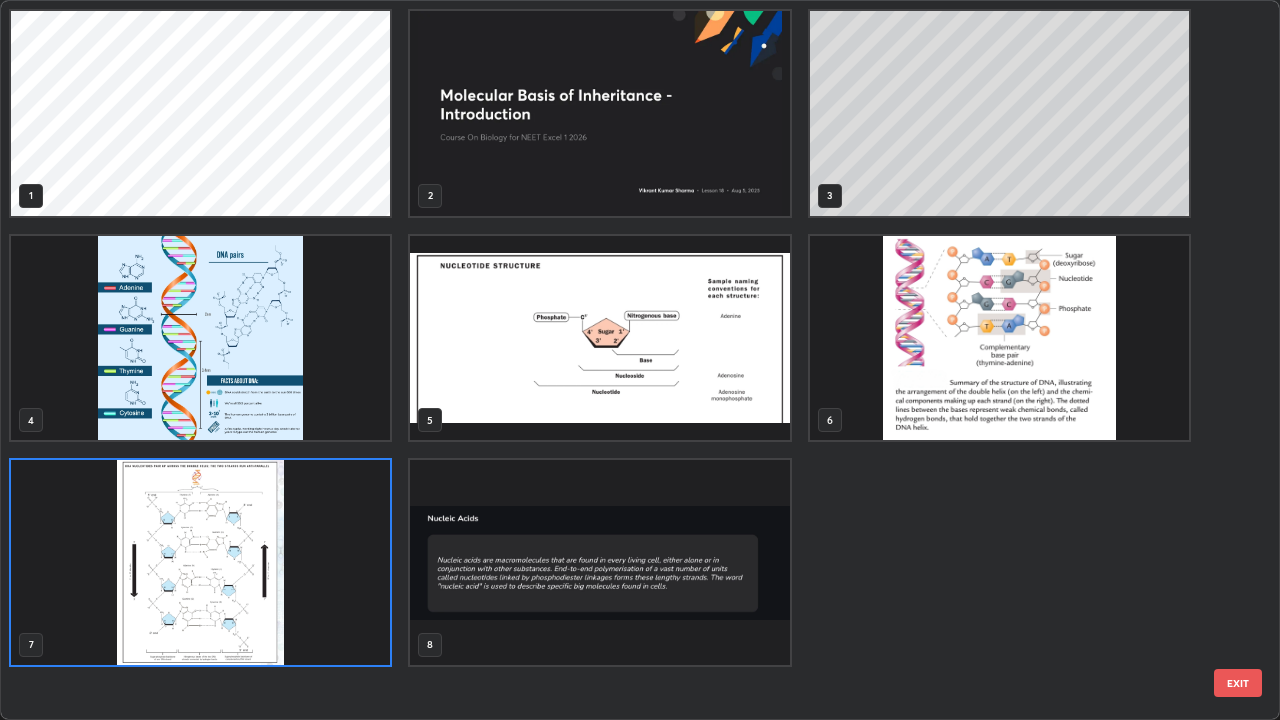 click at bounding box center [599, 562] 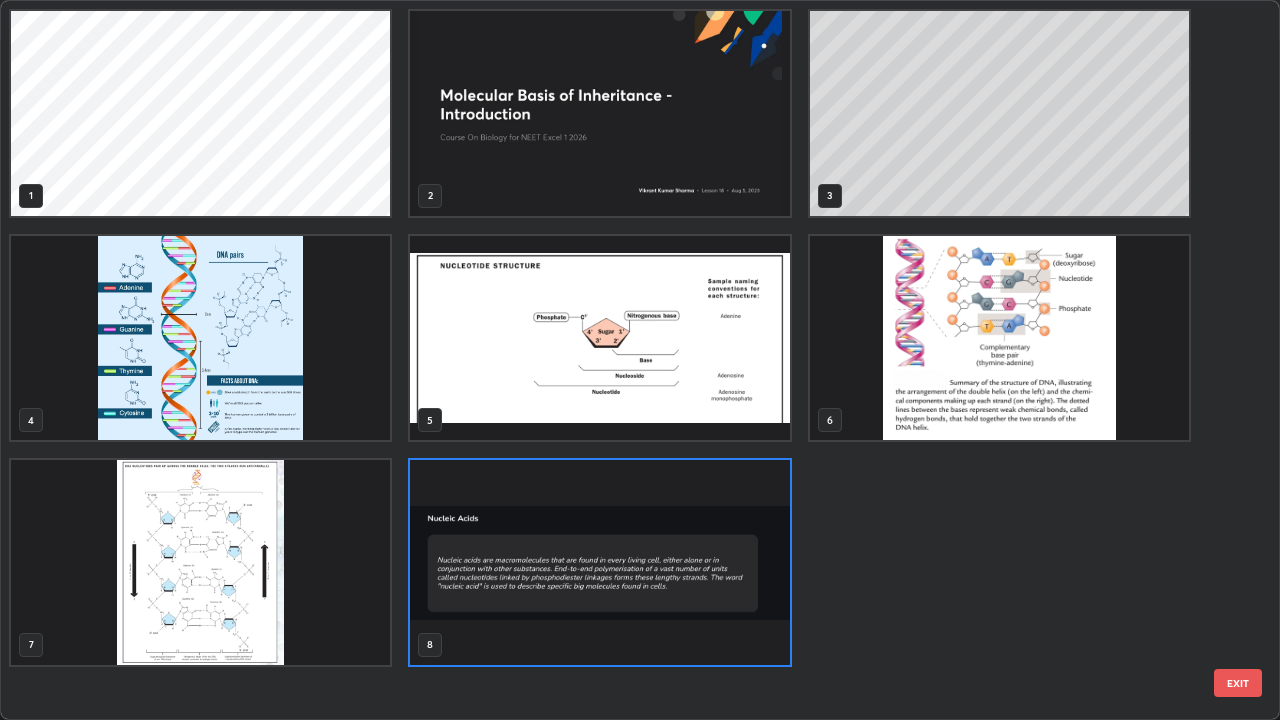click at bounding box center (599, 562) 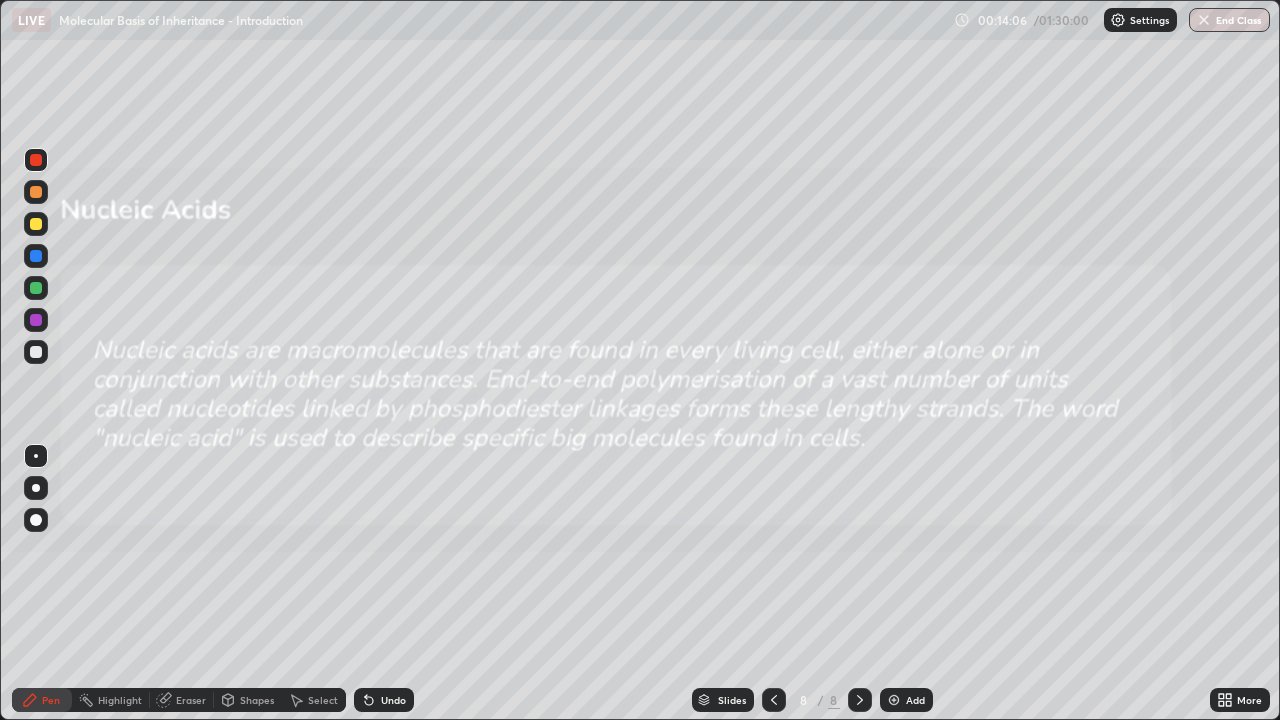 click 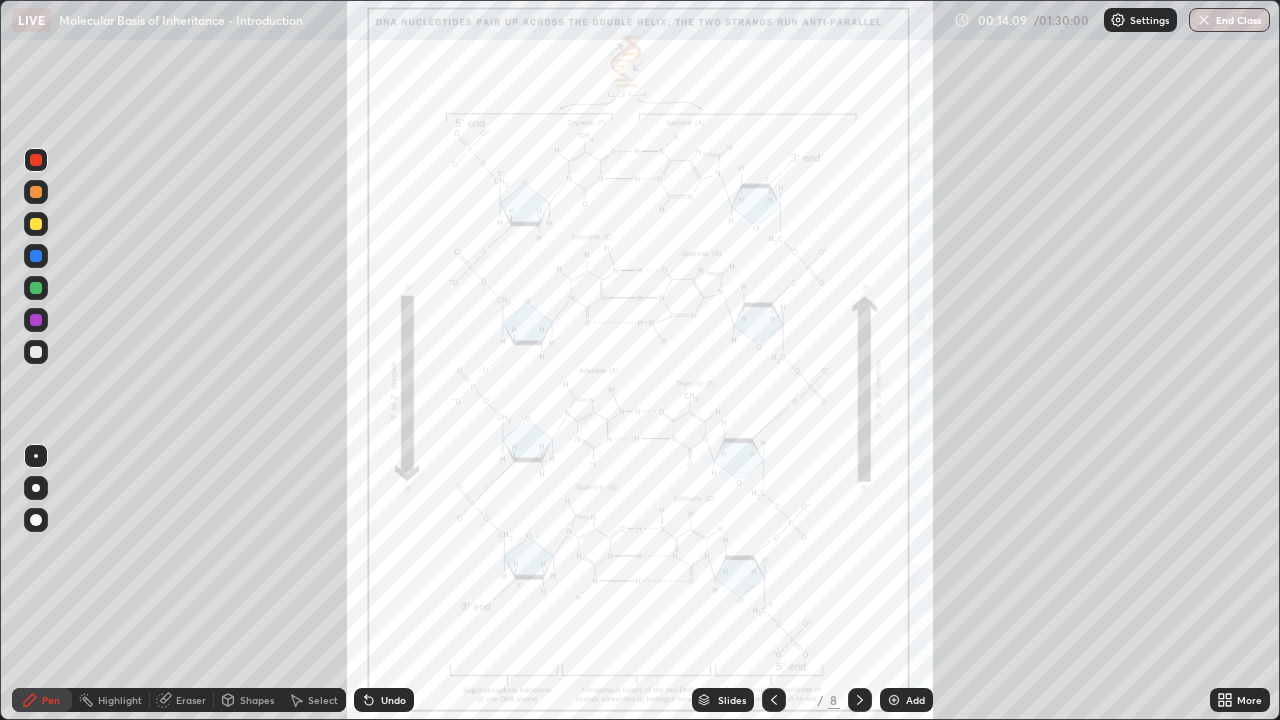 click 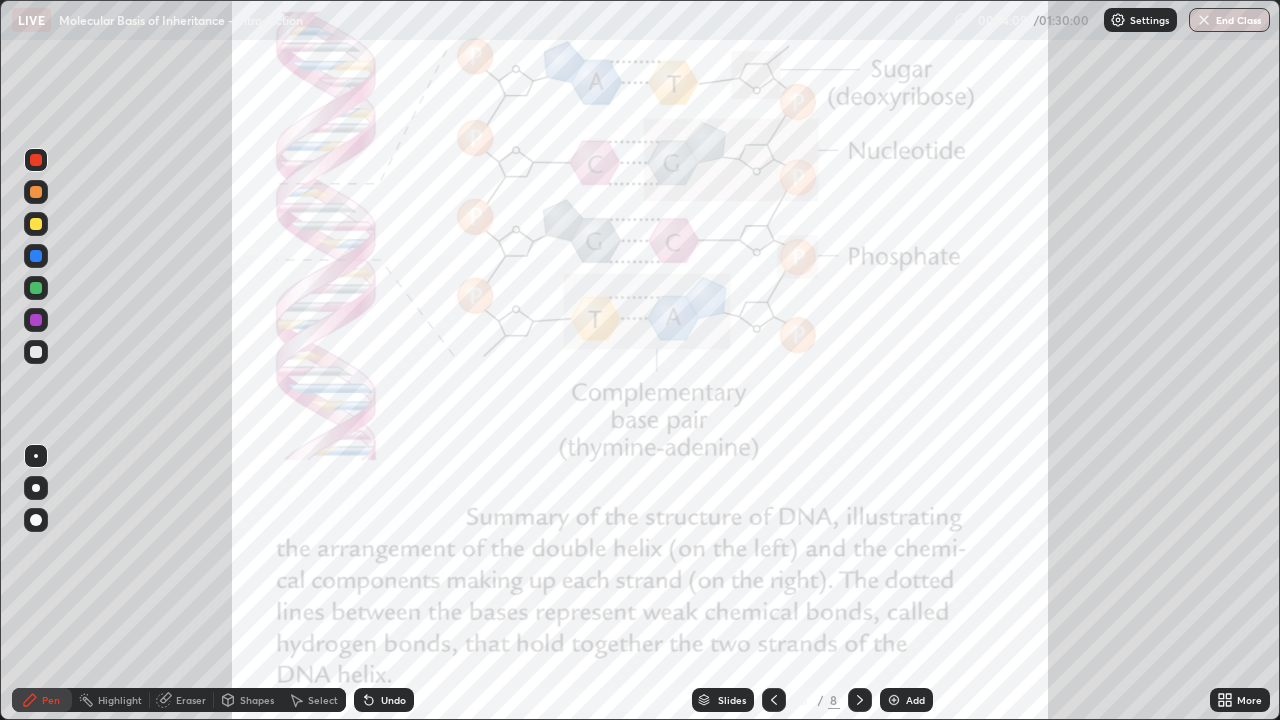 click 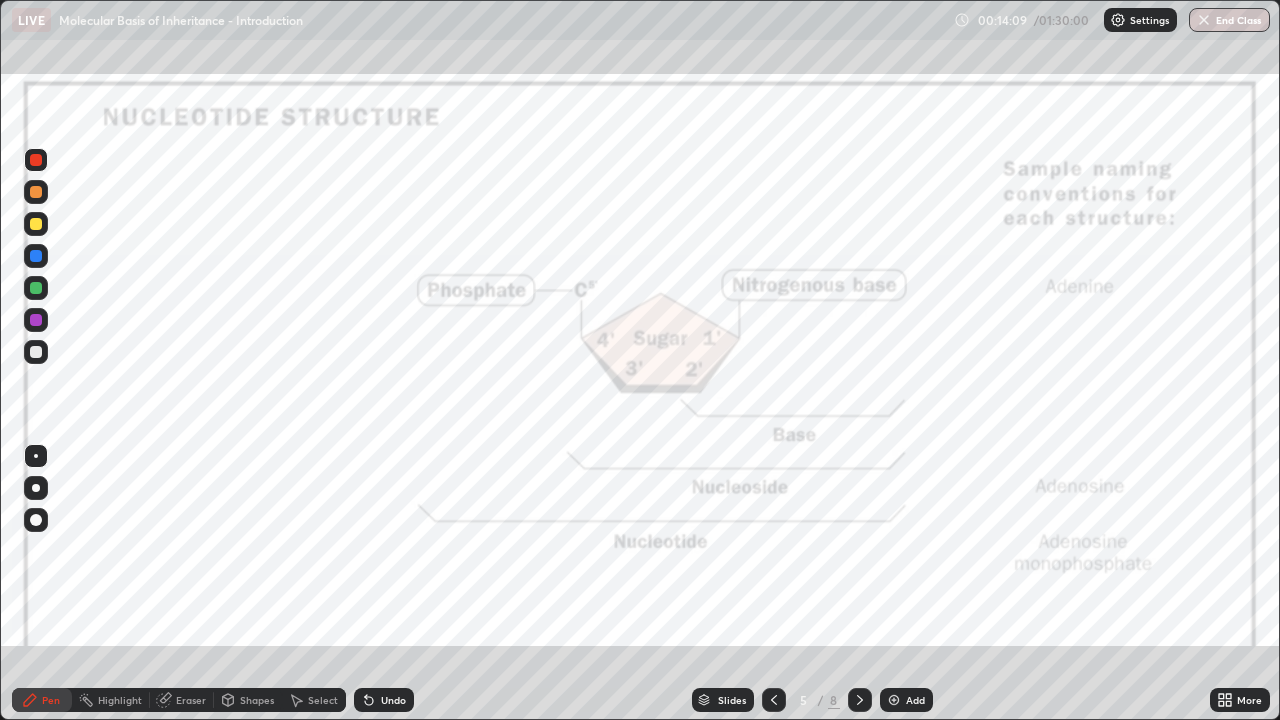click 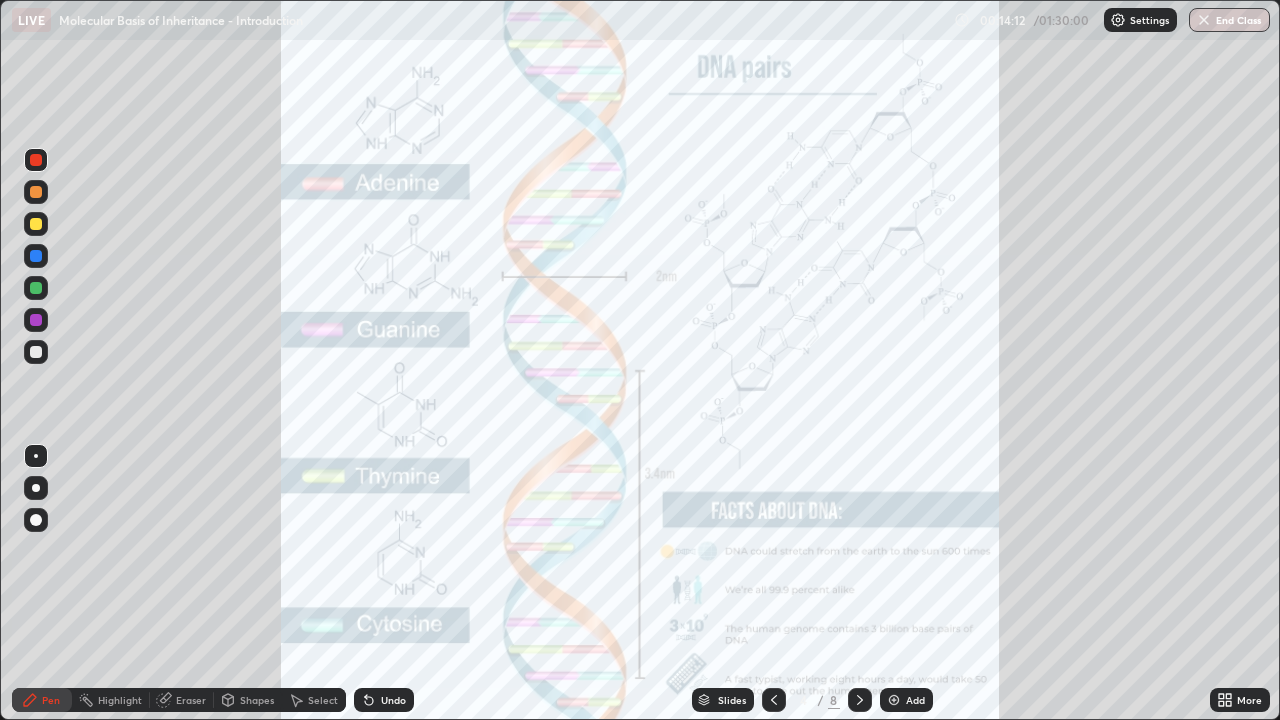 click 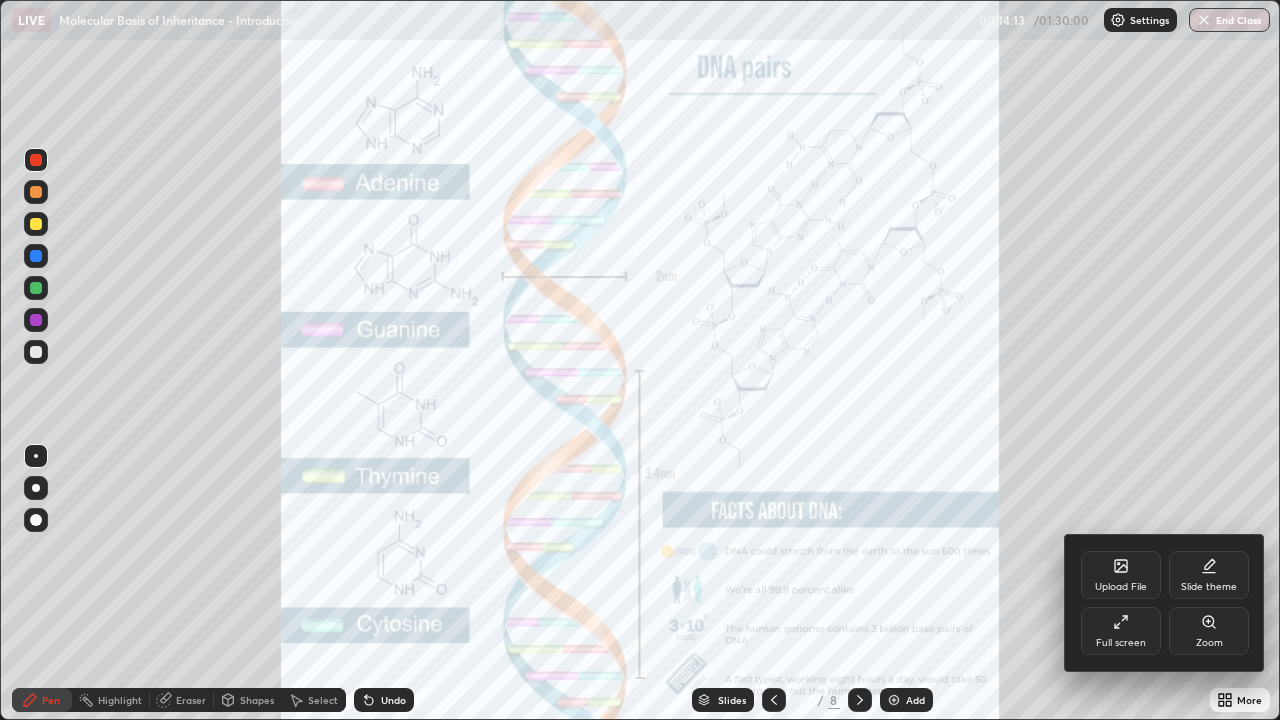 click on "Upload File" at bounding box center [1121, 575] 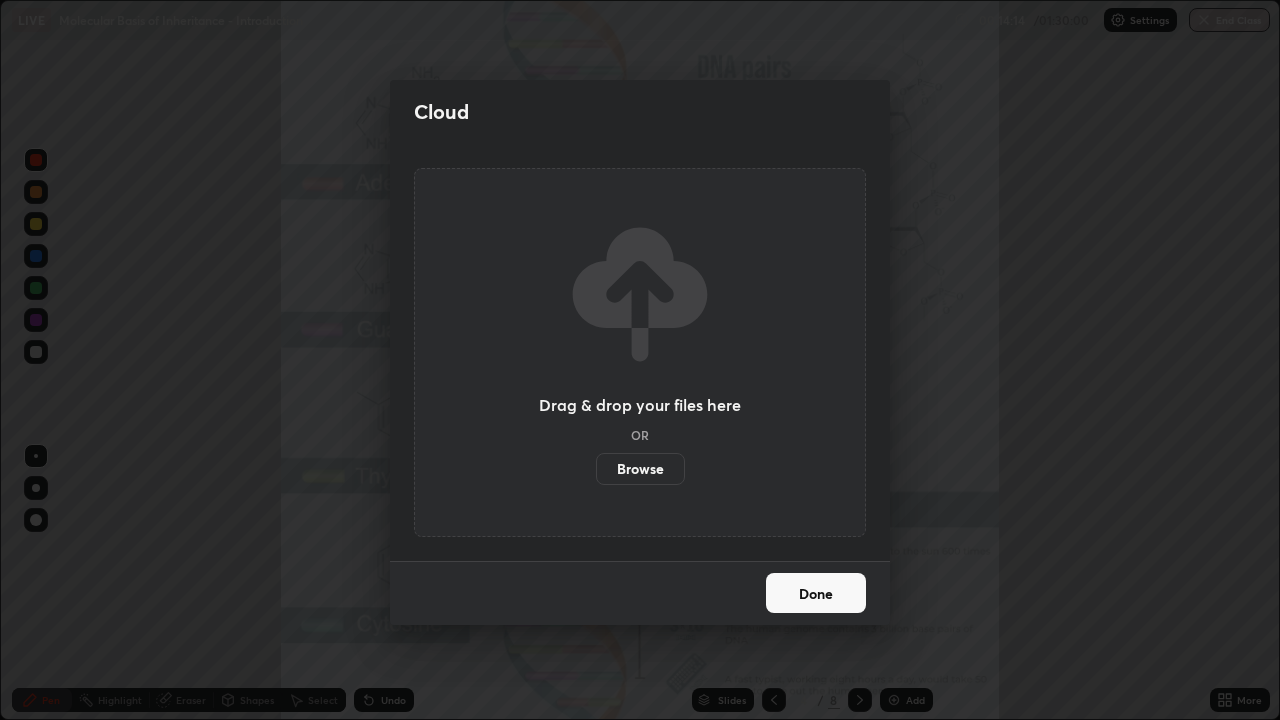 click on "Browse" at bounding box center [640, 469] 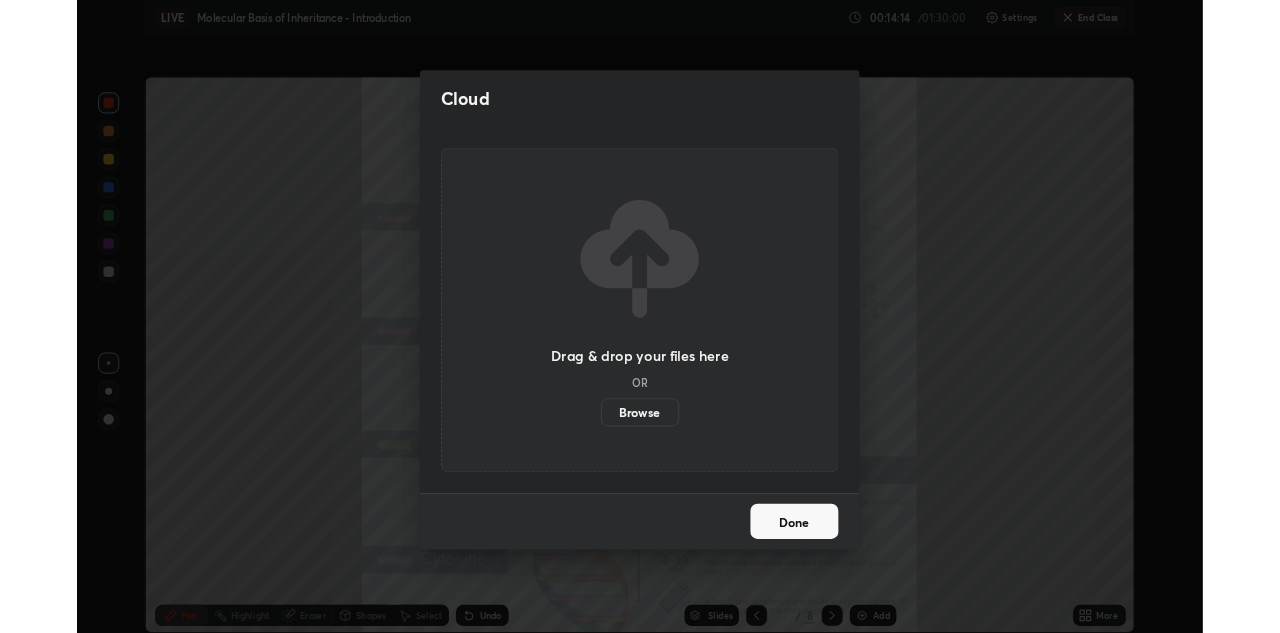 scroll, scrollTop: 633, scrollLeft: 1280, axis: both 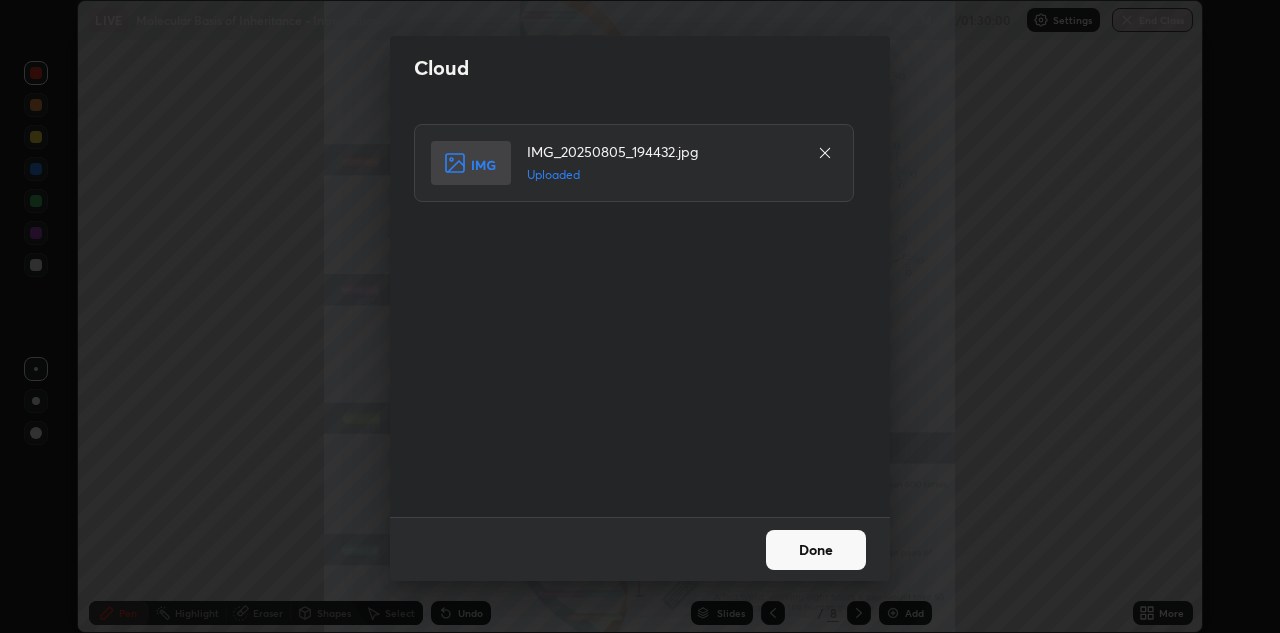click on "Done" at bounding box center [816, 550] 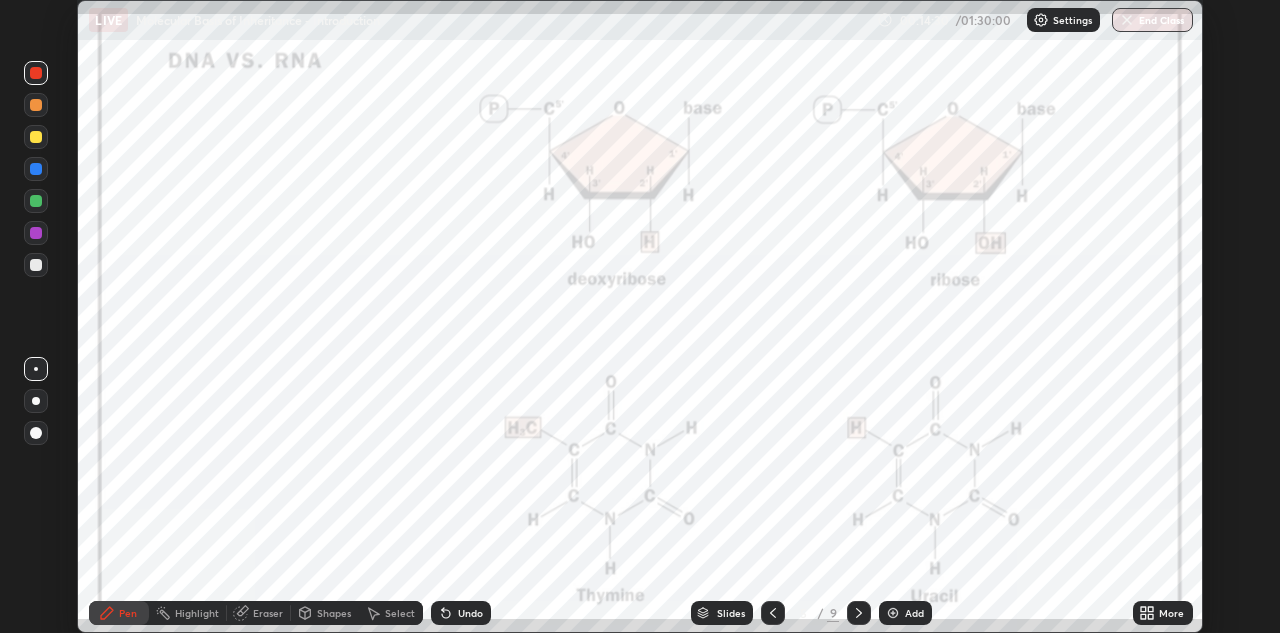 click 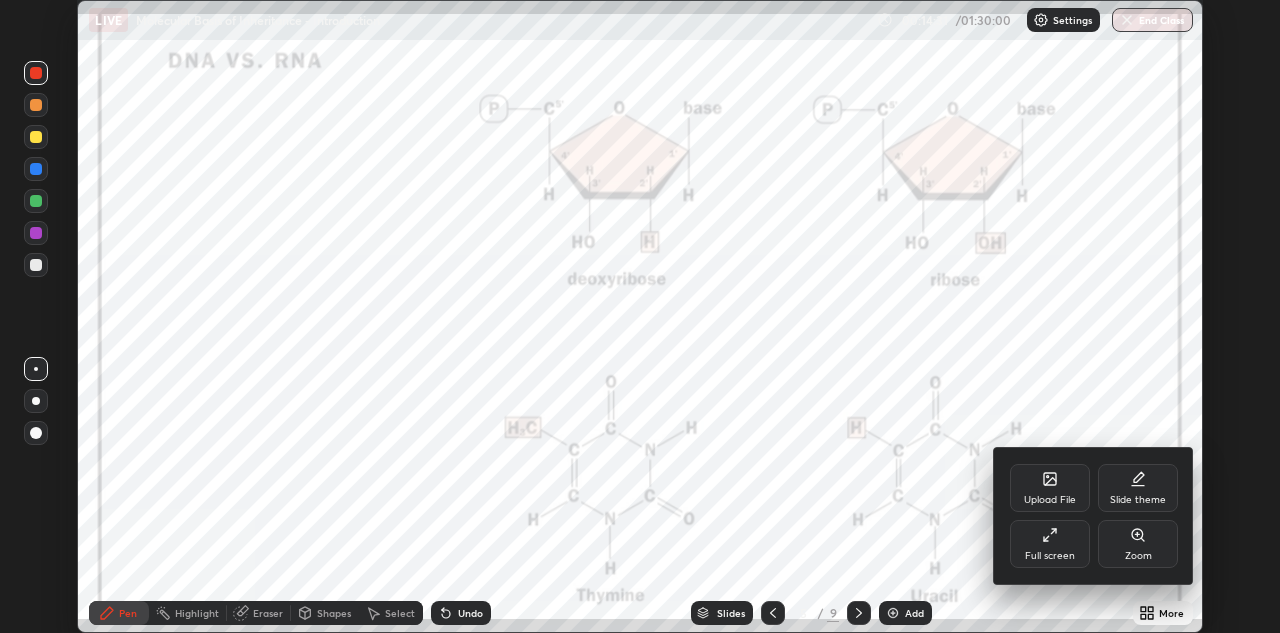 click 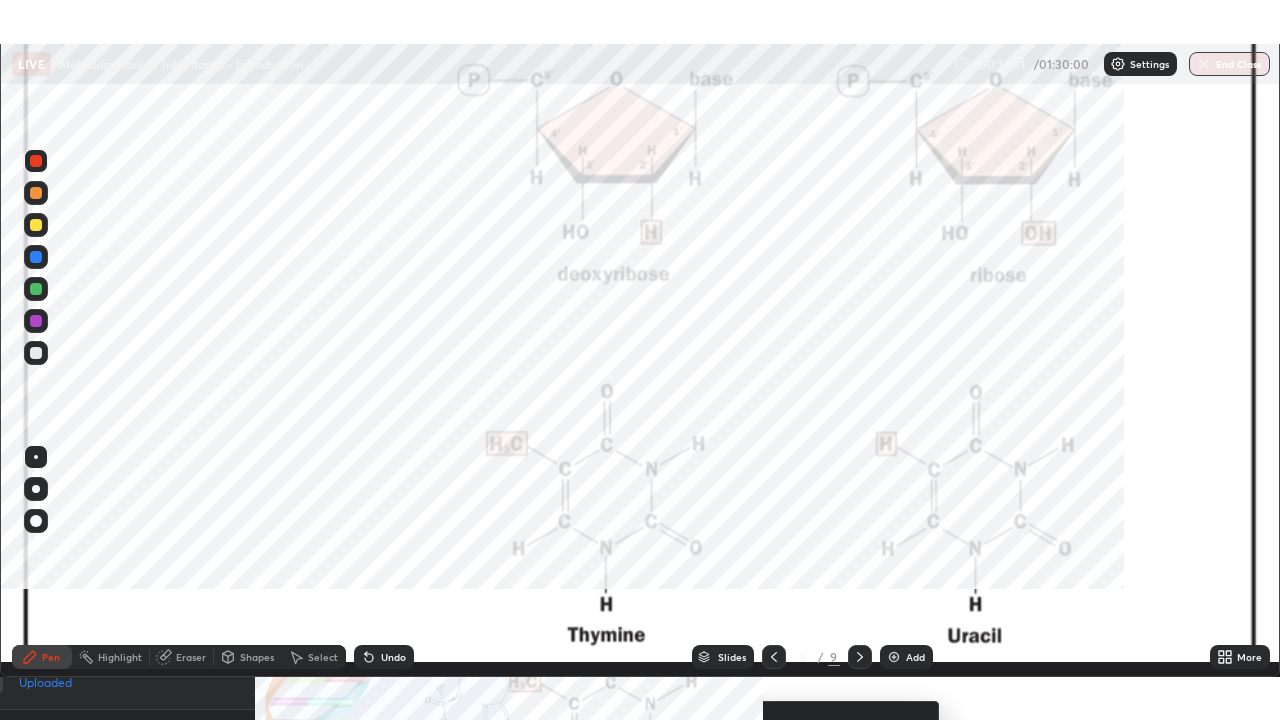 scroll, scrollTop: 99280, scrollLeft: 98720, axis: both 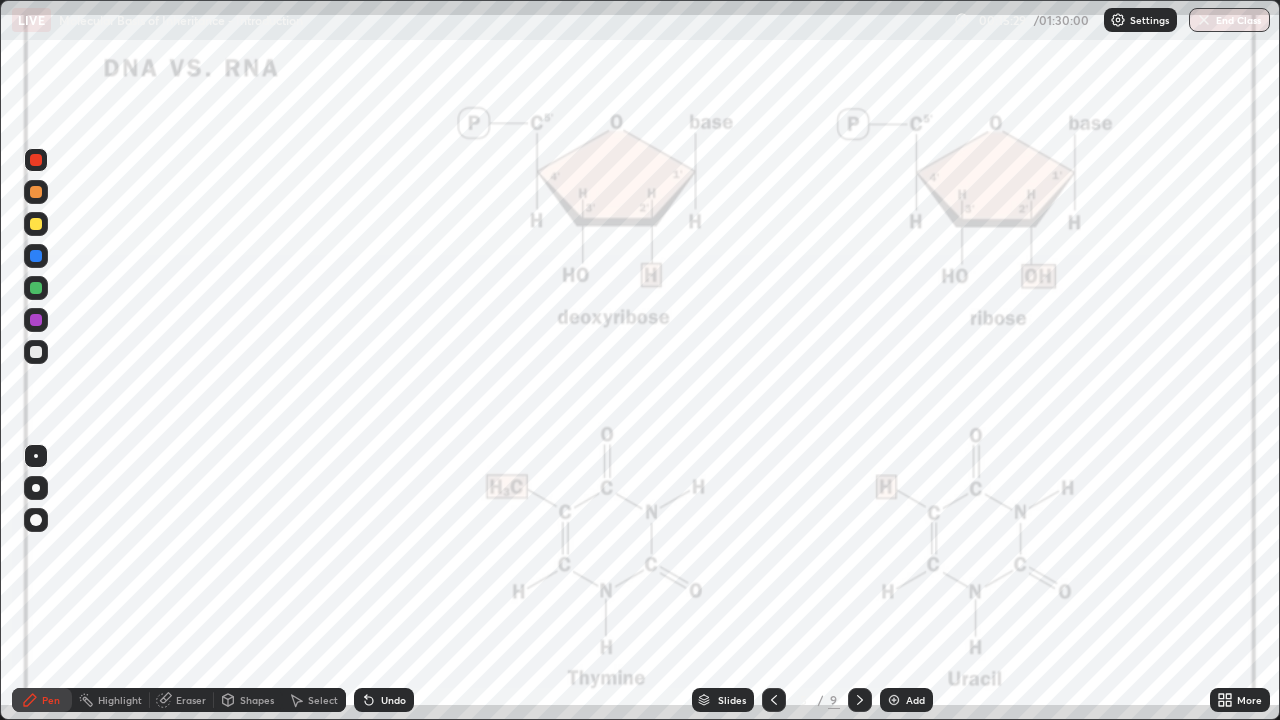 click at bounding box center (774, 700) 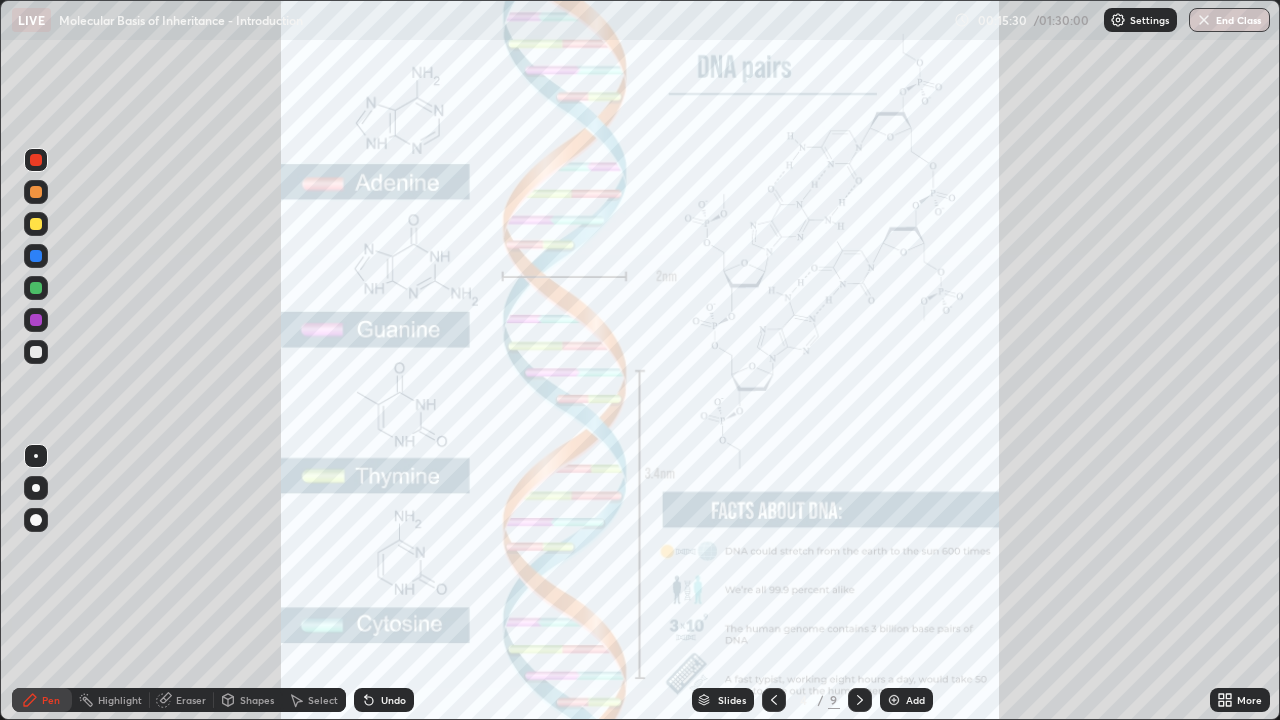 click at bounding box center [774, 700] 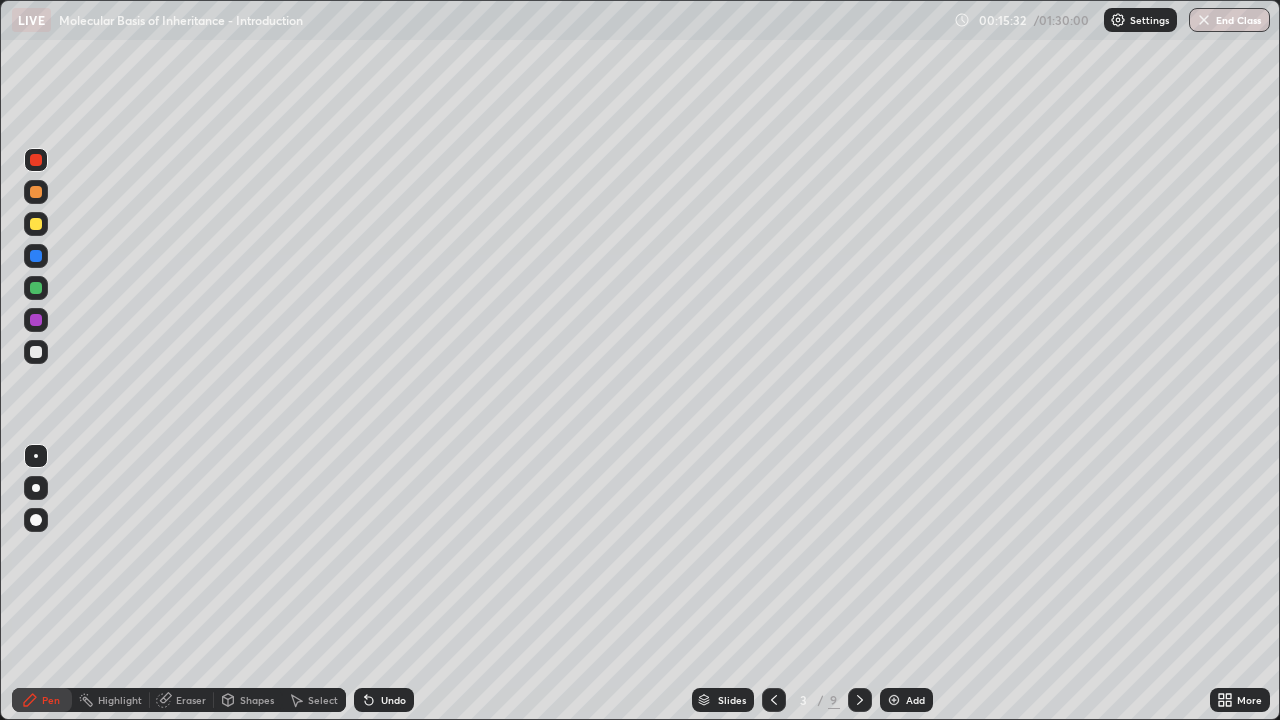 click 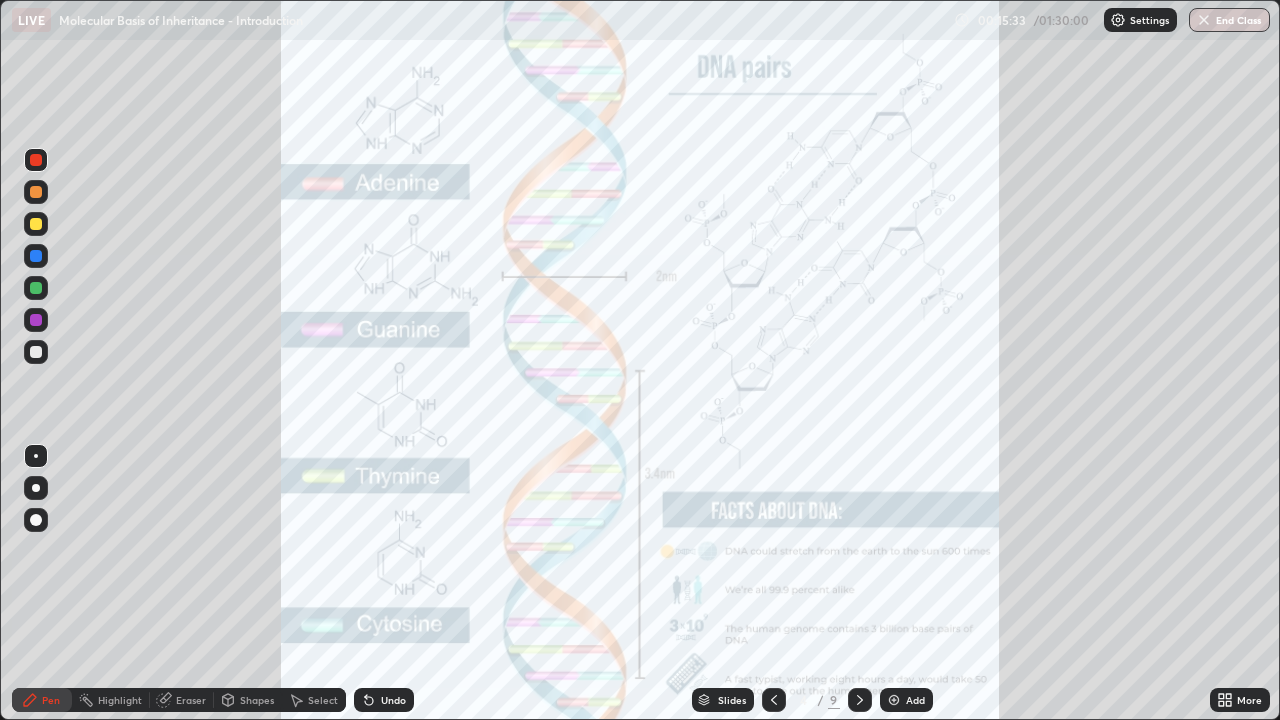 click at bounding box center [860, 700] 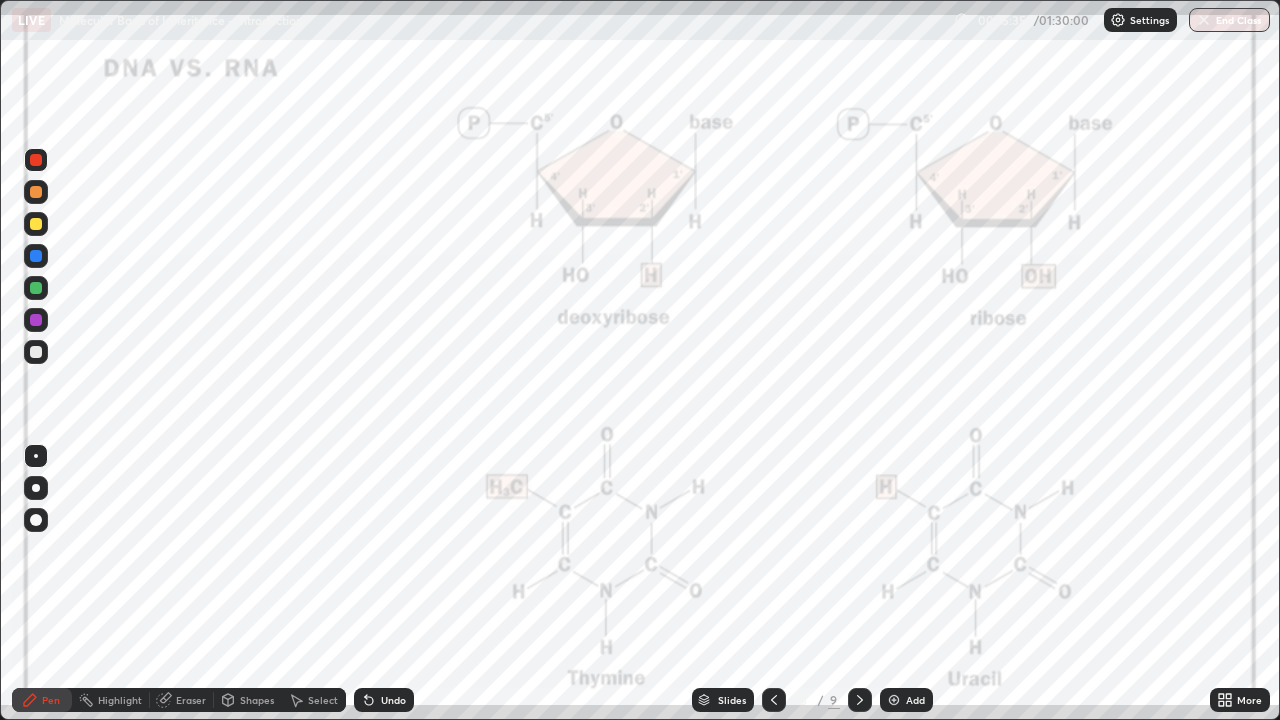 click at bounding box center [860, 700] 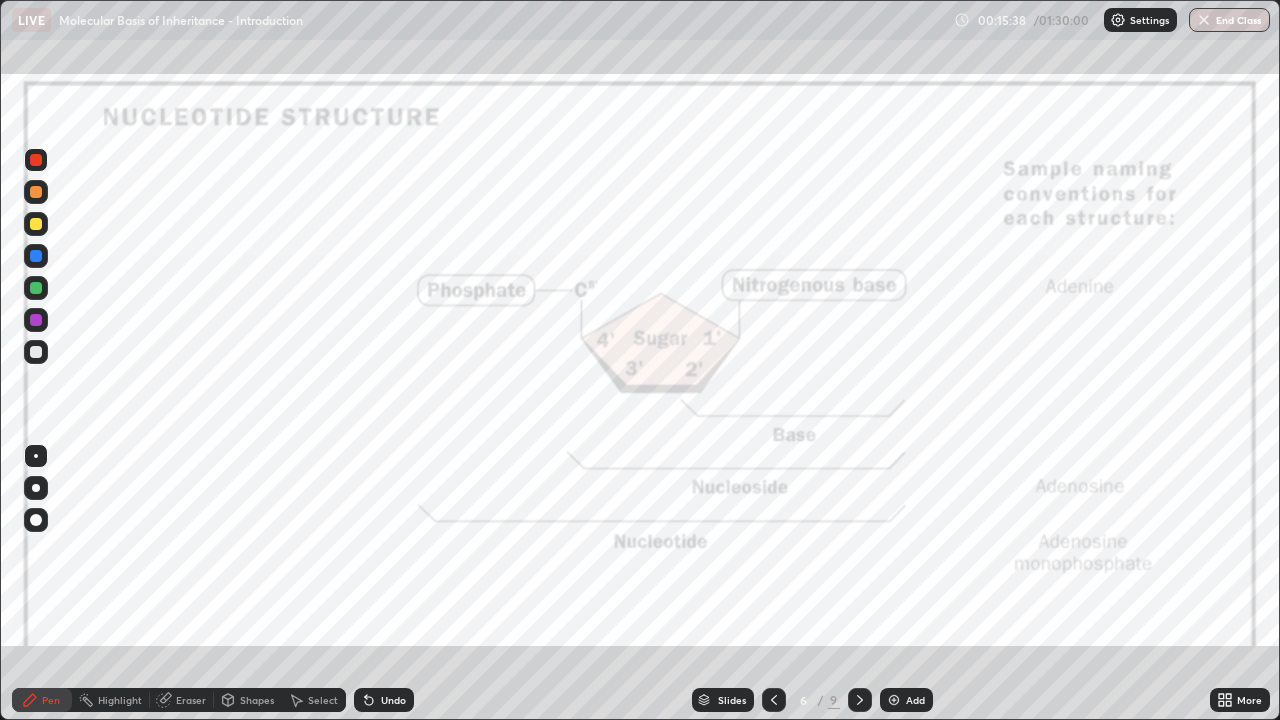 click 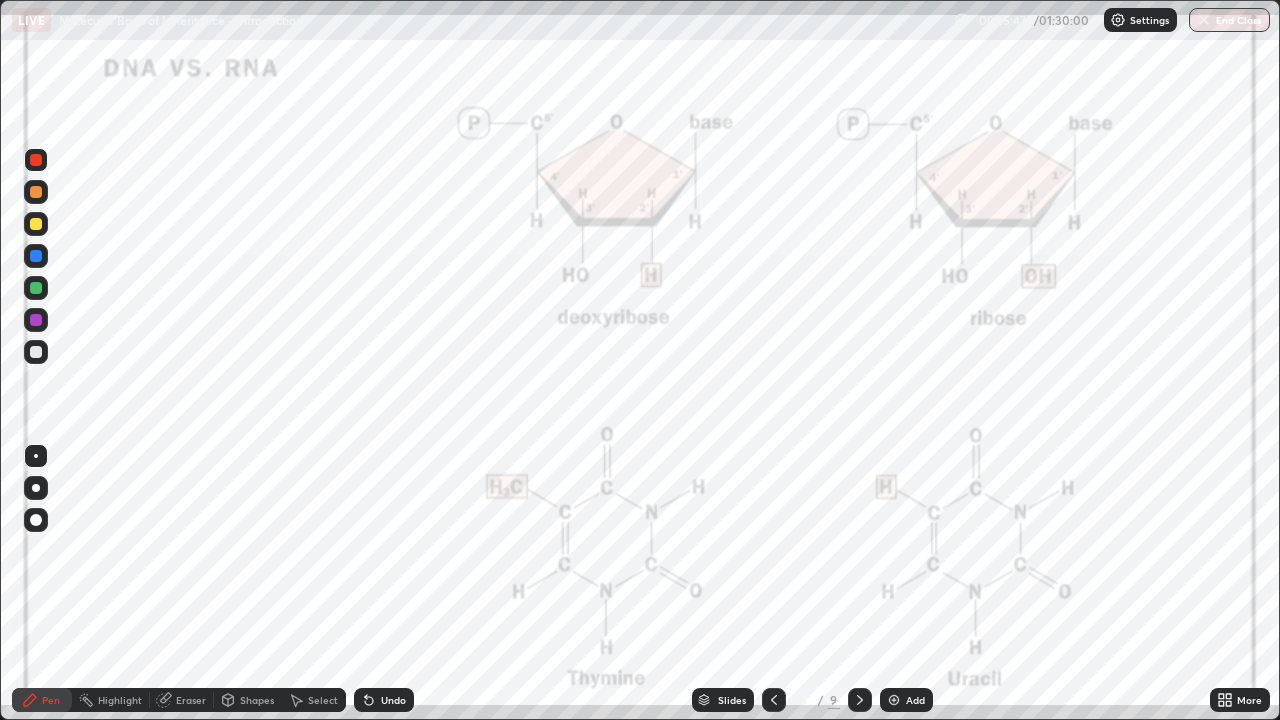 click 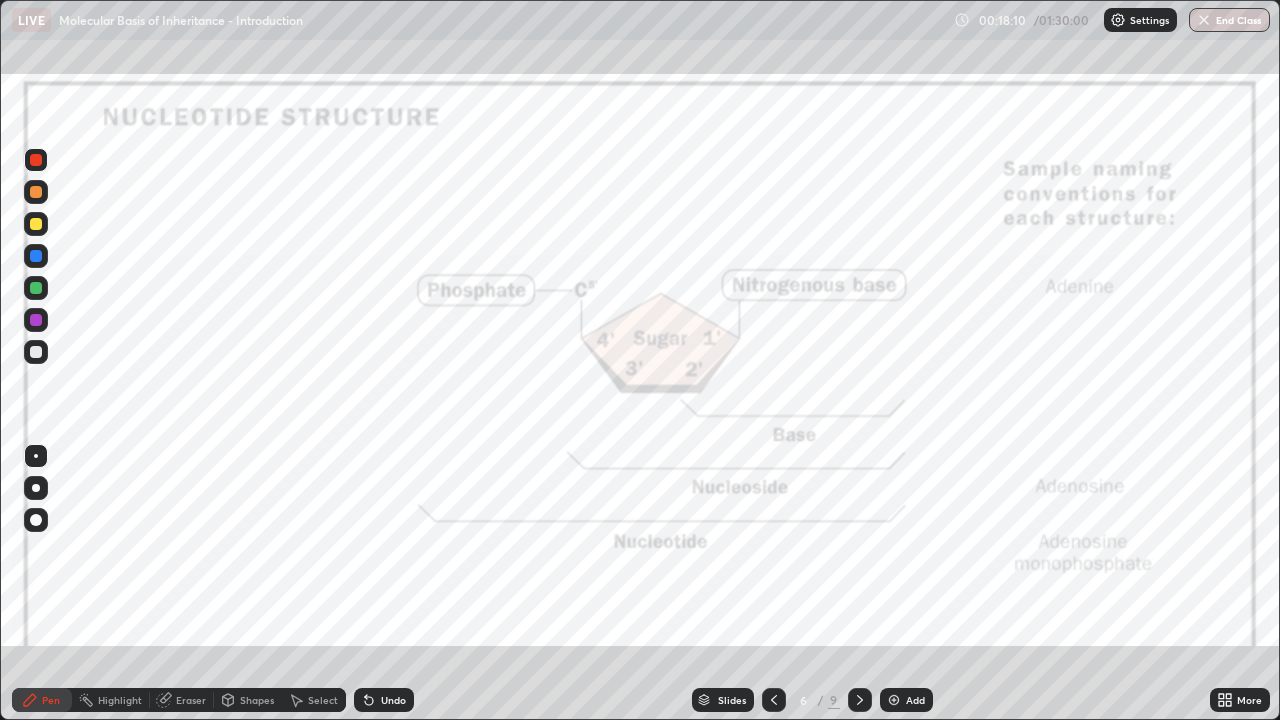 click at bounding box center (774, 700) 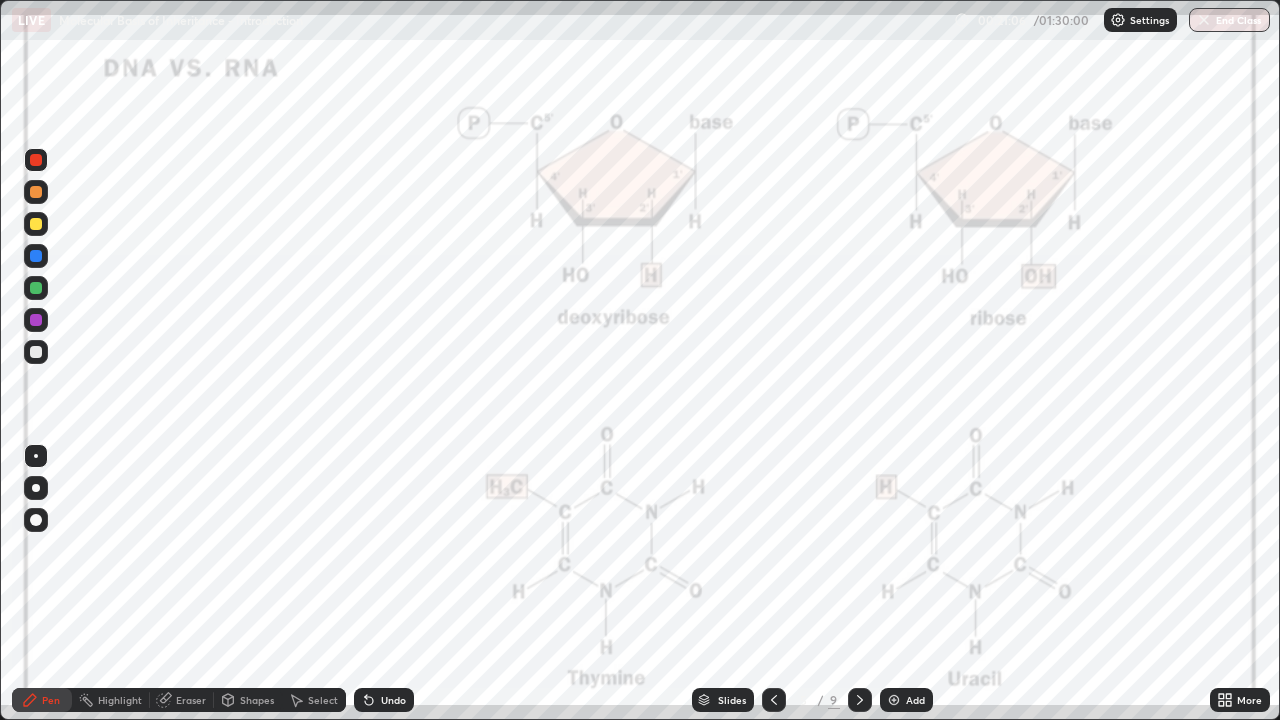 click 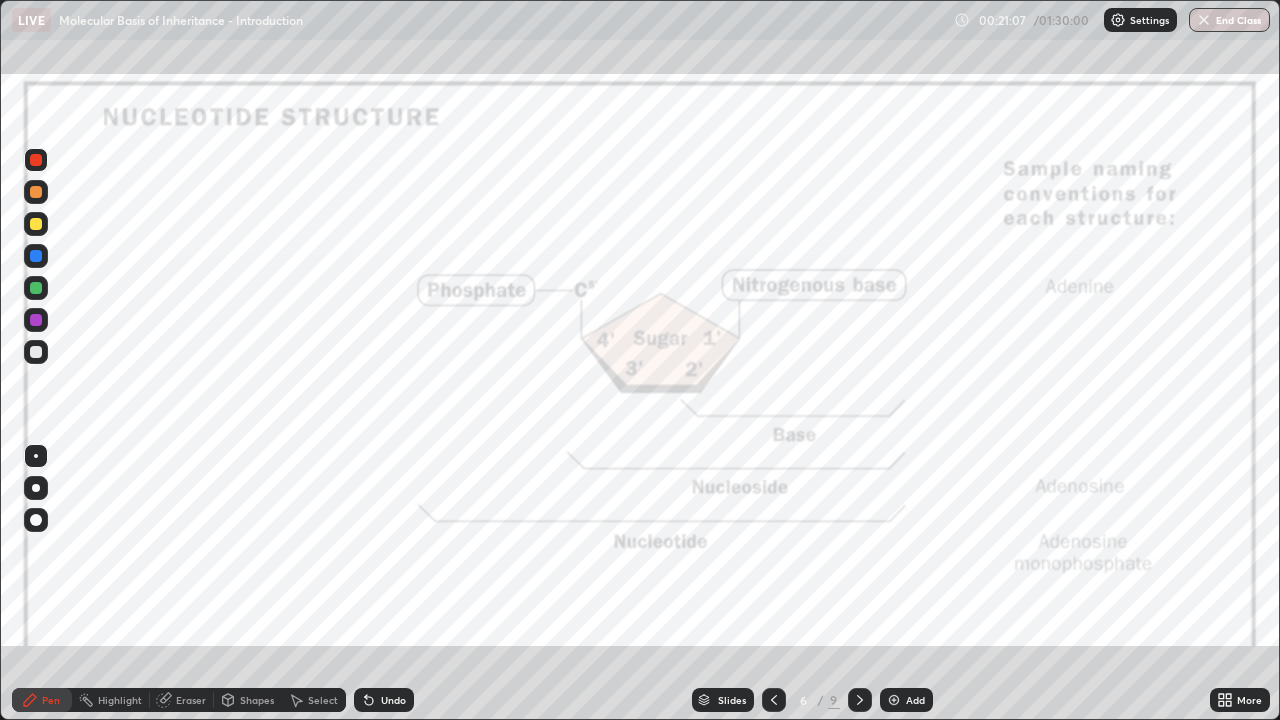 click 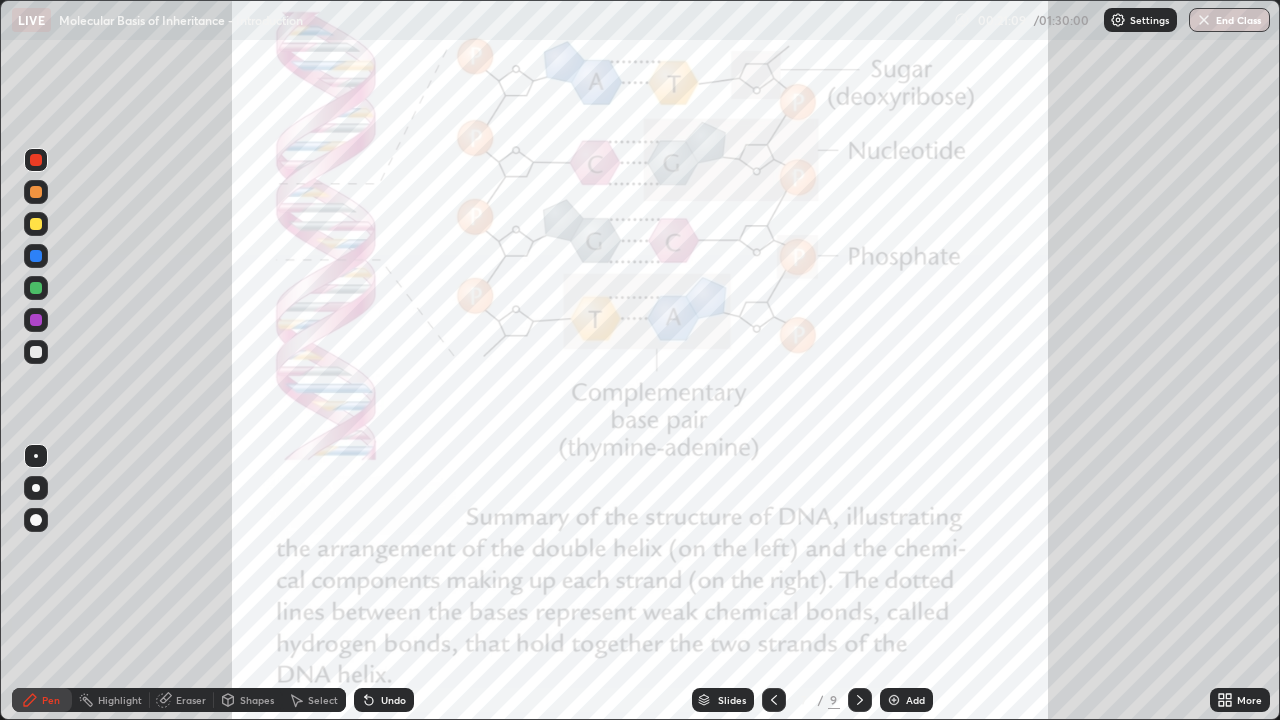 click 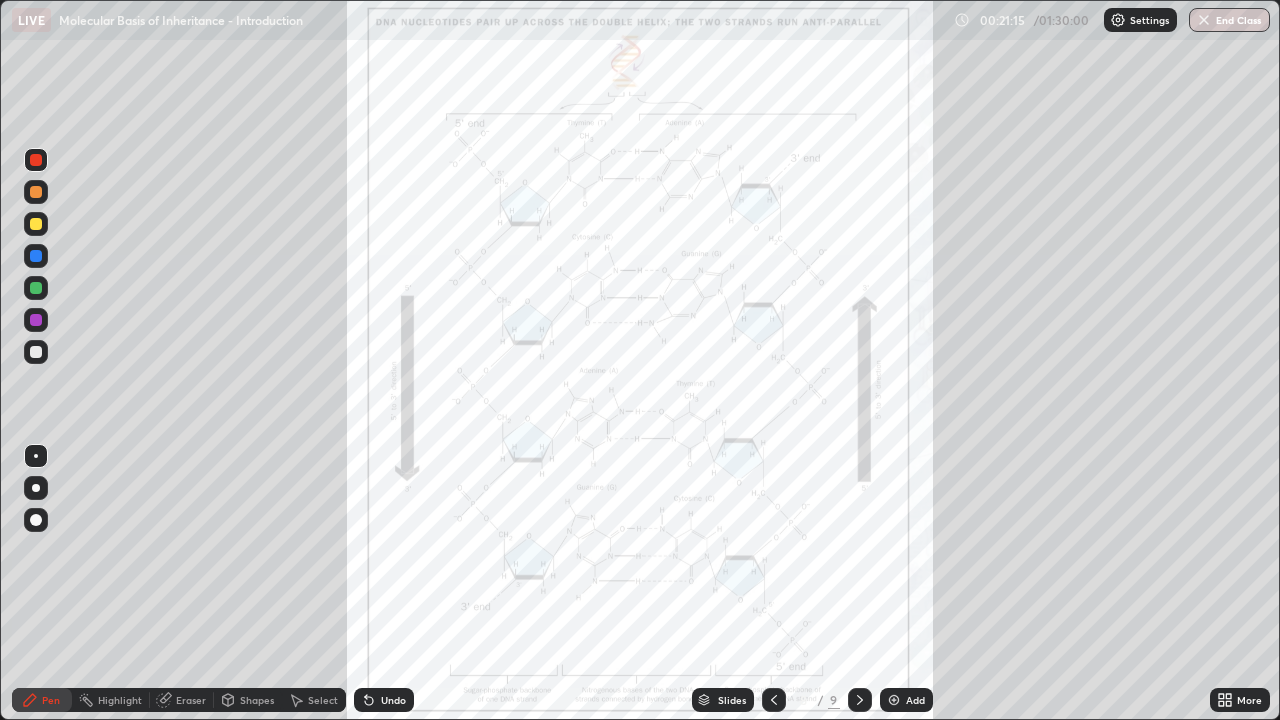 click 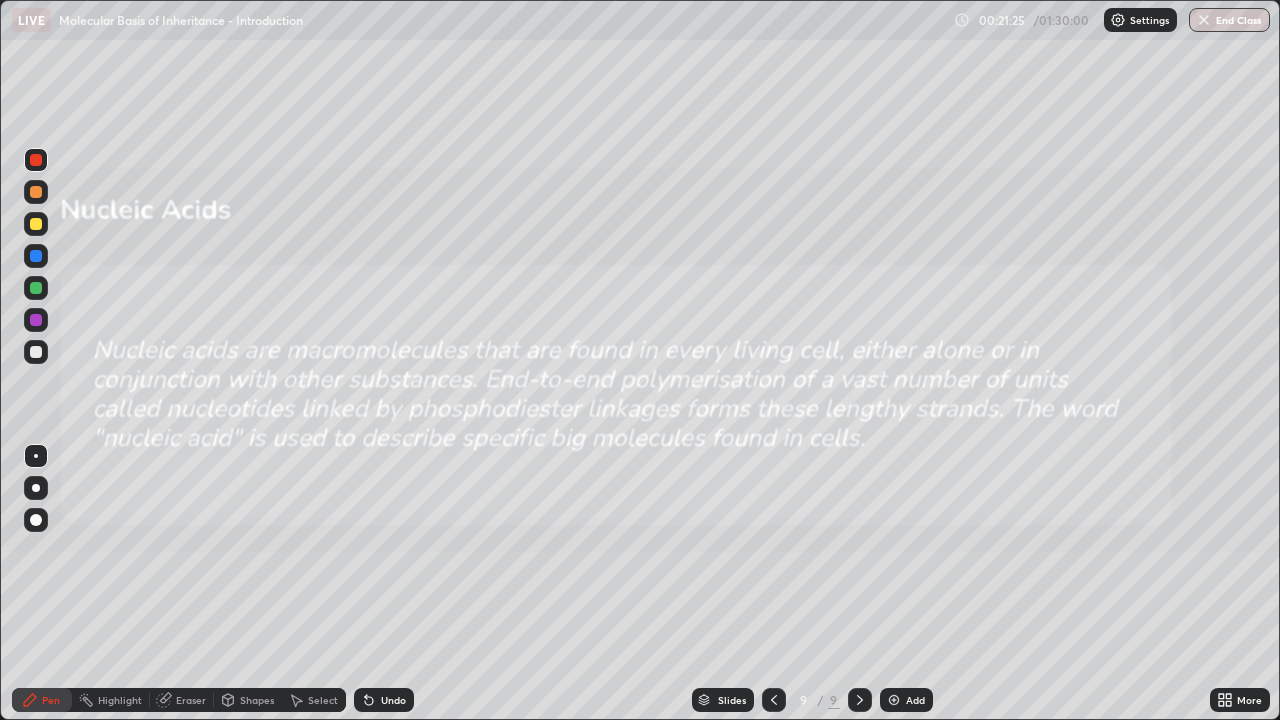click at bounding box center [36, 256] 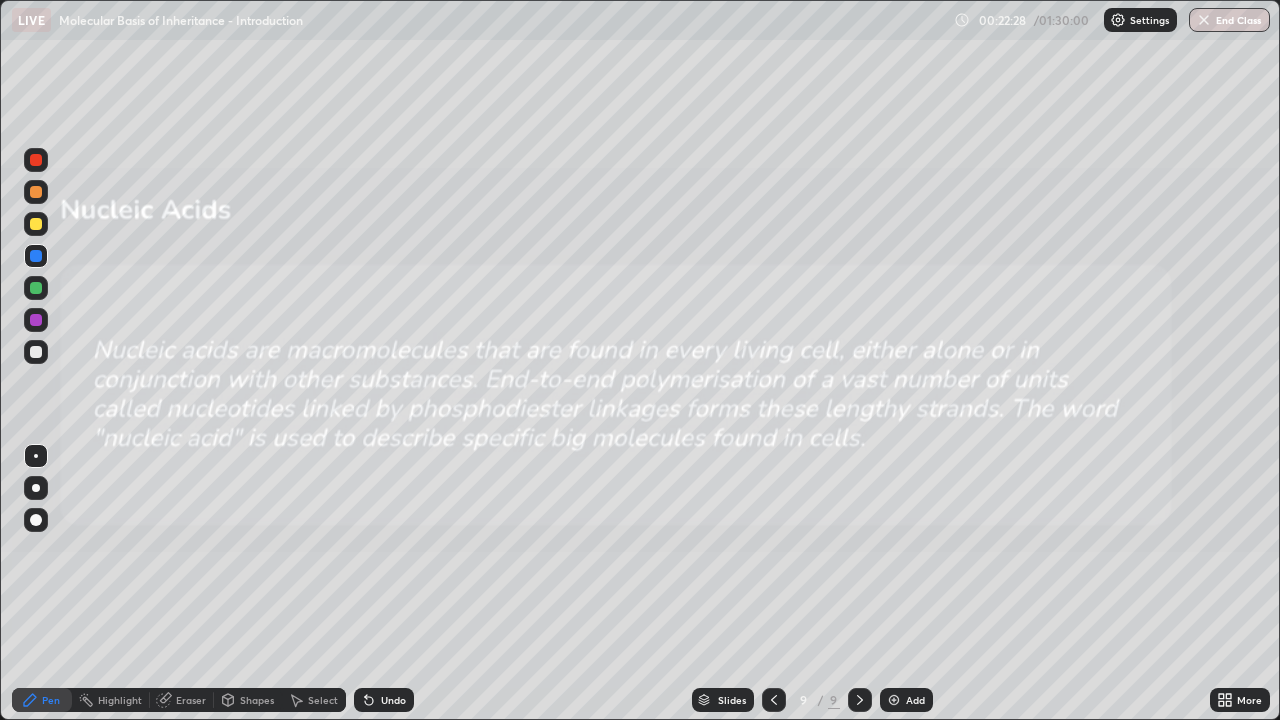 click at bounding box center [36, 256] 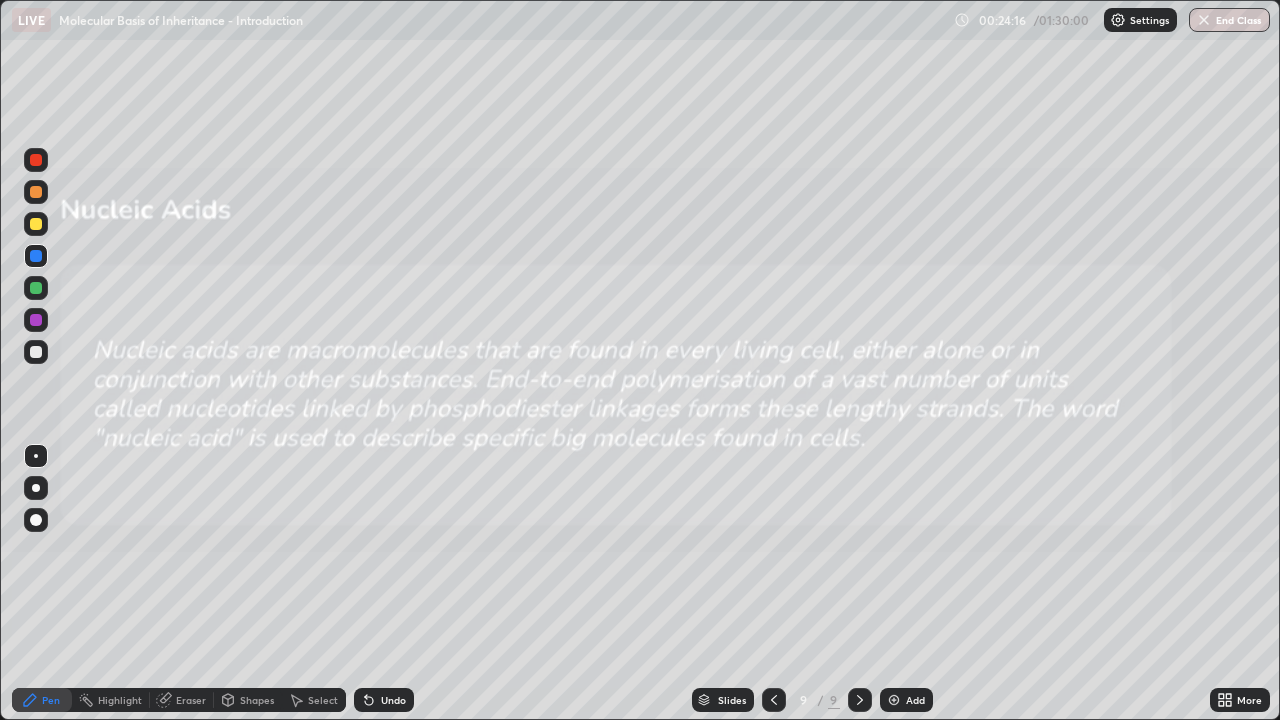 click at bounding box center [894, 700] 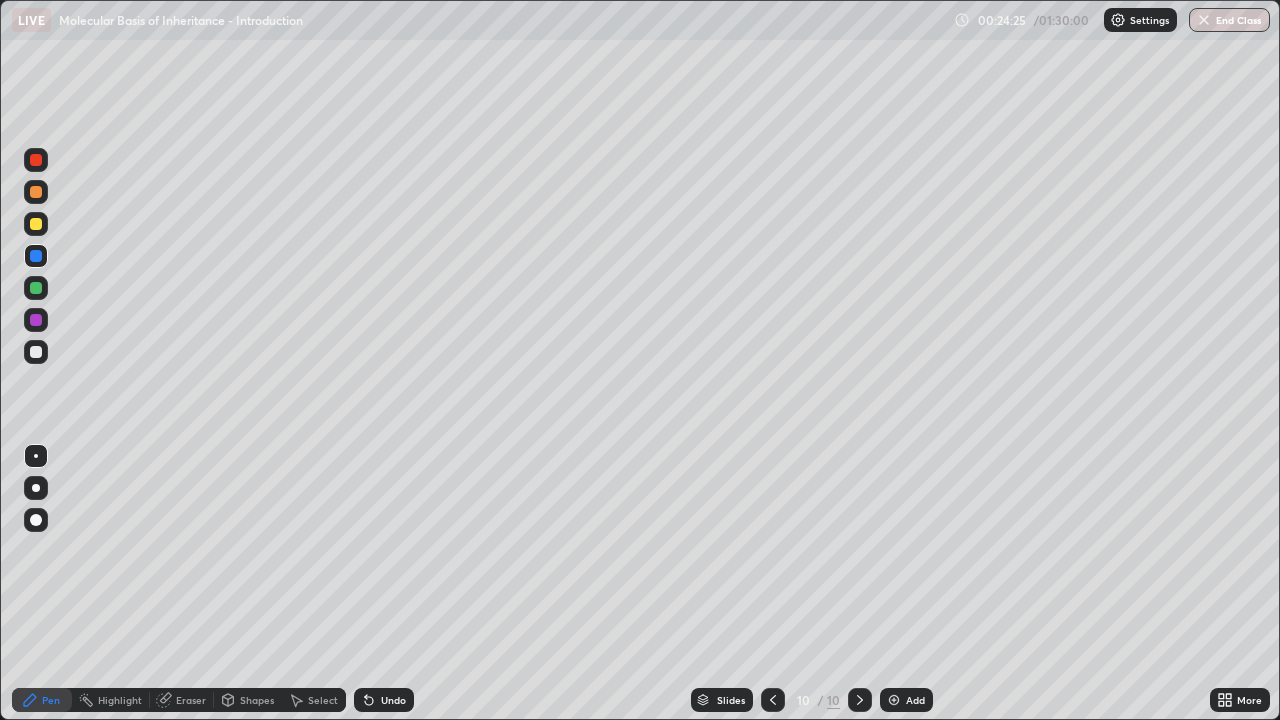click at bounding box center (36, 224) 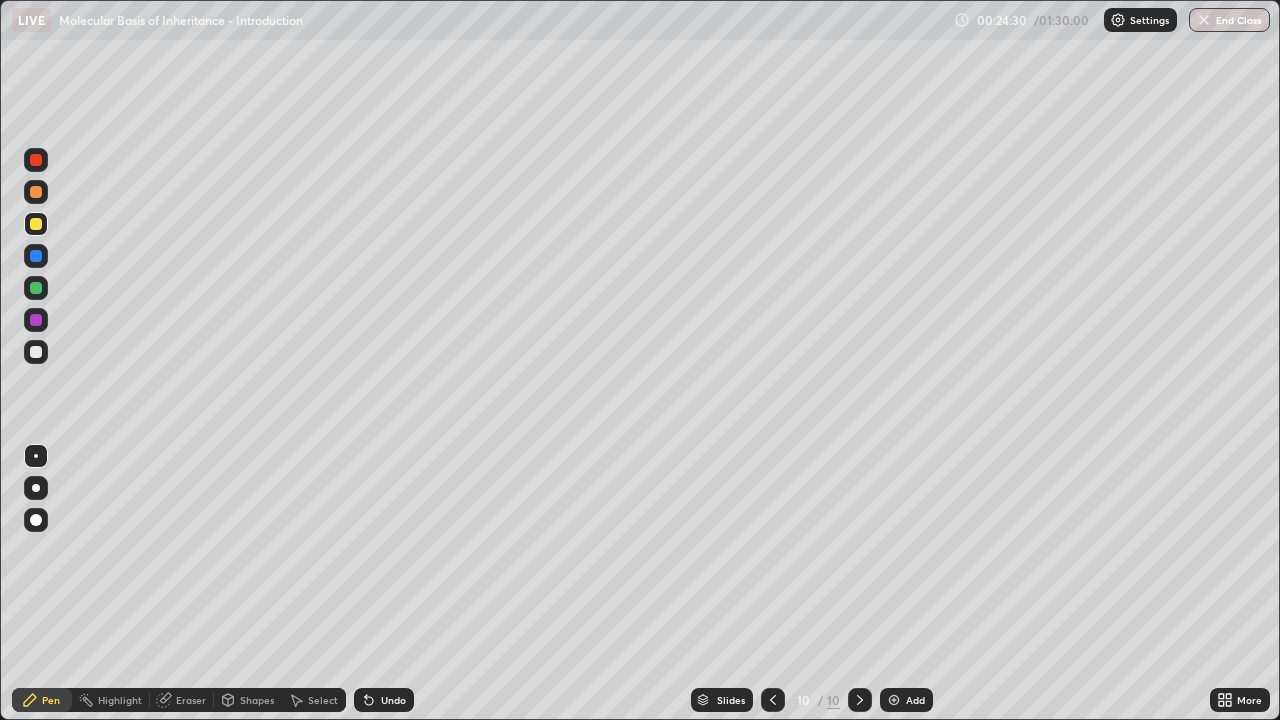click at bounding box center (36, 256) 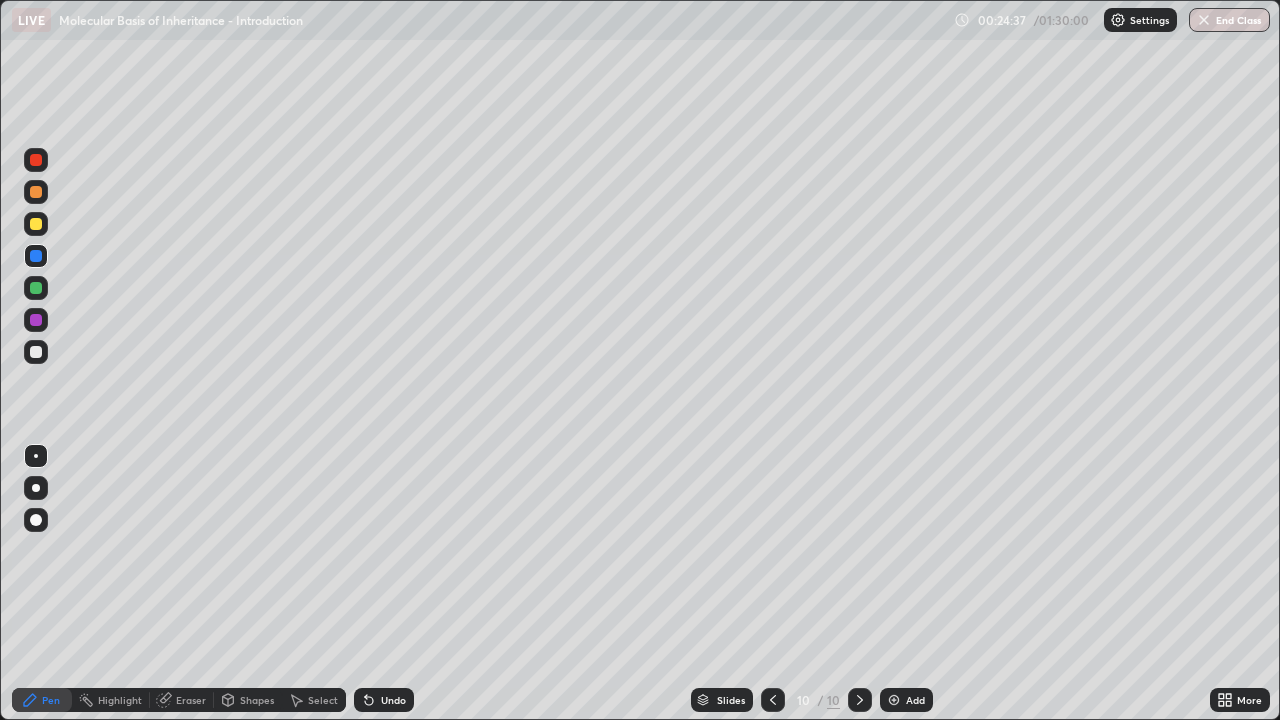 click at bounding box center [36, 352] 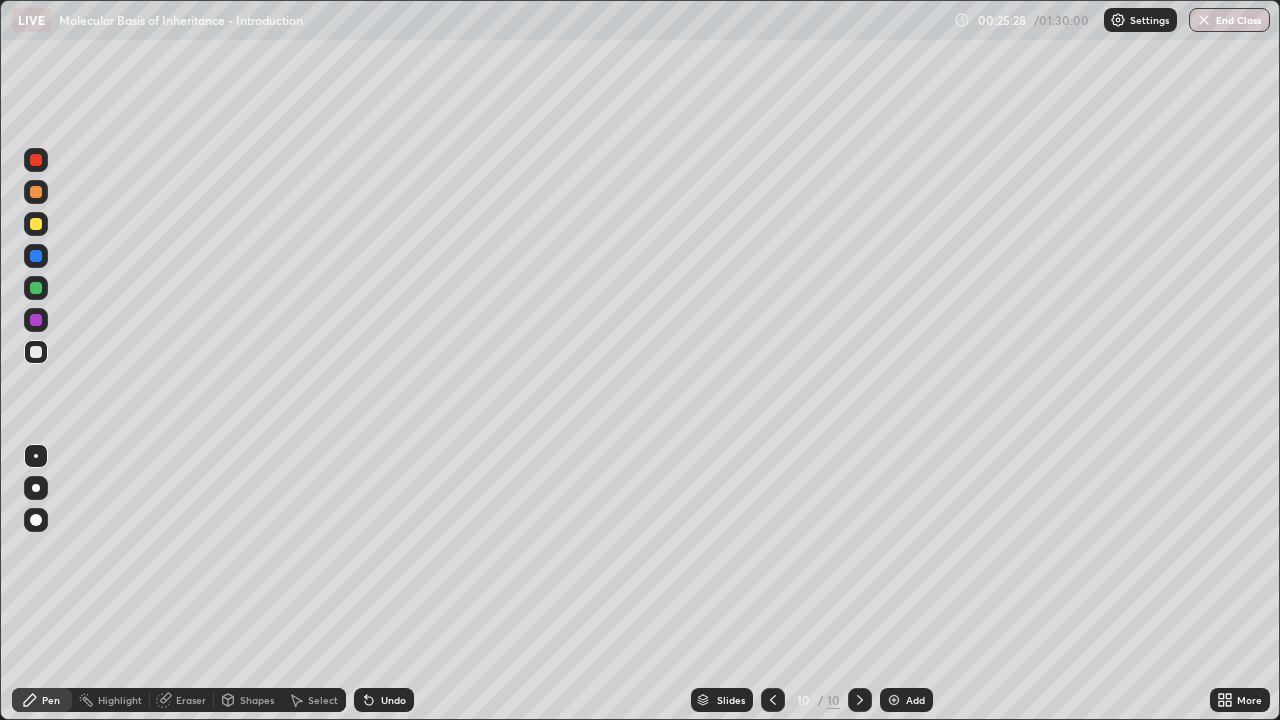 click at bounding box center [36, 320] 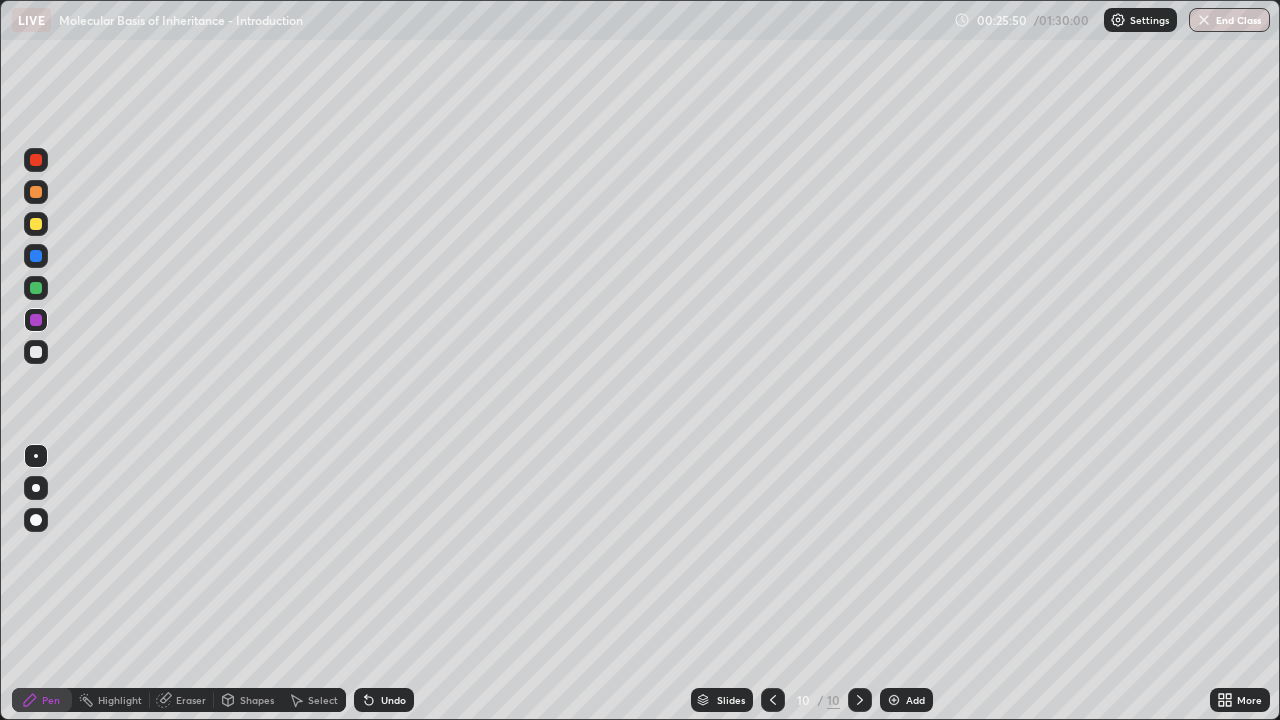 click at bounding box center [36, 288] 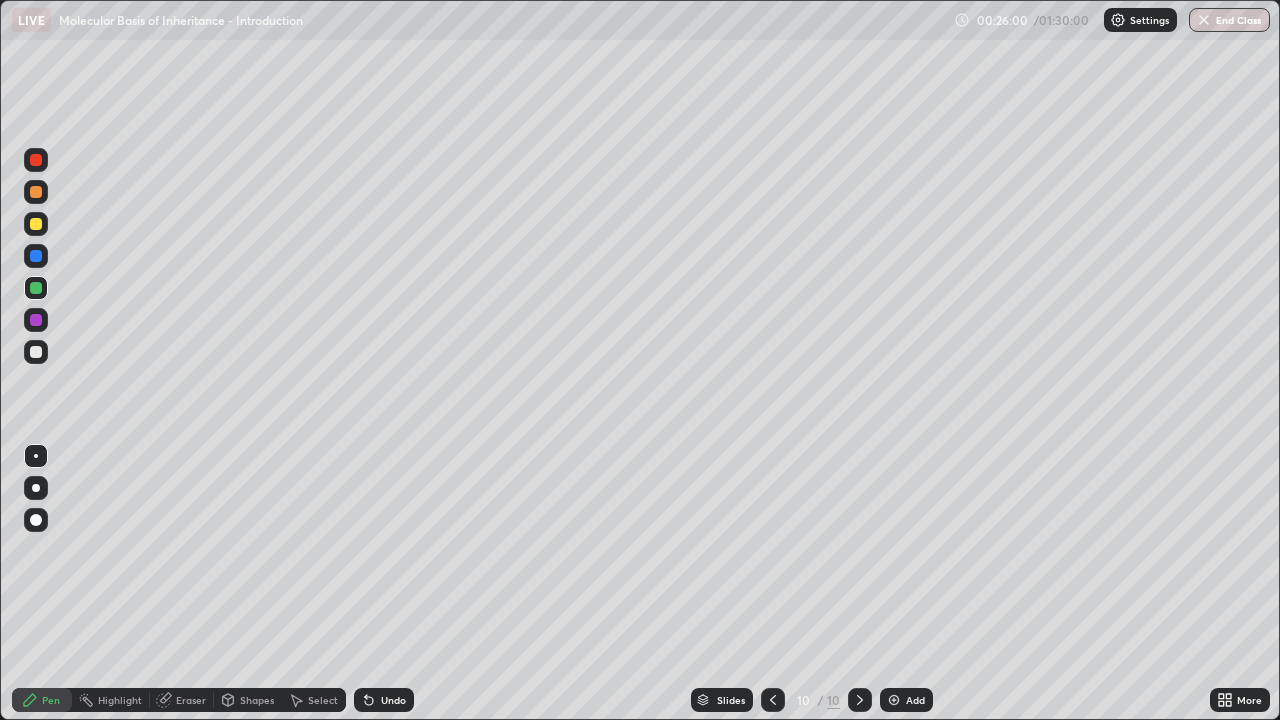 click at bounding box center (36, 352) 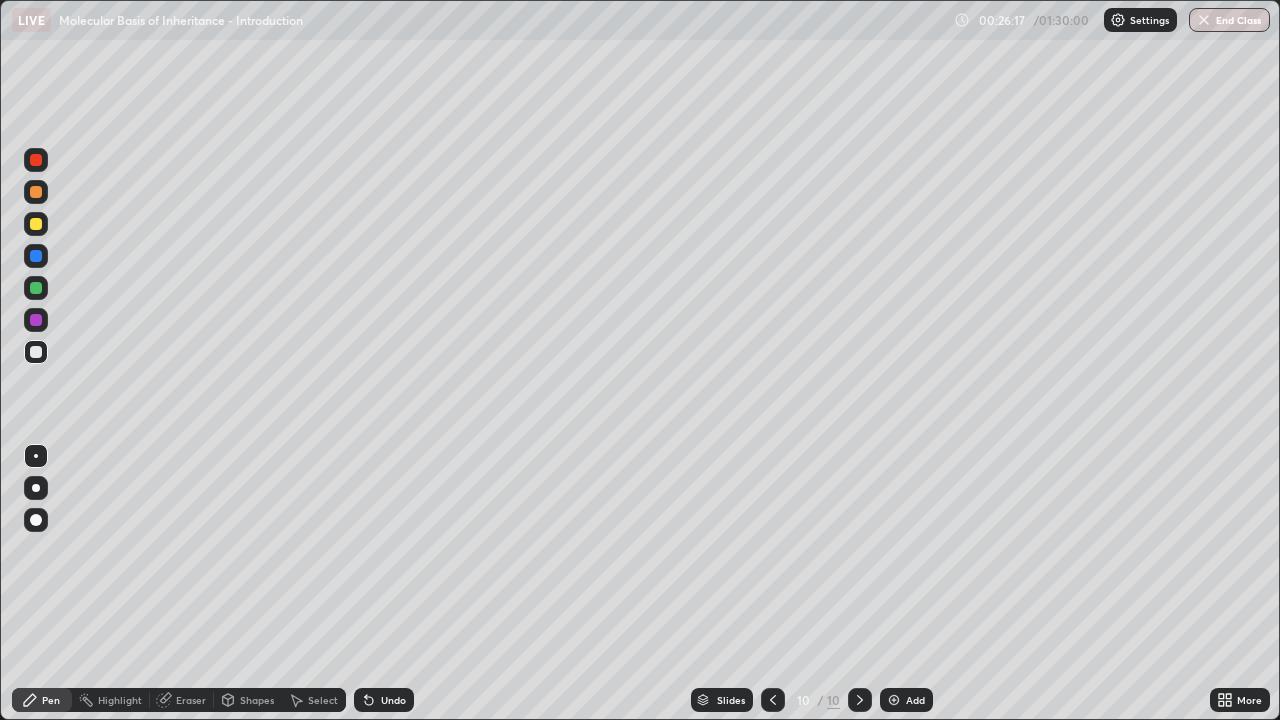 click at bounding box center (36, 320) 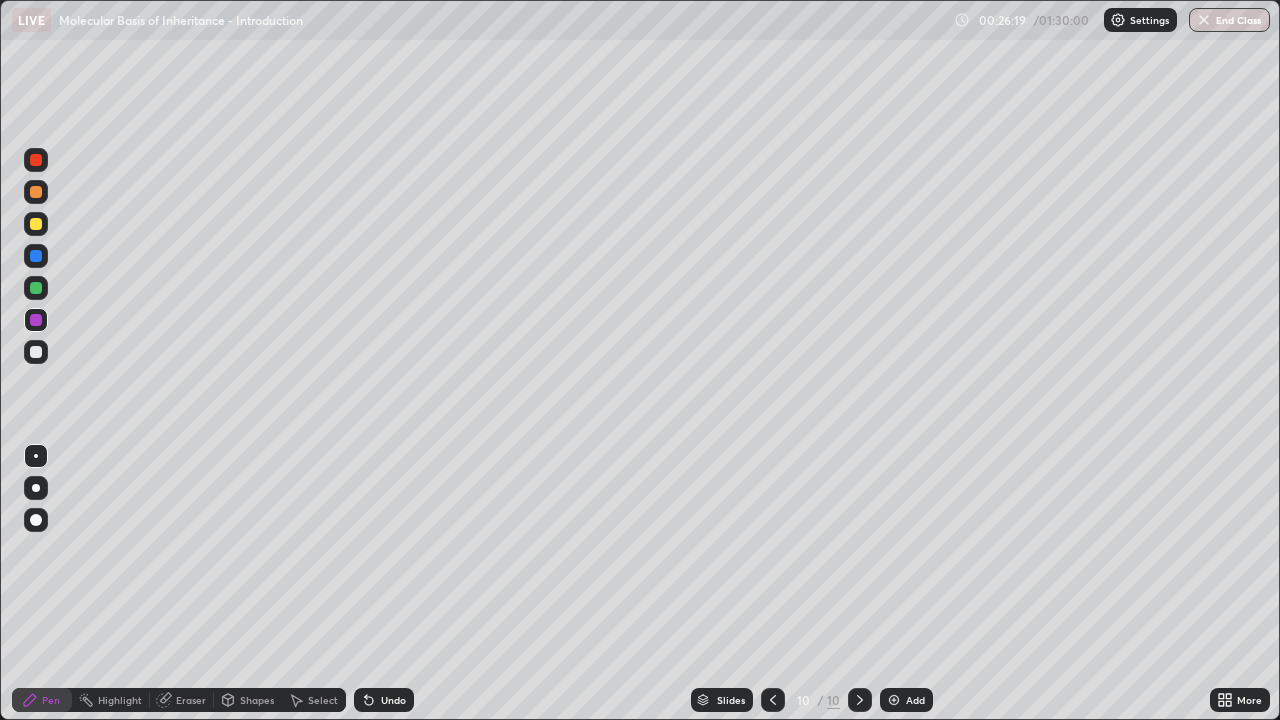 click at bounding box center [36, 288] 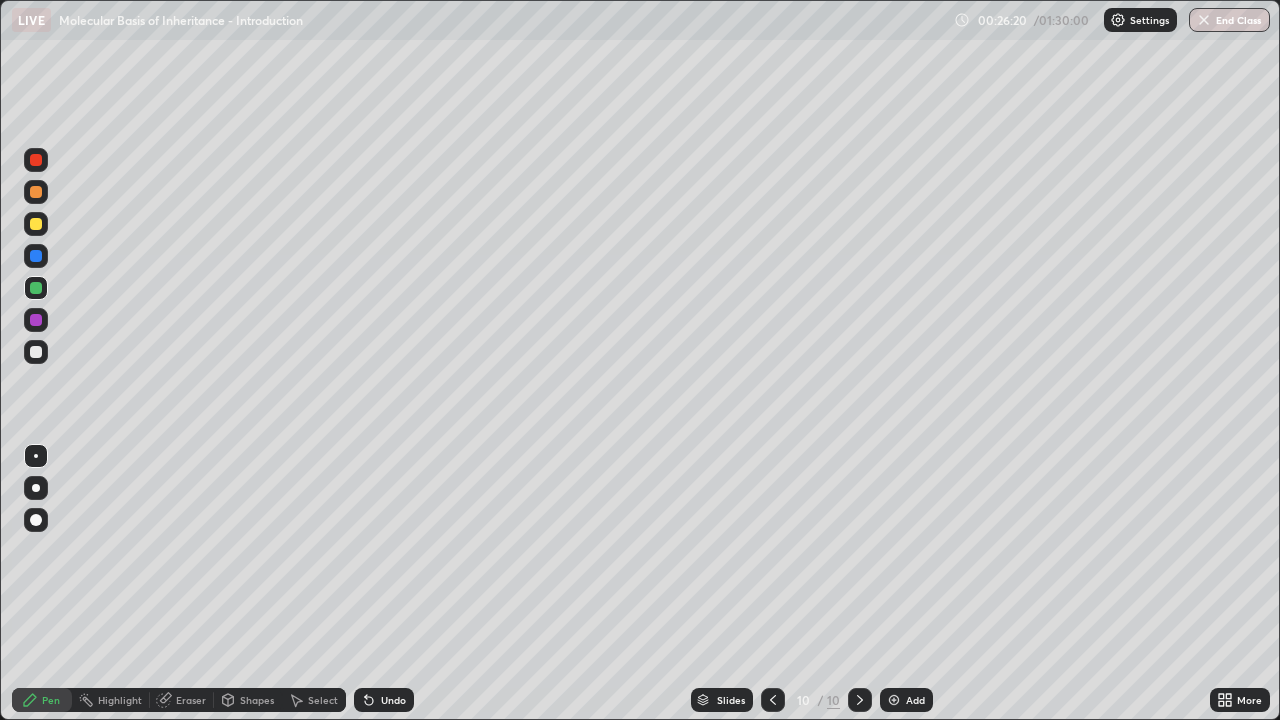 click at bounding box center [36, 224] 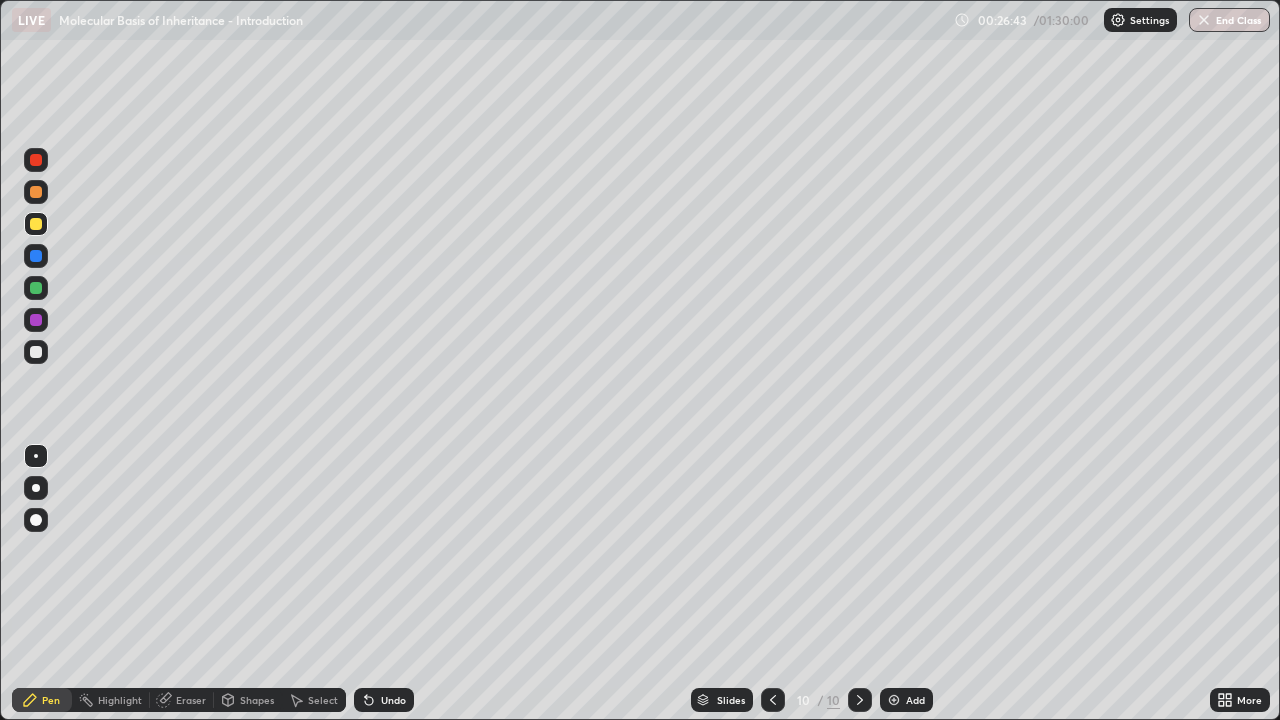 click at bounding box center [36, 288] 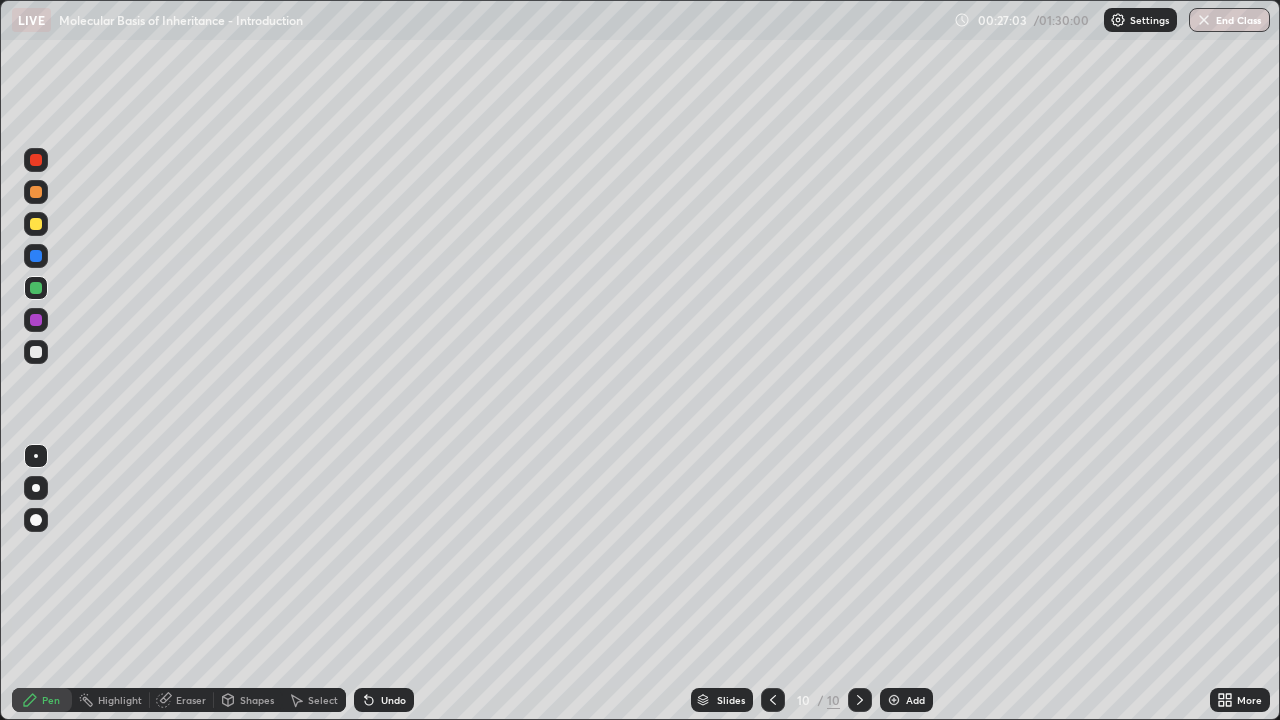 click at bounding box center (36, 320) 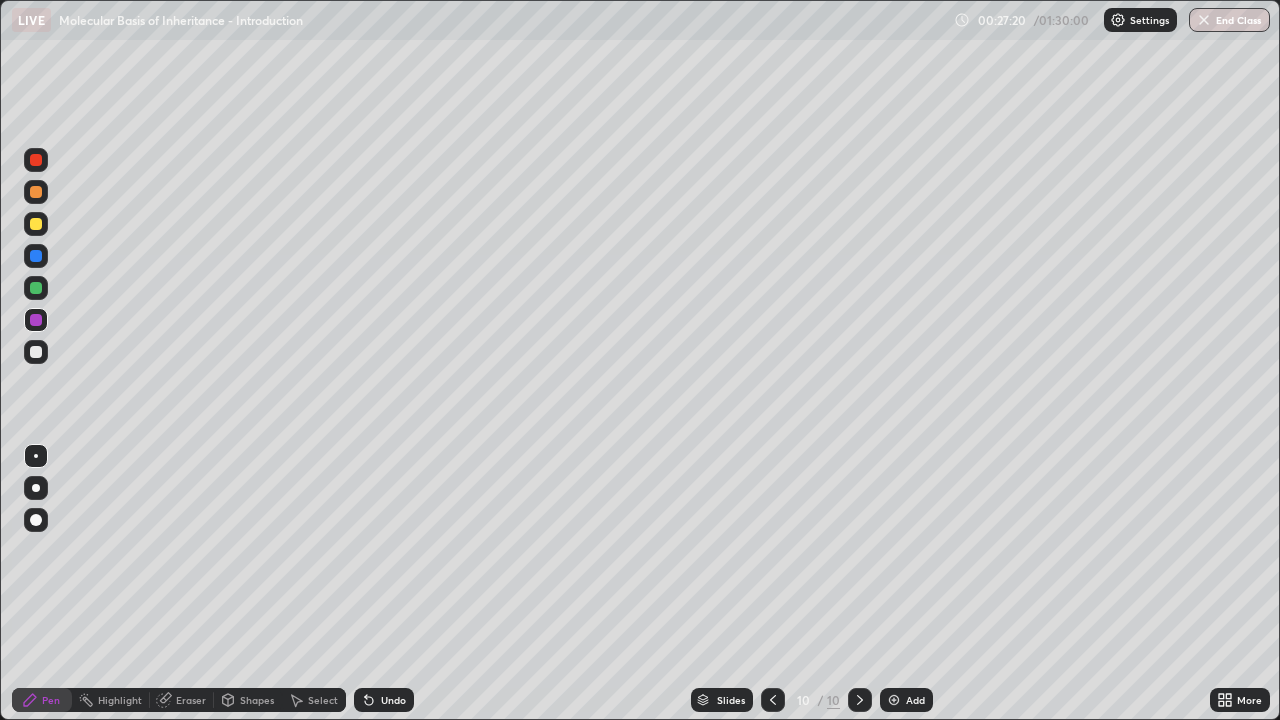 click at bounding box center (36, 288) 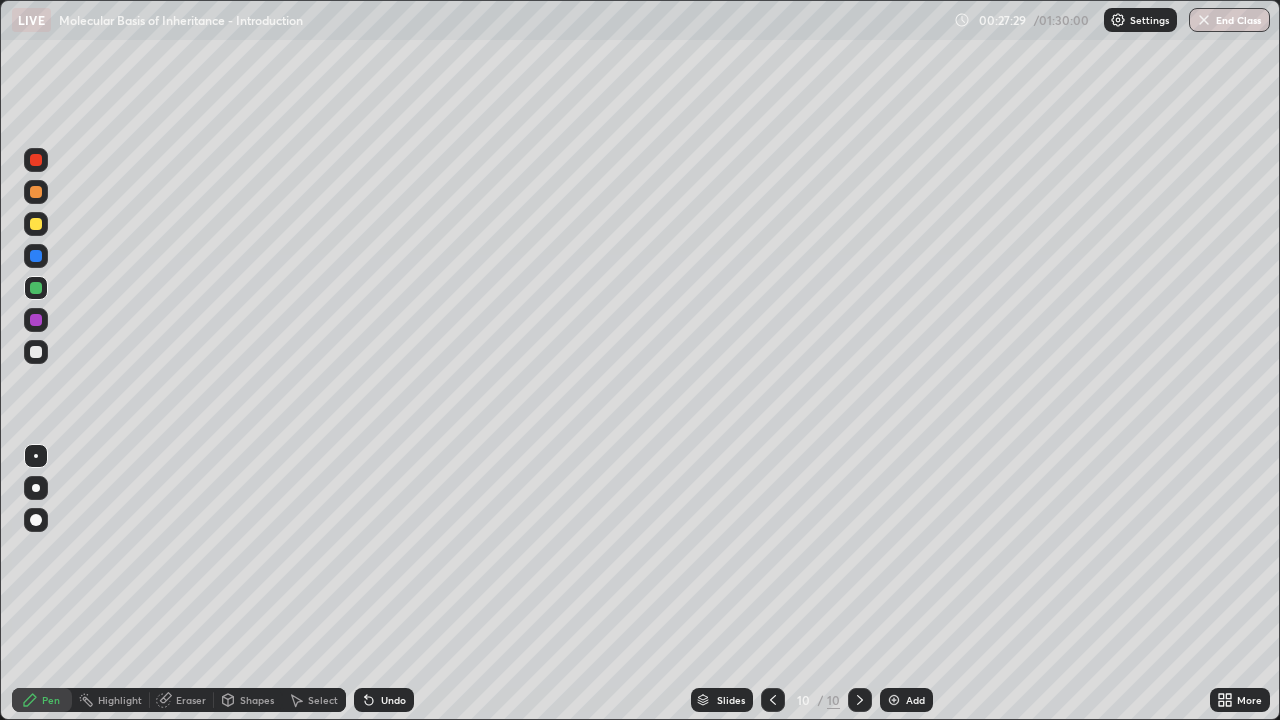 click 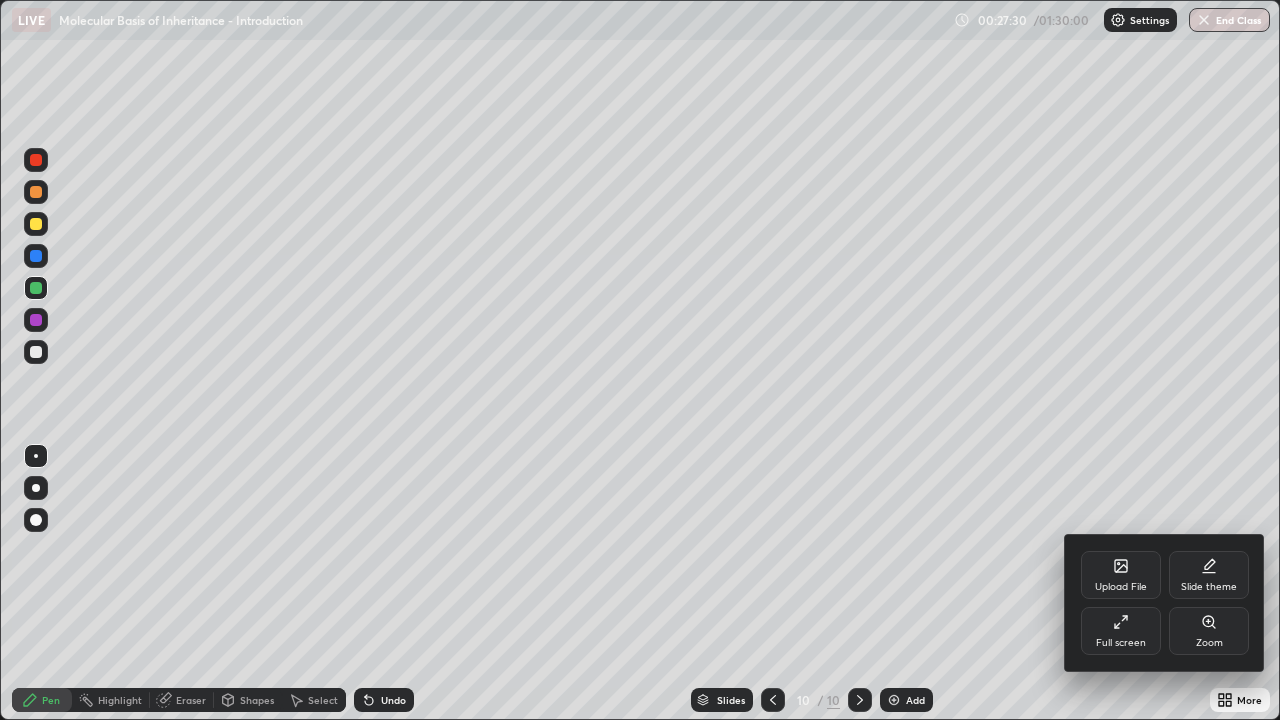 click on "Upload File" at bounding box center [1121, 575] 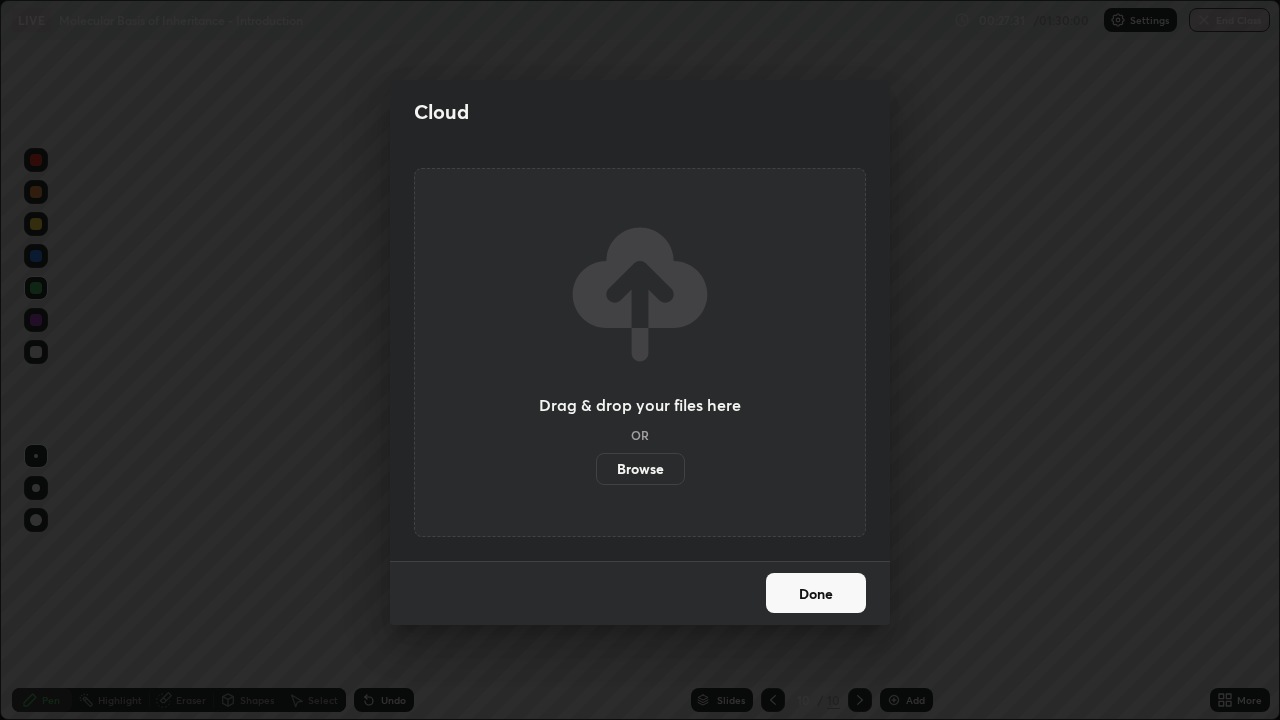click on "Browse" at bounding box center (640, 469) 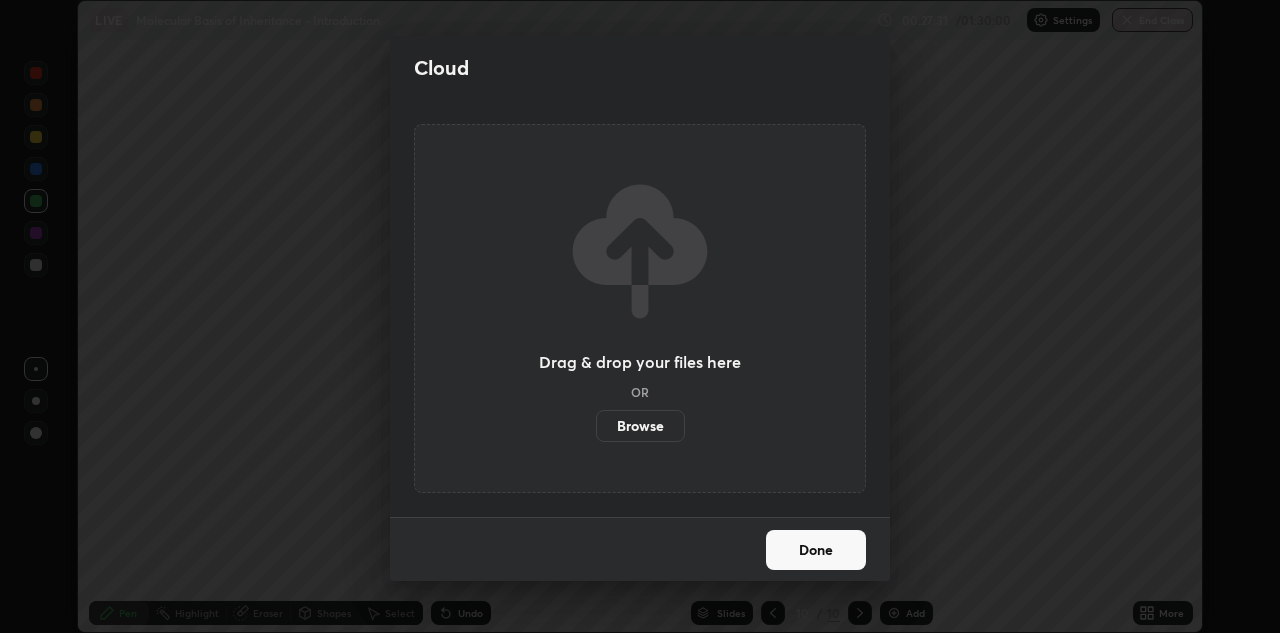 scroll, scrollTop: 633, scrollLeft: 1280, axis: both 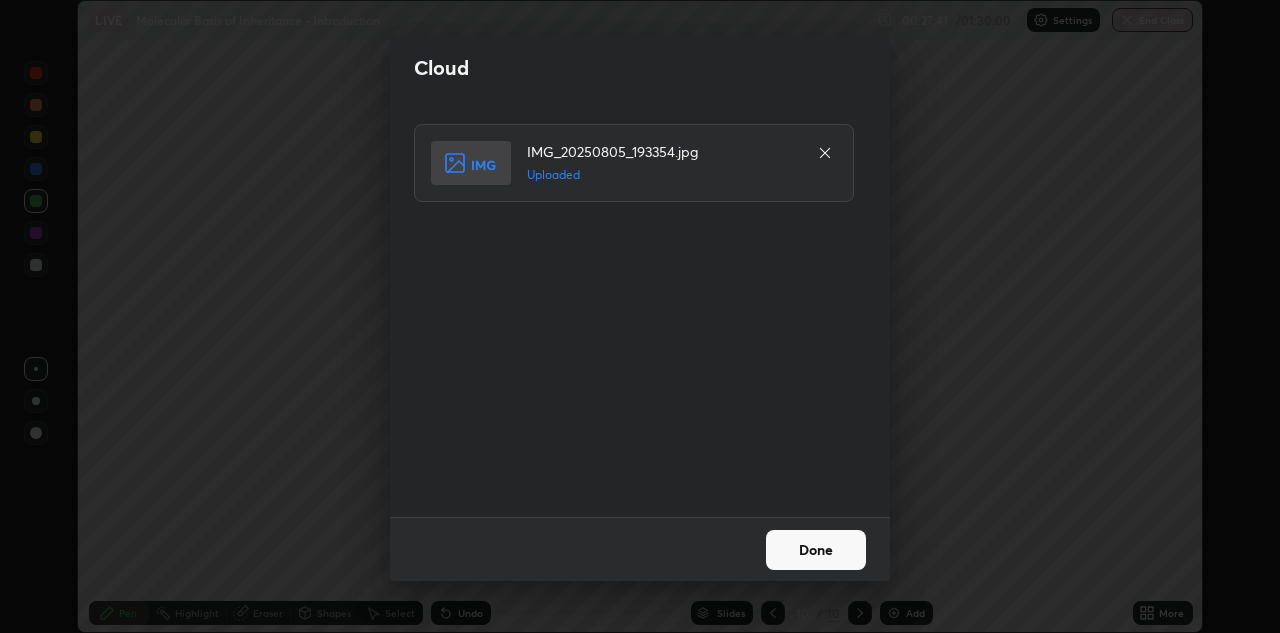 click on "Done" at bounding box center [816, 550] 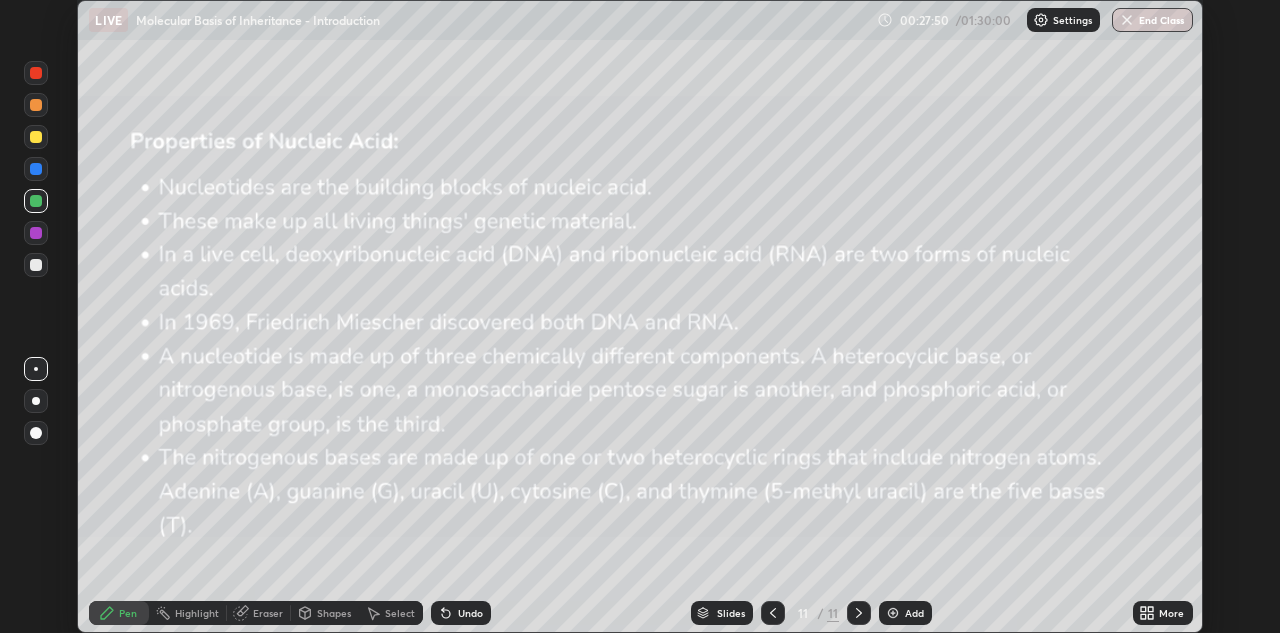 click 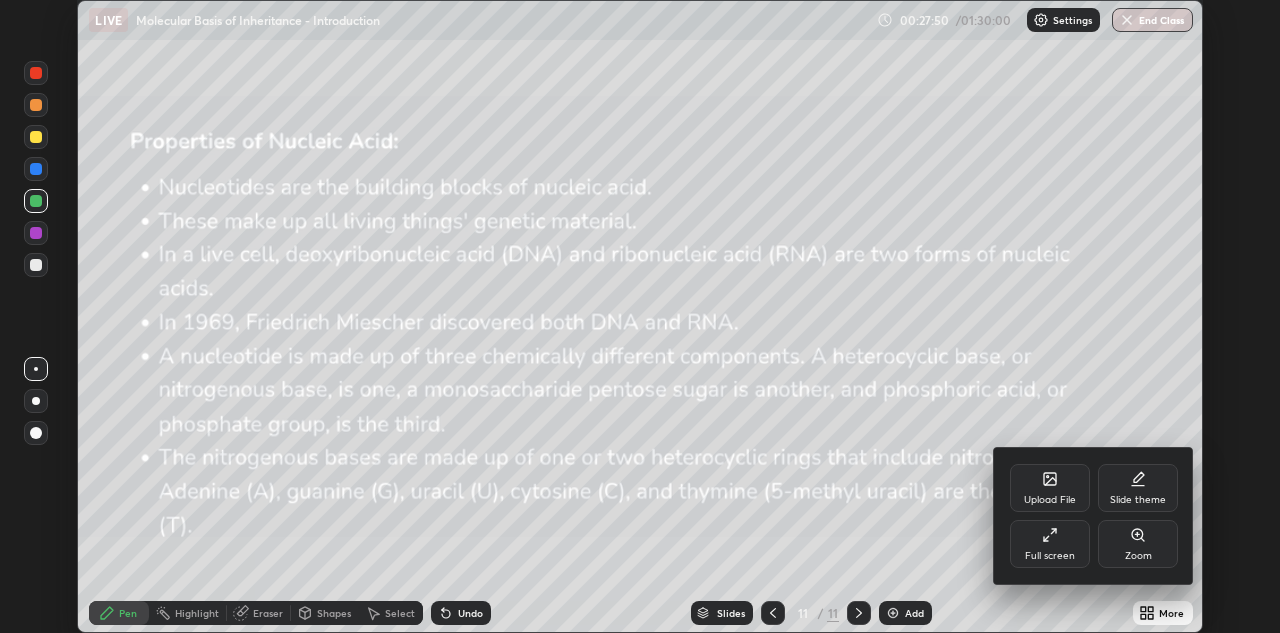 click 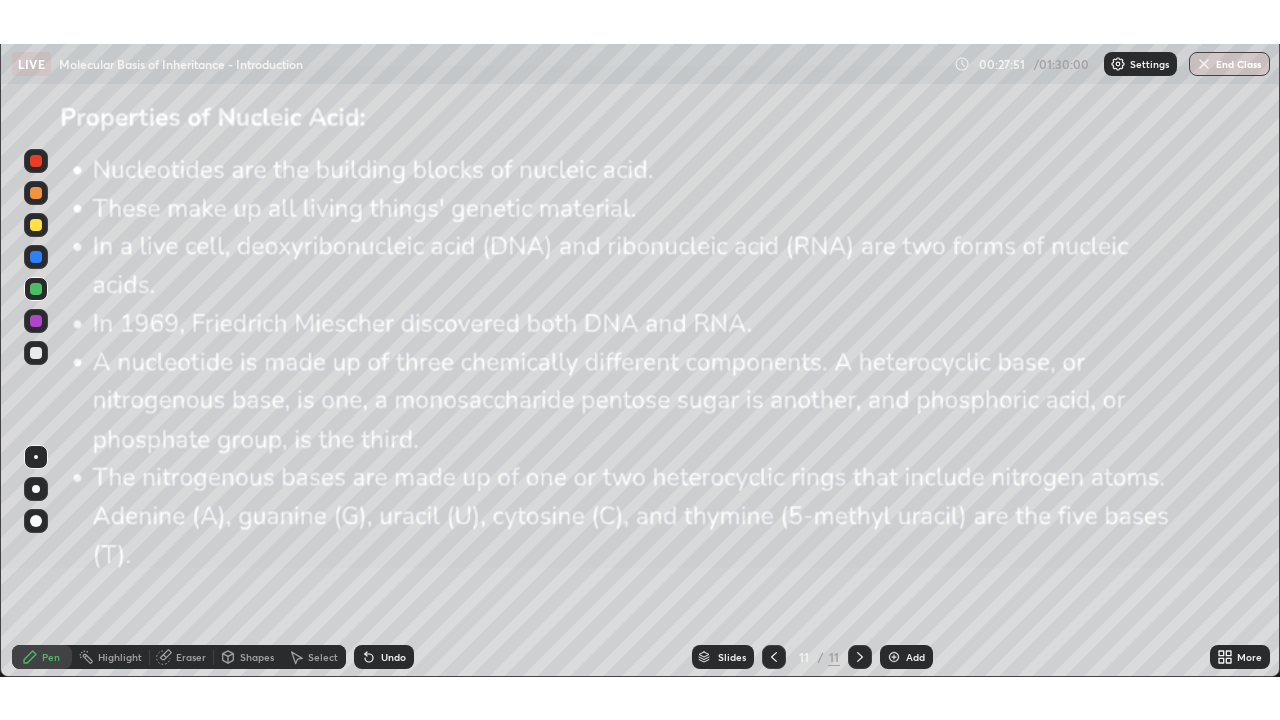 scroll, scrollTop: 99280, scrollLeft: 98720, axis: both 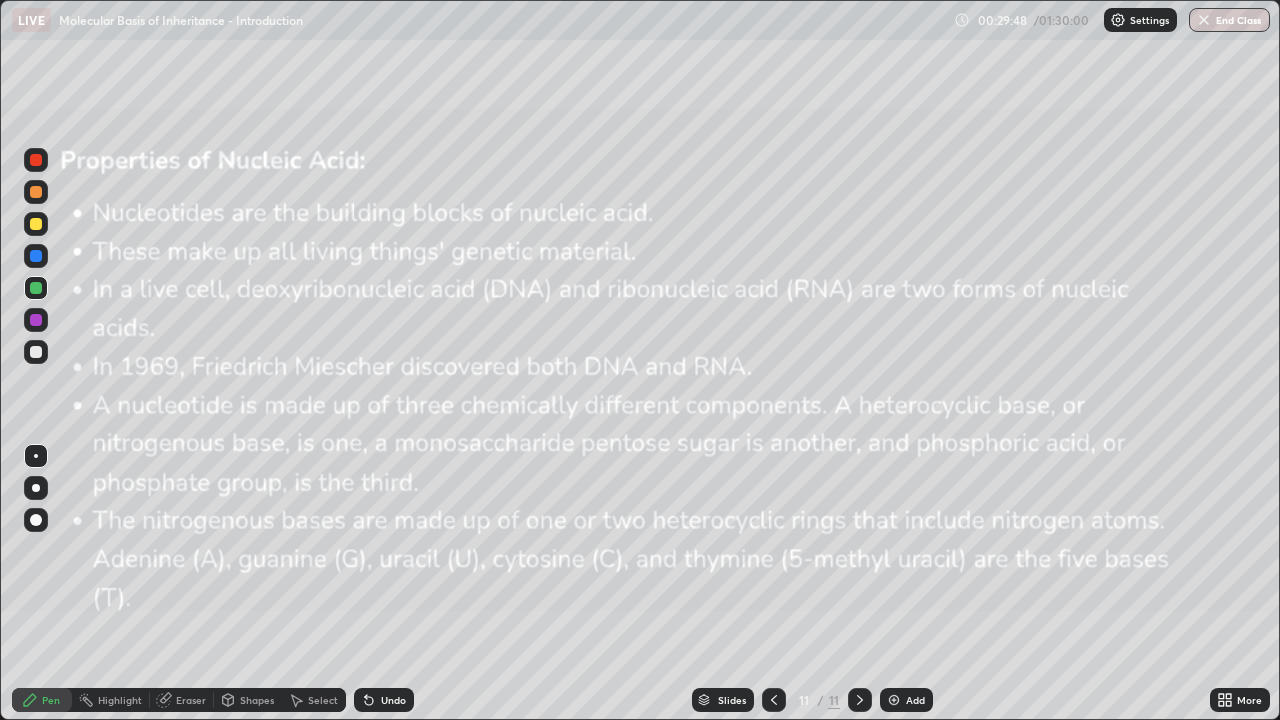click at bounding box center (36, 352) 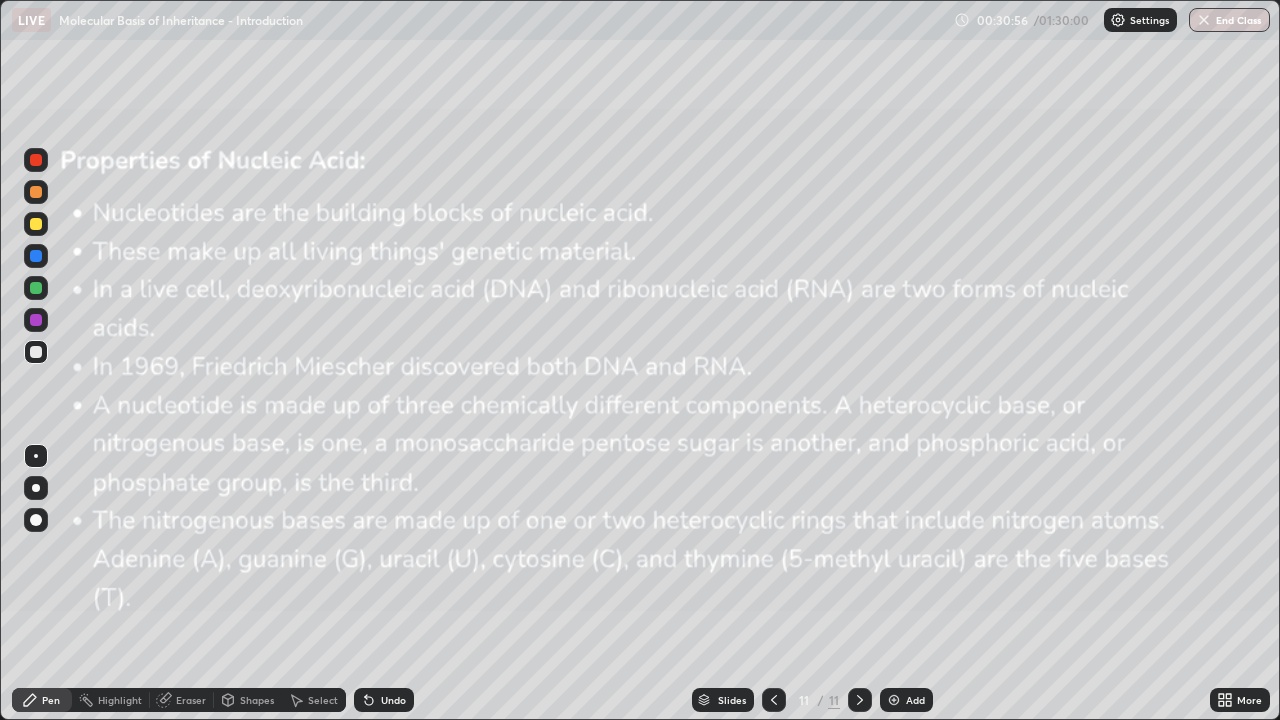 click at bounding box center (36, 288) 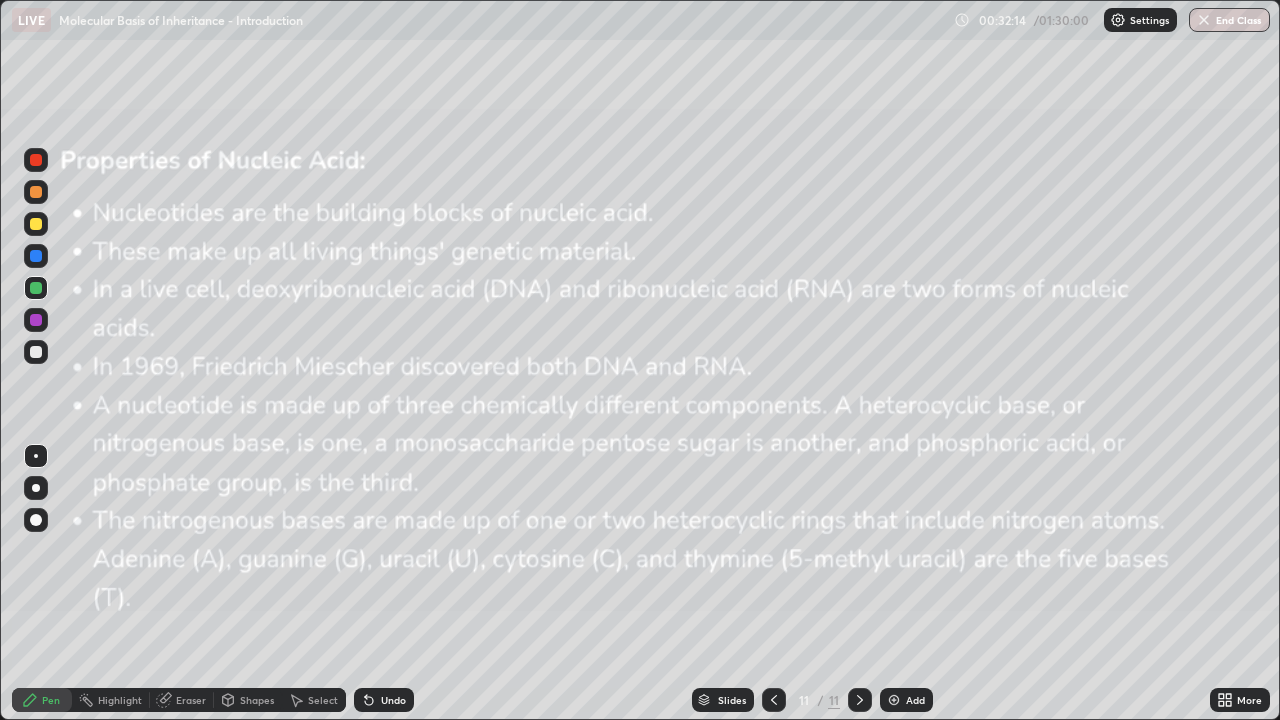 click 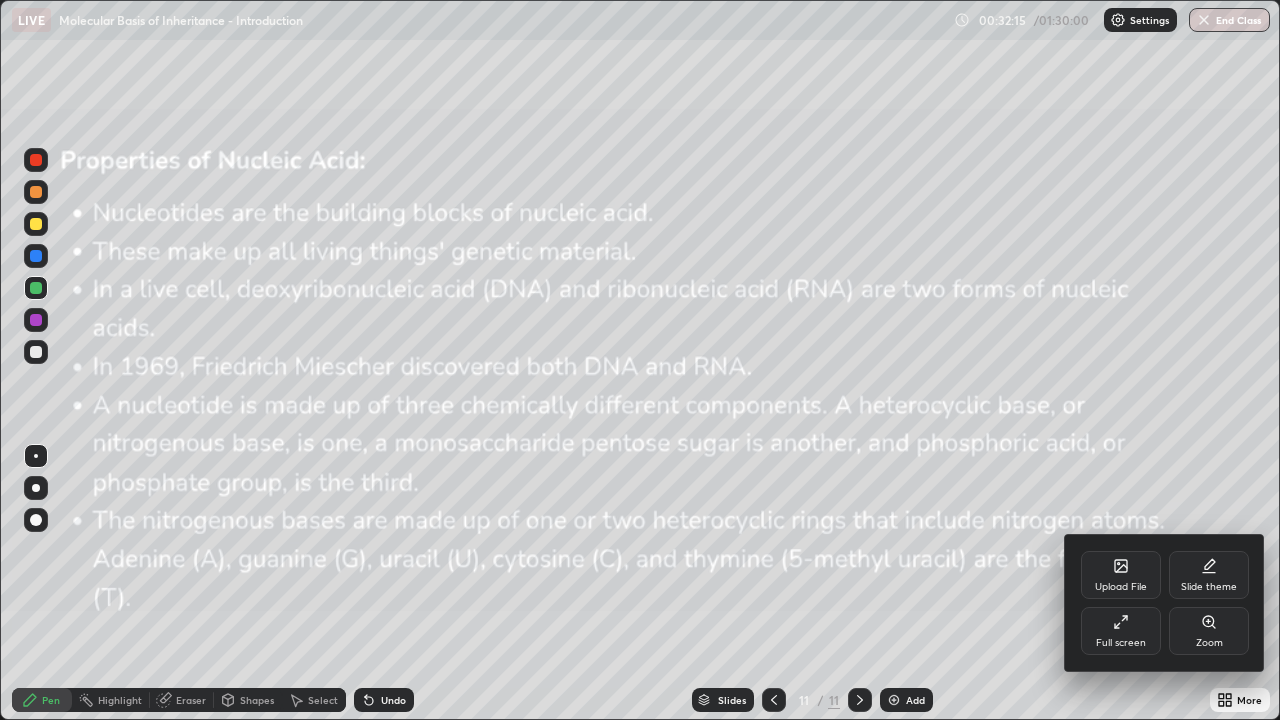 click on "Upload File" at bounding box center (1121, 575) 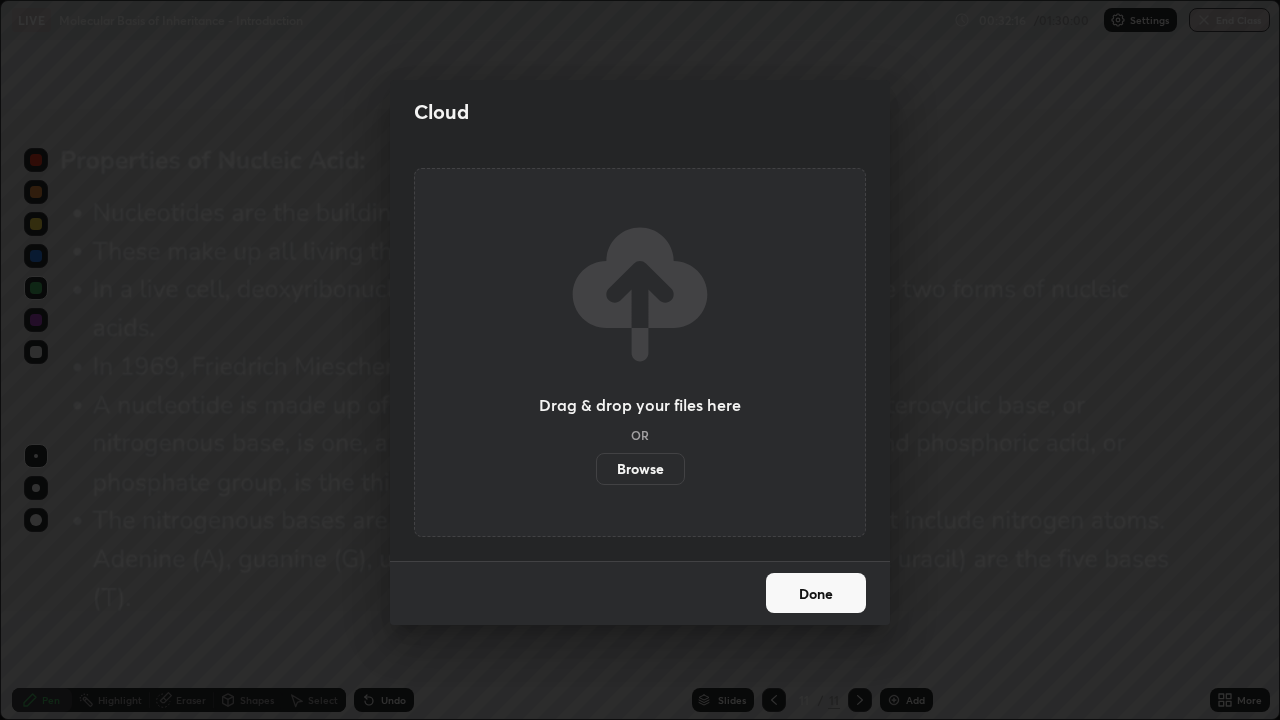 click on "Browse" at bounding box center [640, 469] 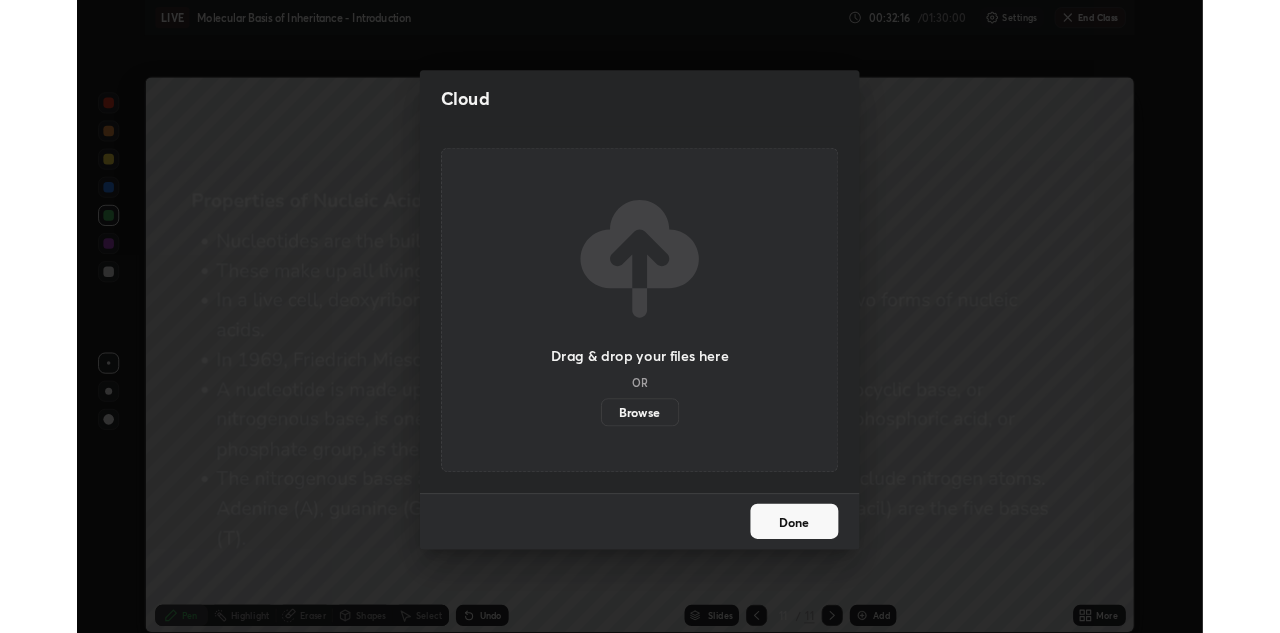 scroll, scrollTop: 633, scrollLeft: 1280, axis: both 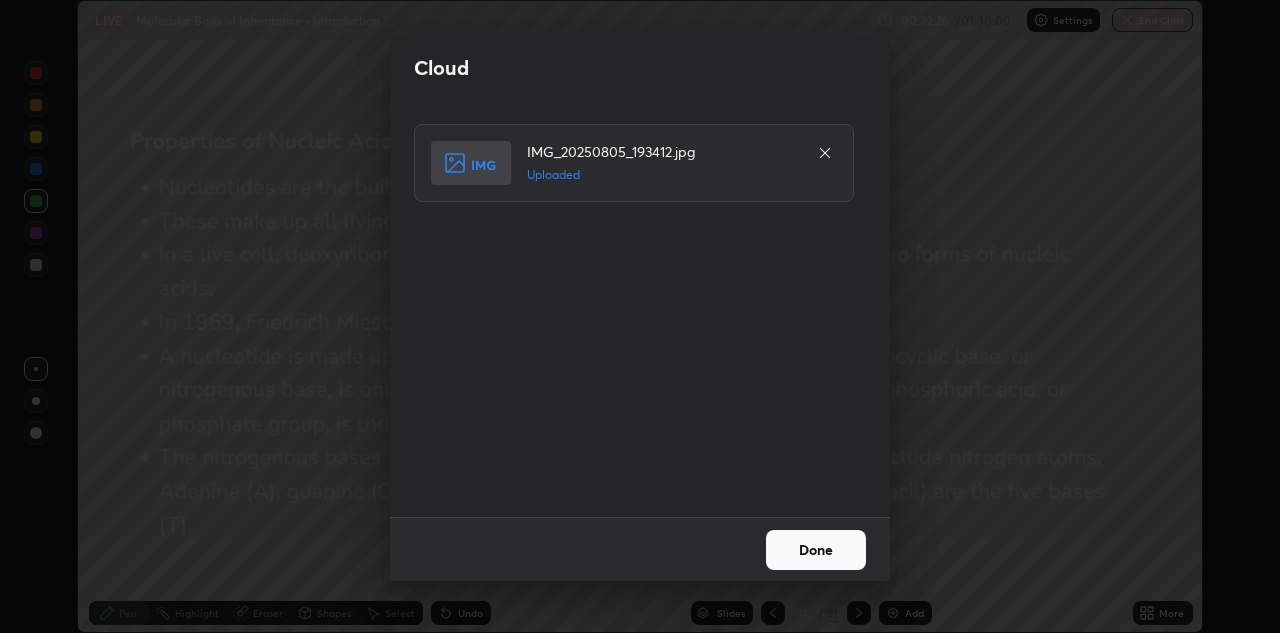 click on "Done" at bounding box center (816, 550) 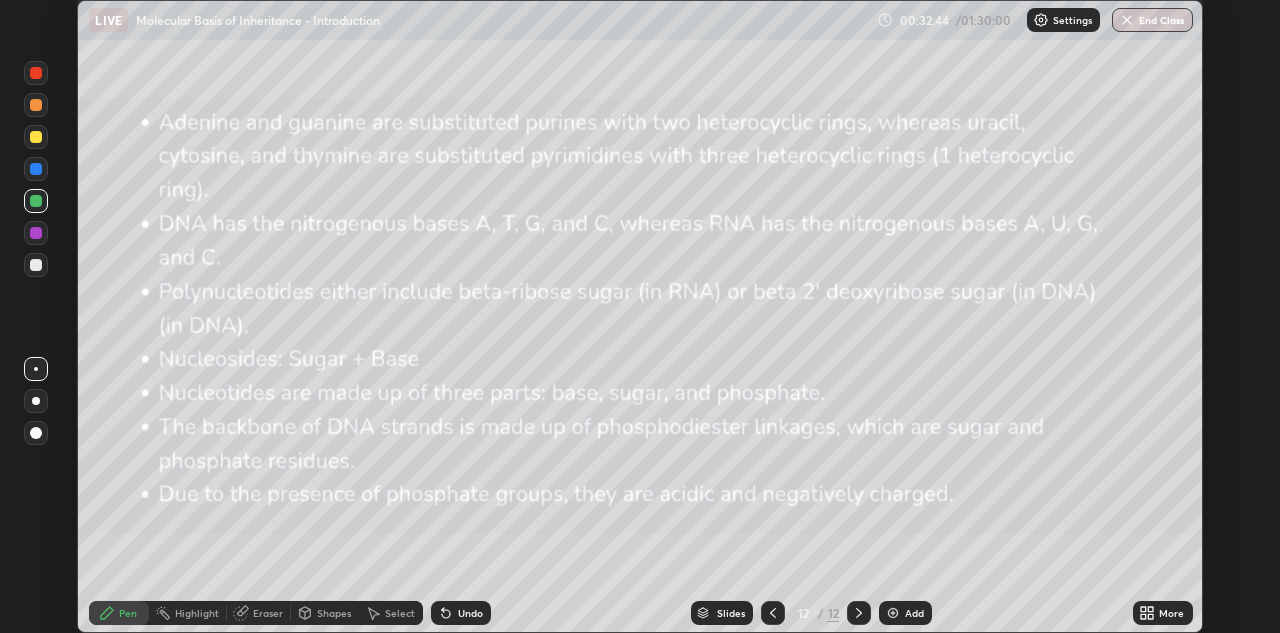 click at bounding box center (36, 169) 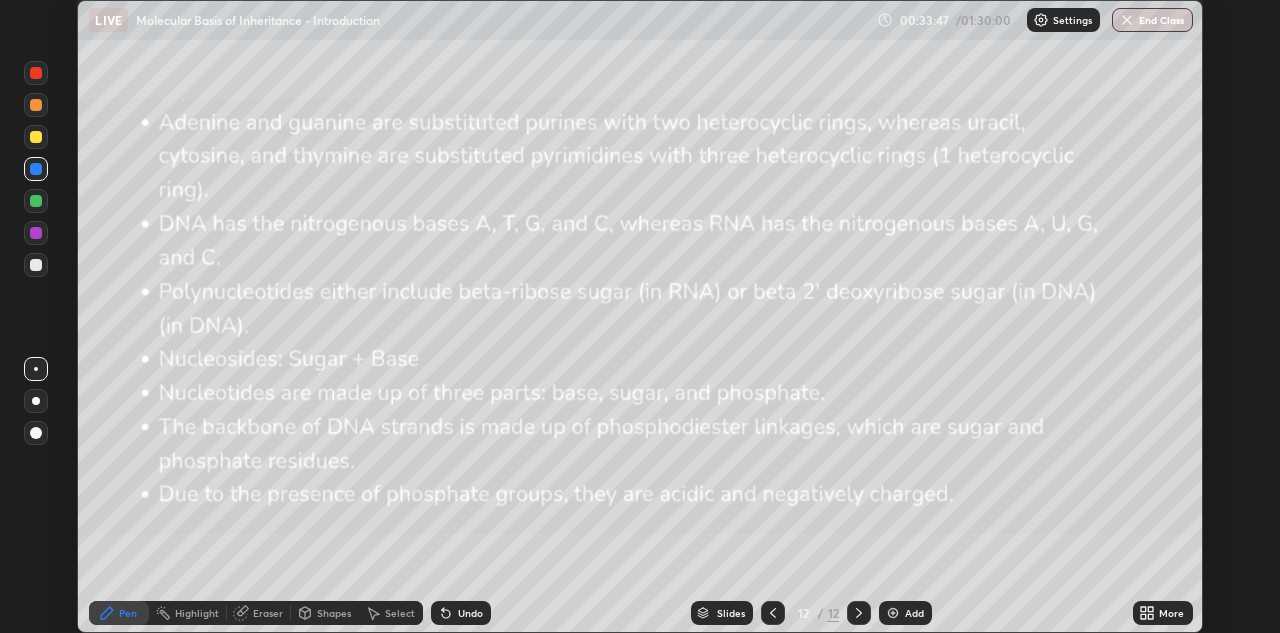 click 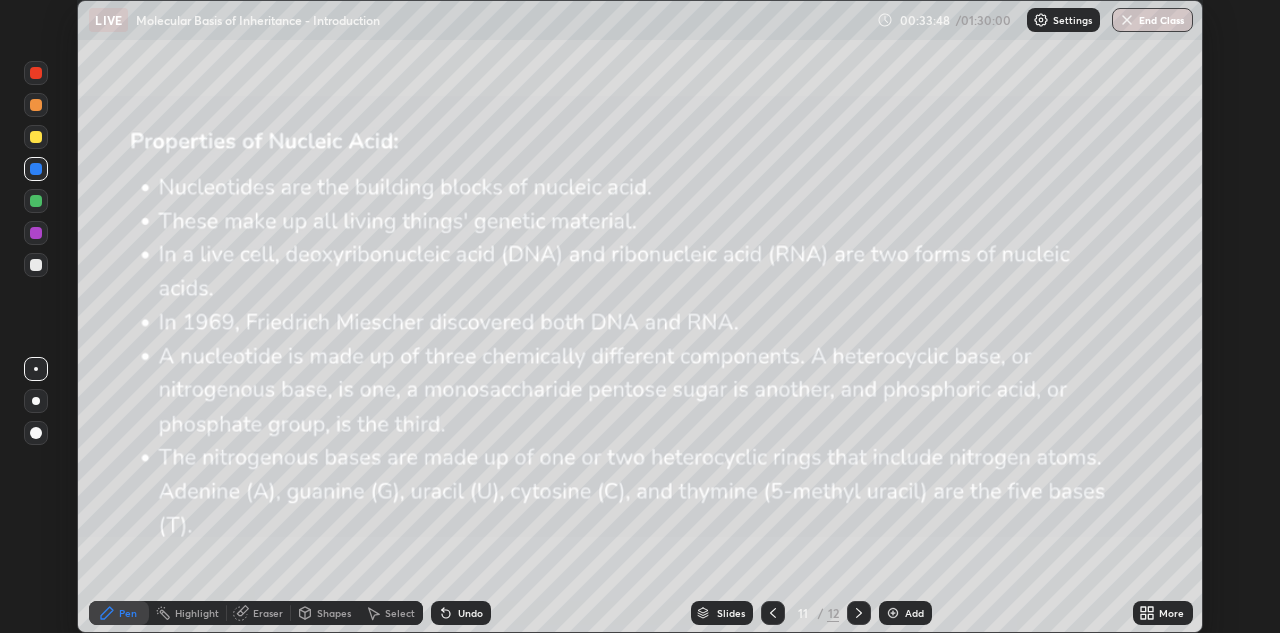 click 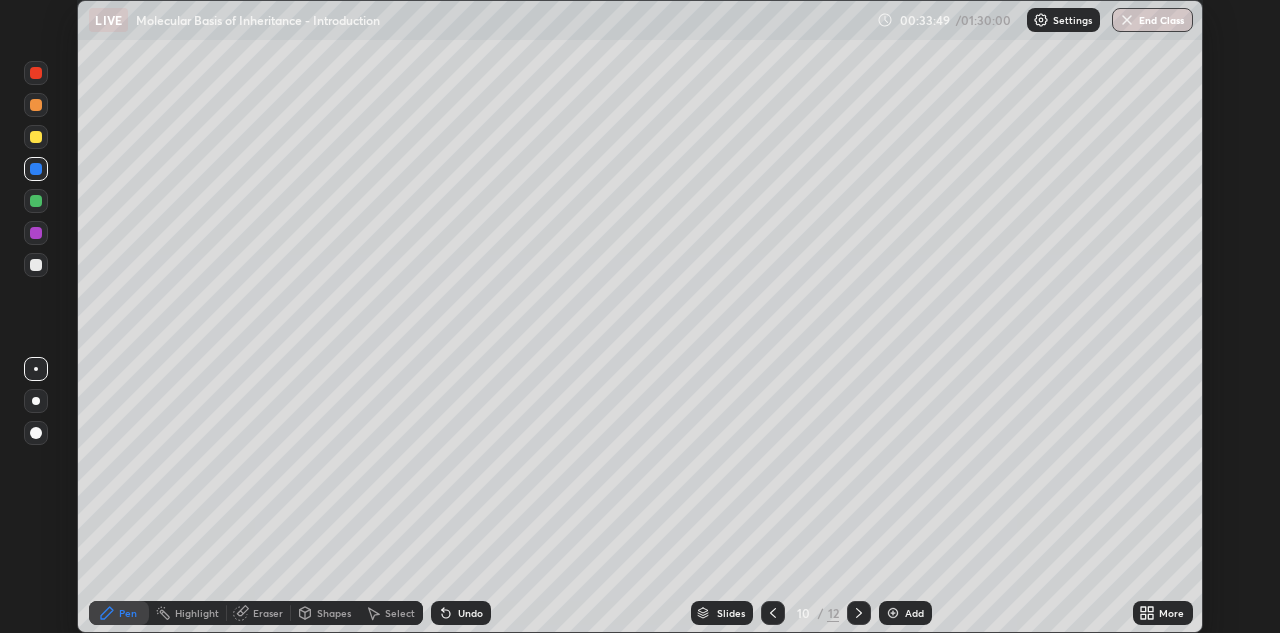 click at bounding box center (773, 613) 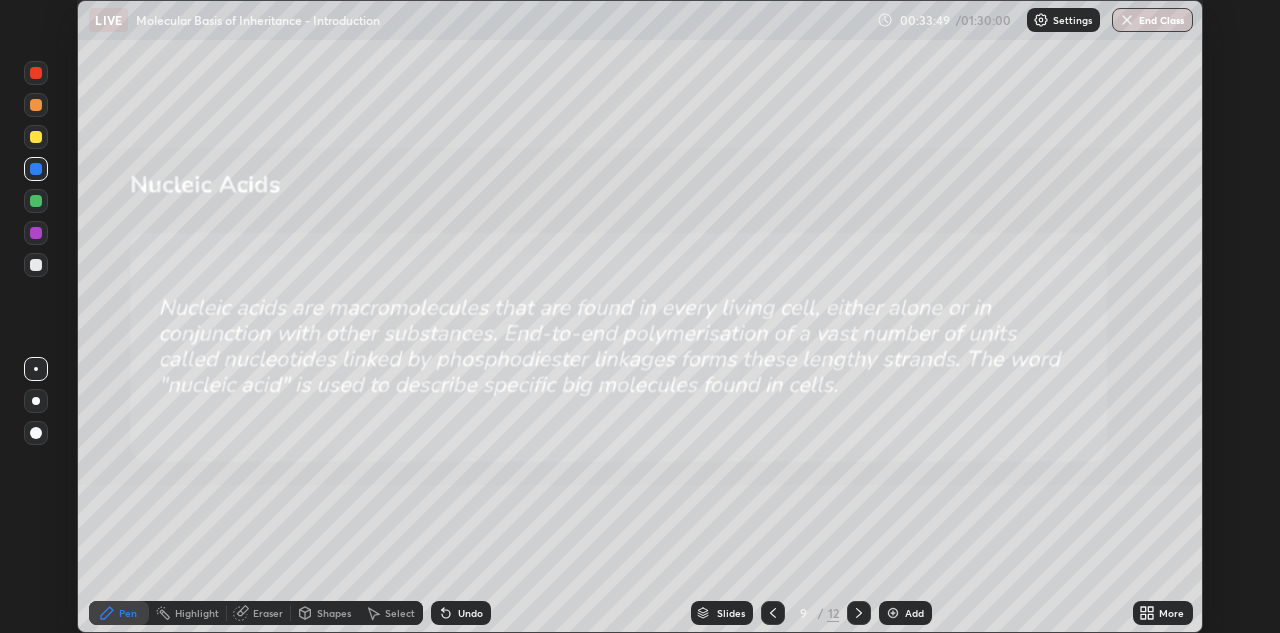 click at bounding box center [773, 613] 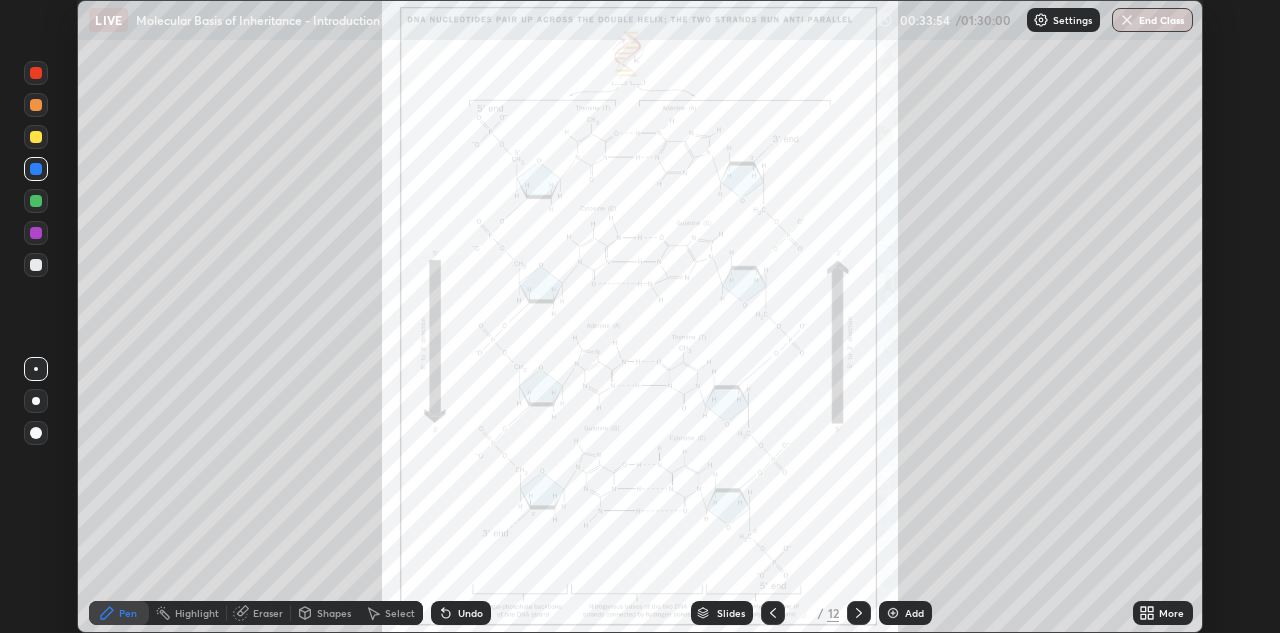 click 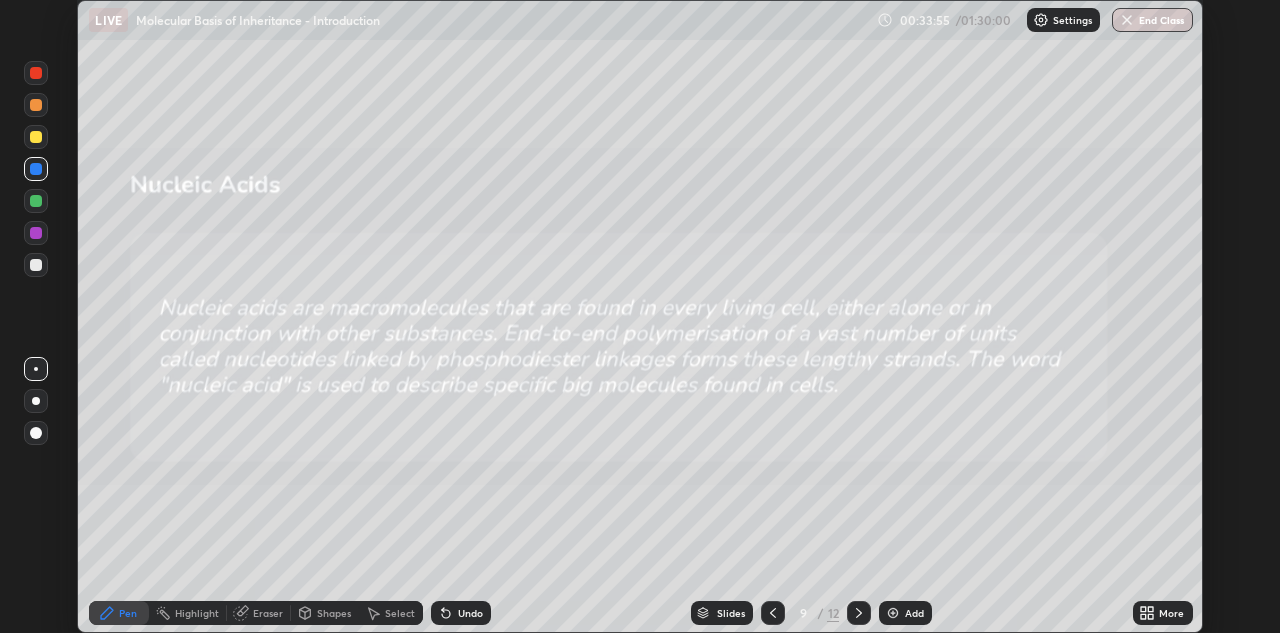 click 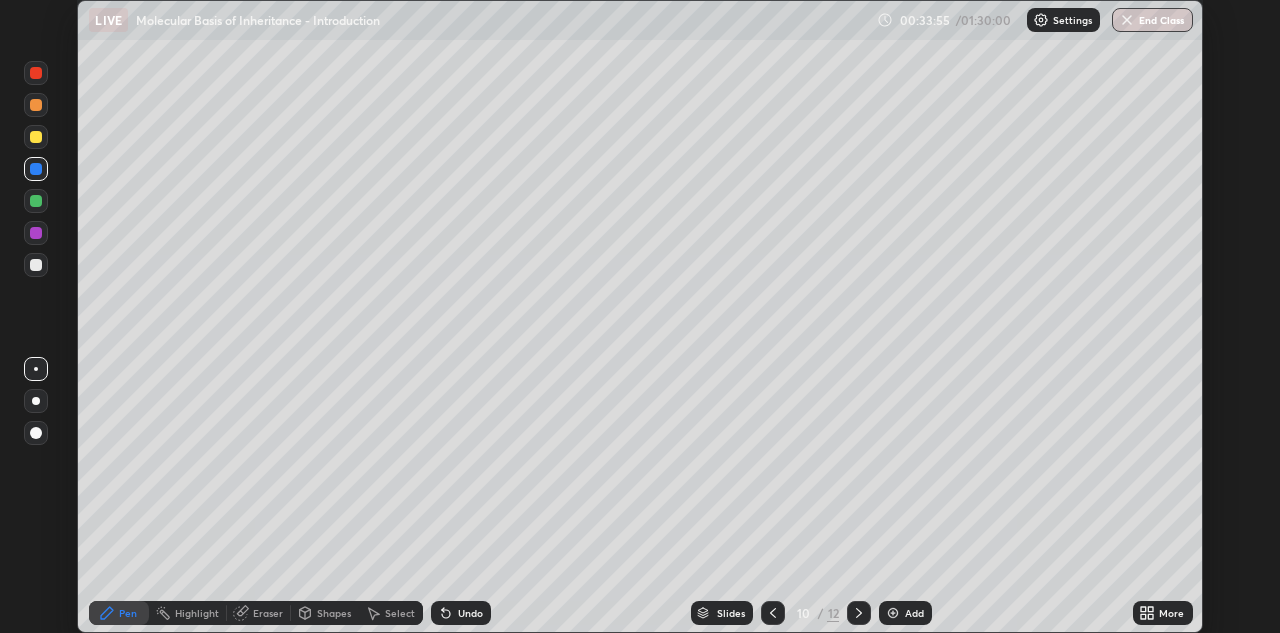 click 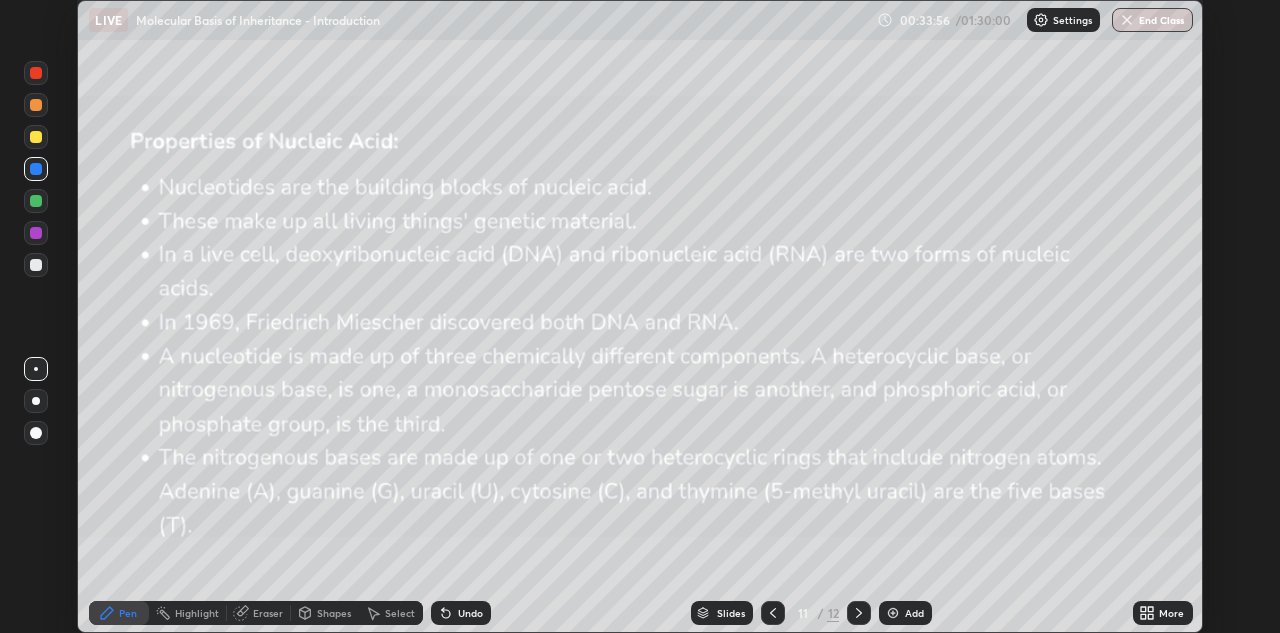 click 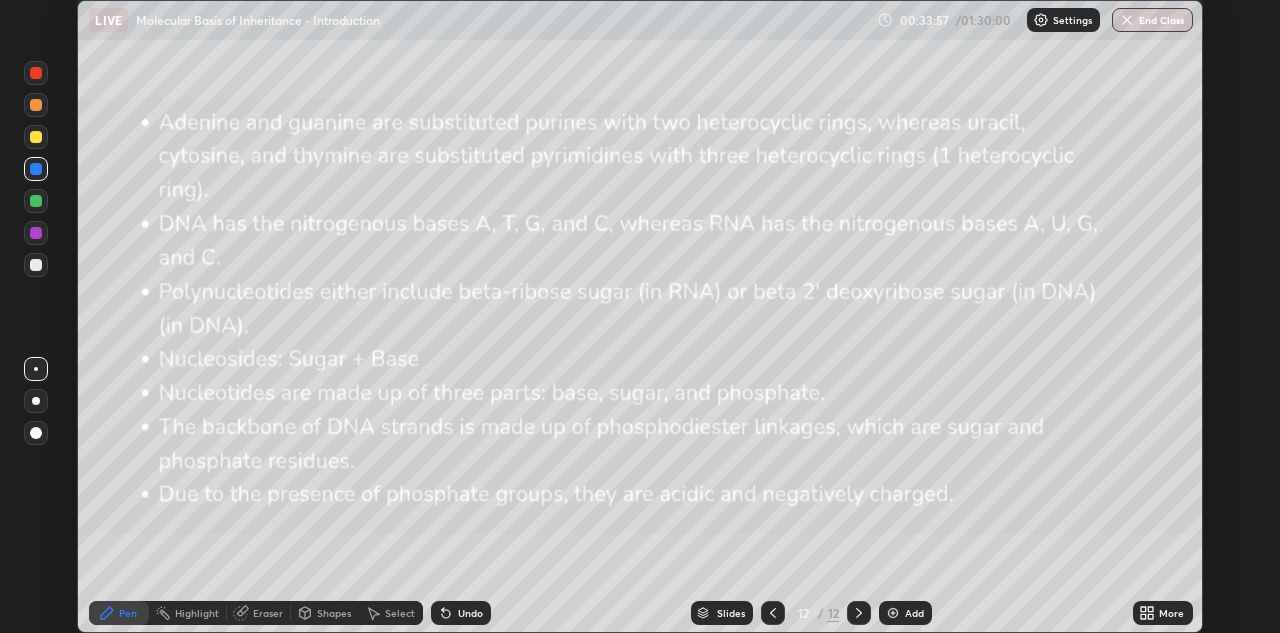 click 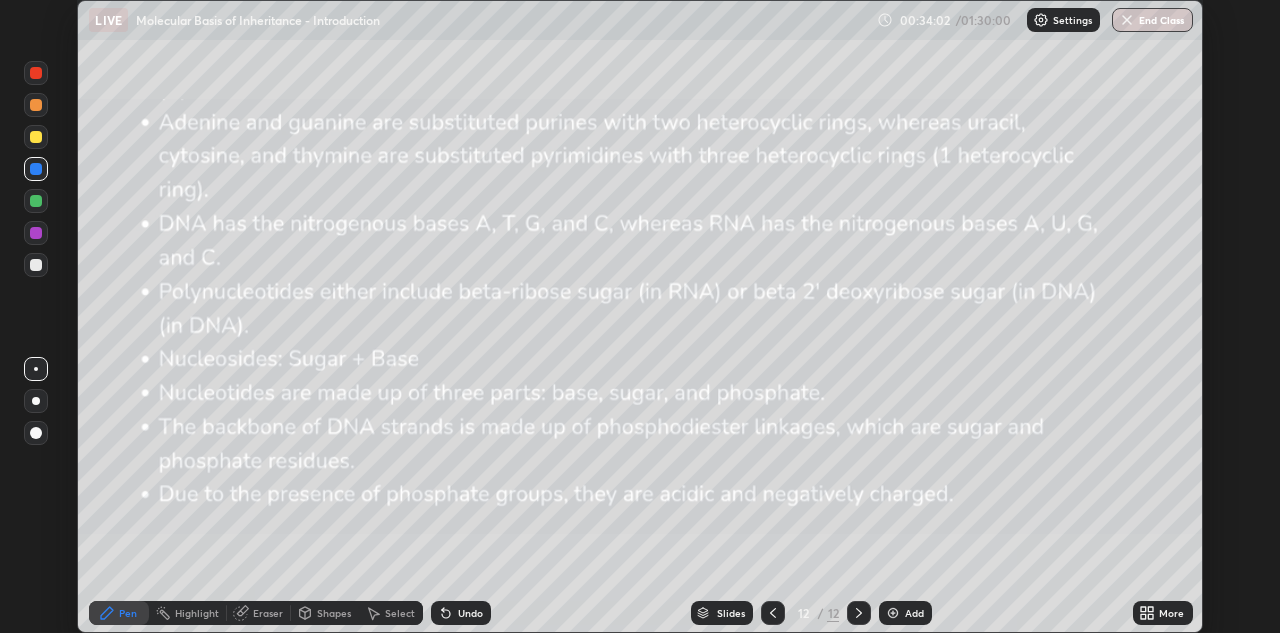 click at bounding box center (36, 169) 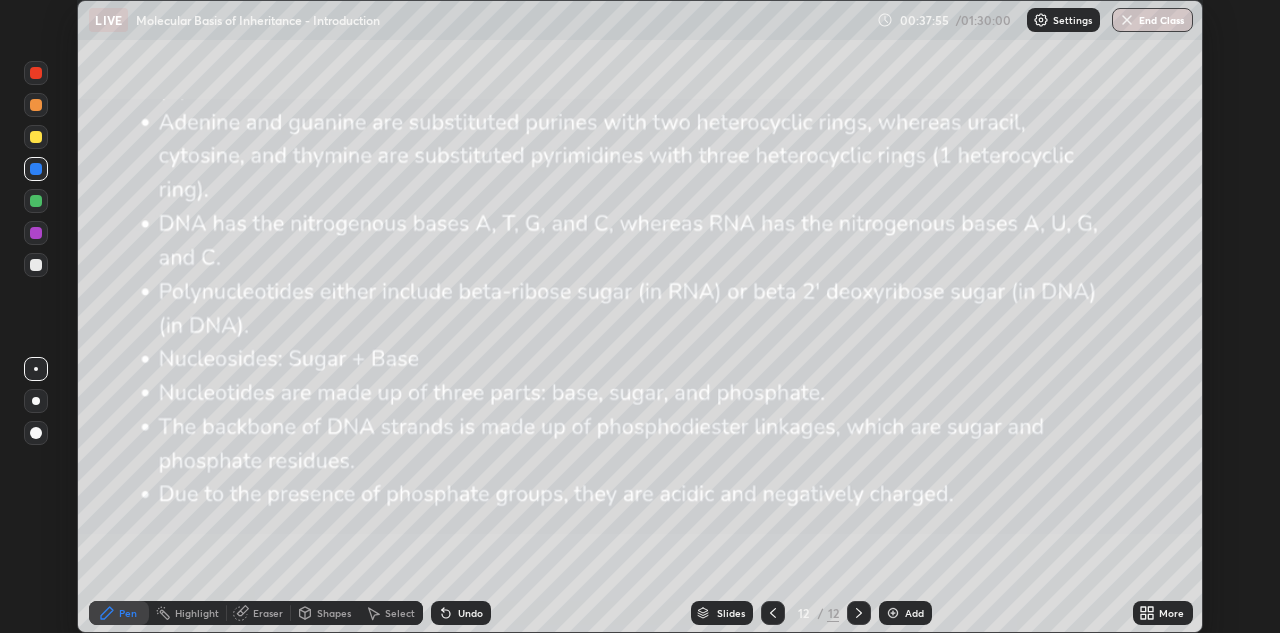 click on "More" at bounding box center (1171, 613) 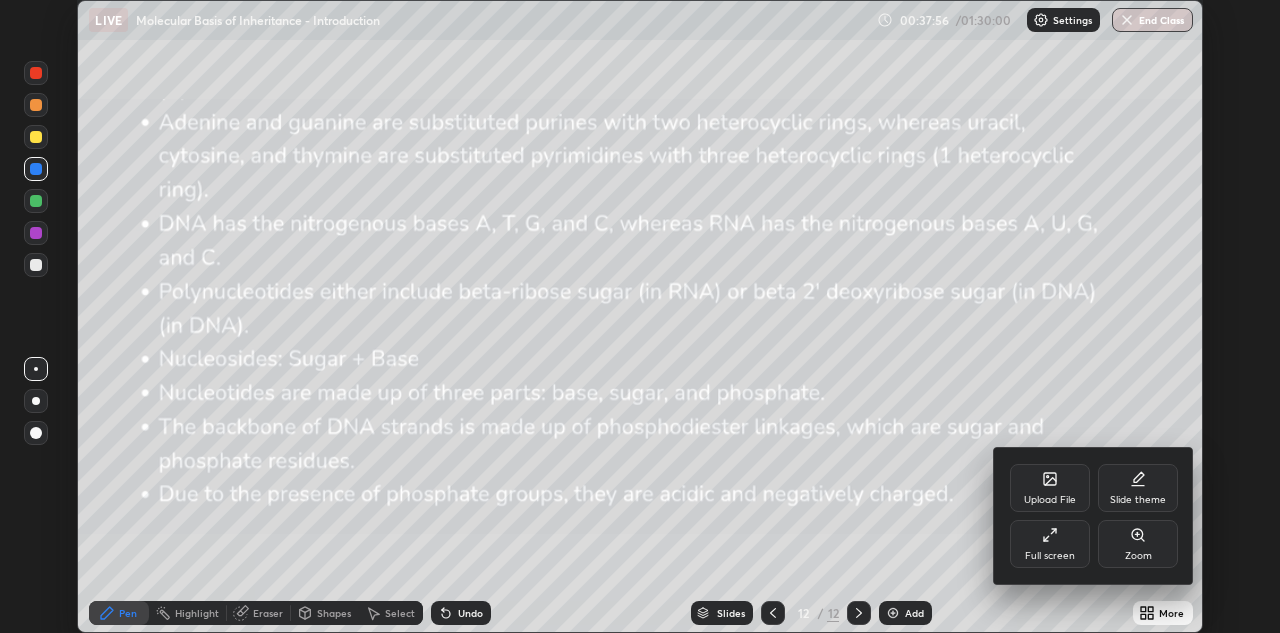 click on "Full screen" at bounding box center (1050, 544) 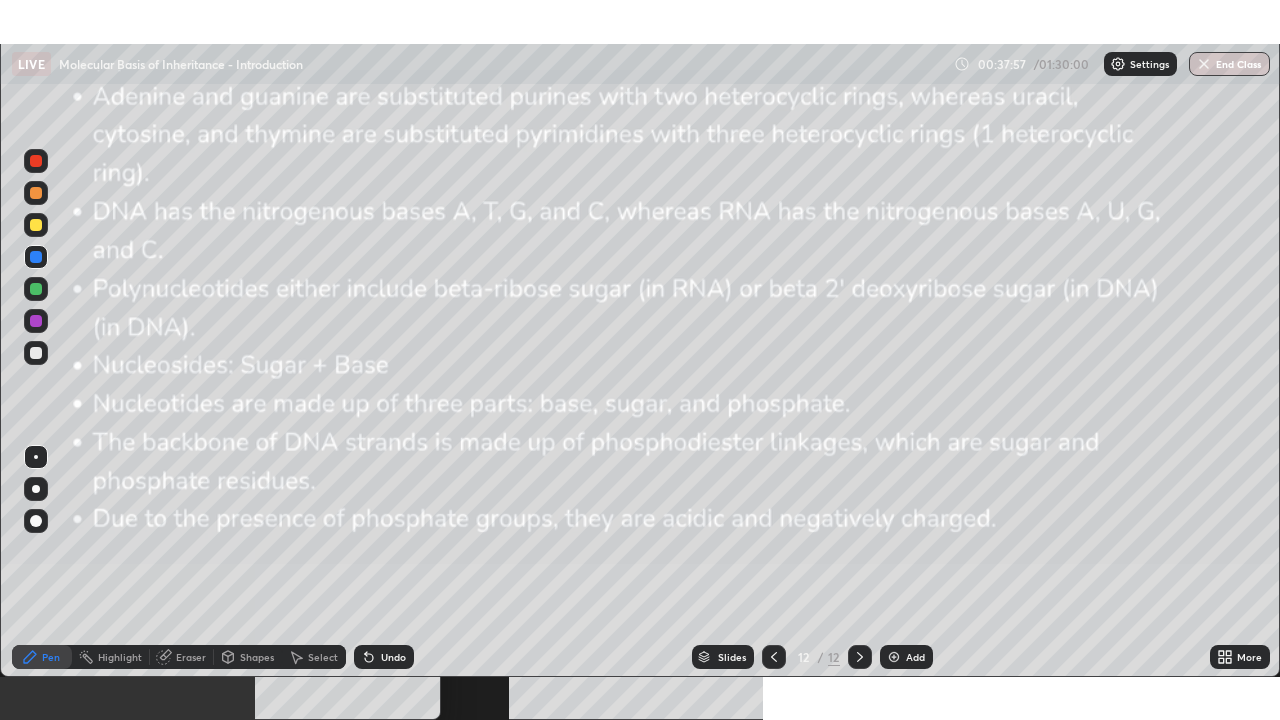 scroll, scrollTop: 99280, scrollLeft: 98720, axis: both 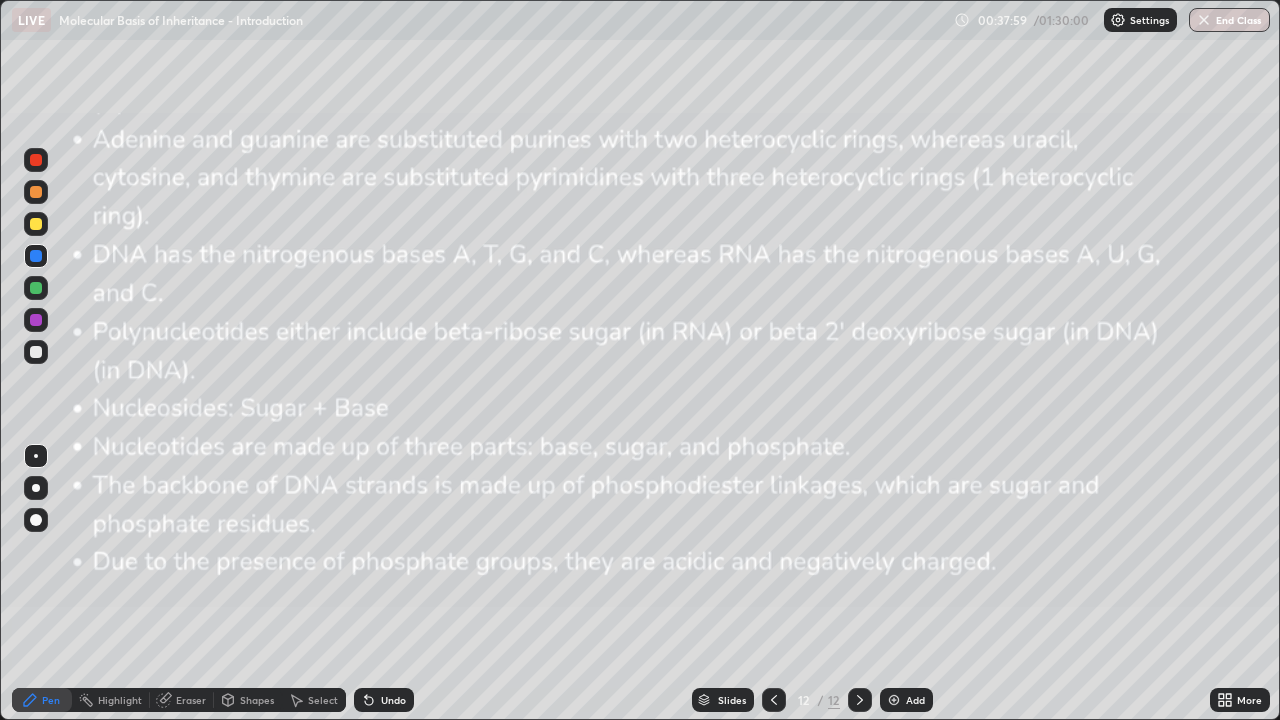 click on "Undo" at bounding box center (393, 700) 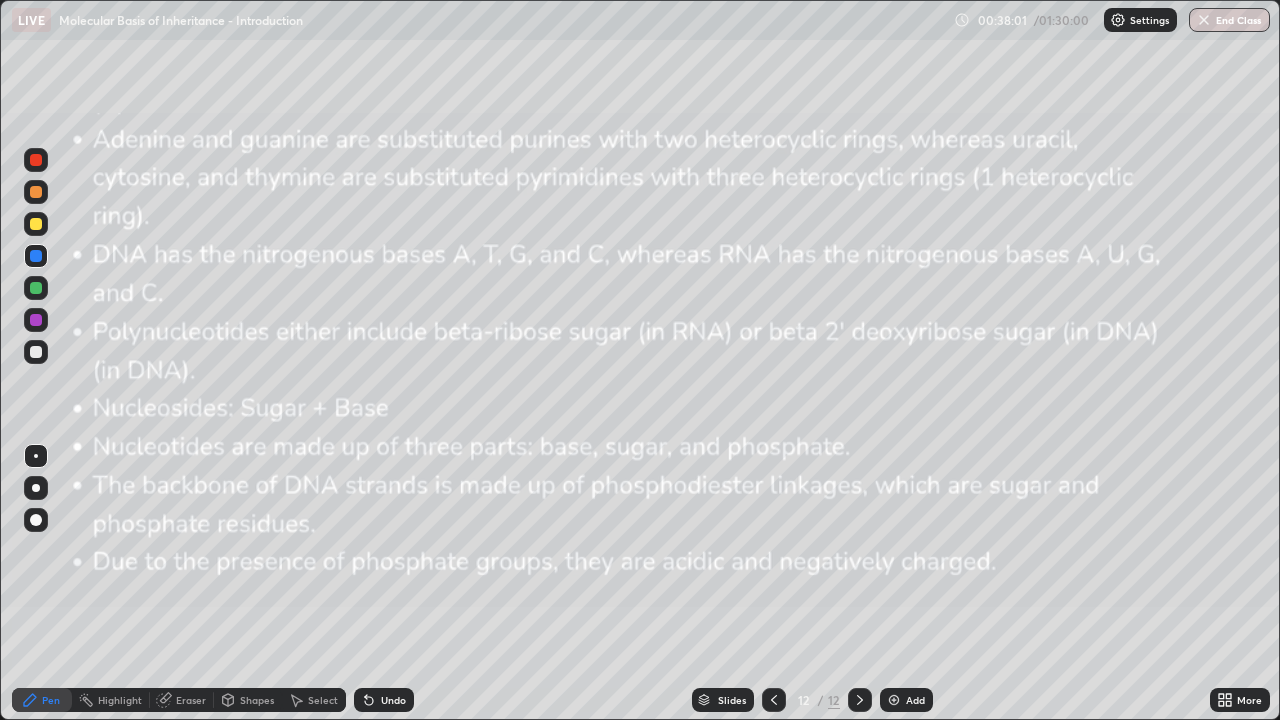 click on "Eraser" at bounding box center (191, 700) 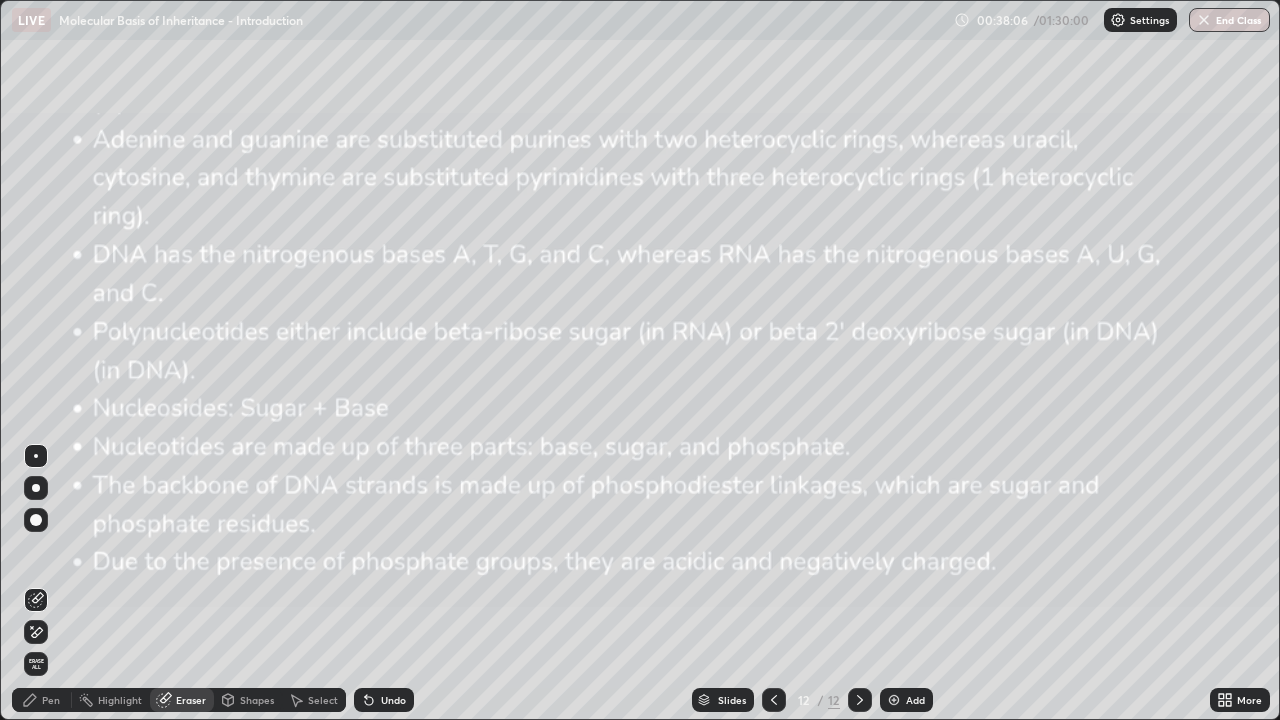 click on "Pen" at bounding box center (51, 700) 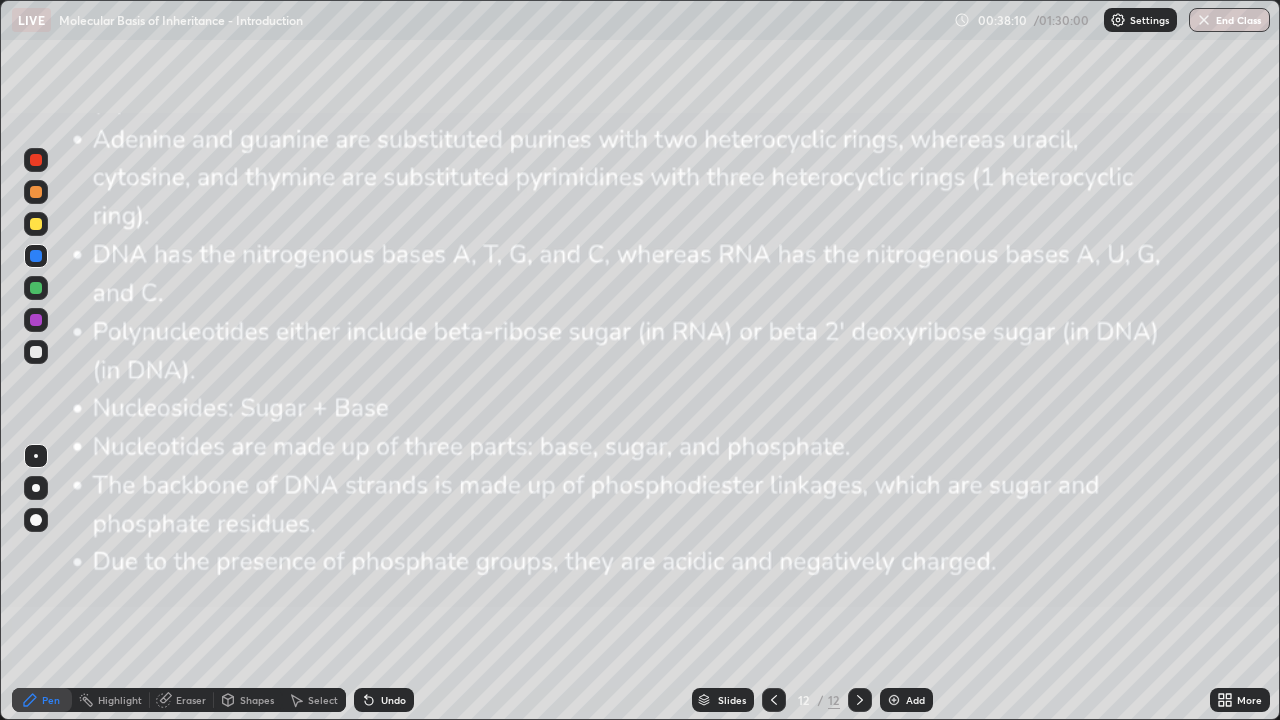 click at bounding box center (894, 700) 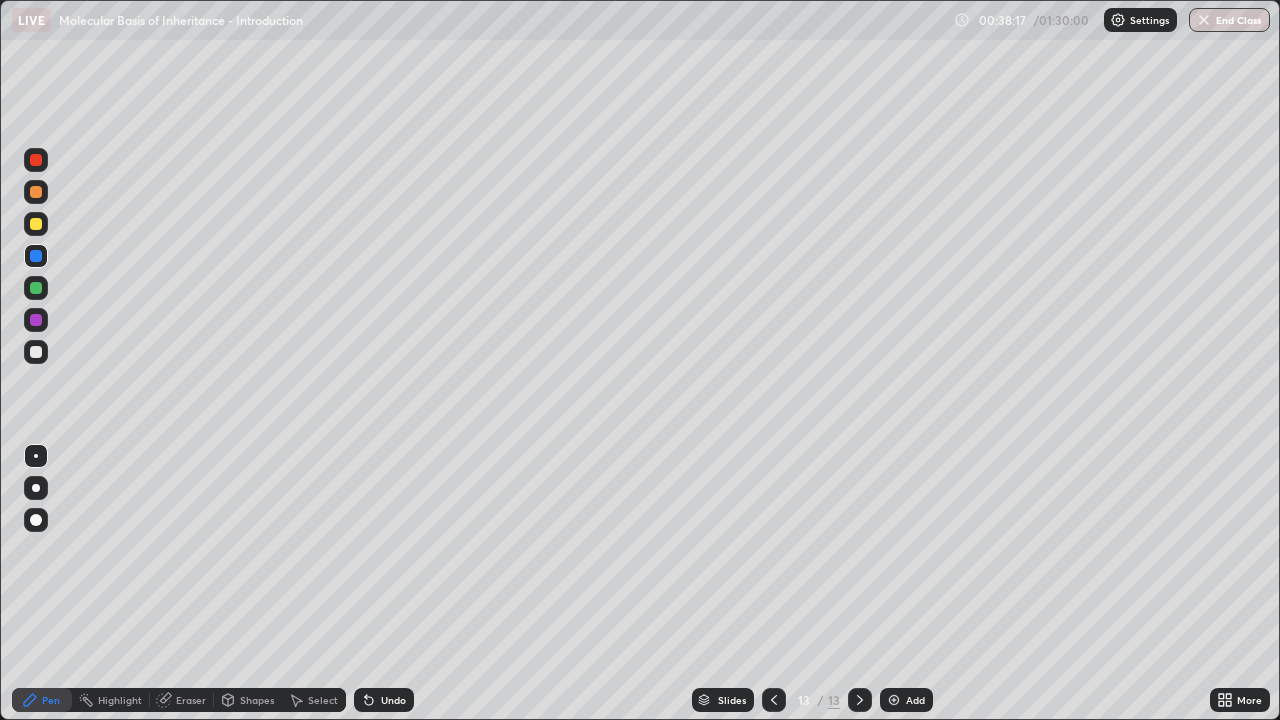 click at bounding box center [36, 320] 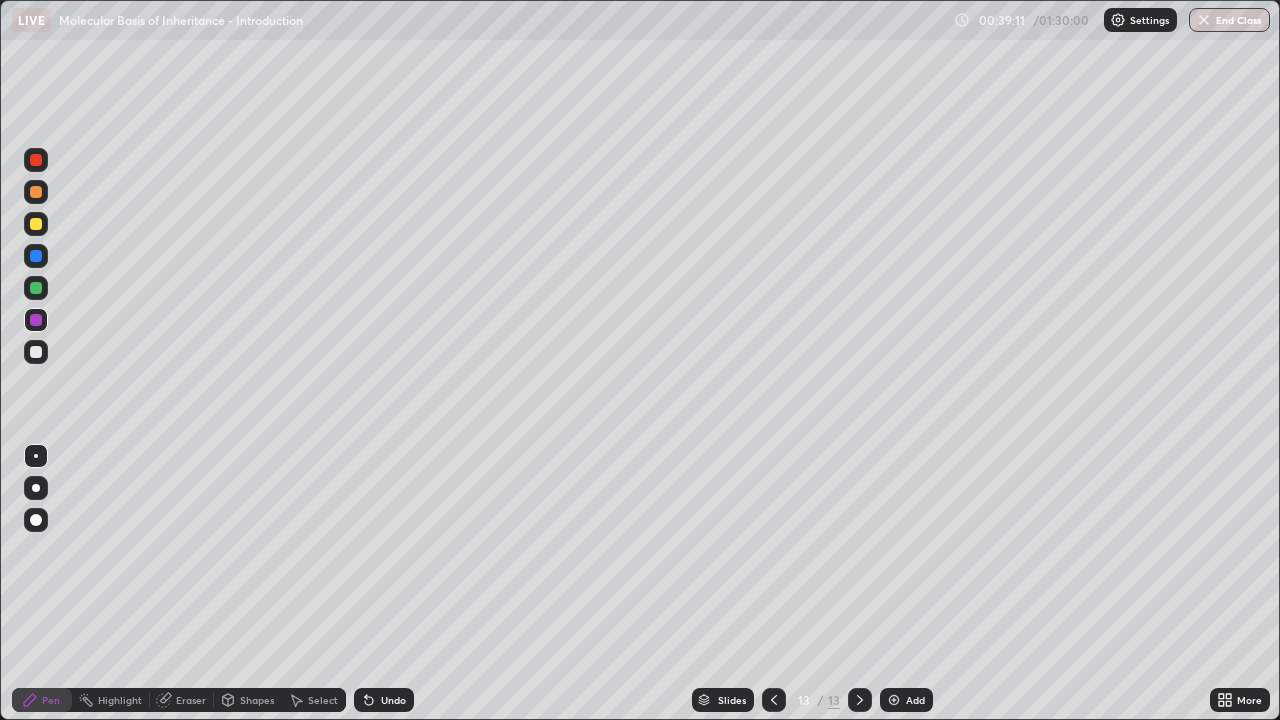 click 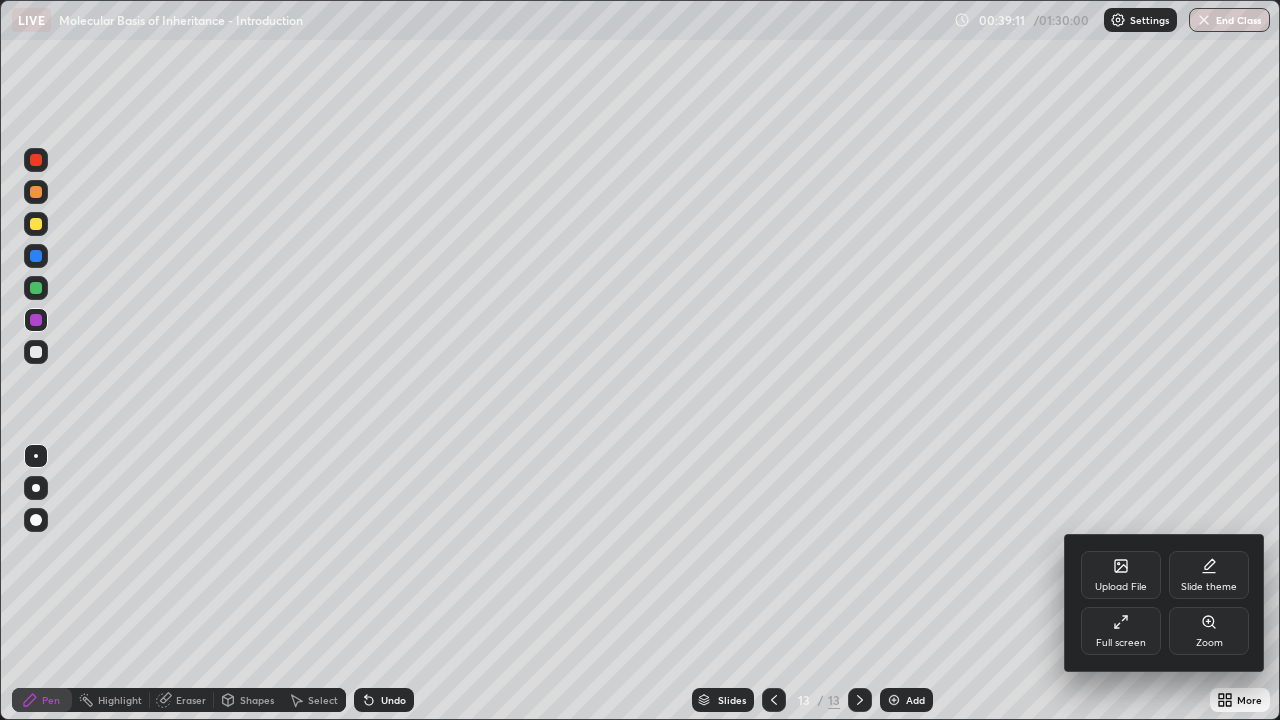 click on "Upload File" at bounding box center [1121, 587] 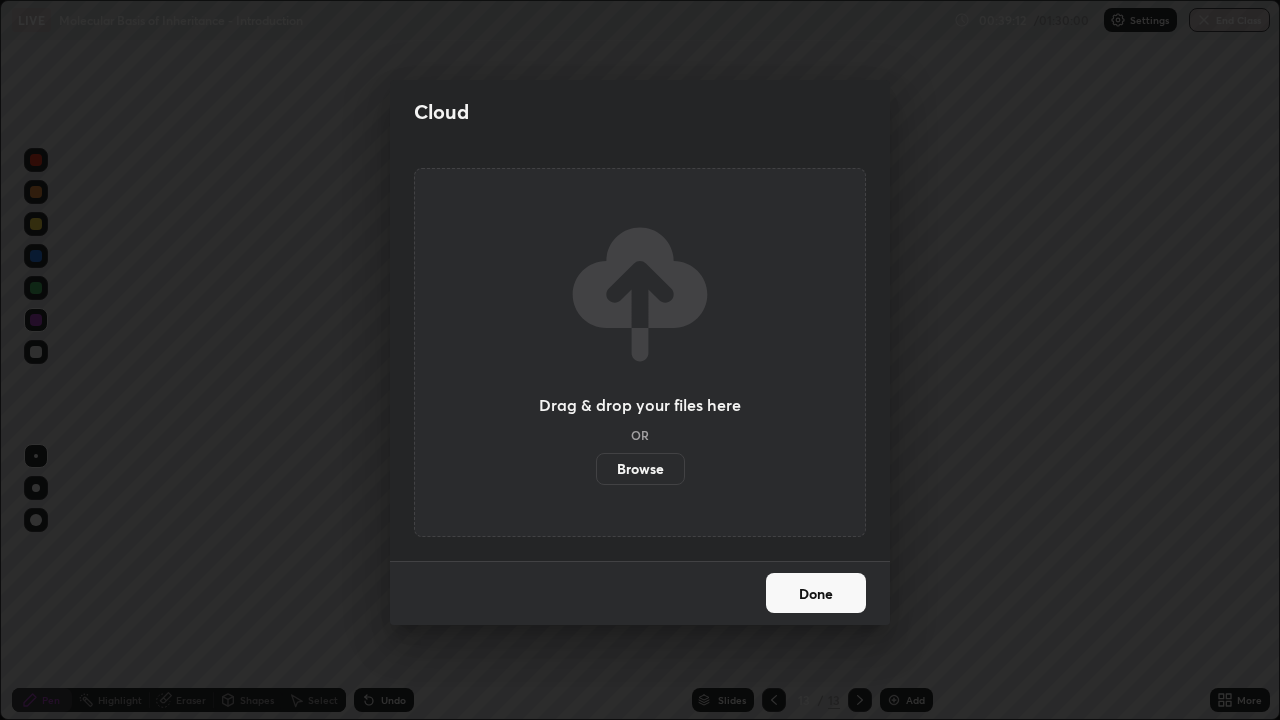 click on "Browse" at bounding box center [640, 469] 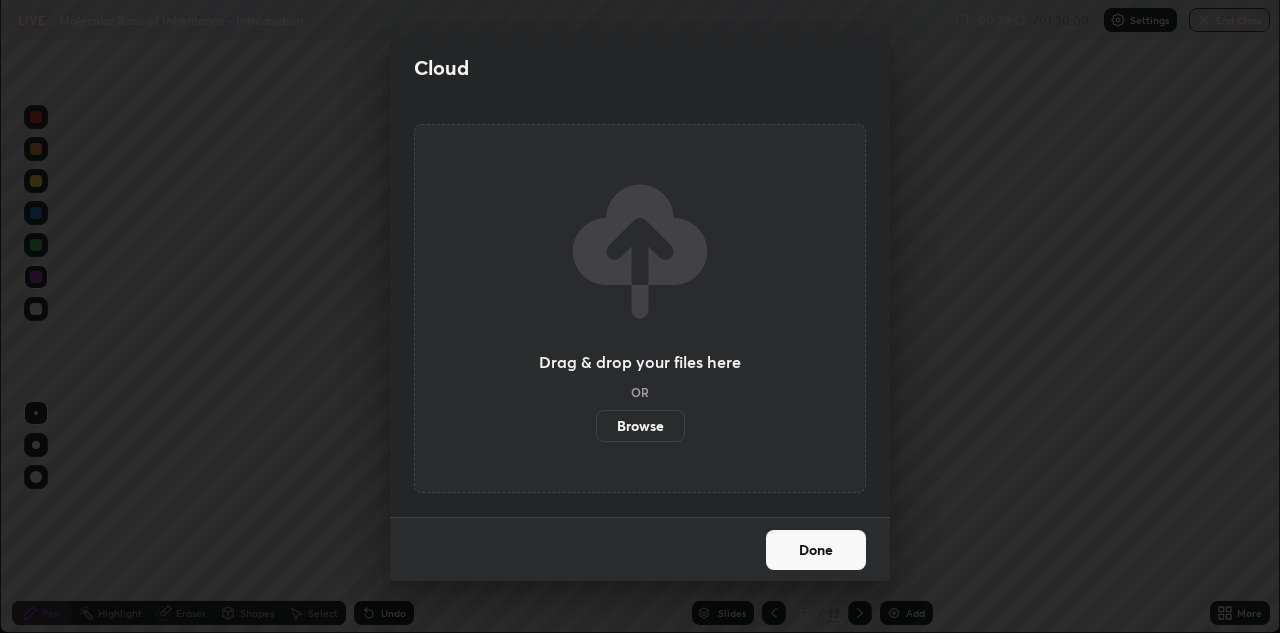 scroll, scrollTop: 633, scrollLeft: 1280, axis: both 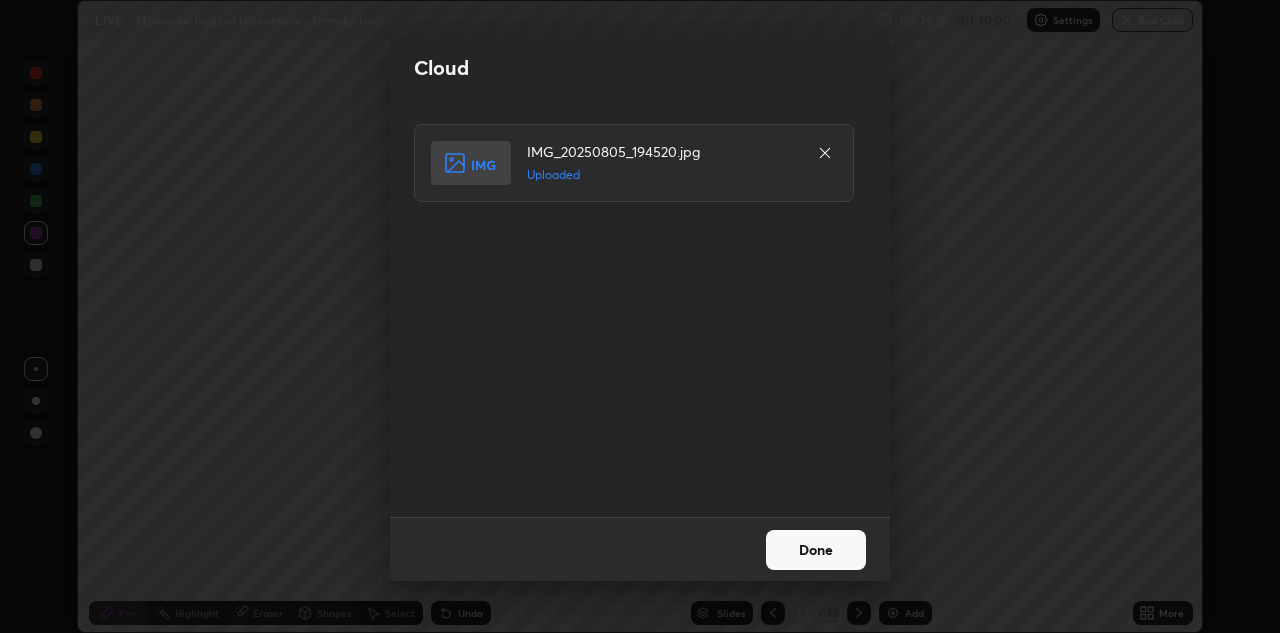 click on "Done" at bounding box center [816, 550] 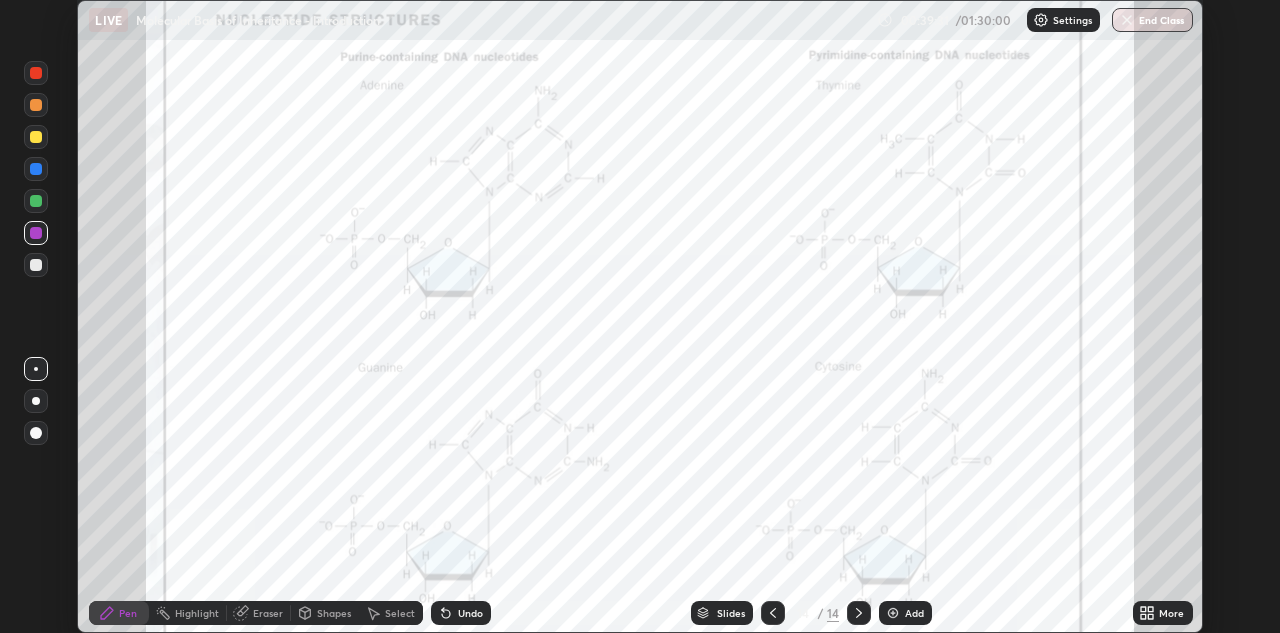 click 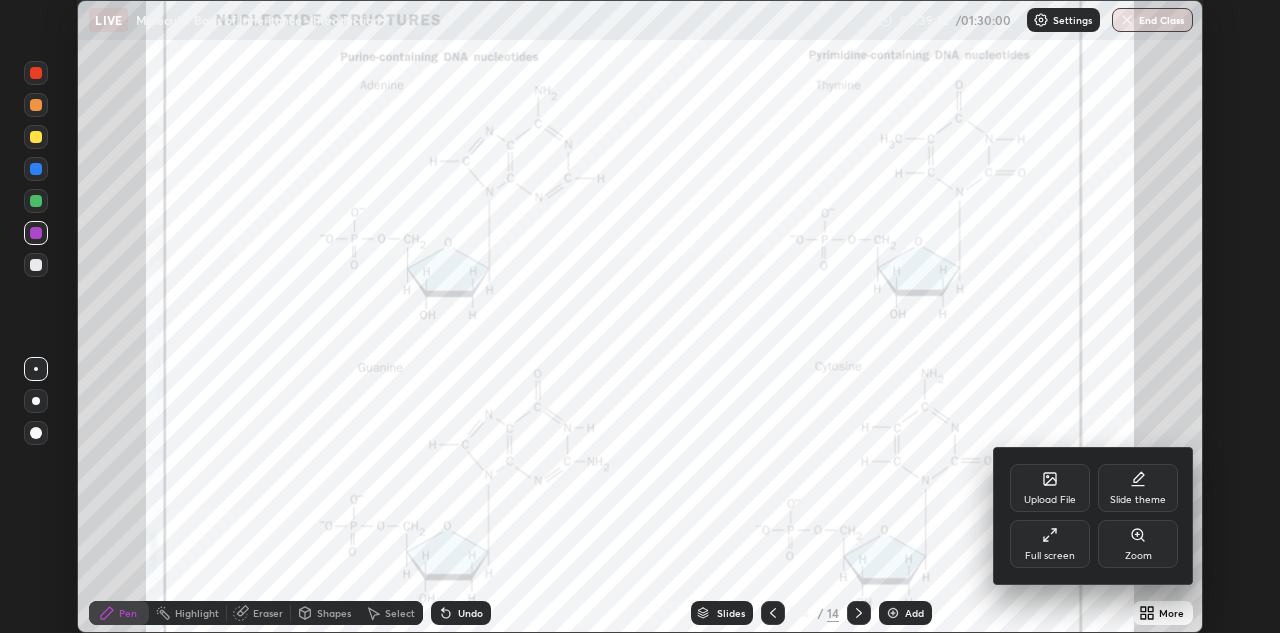 click on "Full screen" at bounding box center [1050, 544] 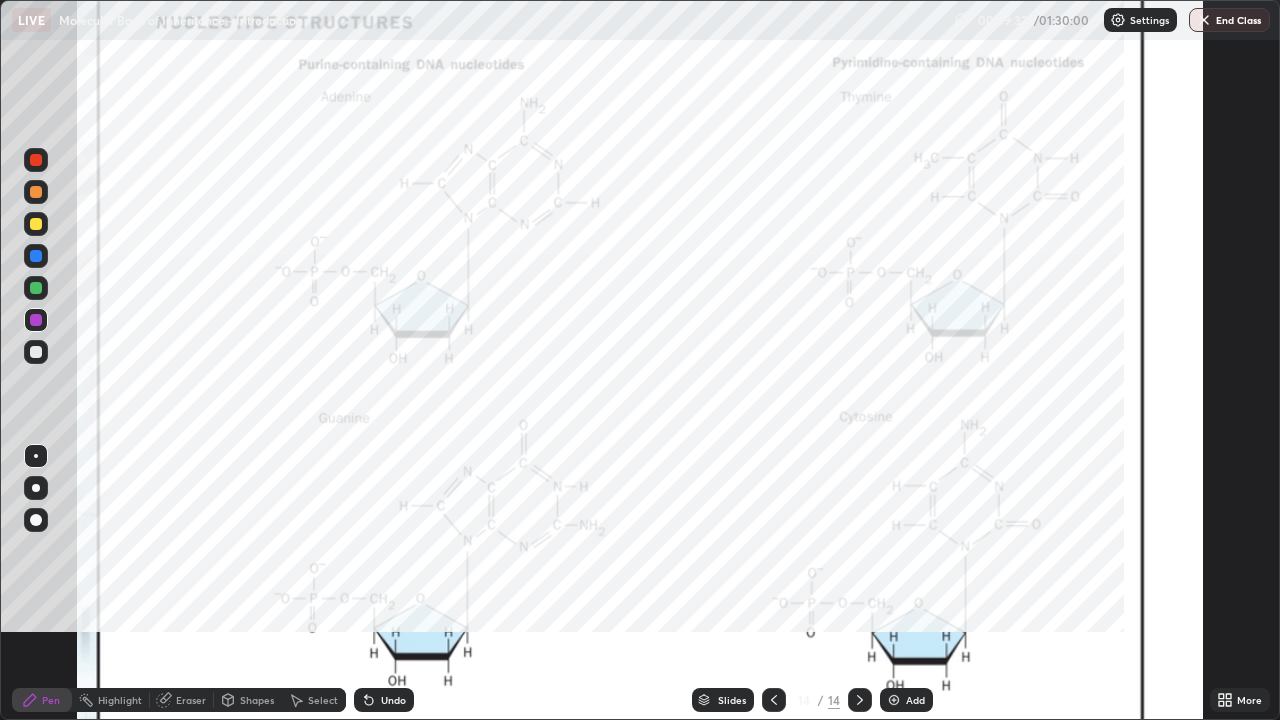 scroll, scrollTop: 99280, scrollLeft: 98720, axis: both 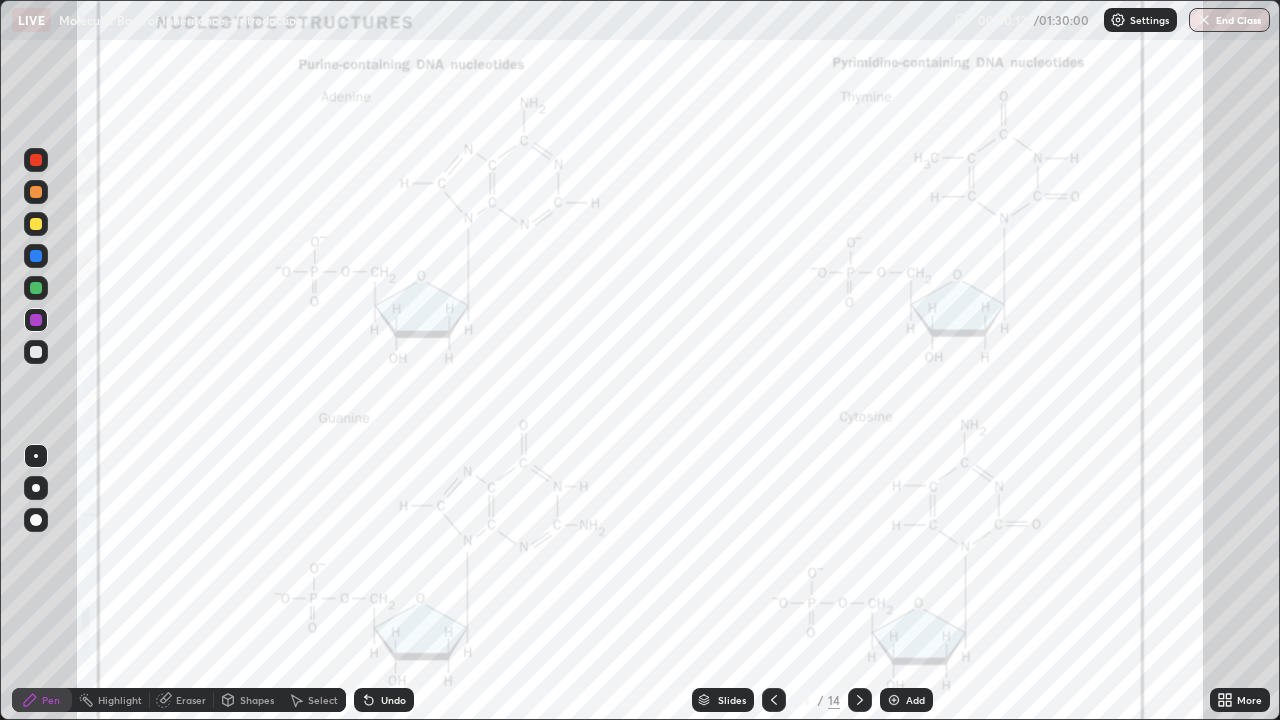 click 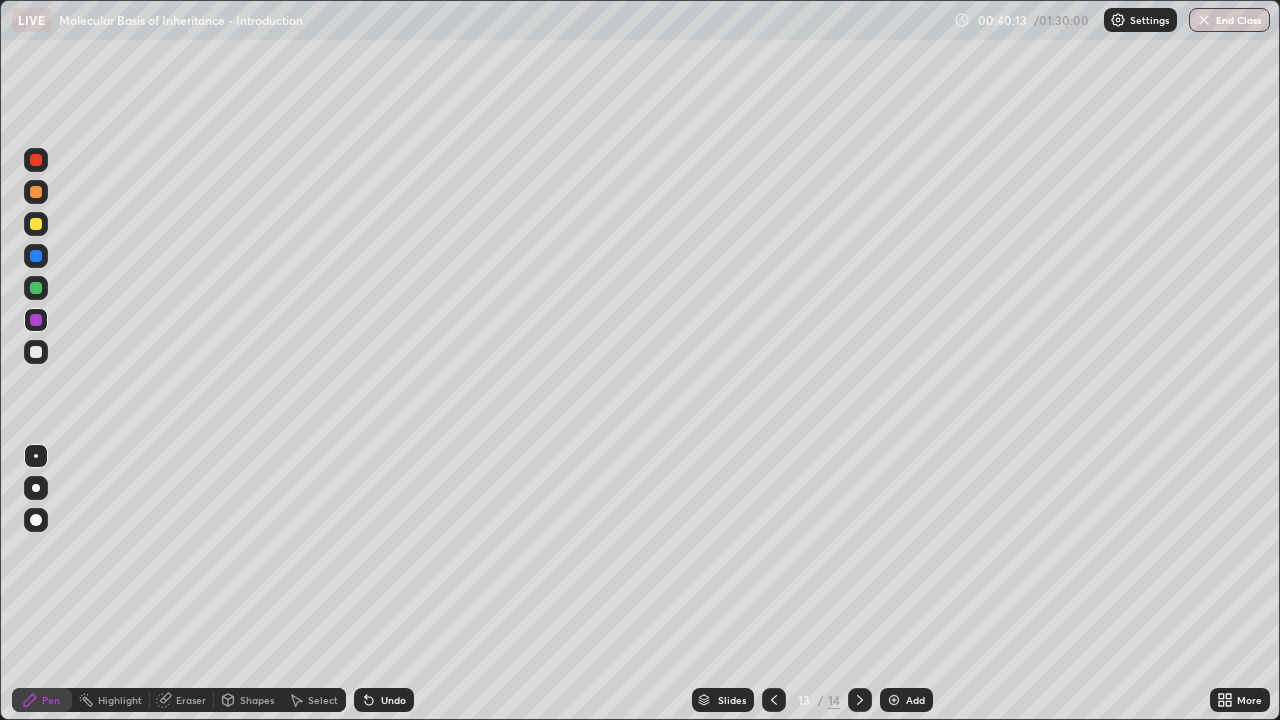 click at bounding box center (774, 700) 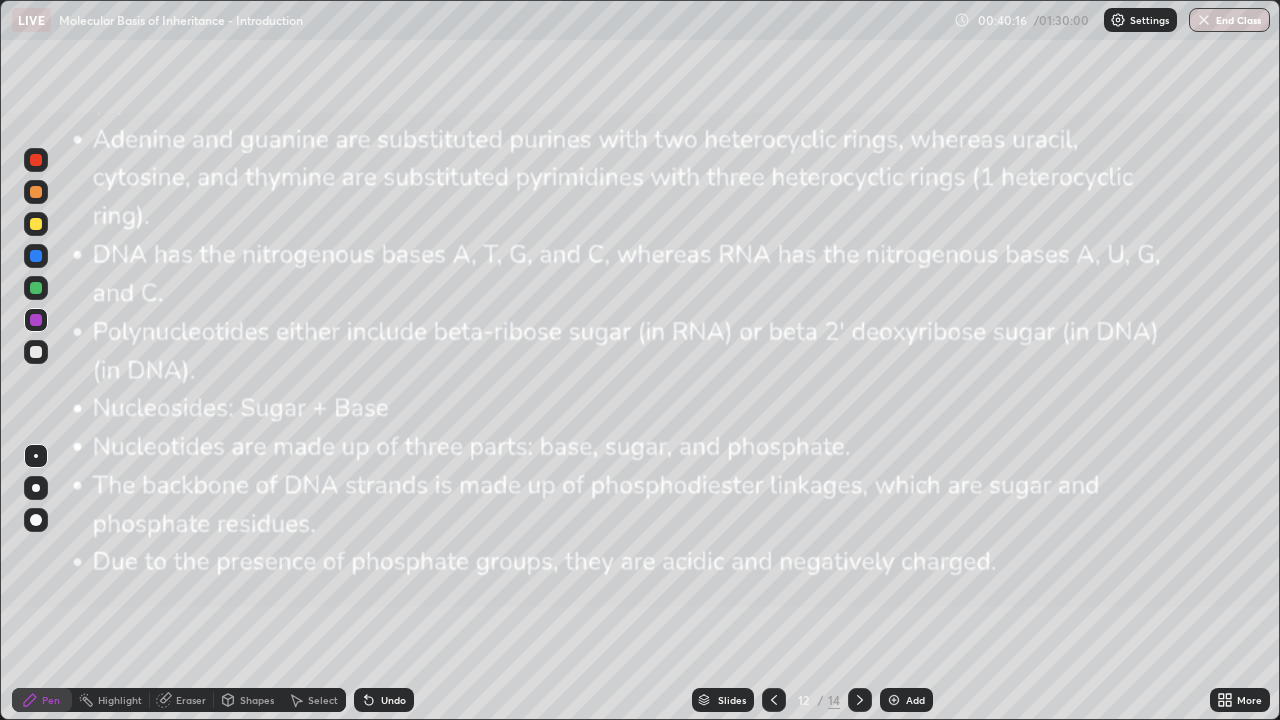 click at bounding box center (36, 256) 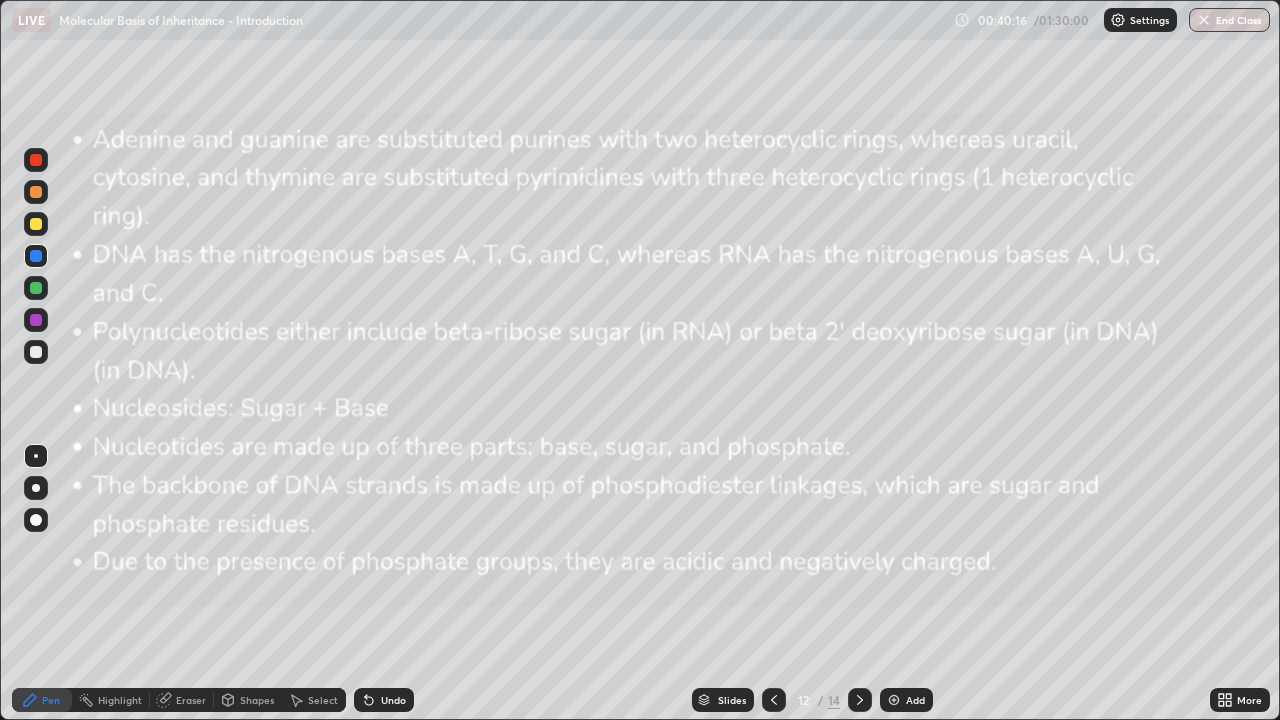 click at bounding box center [36, 288] 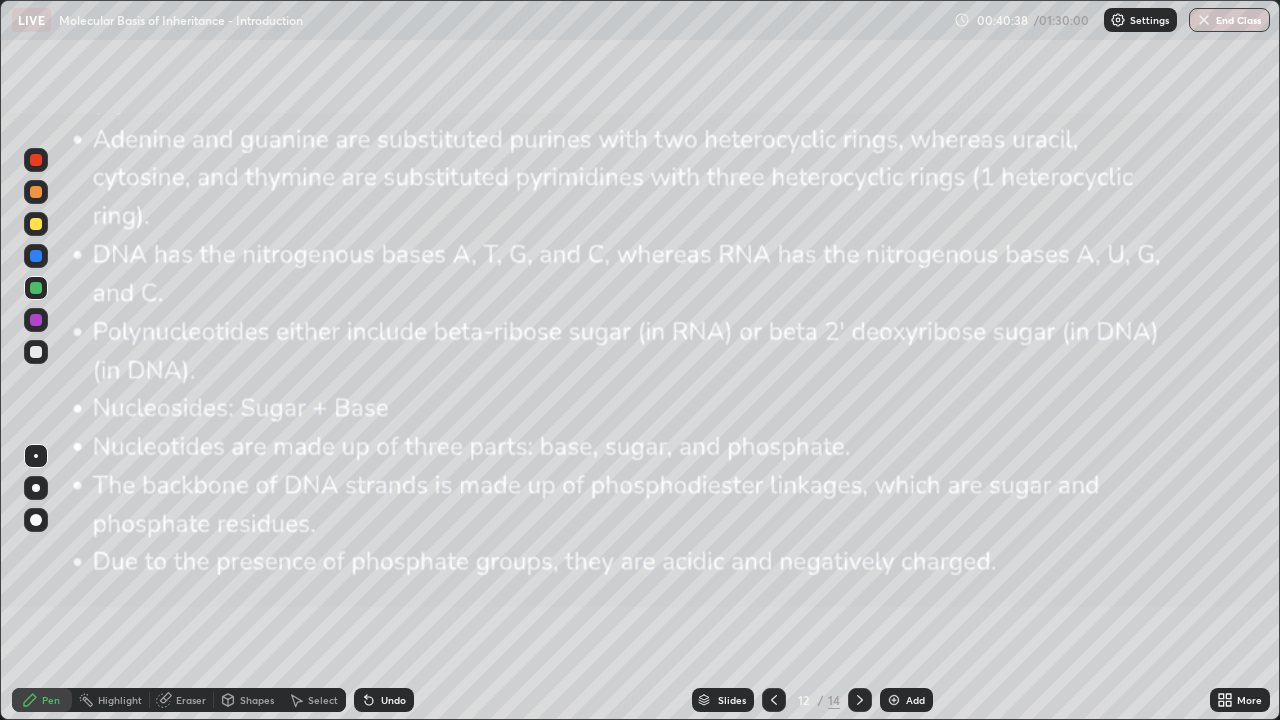 click 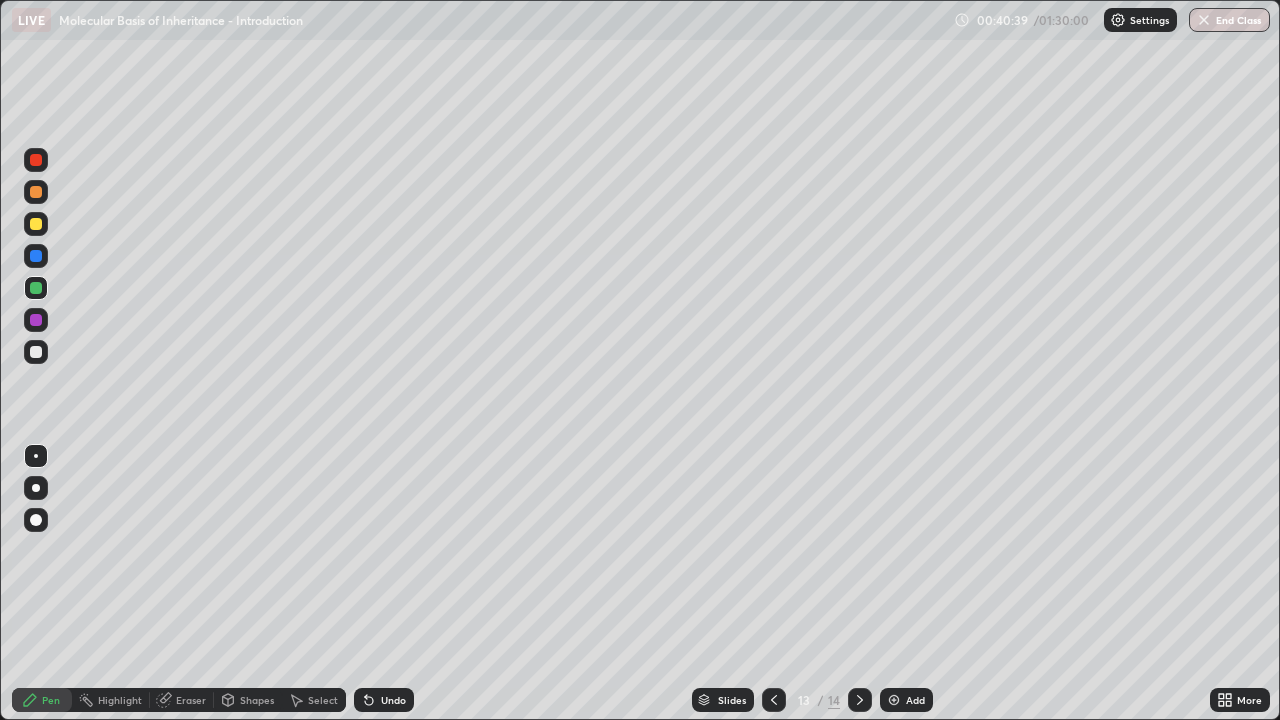 click 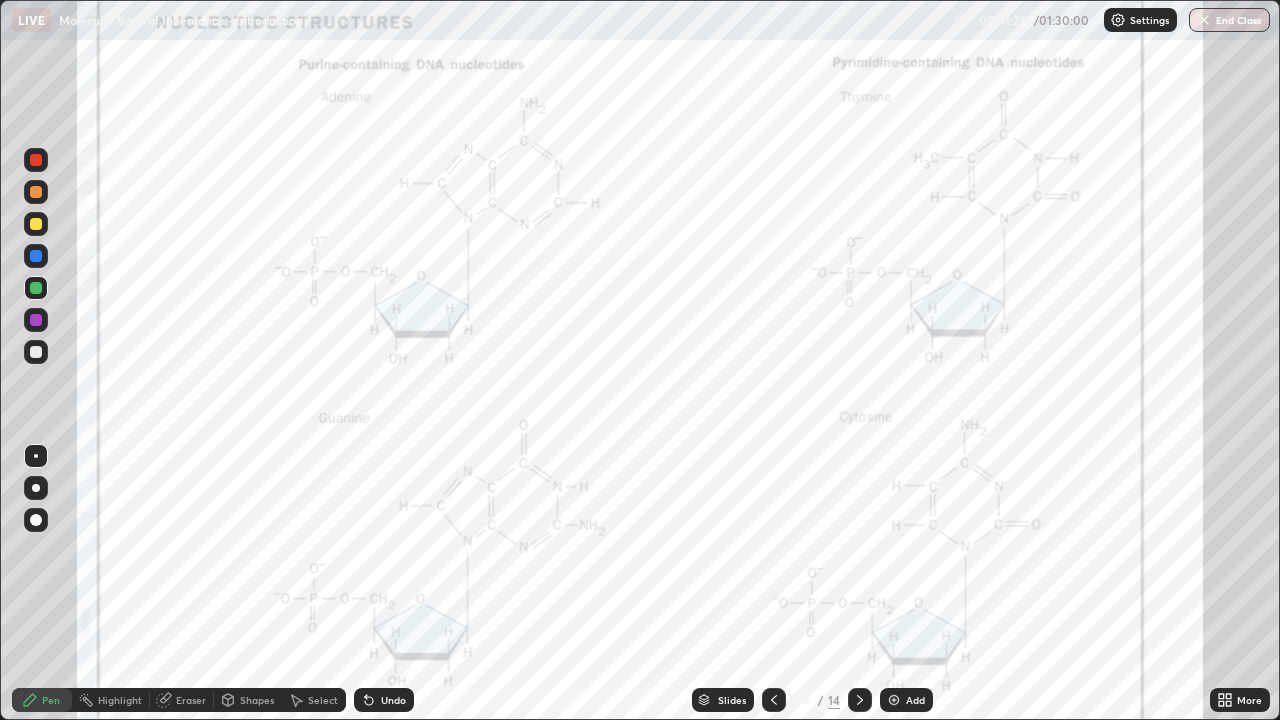 click at bounding box center [36, 320] 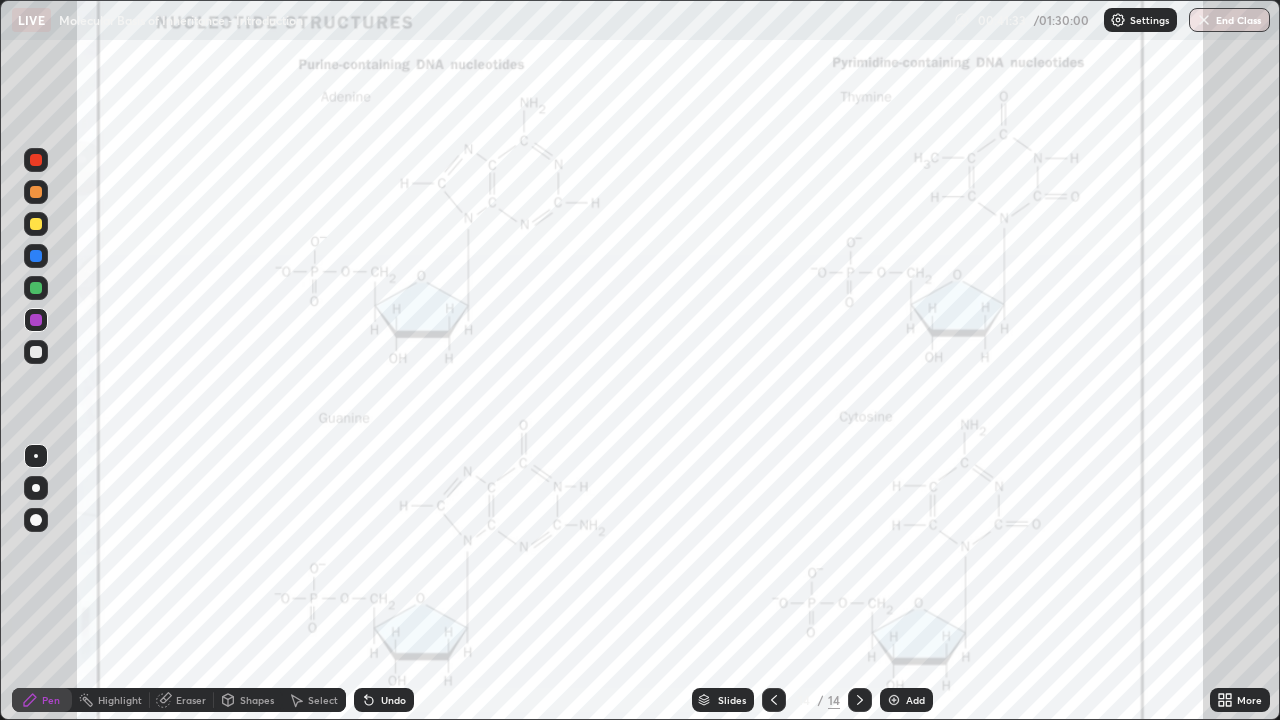 click at bounding box center [36, 288] 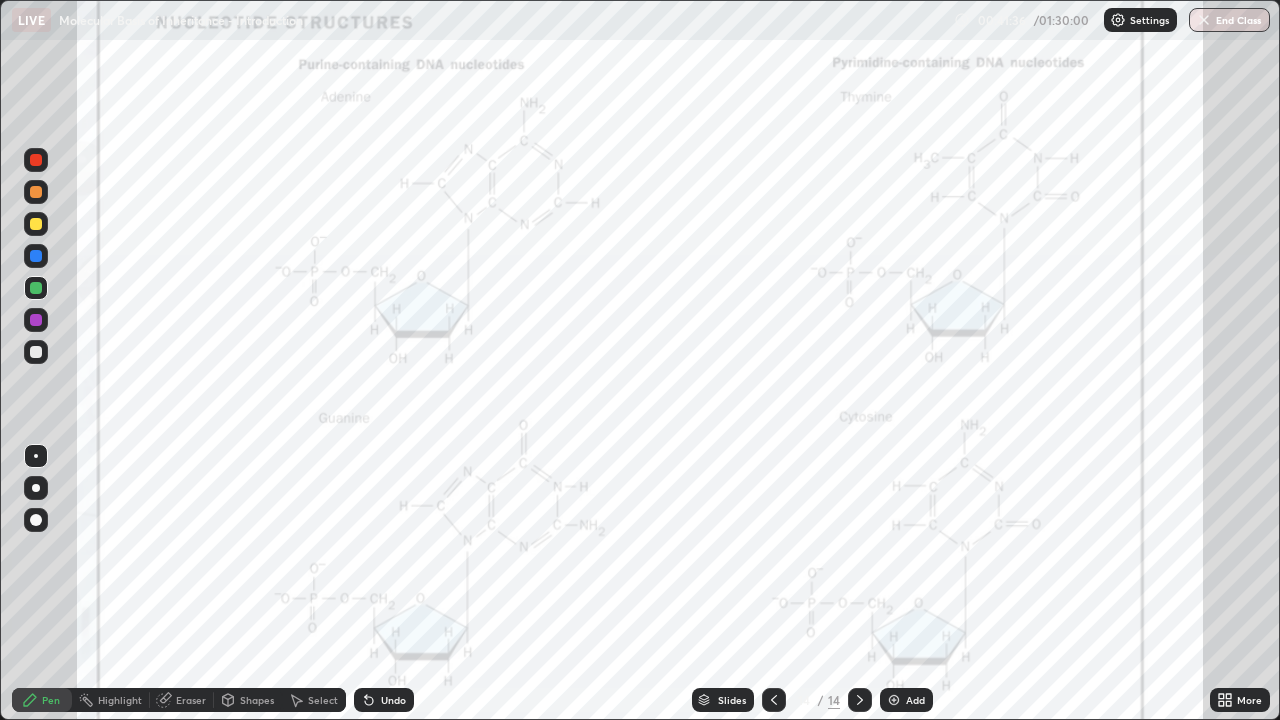 click at bounding box center (36, 320) 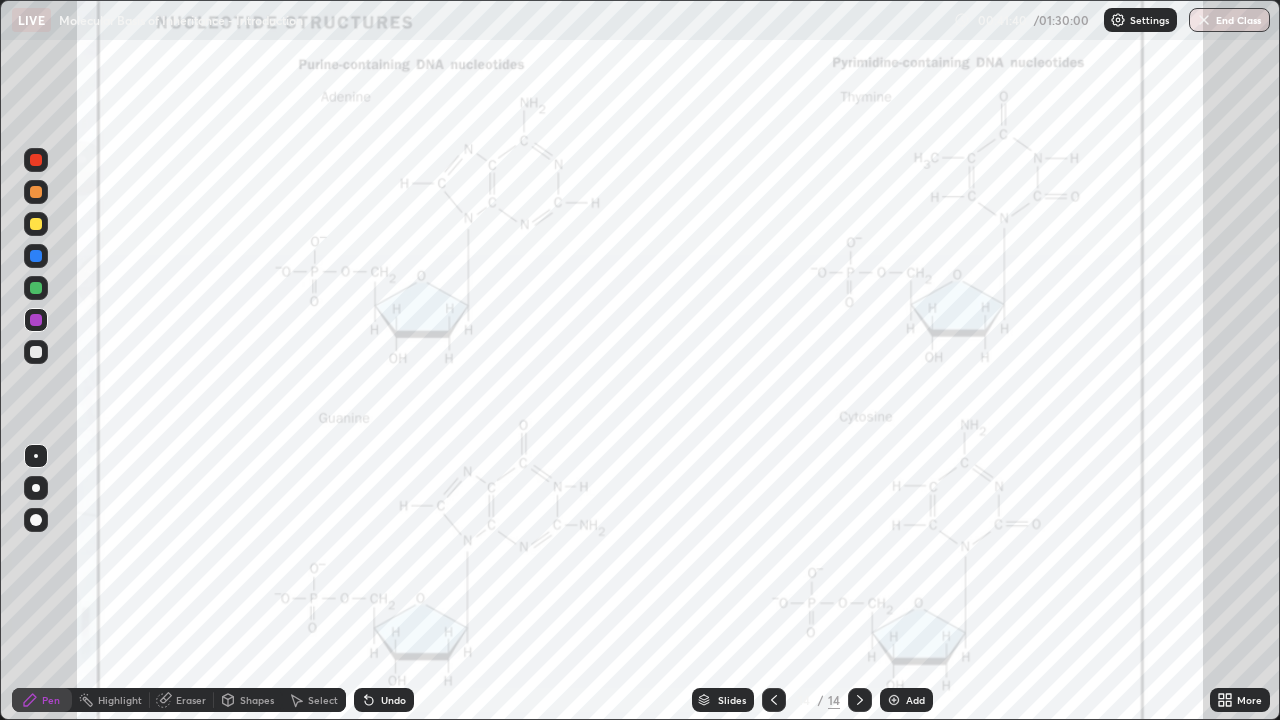 click at bounding box center (36, 224) 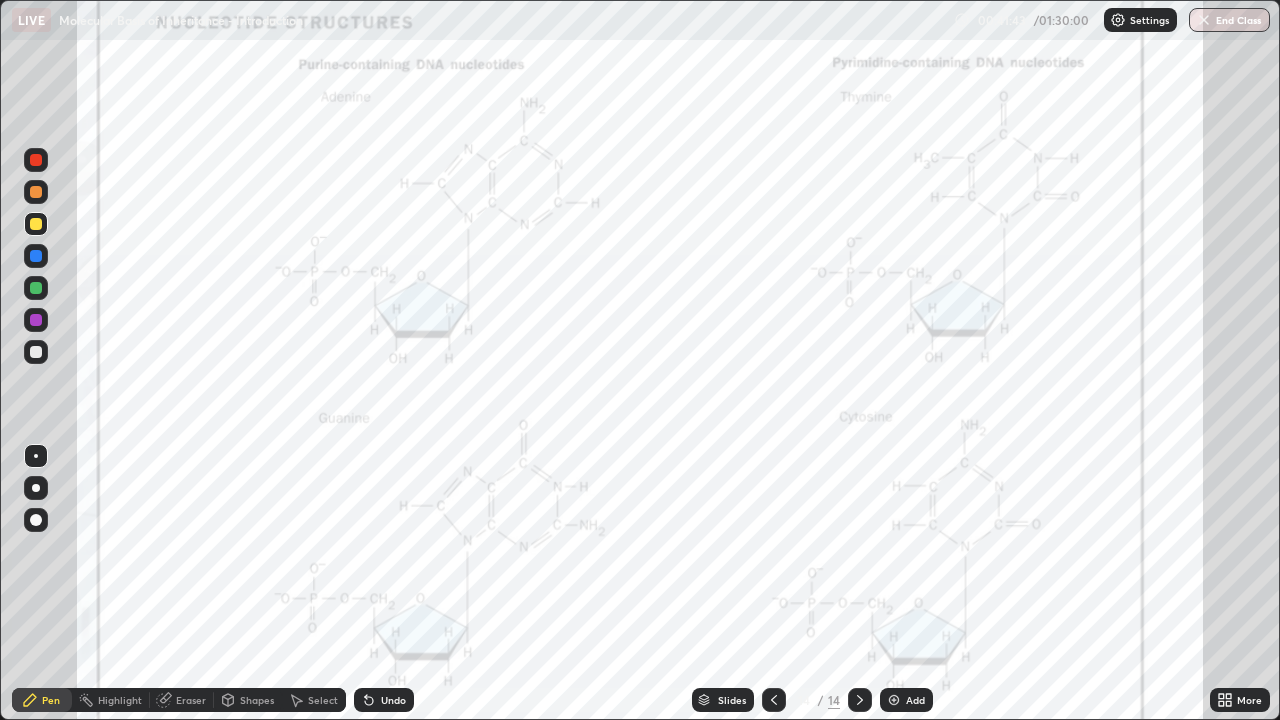 click at bounding box center (36, 160) 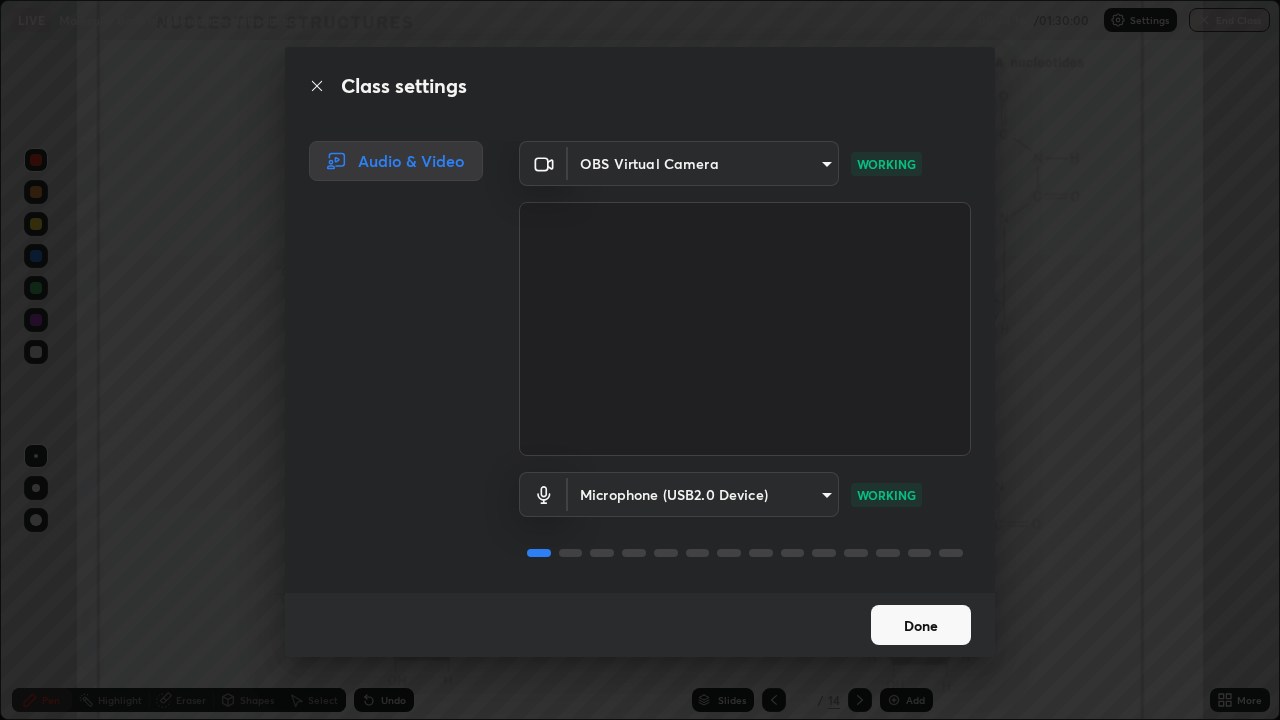 click on "Done" at bounding box center [921, 625] 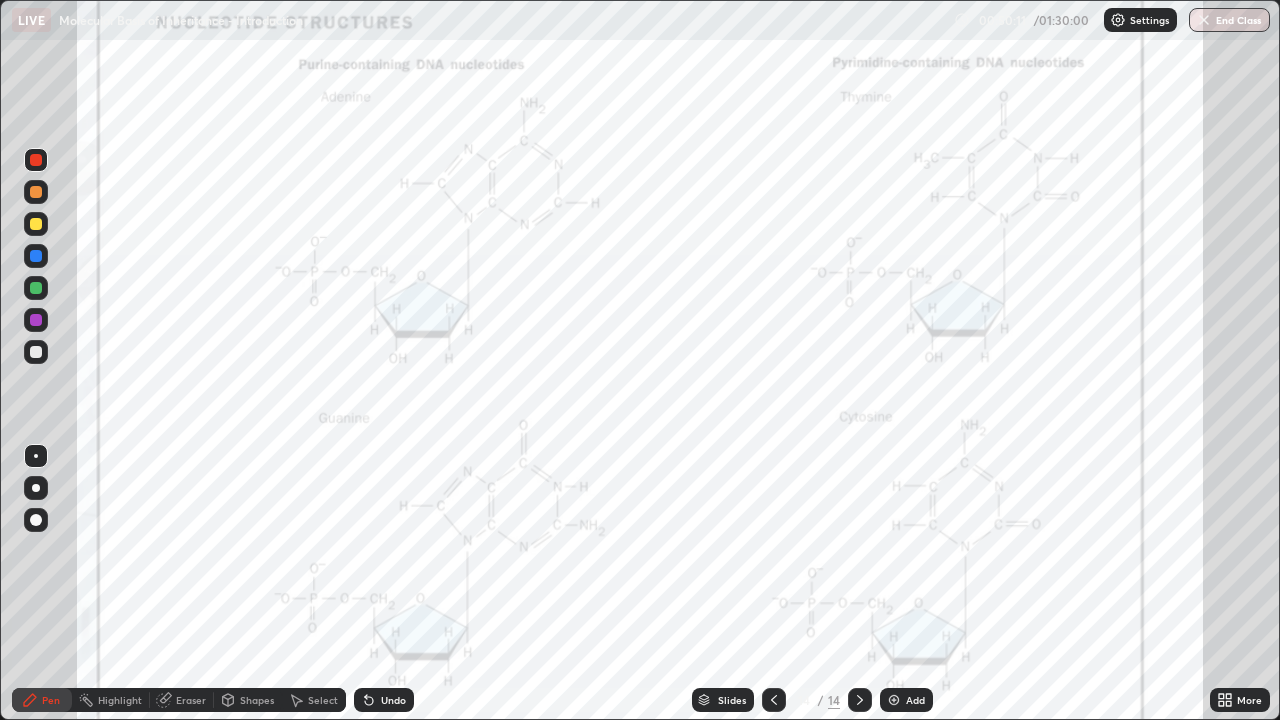 click on "Highlight" at bounding box center (120, 700) 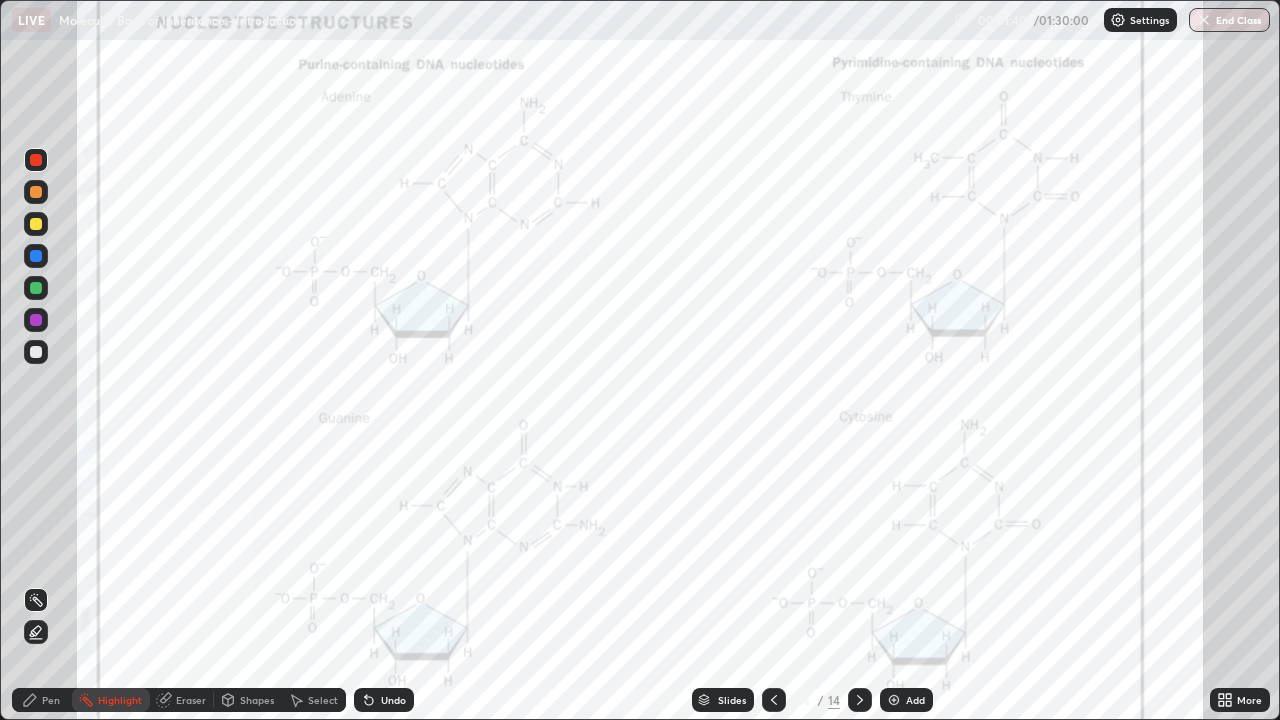click on "Add" at bounding box center (906, 700) 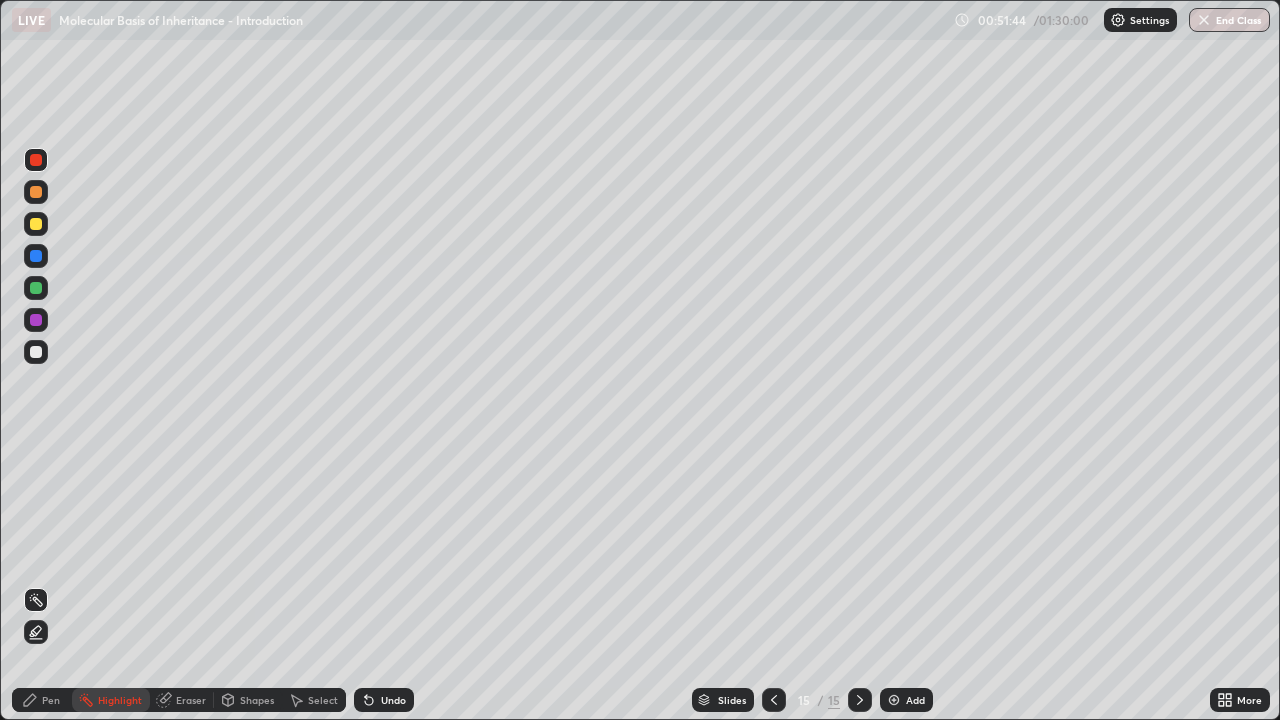 click 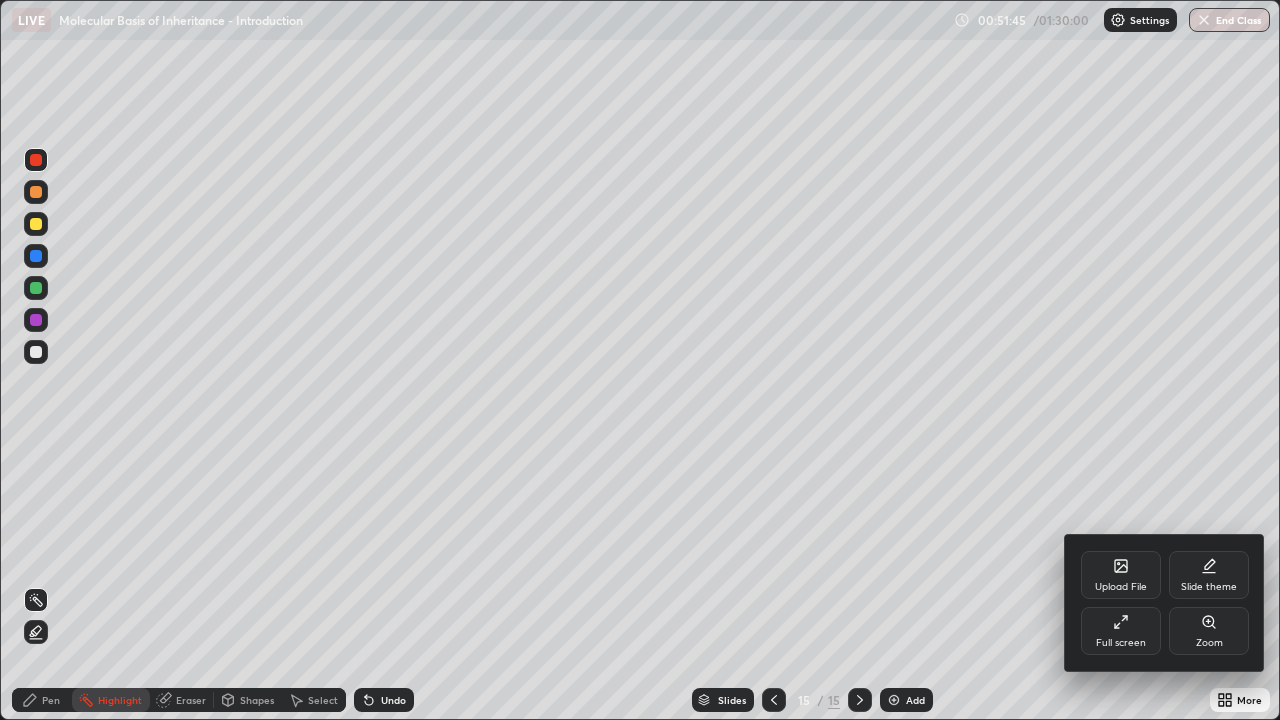 click on "Upload File" at bounding box center [1121, 575] 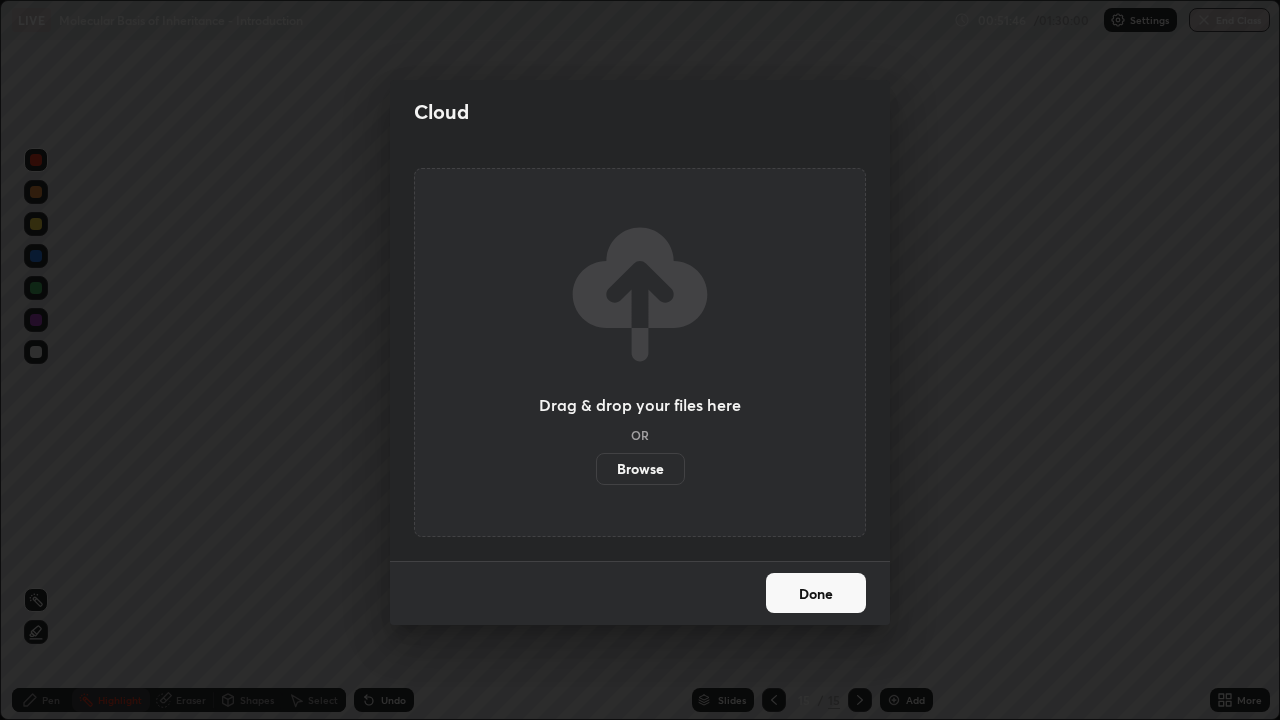 click on "Browse" at bounding box center (640, 469) 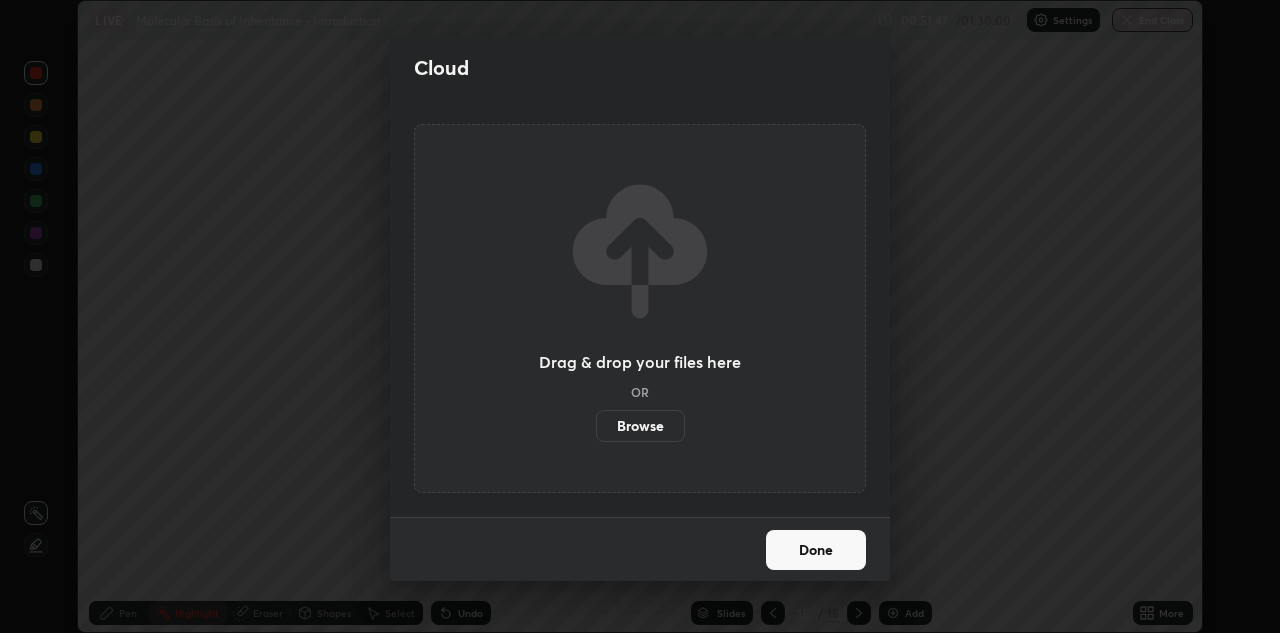 scroll, scrollTop: 633, scrollLeft: 1280, axis: both 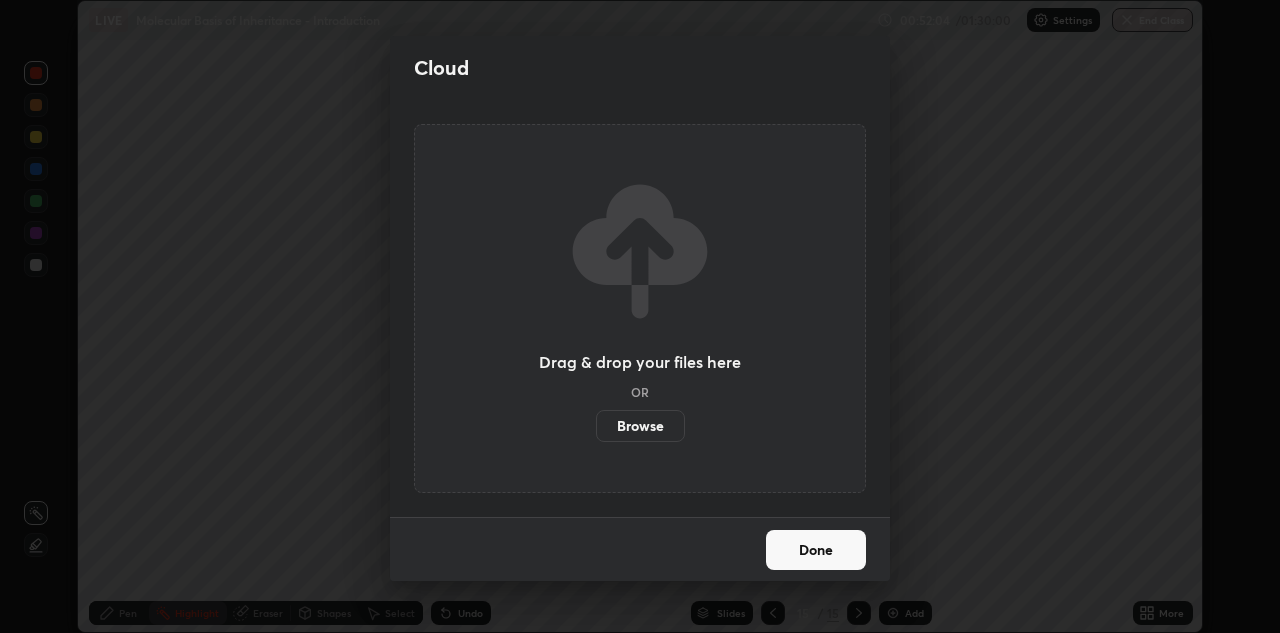 click on "Done" at bounding box center [816, 550] 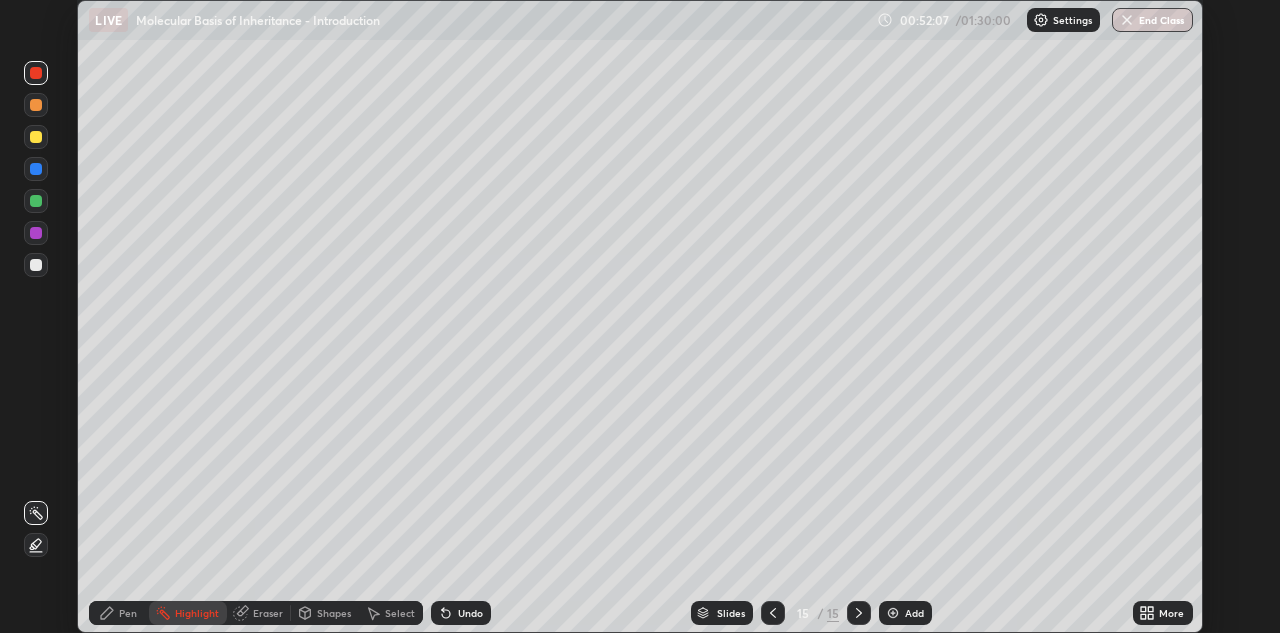 click 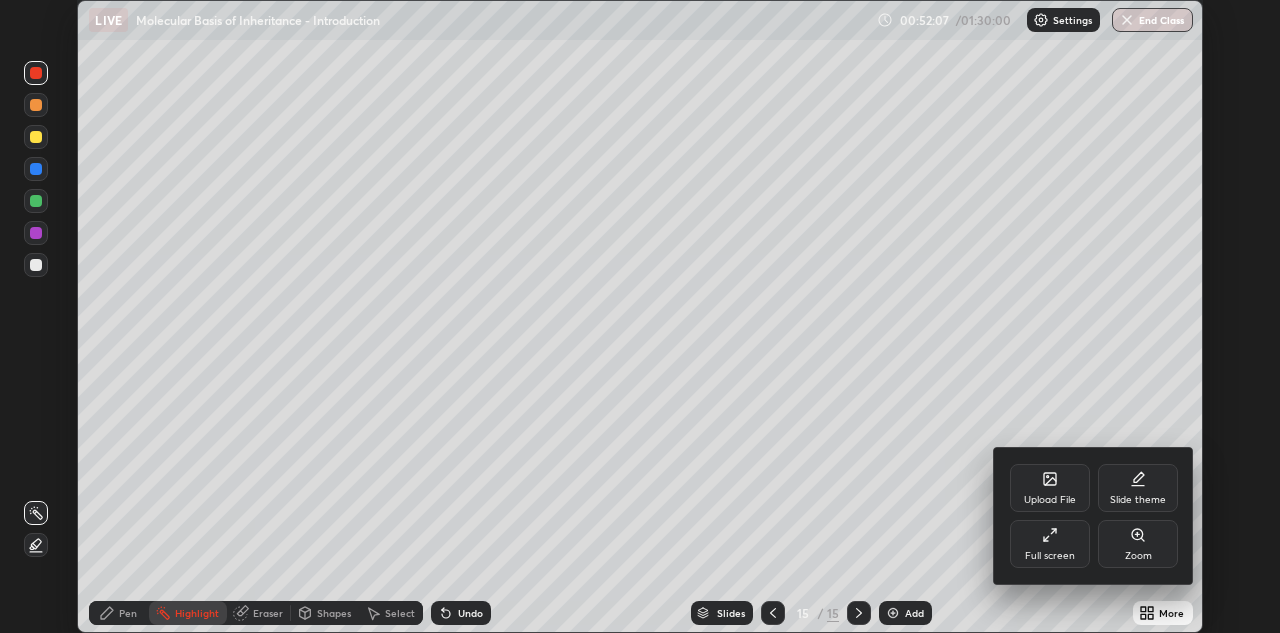 click on "Full screen" at bounding box center [1050, 544] 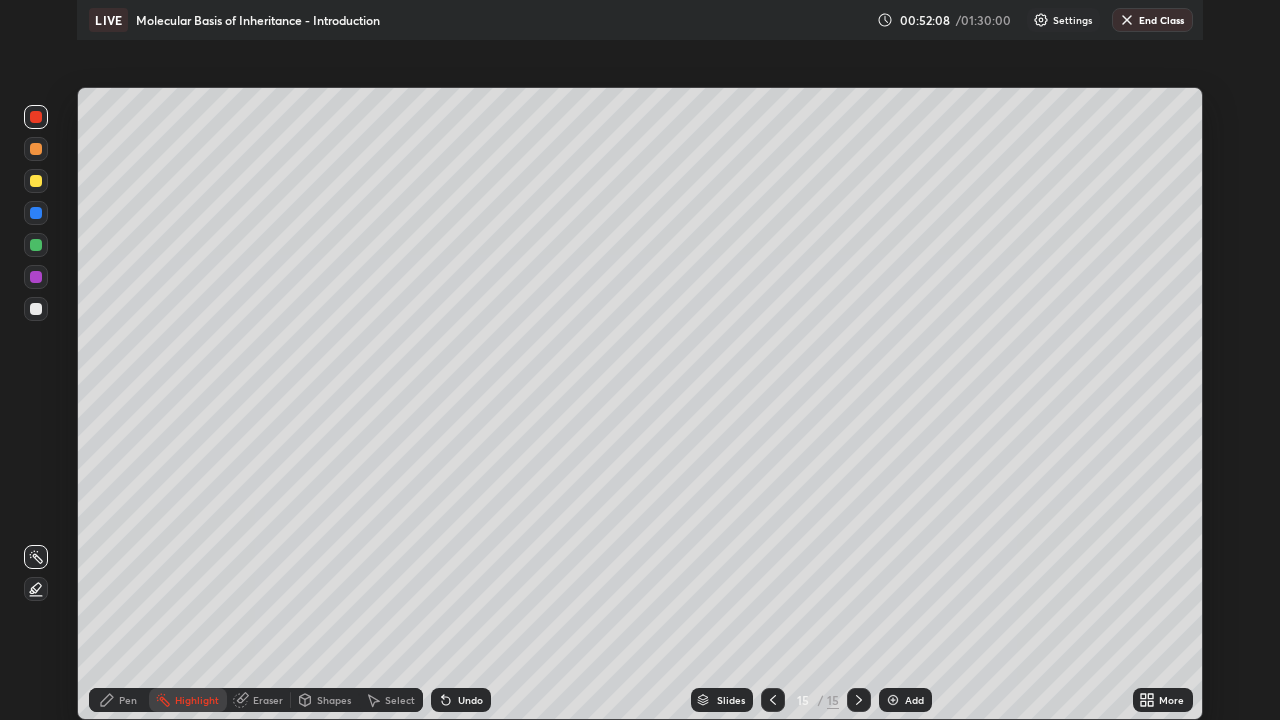 scroll, scrollTop: 99280, scrollLeft: 98720, axis: both 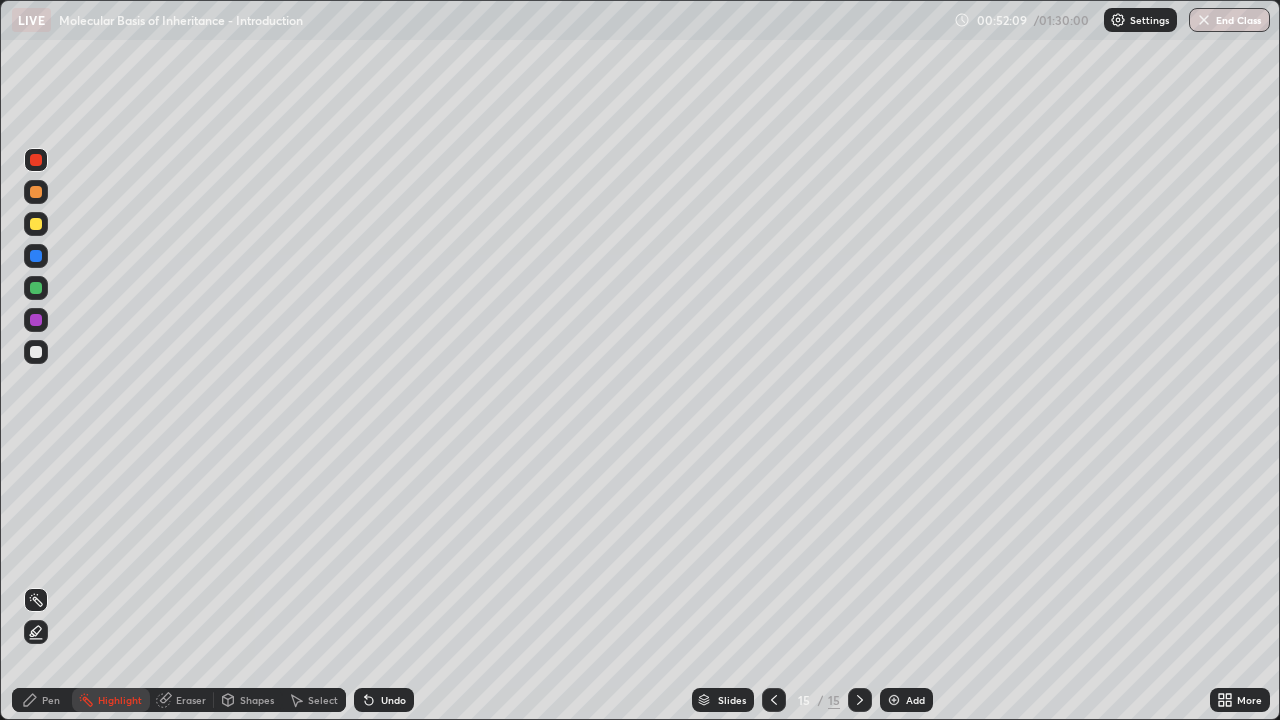 click at bounding box center (36, 256) 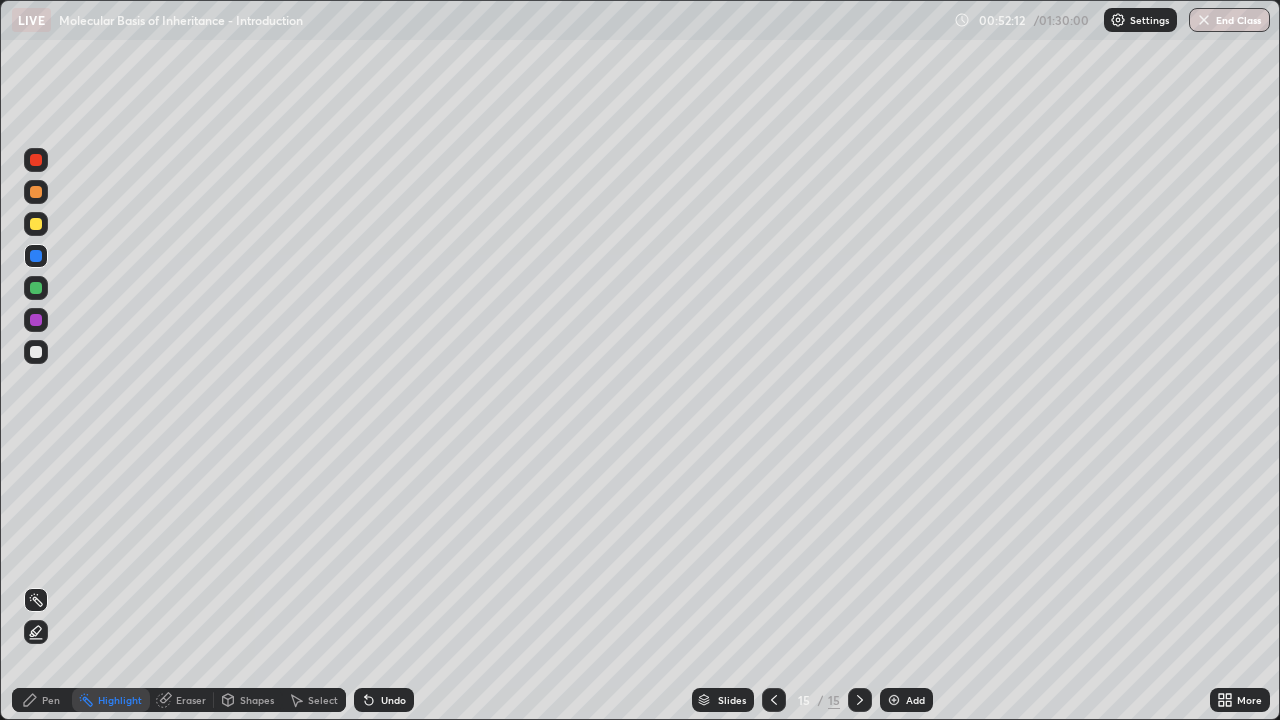 click on "Pen" at bounding box center (51, 700) 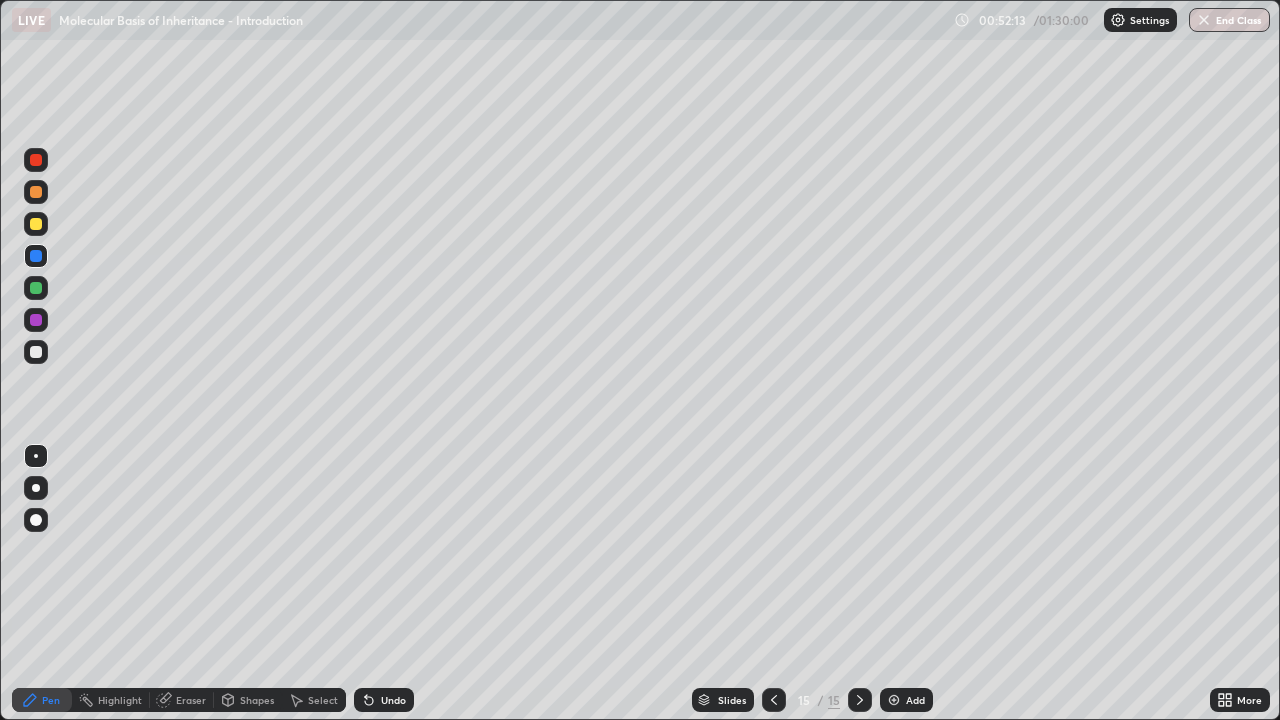 click at bounding box center (36, 456) 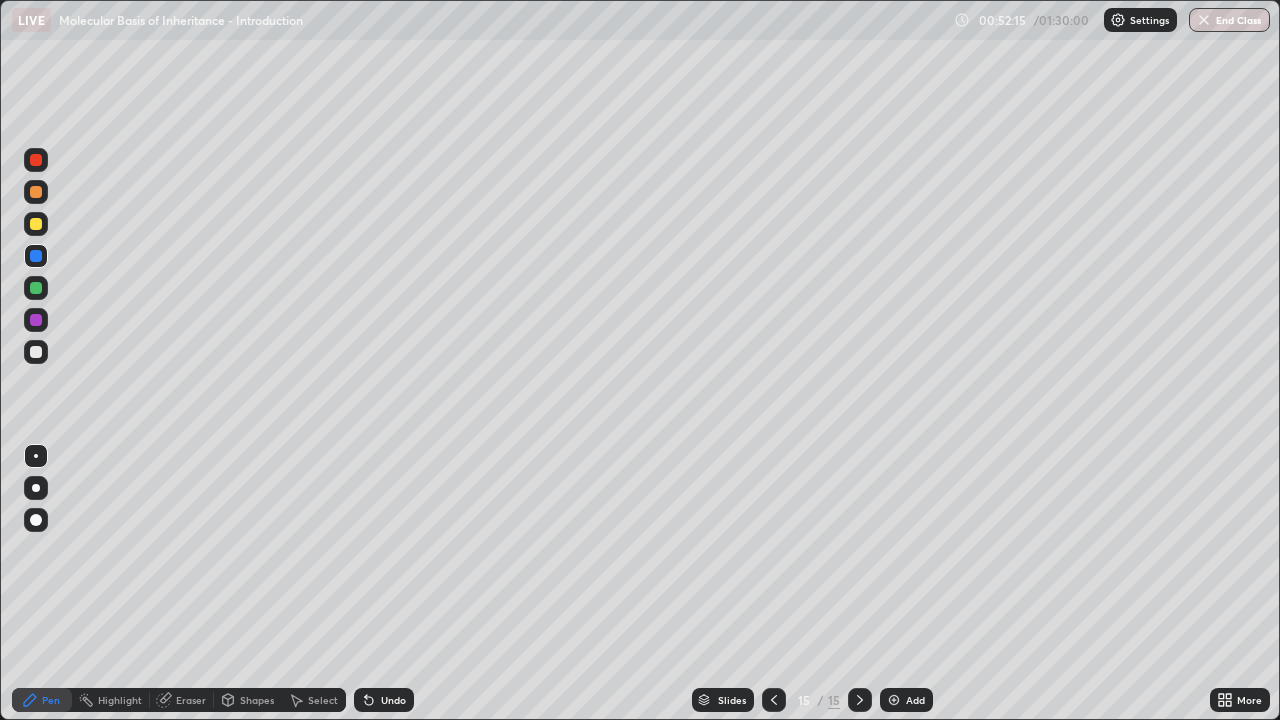 click at bounding box center (36, 192) 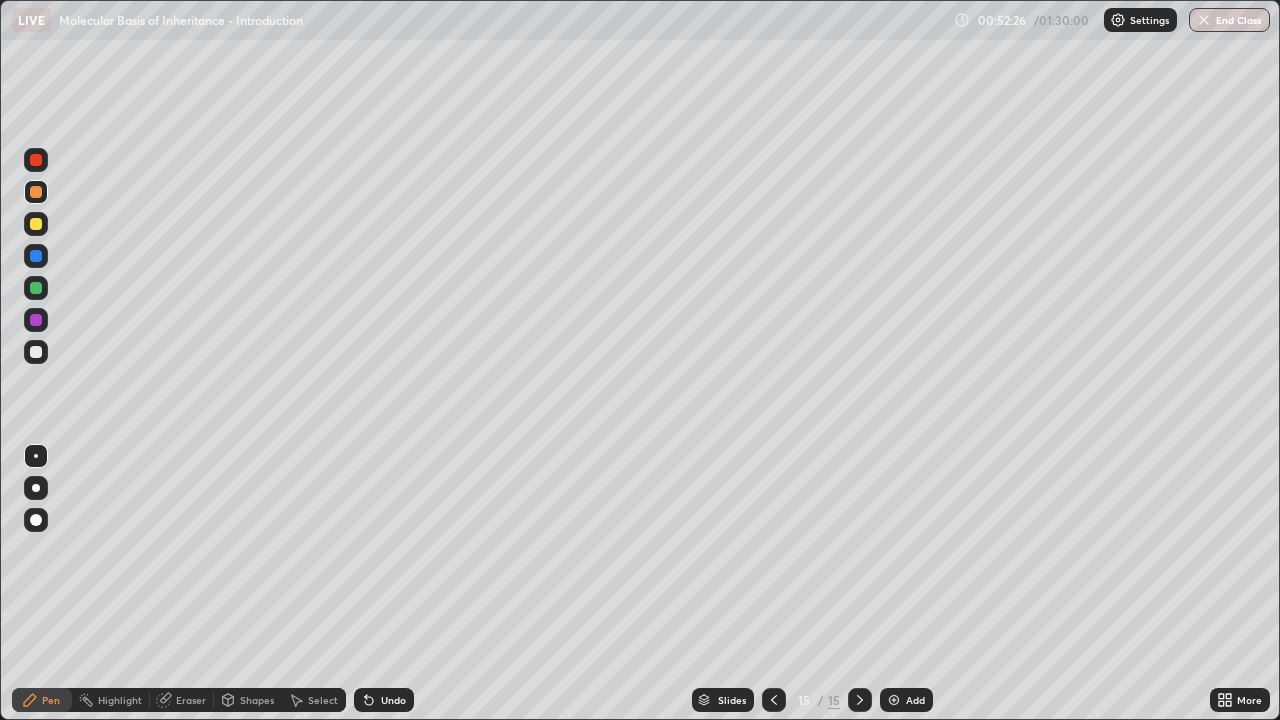 click at bounding box center (36, 320) 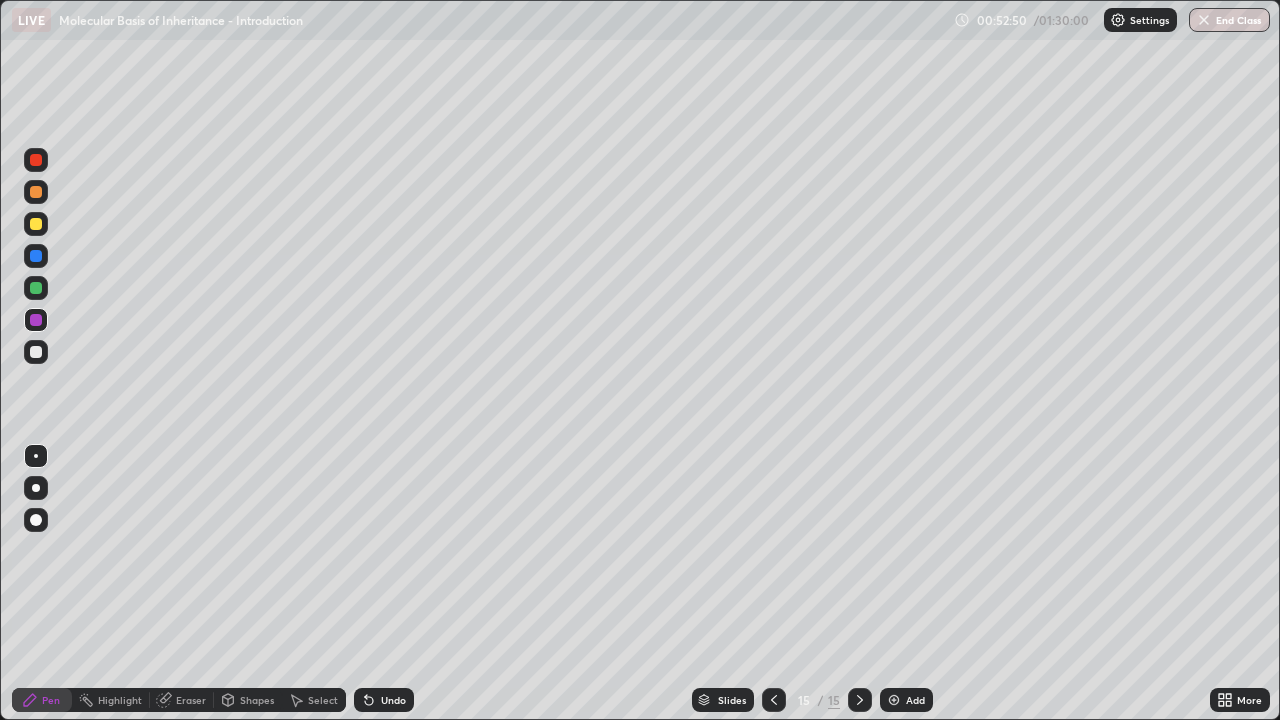 click at bounding box center [774, 700] 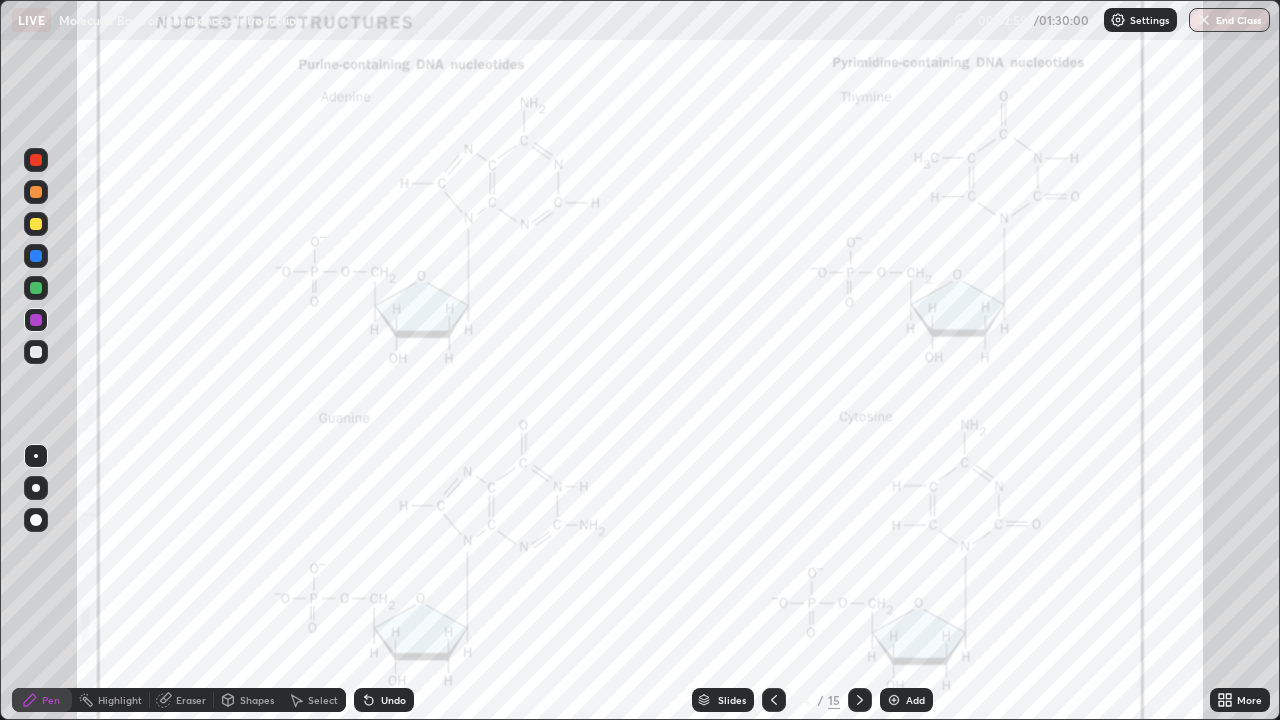click 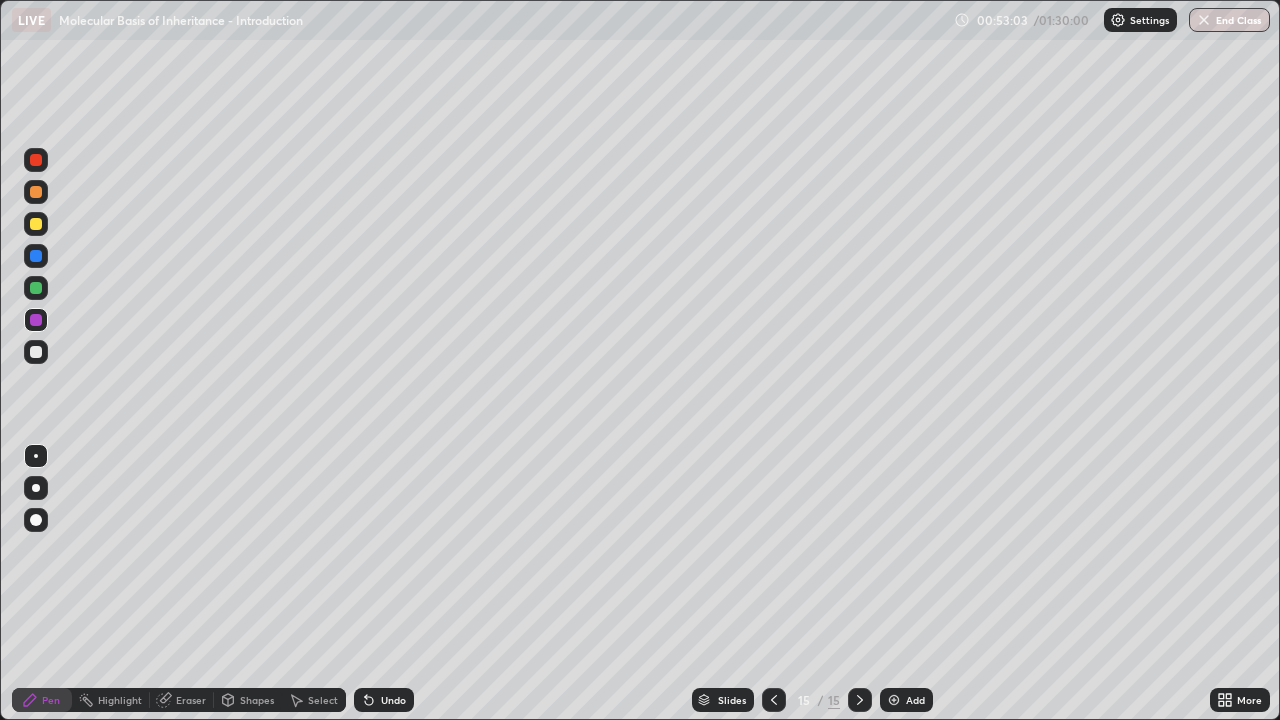 click at bounding box center (36, 352) 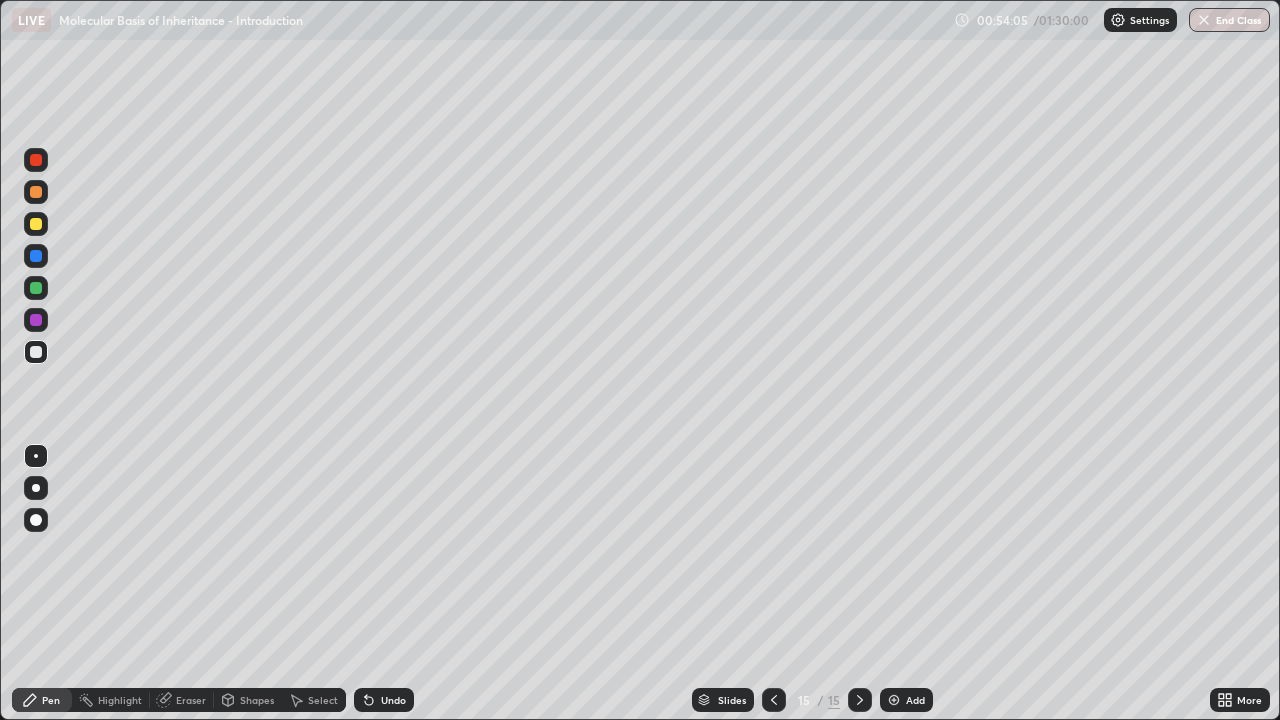 click on "Slides" at bounding box center [732, 700] 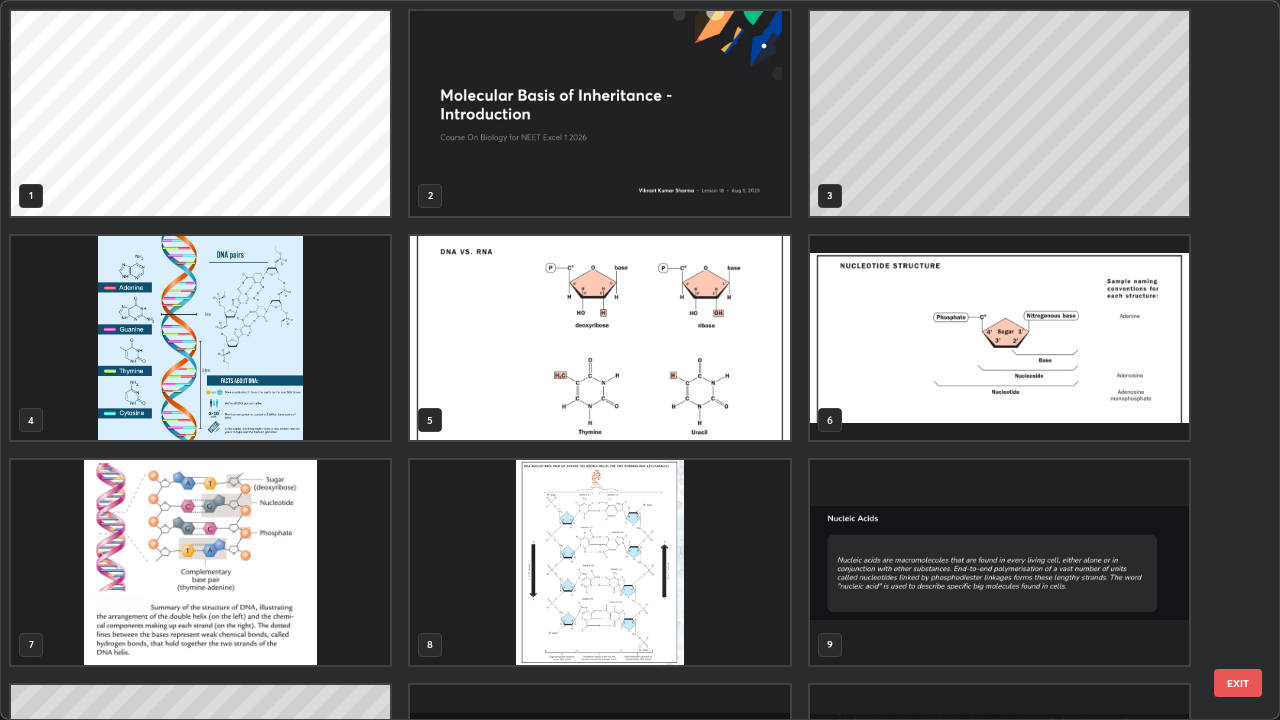scroll, scrollTop: 405, scrollLeft: 0, axis: vertical 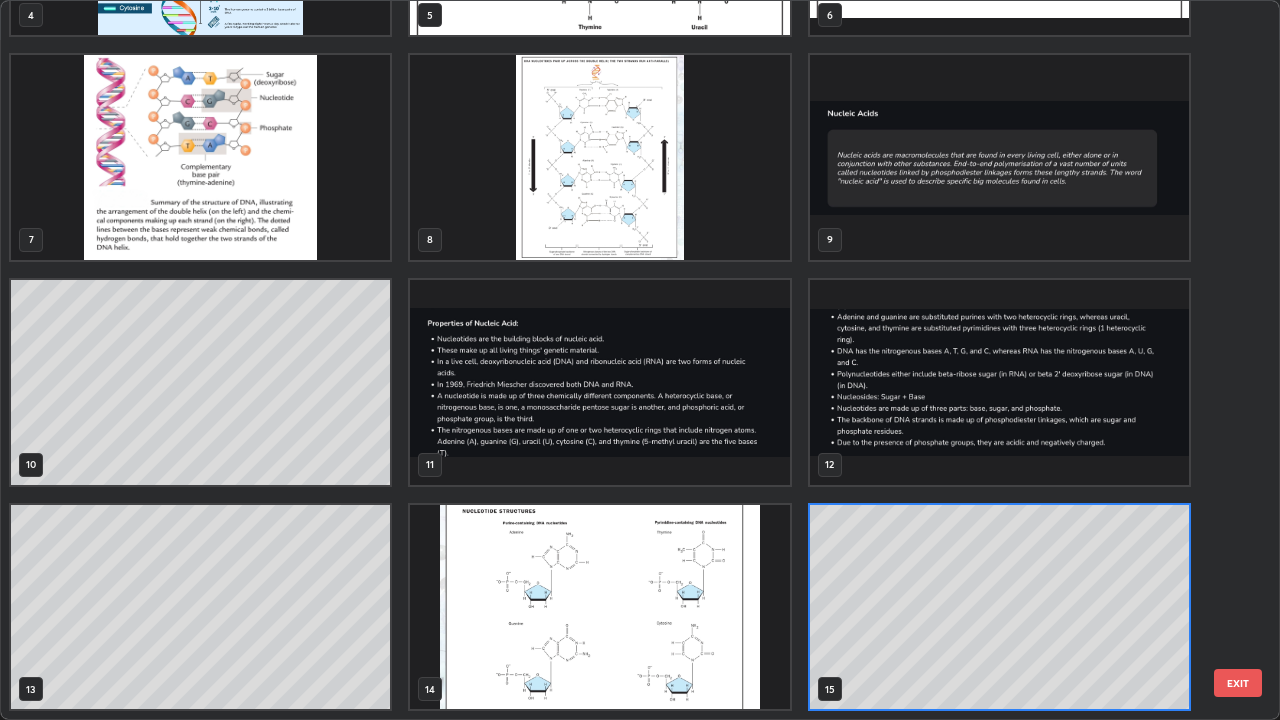 click at bounding box center (599, 157) 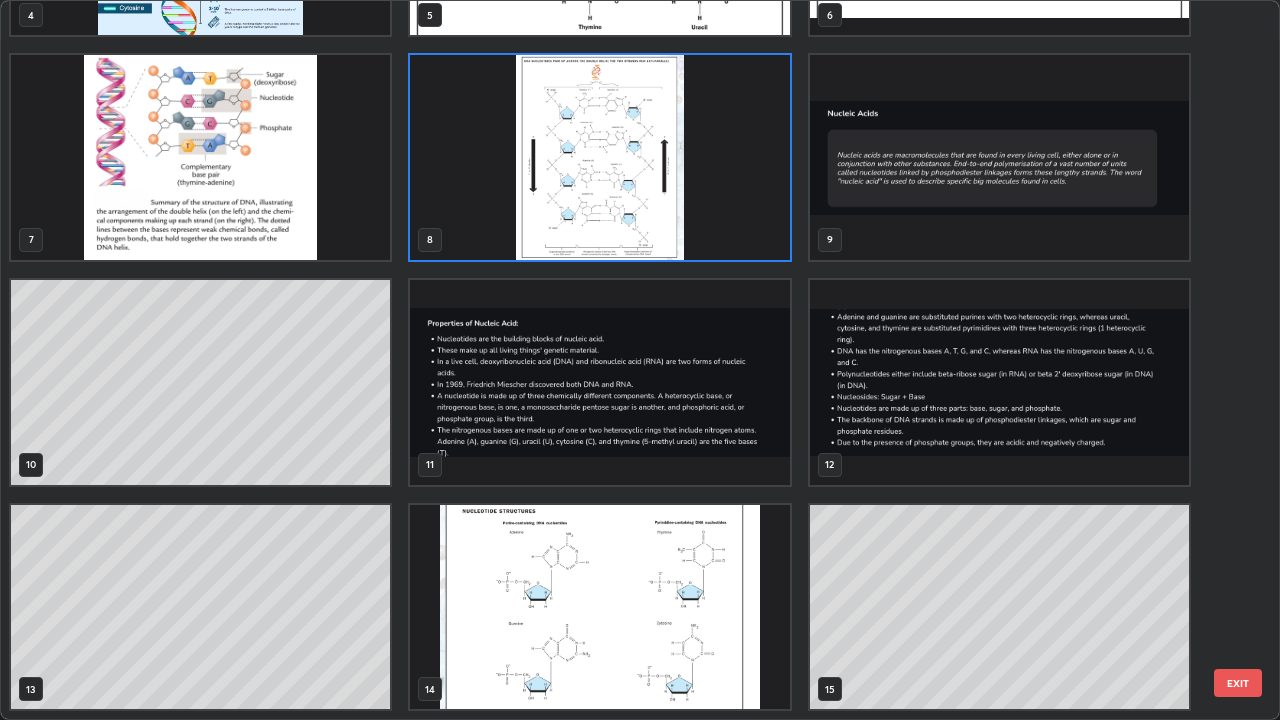 click at bounding box center [599, 157] 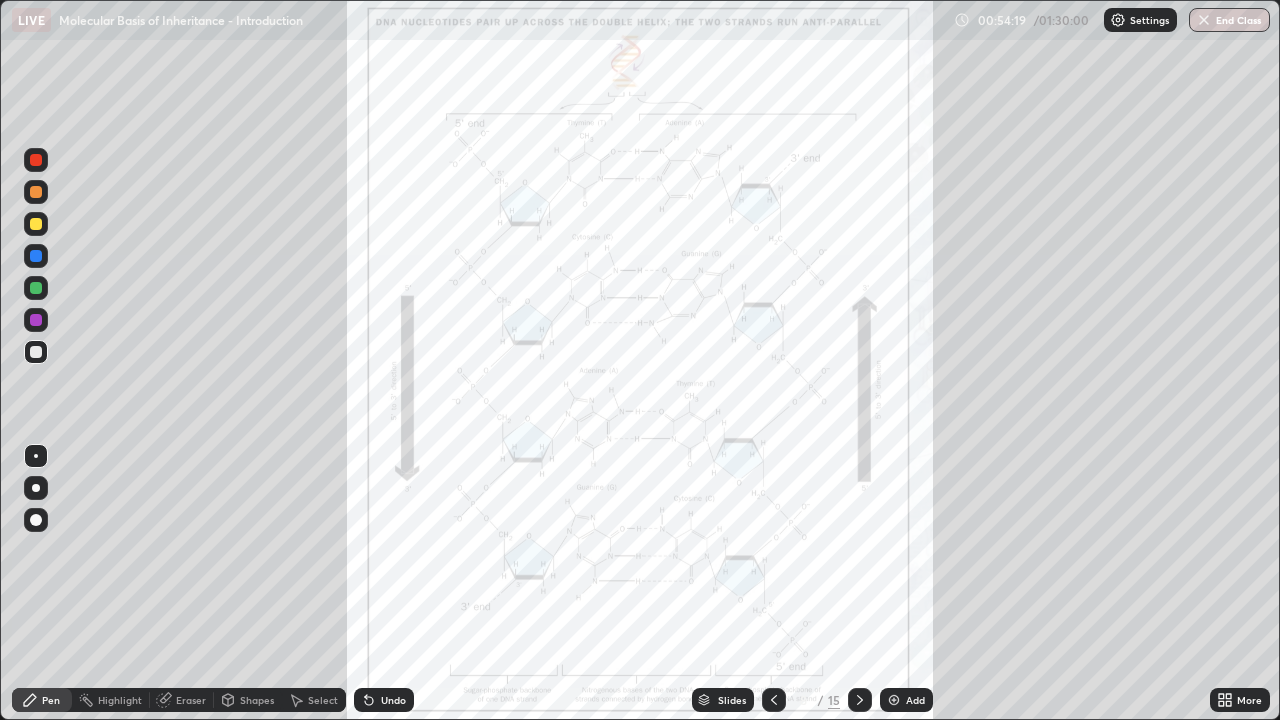 click on "Slides" at bounding box center [732, 700] 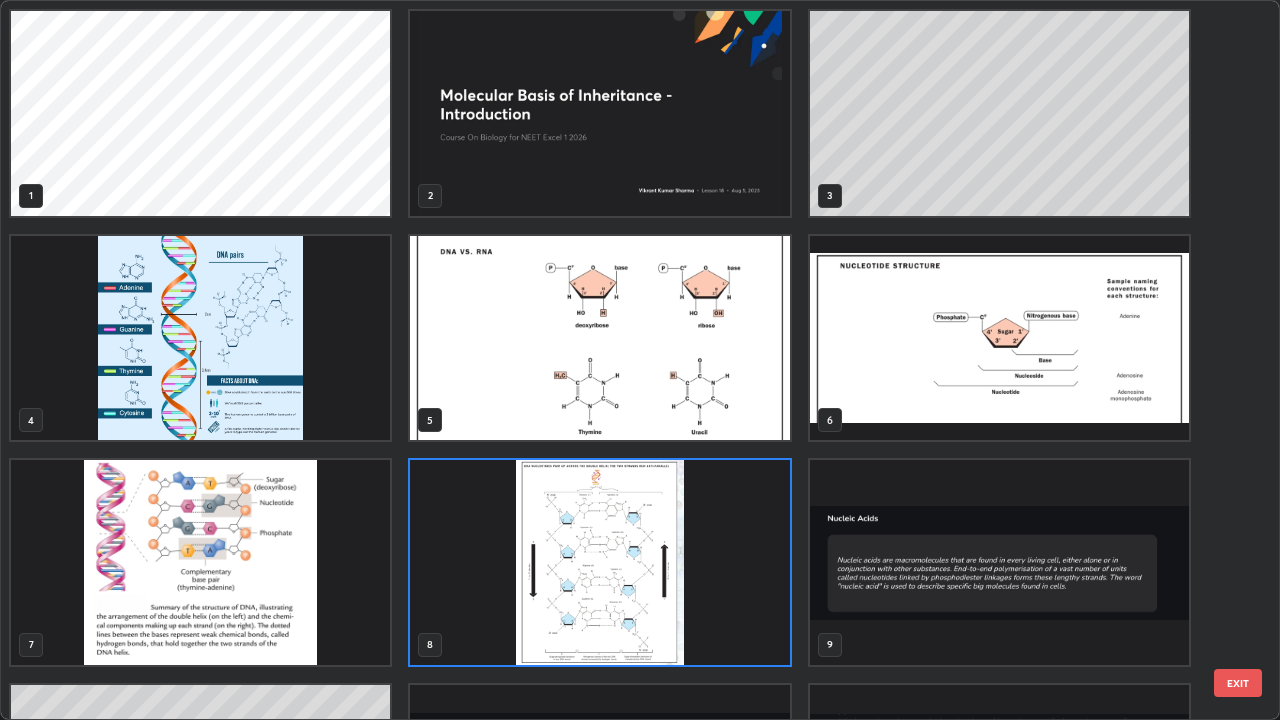 scroll, scrollTop: 7, scrollLeft: 11, axis: both 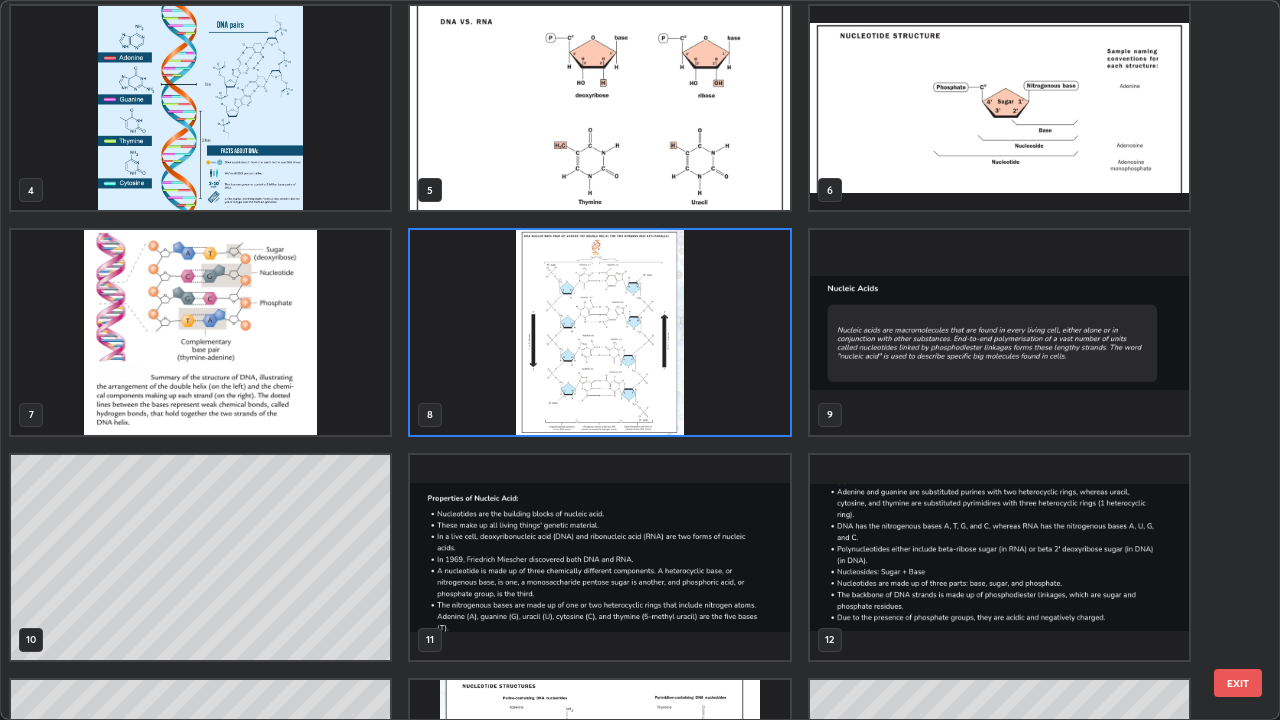 click at bounding box center [999, 108] 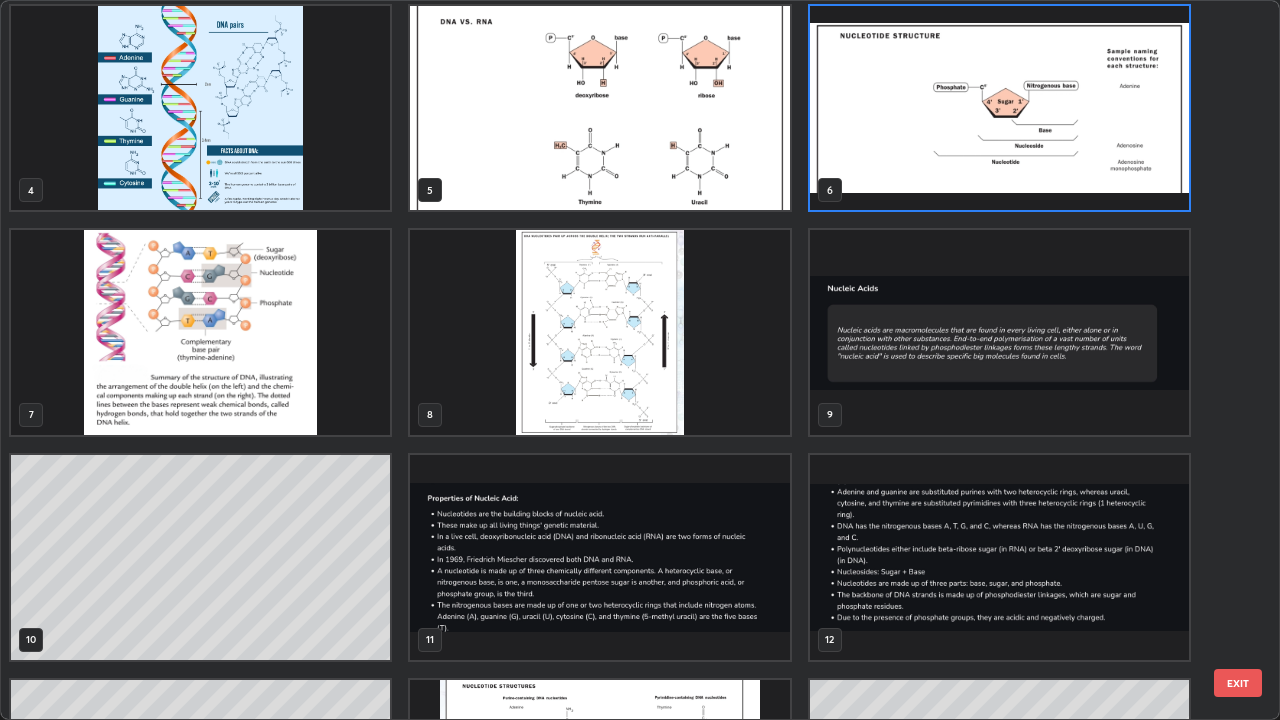 scroll, scrollTop: 224, scrollLeft: 0, axis: vertical 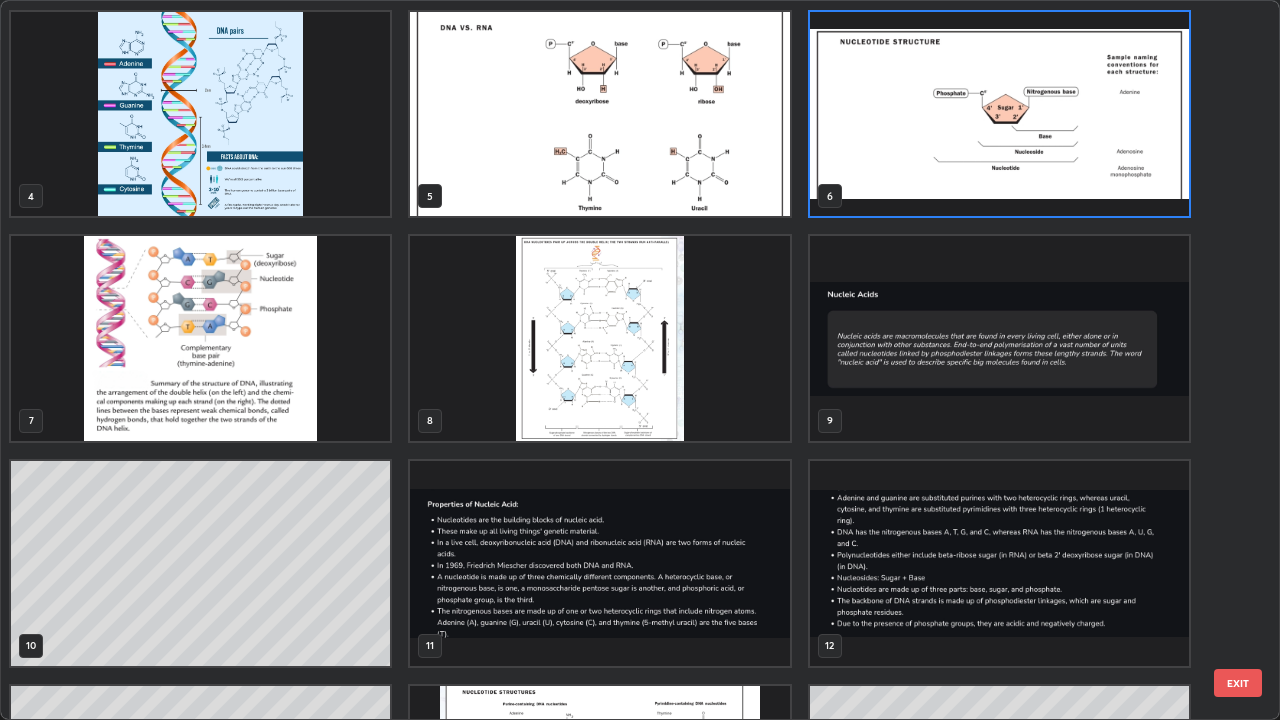 click at bounding box center (999, 114) 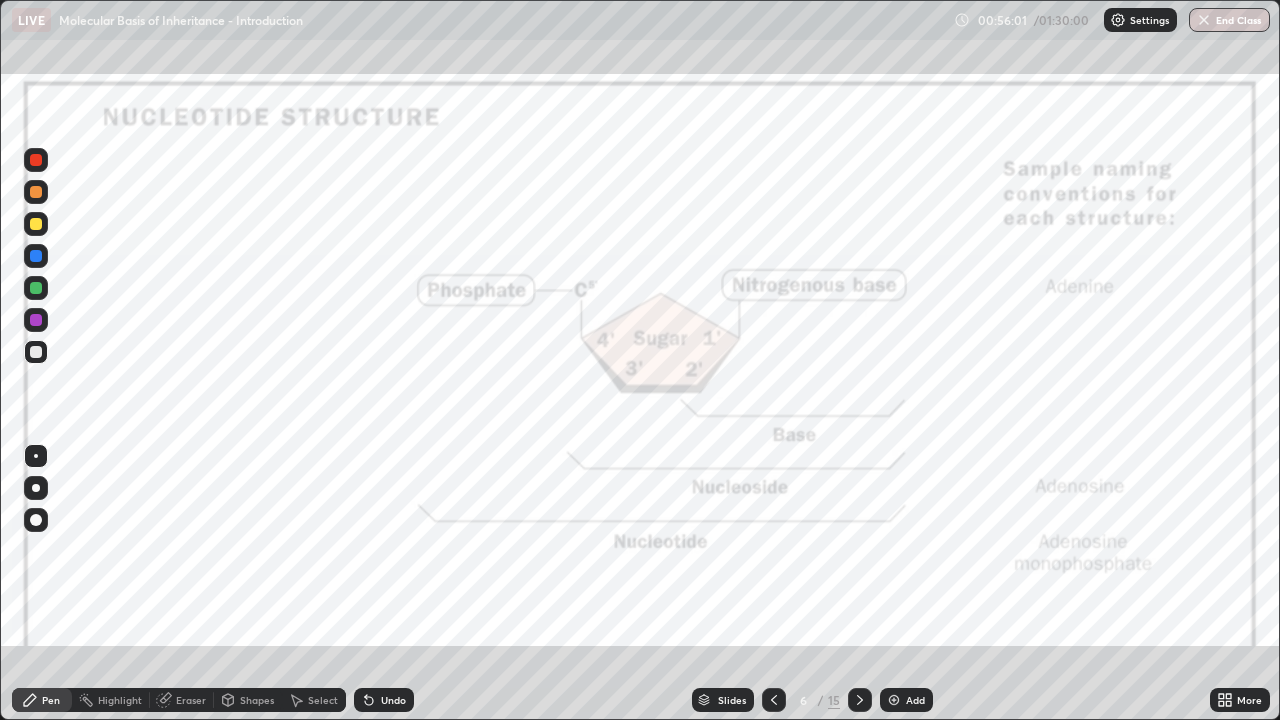 click at bounding box center [894, 700] 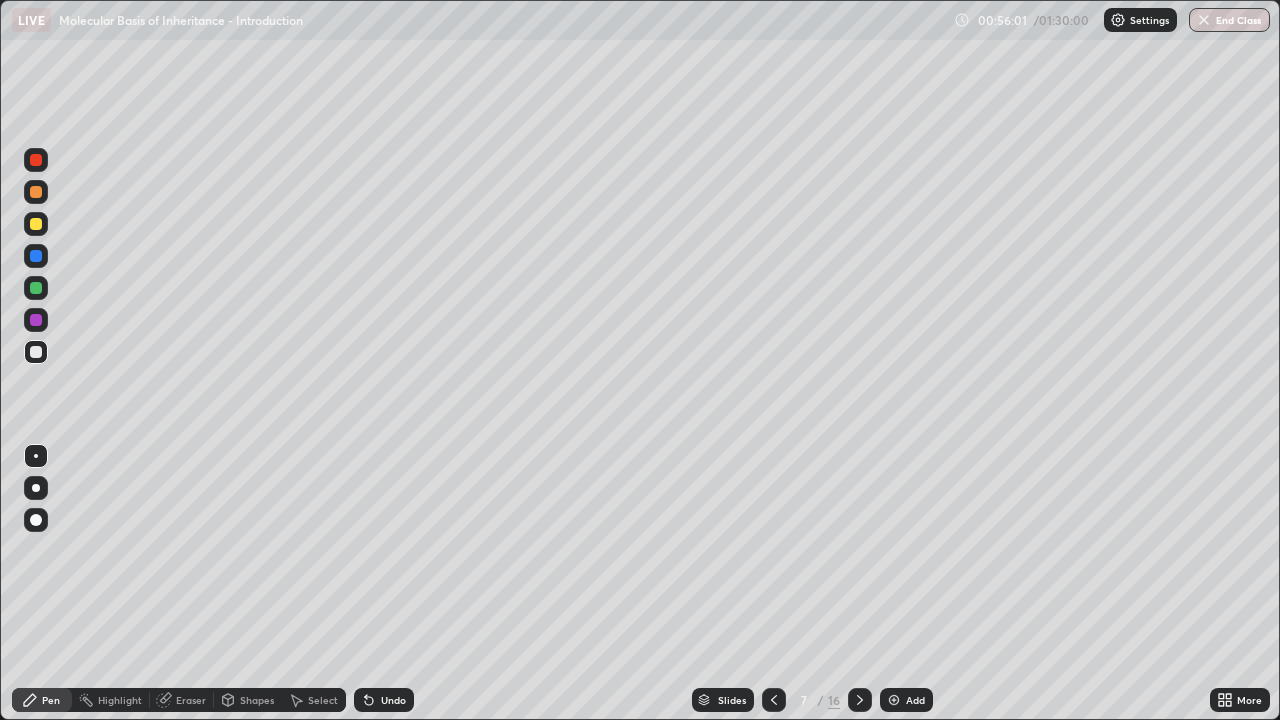 click at bounding box center (894, 700) 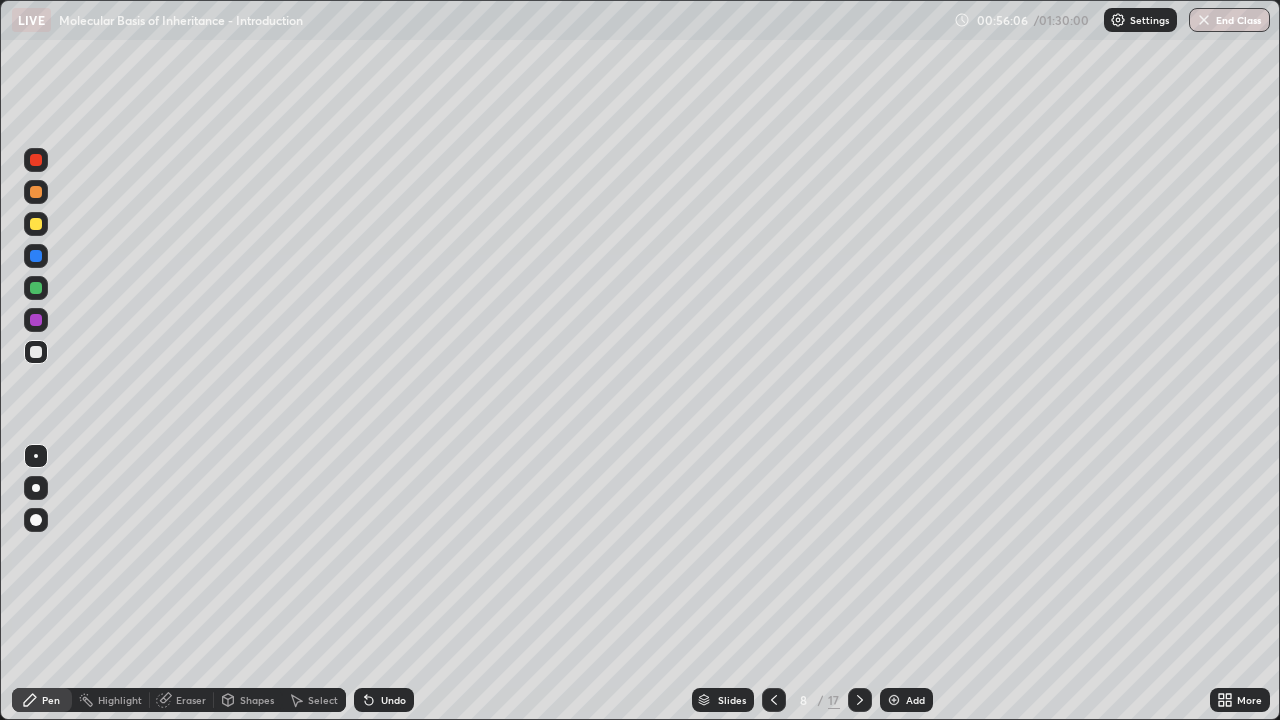 click 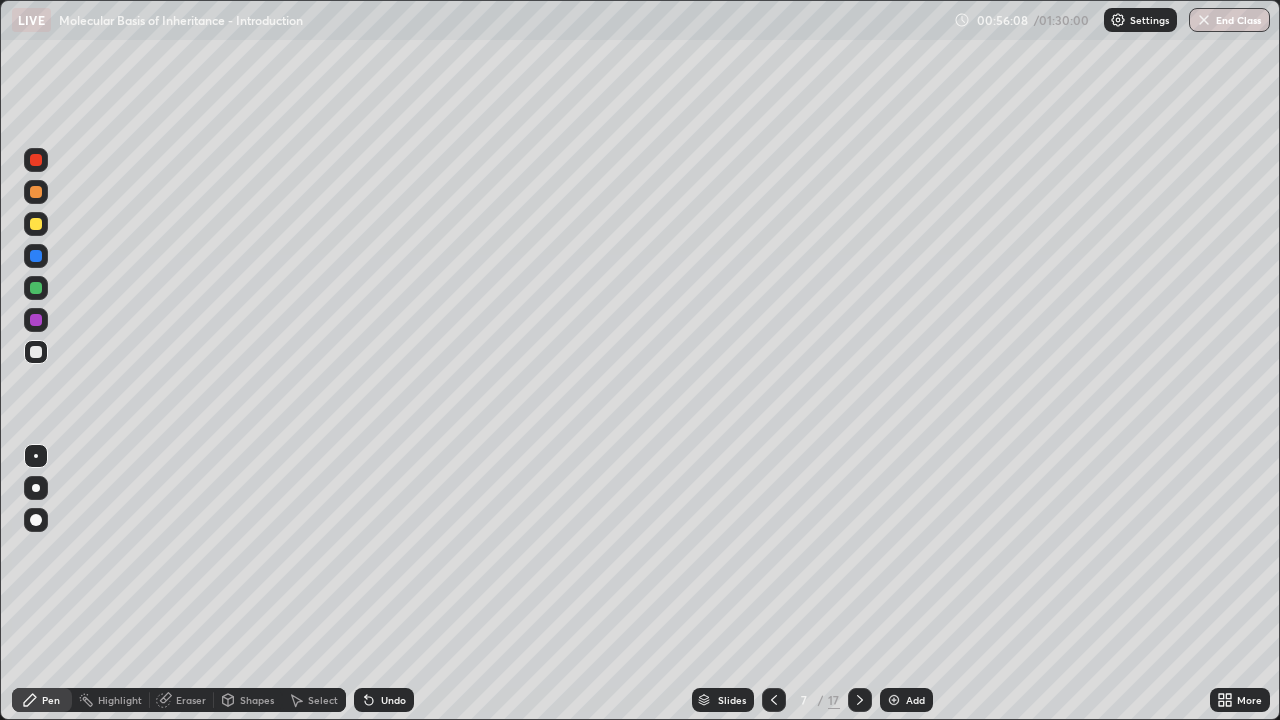 click on "Slides" at bounding box center [732, 700] 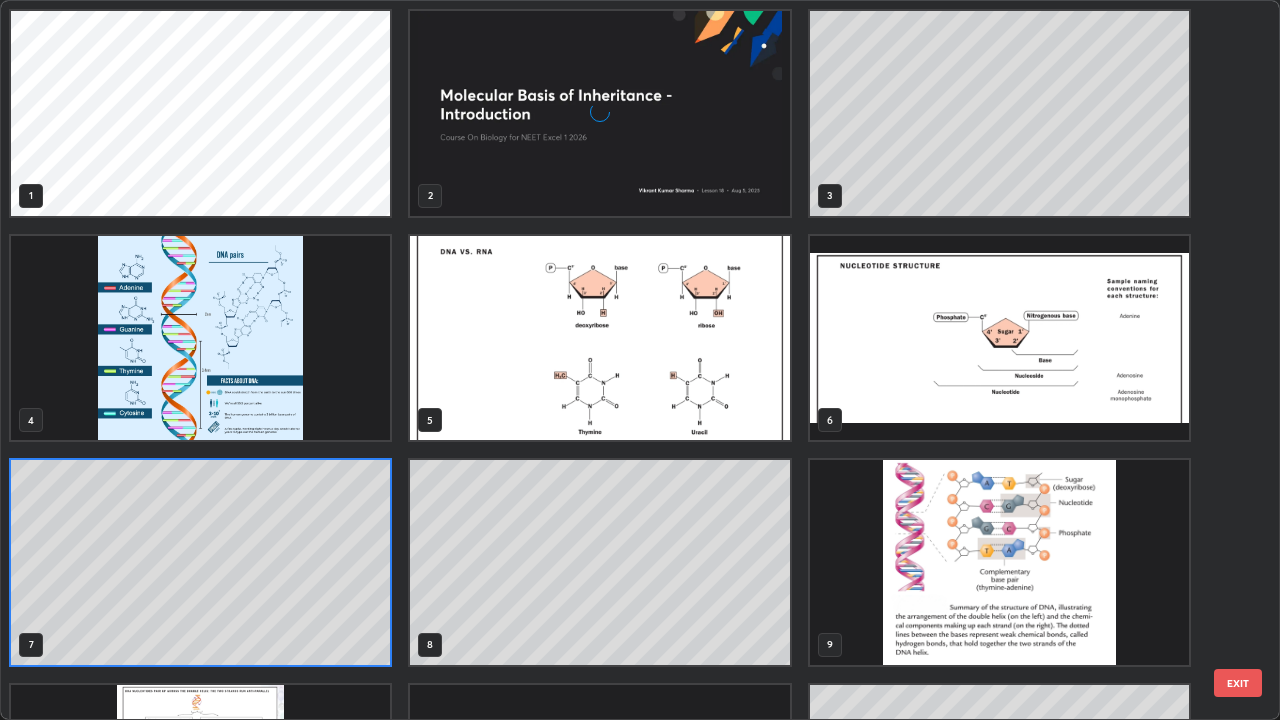 scroll, scrollTop: 7, scrollLeft: 11, axis: both 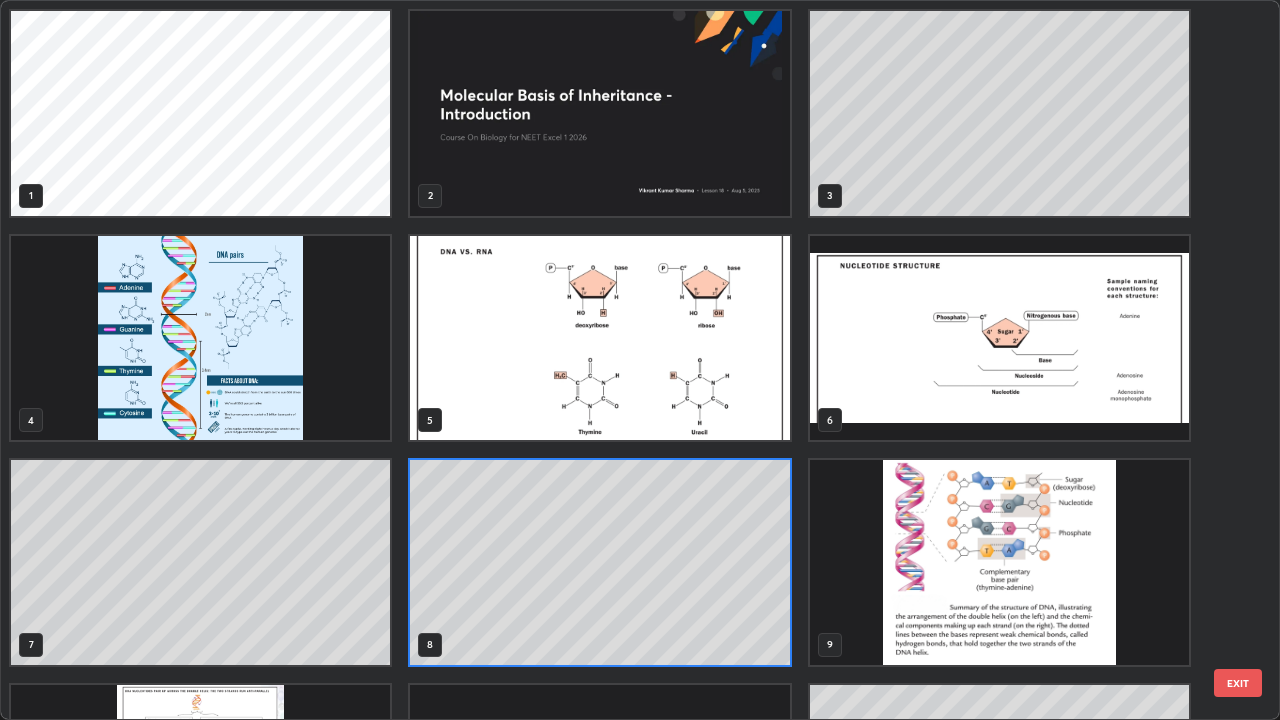 click on "8" at bounding box center (599, 562) 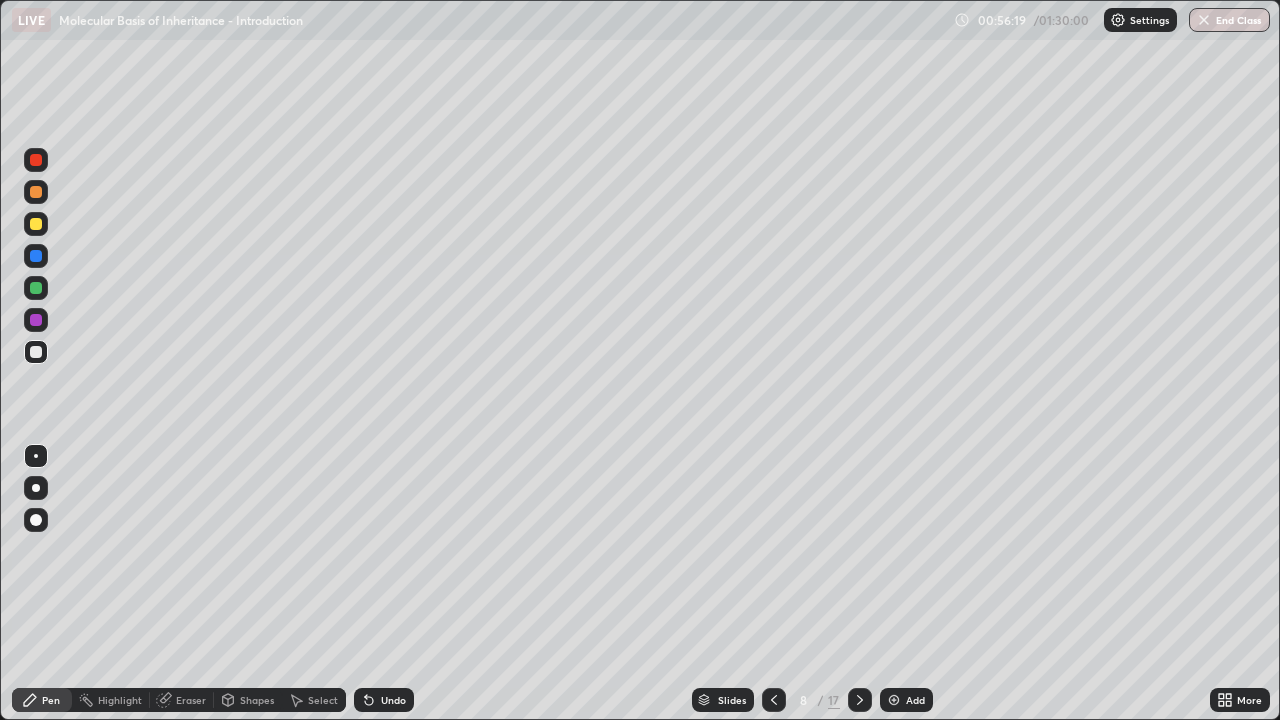 click 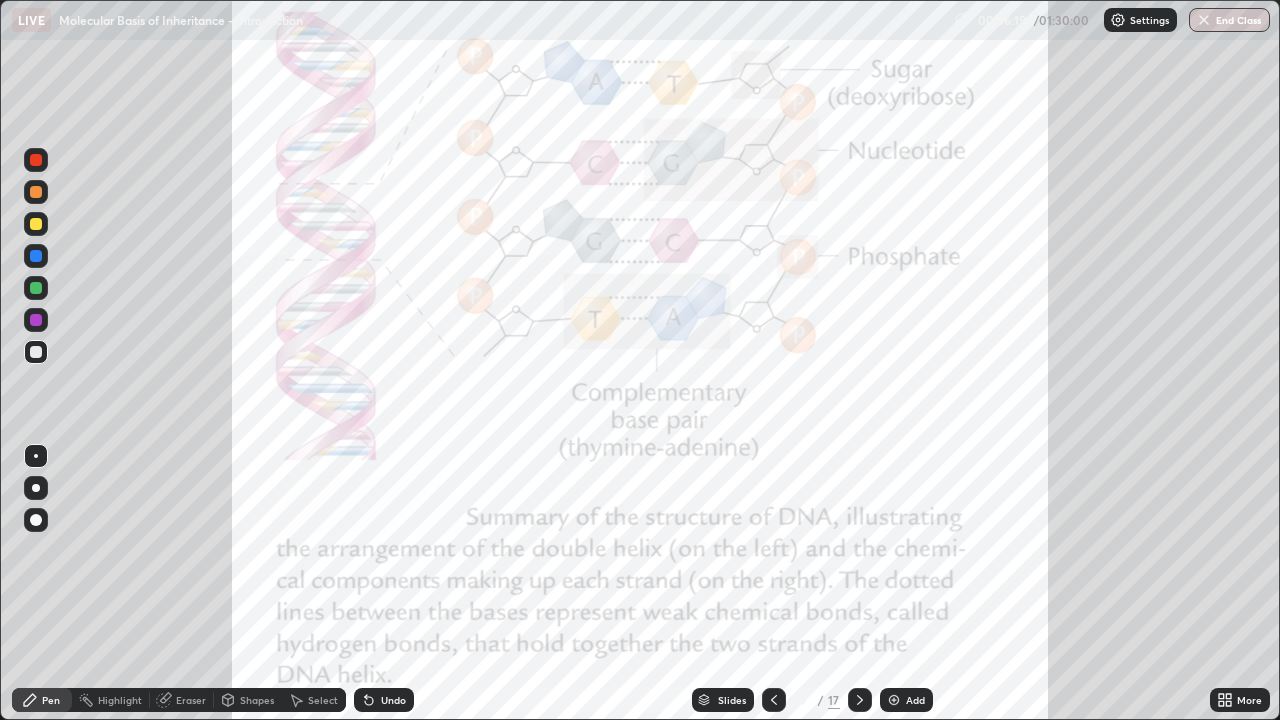click 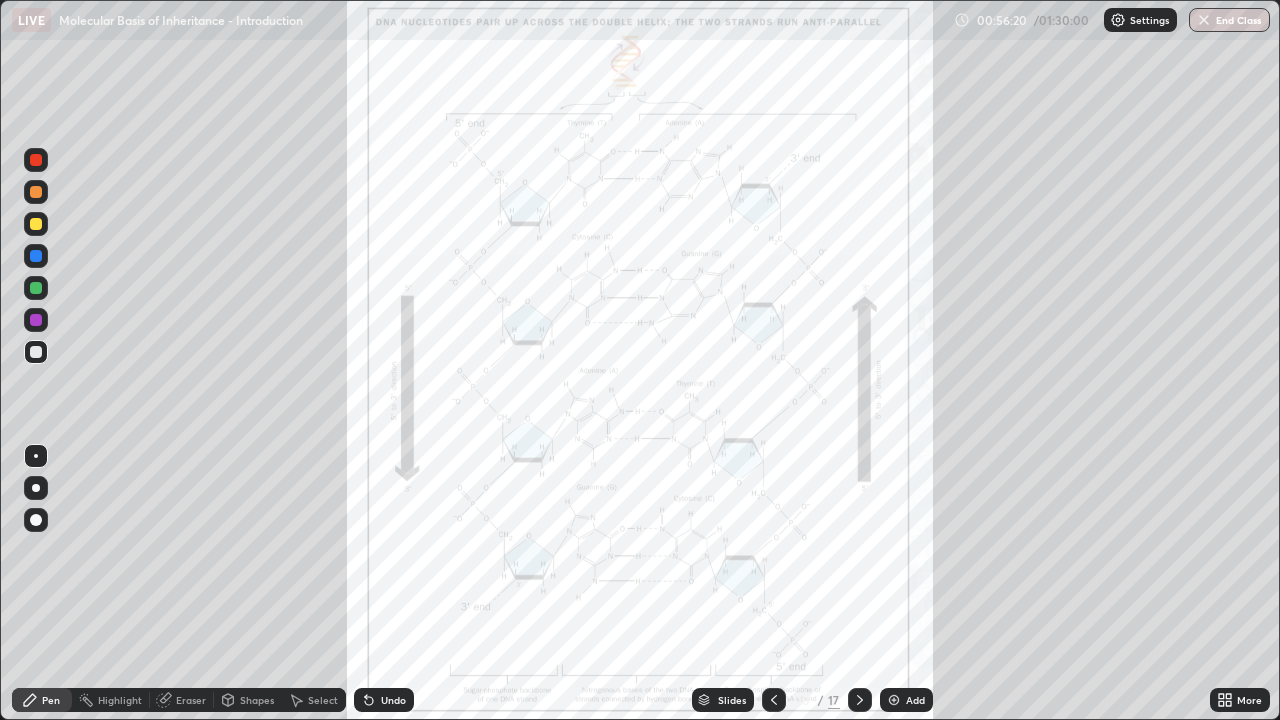 click 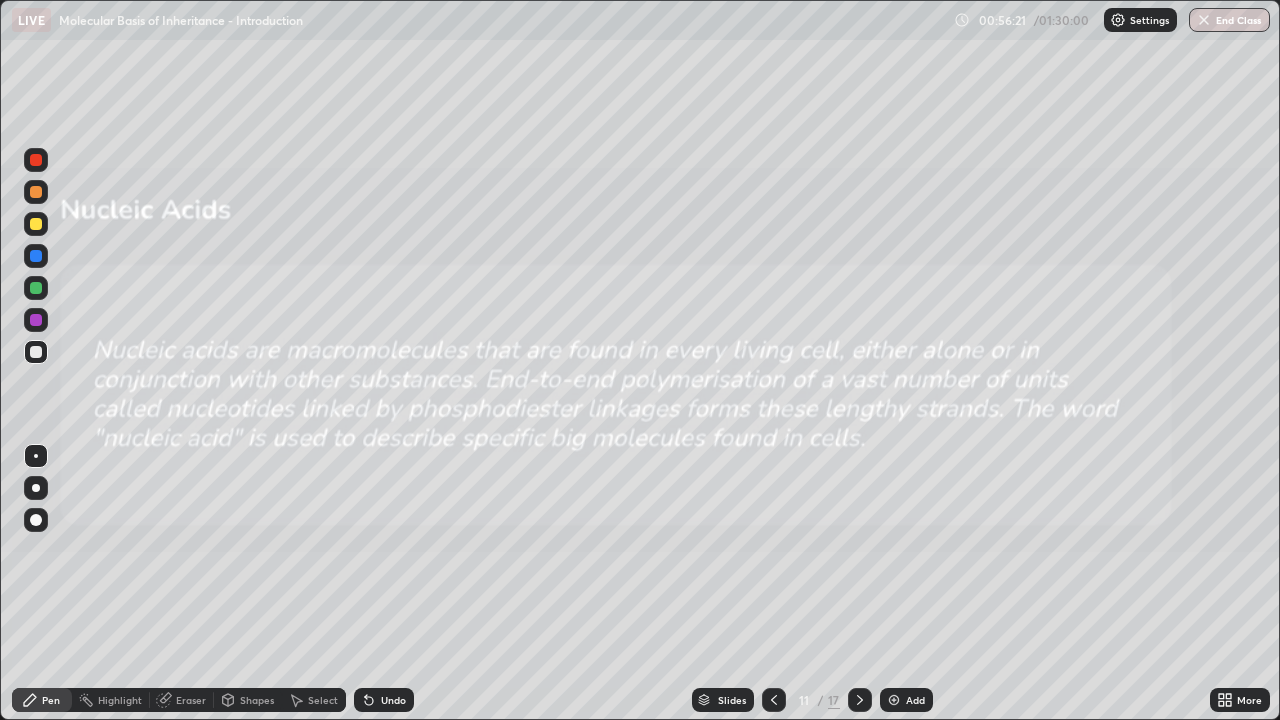 click 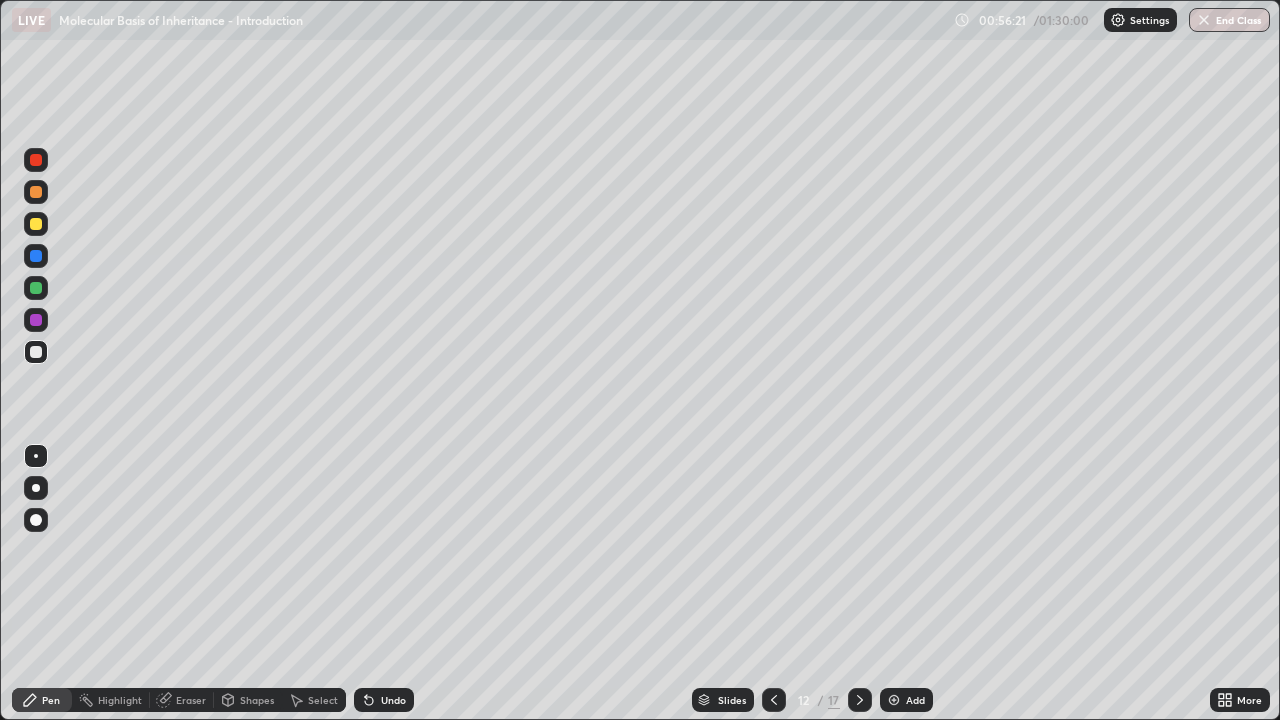 click 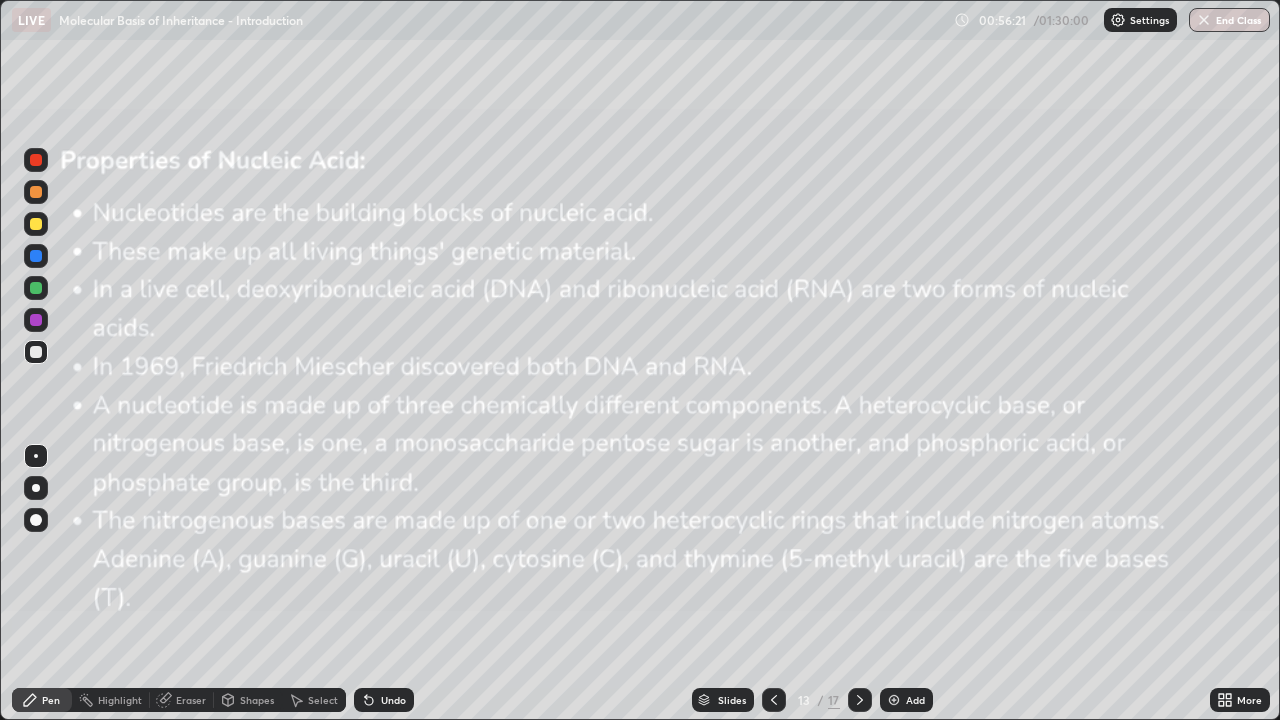 click 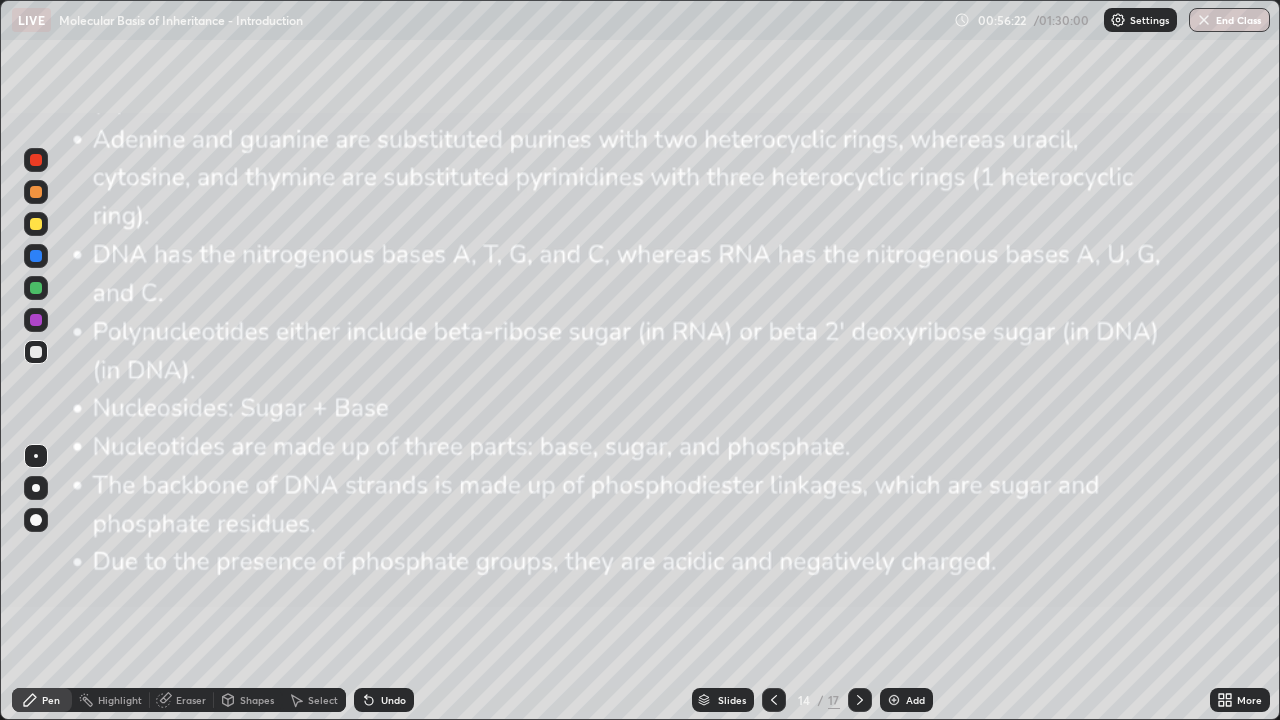 click 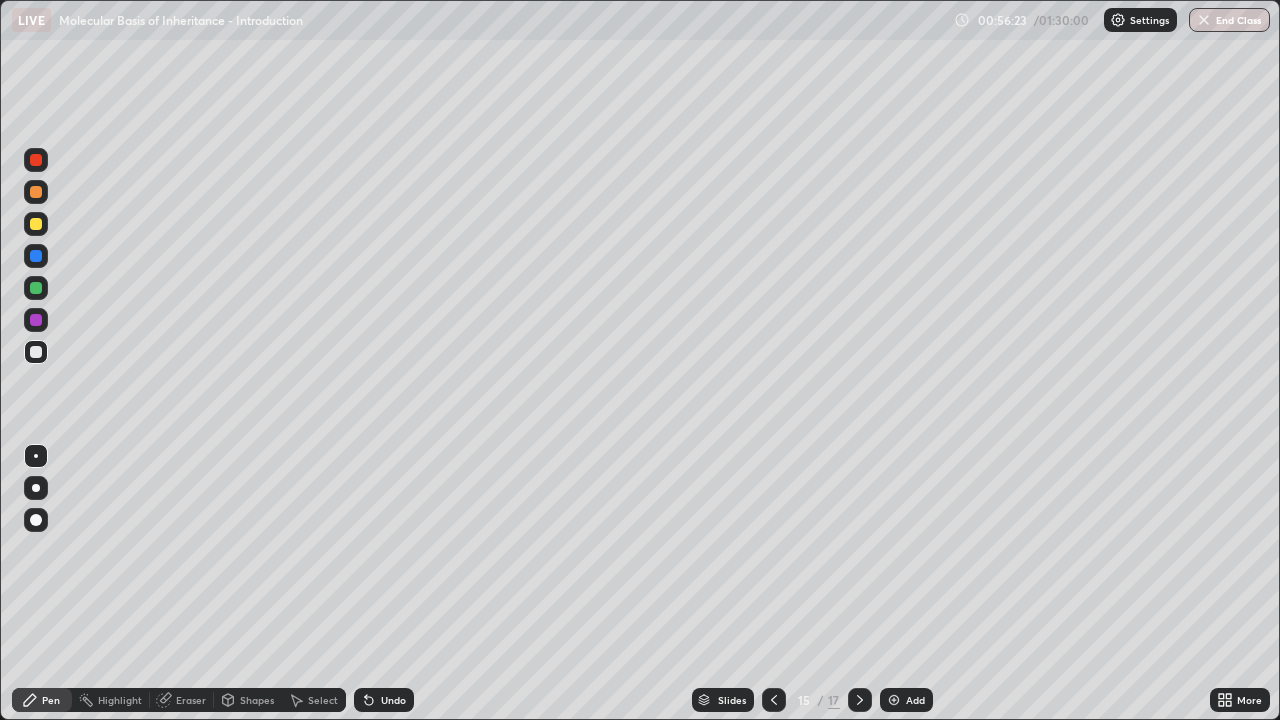 click 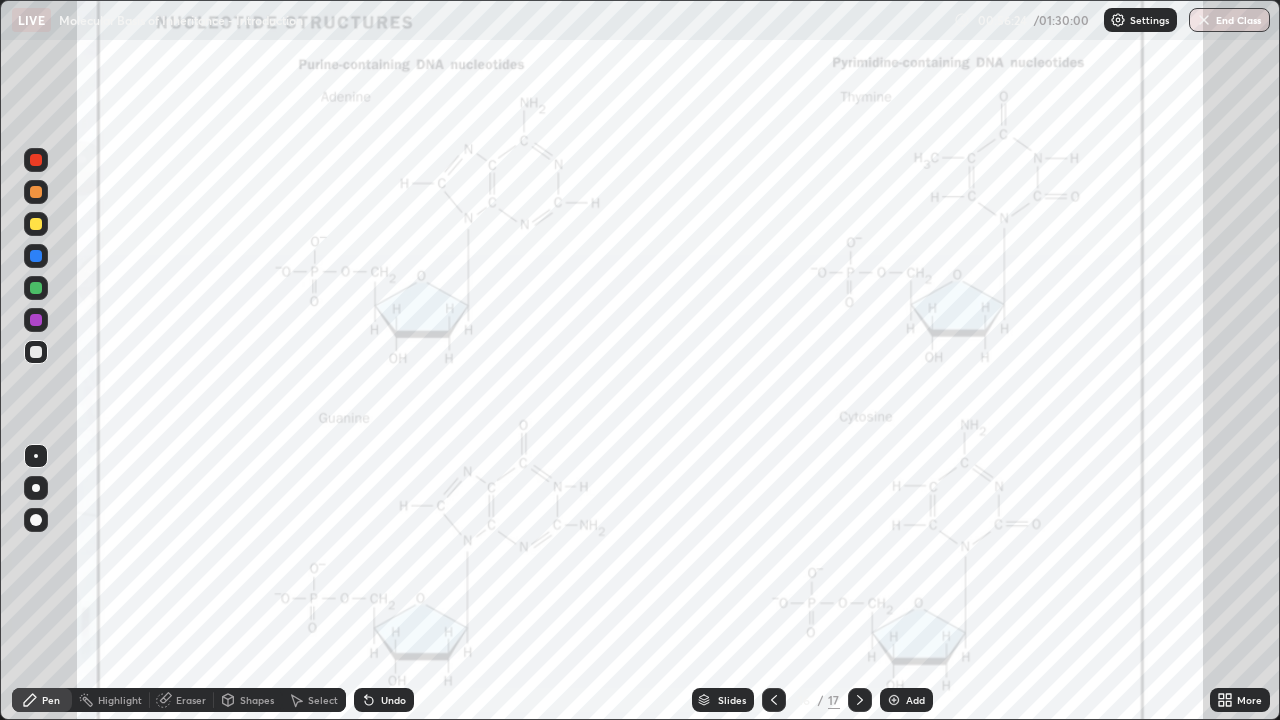 click 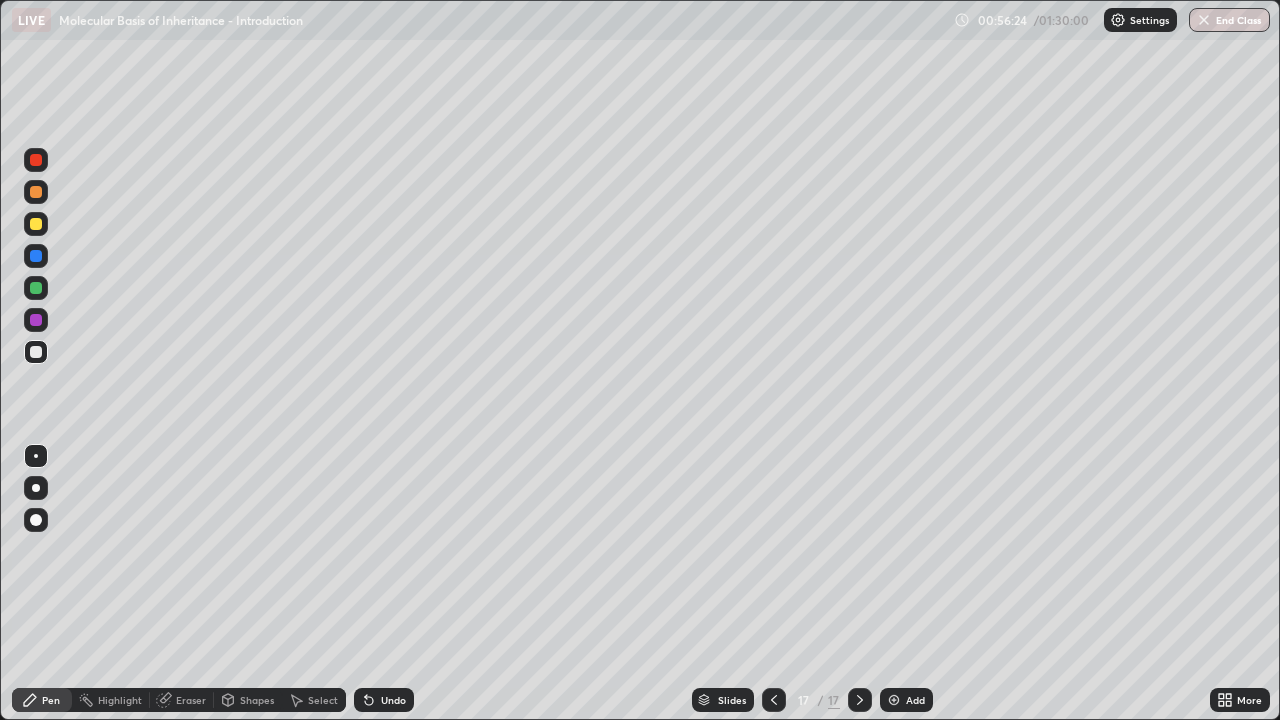 click 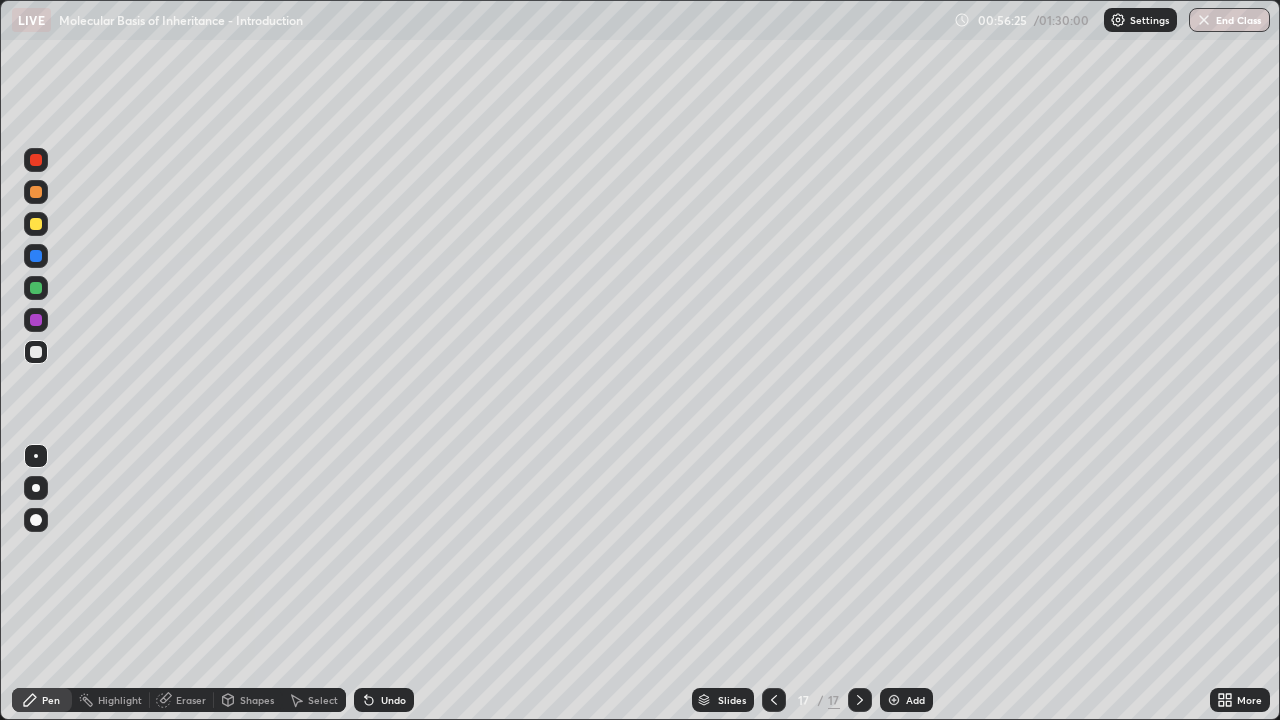 click 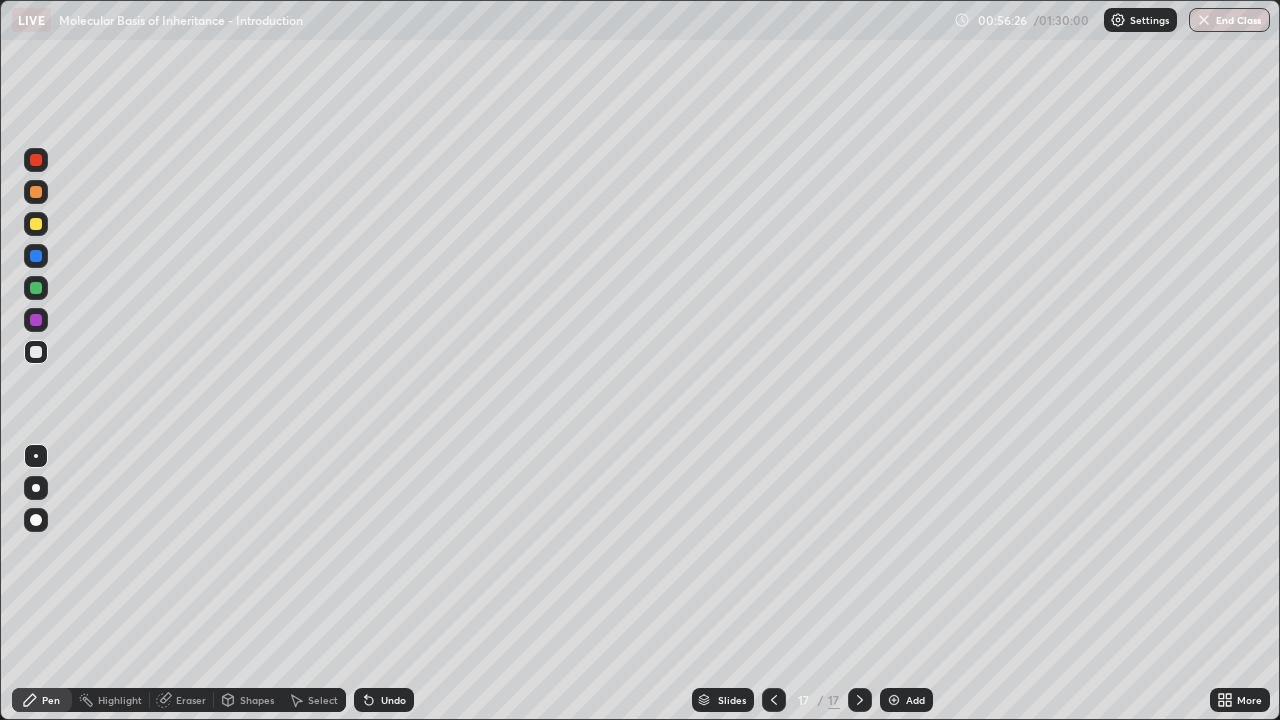 click at bounding box center (894, 700) 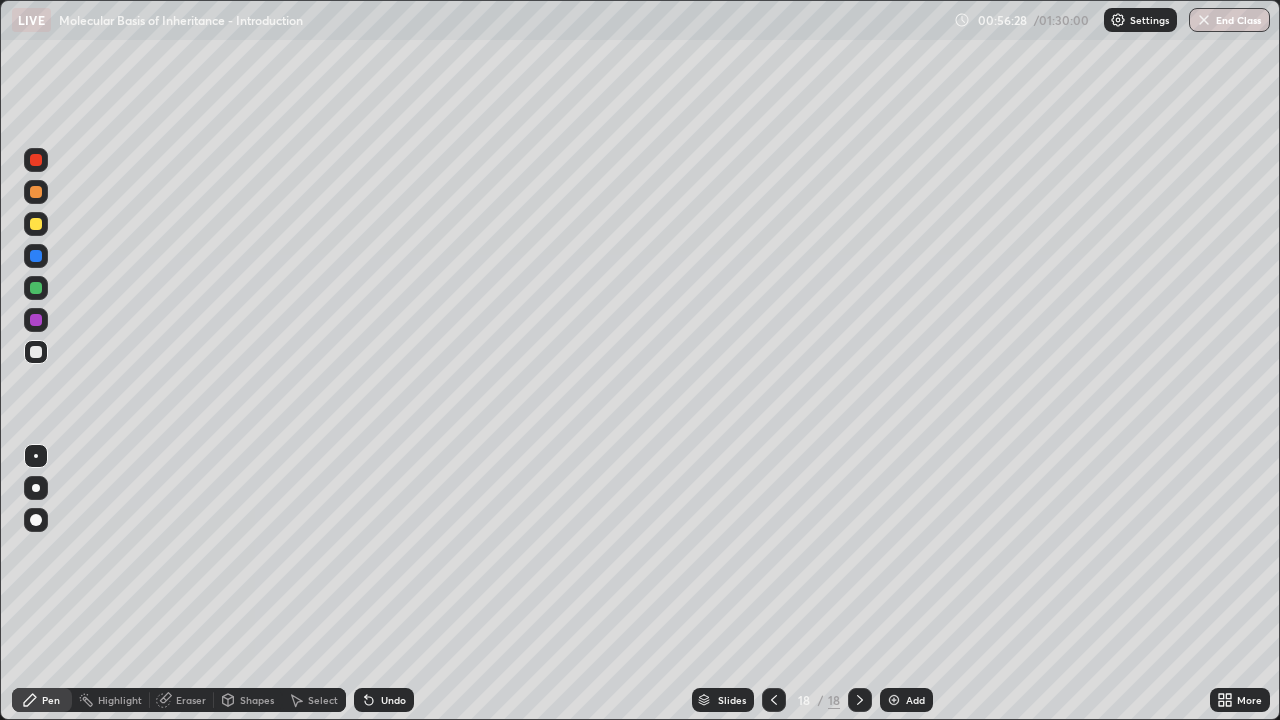 click at bounding box center [36, 160] 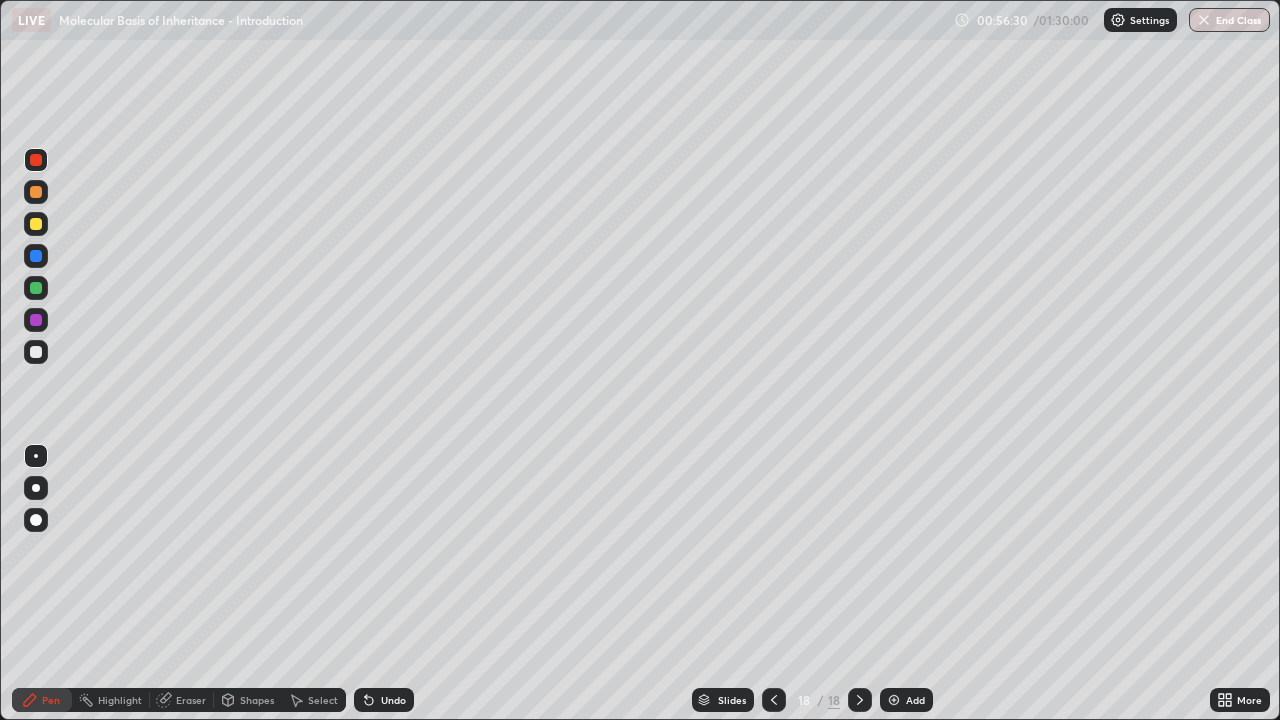 click at bounding box center [36, 488] 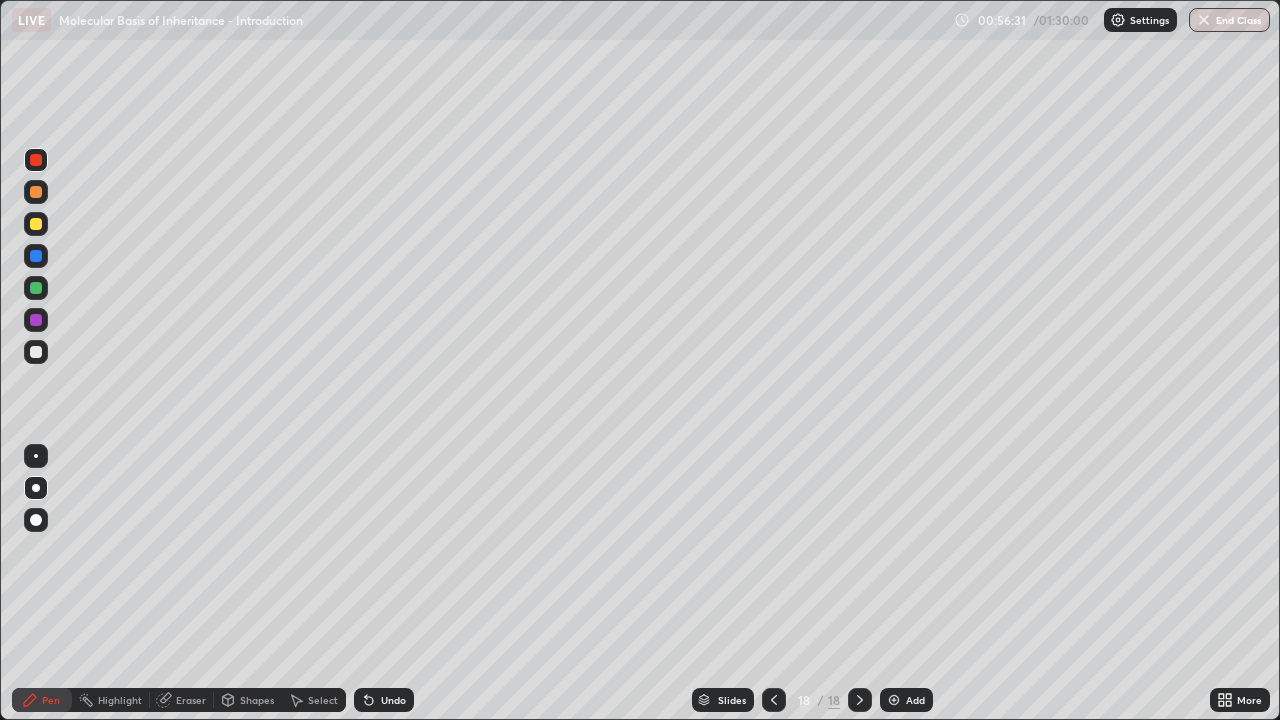 click at bounding box center (36, 224) 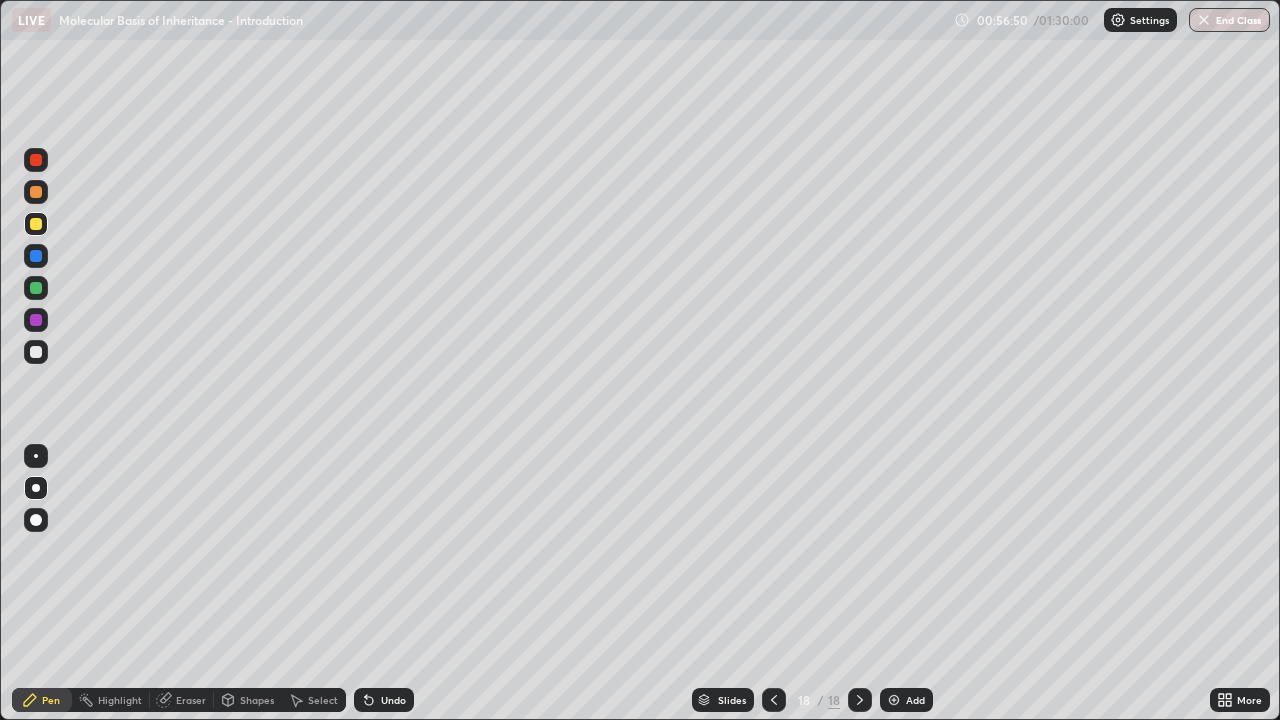 click at bounding box center (36, 352) 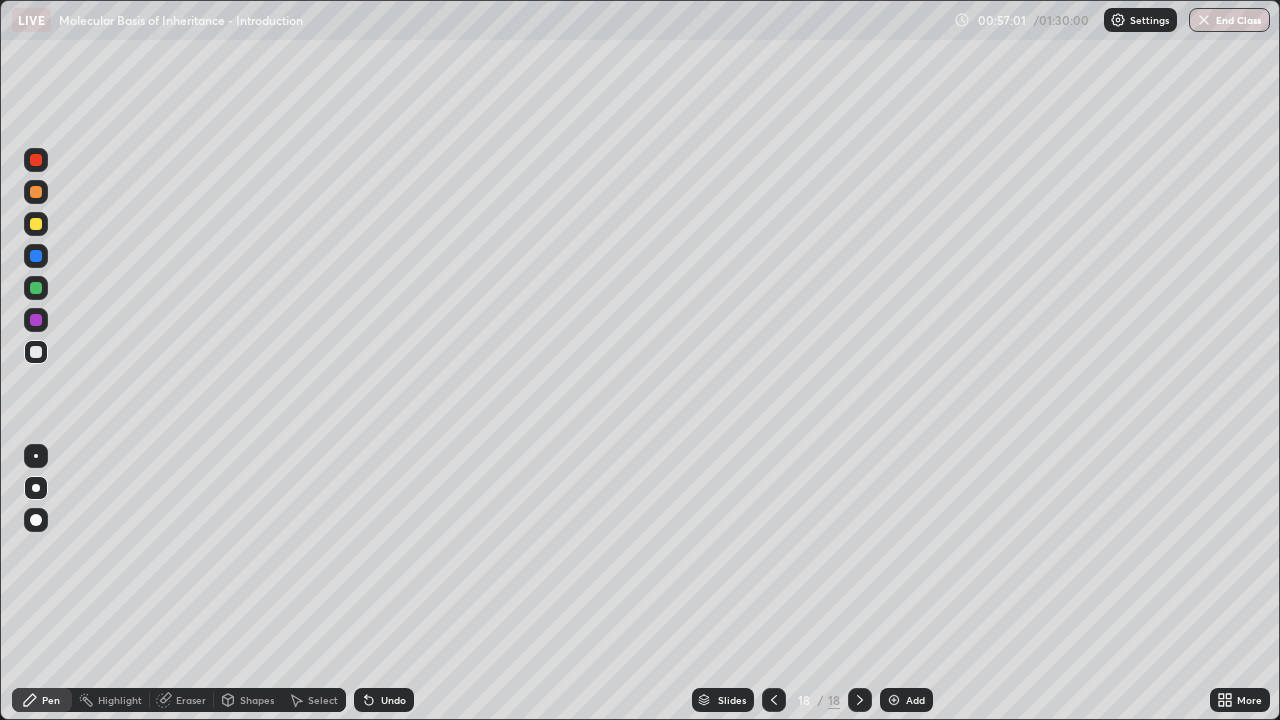 click at bounding box center (36, 320) 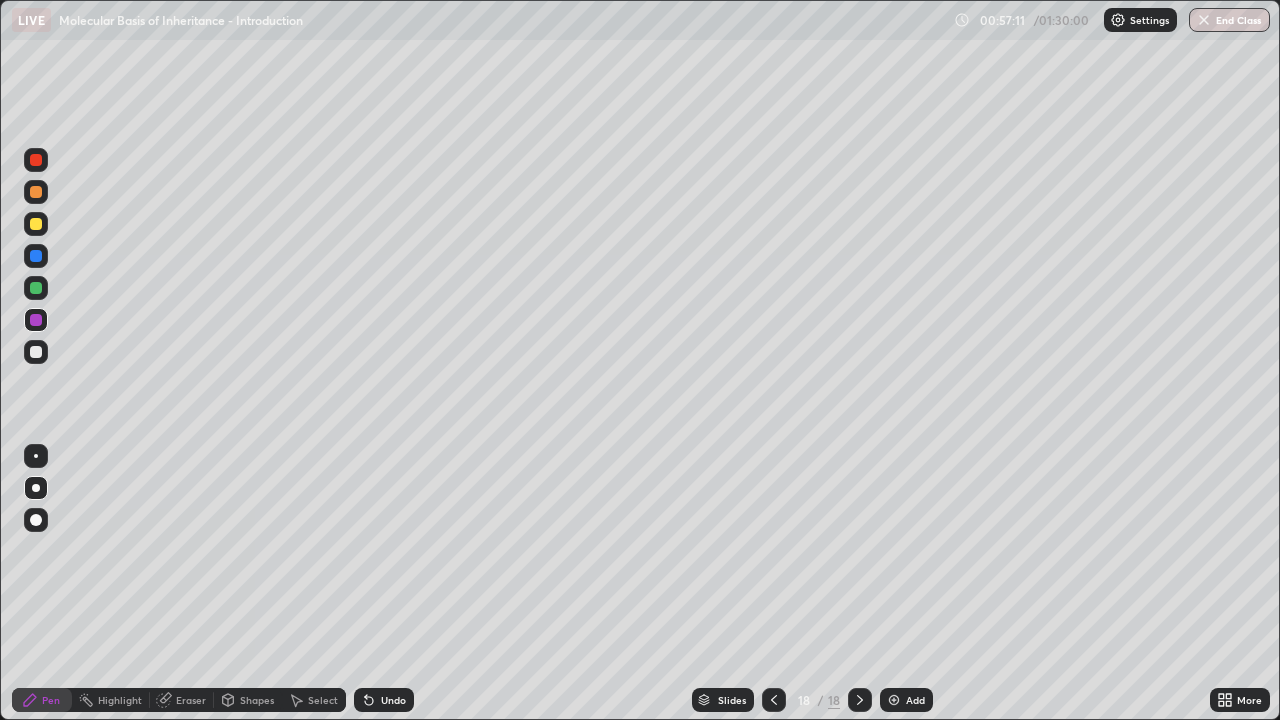 click at bounding box center [36, 288] 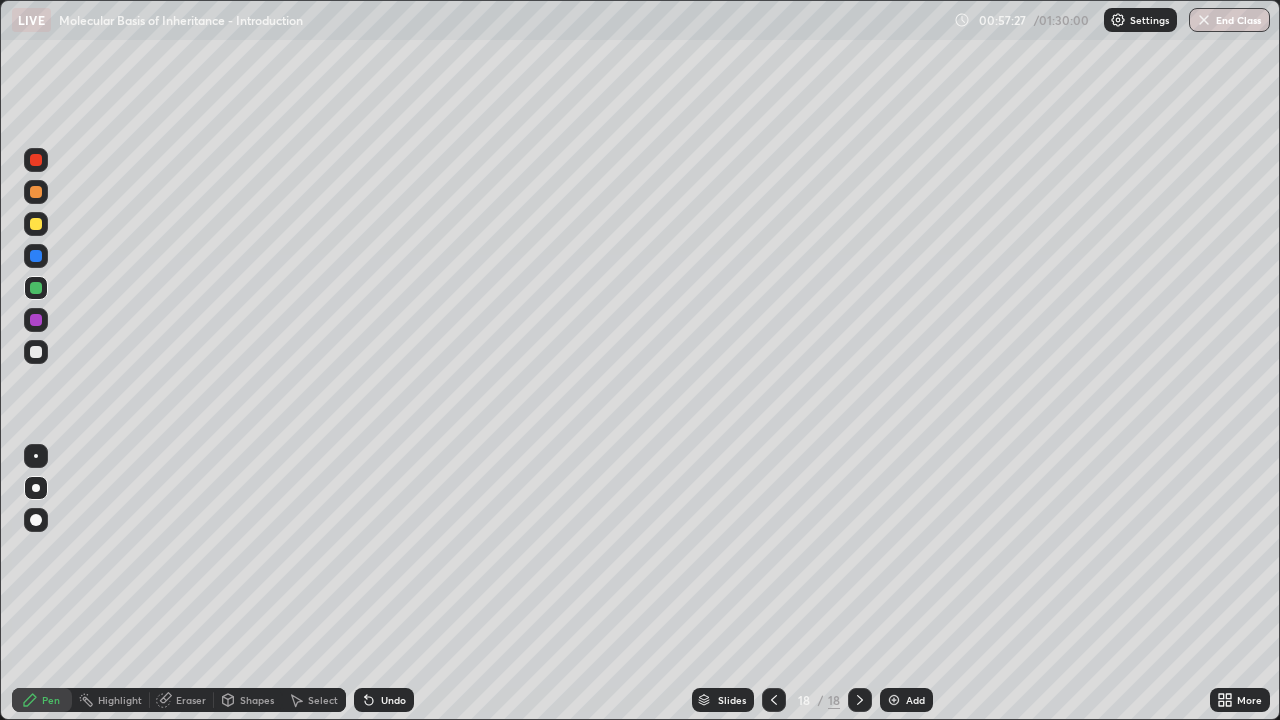 click on "Undo" at bounding box center (393, 700) 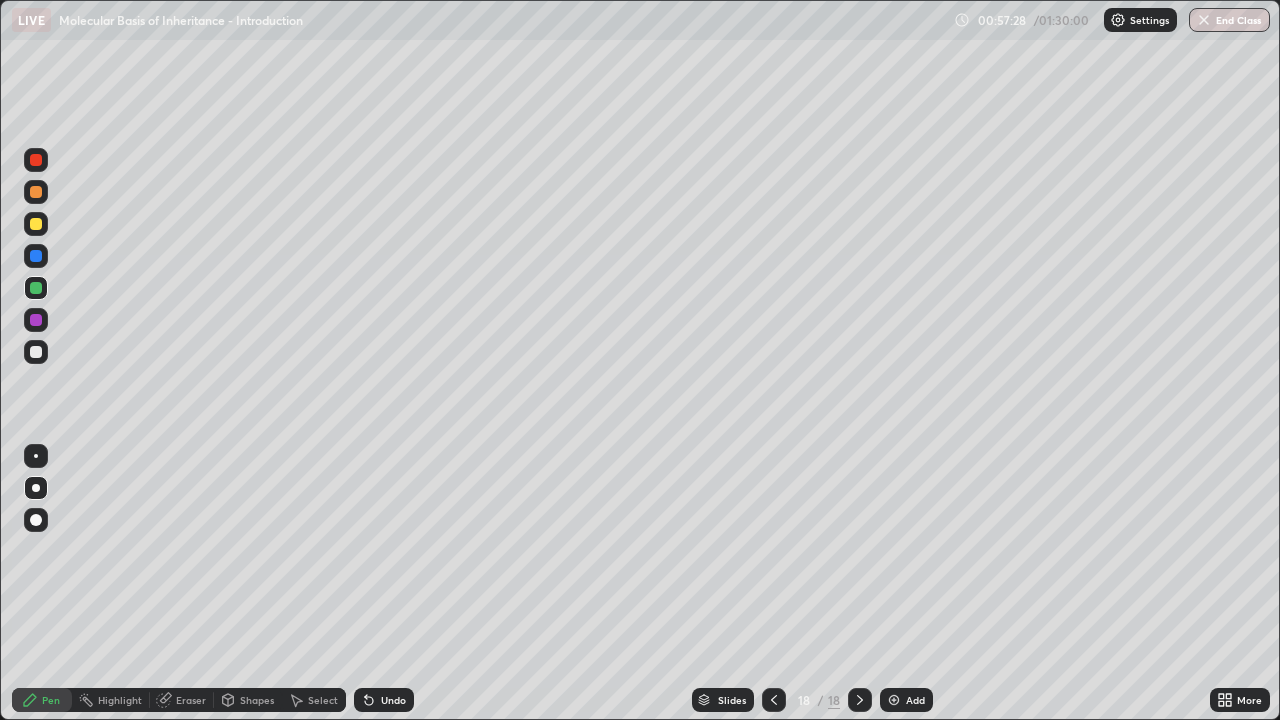 click on "Undo" at bounding box center (393, 700) 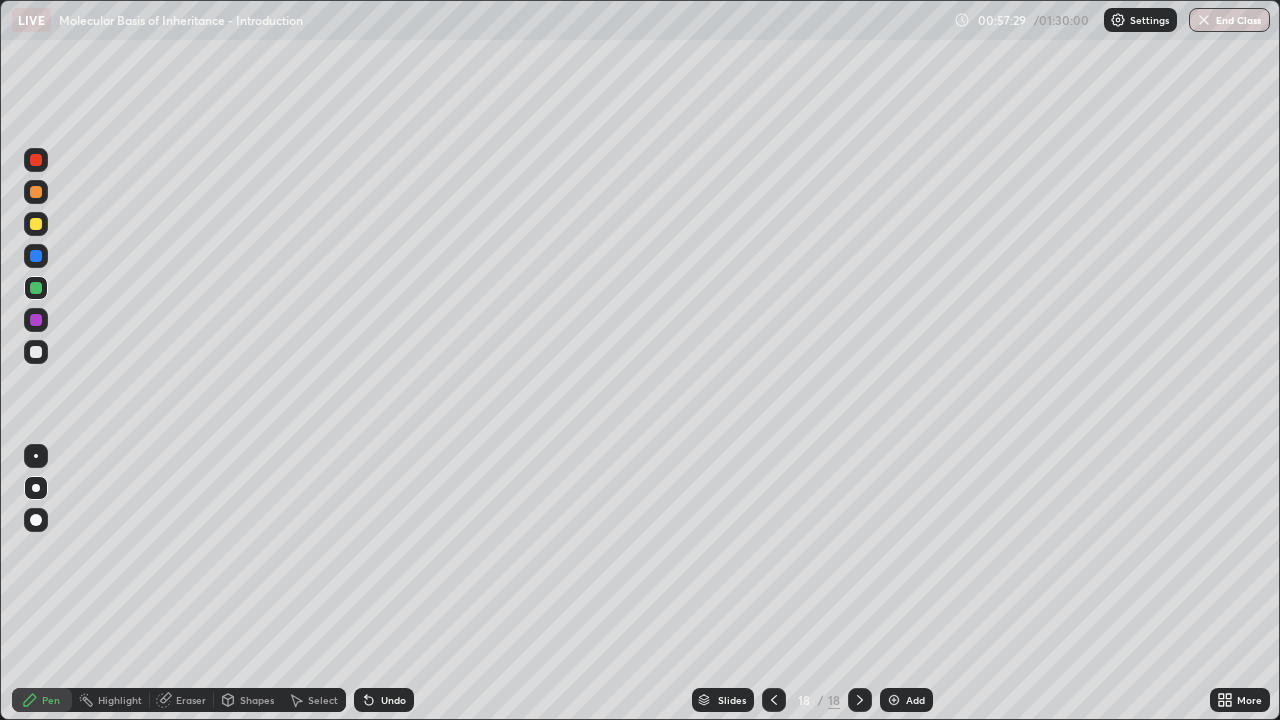 click on "Undo" at bounding box center (393, 700) 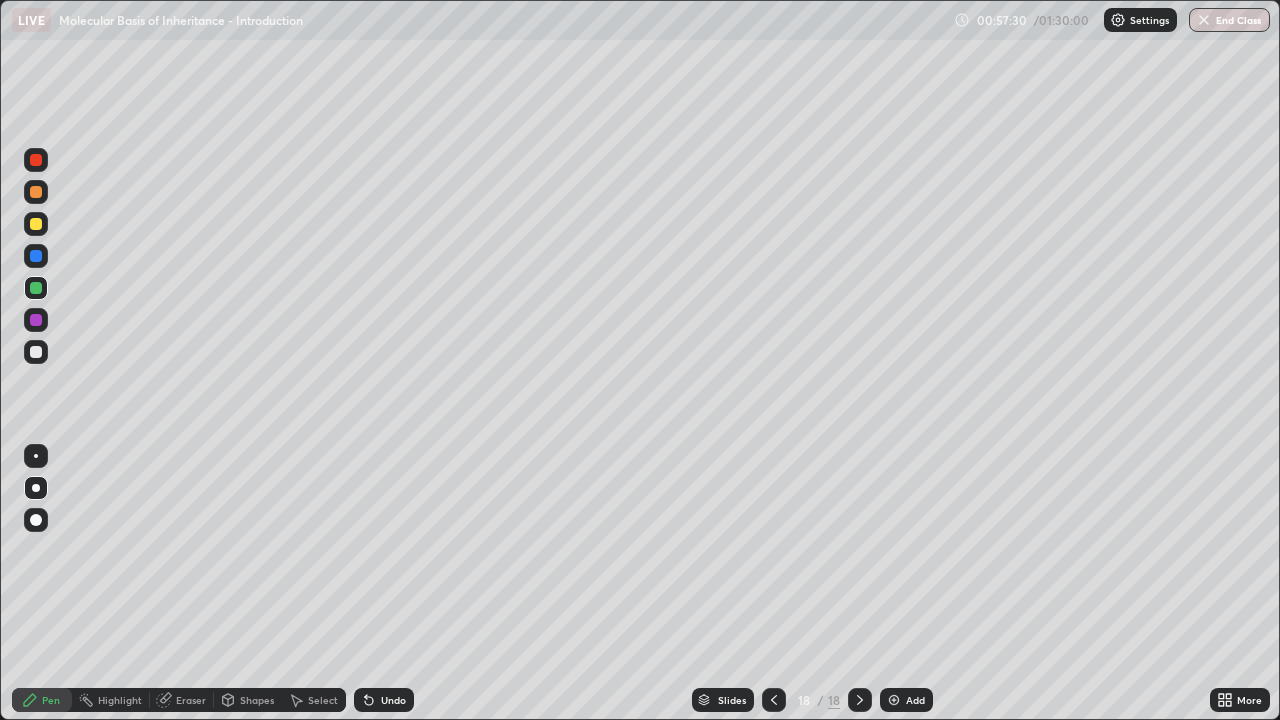 click on "Undo" at bounding box center [384, 700] 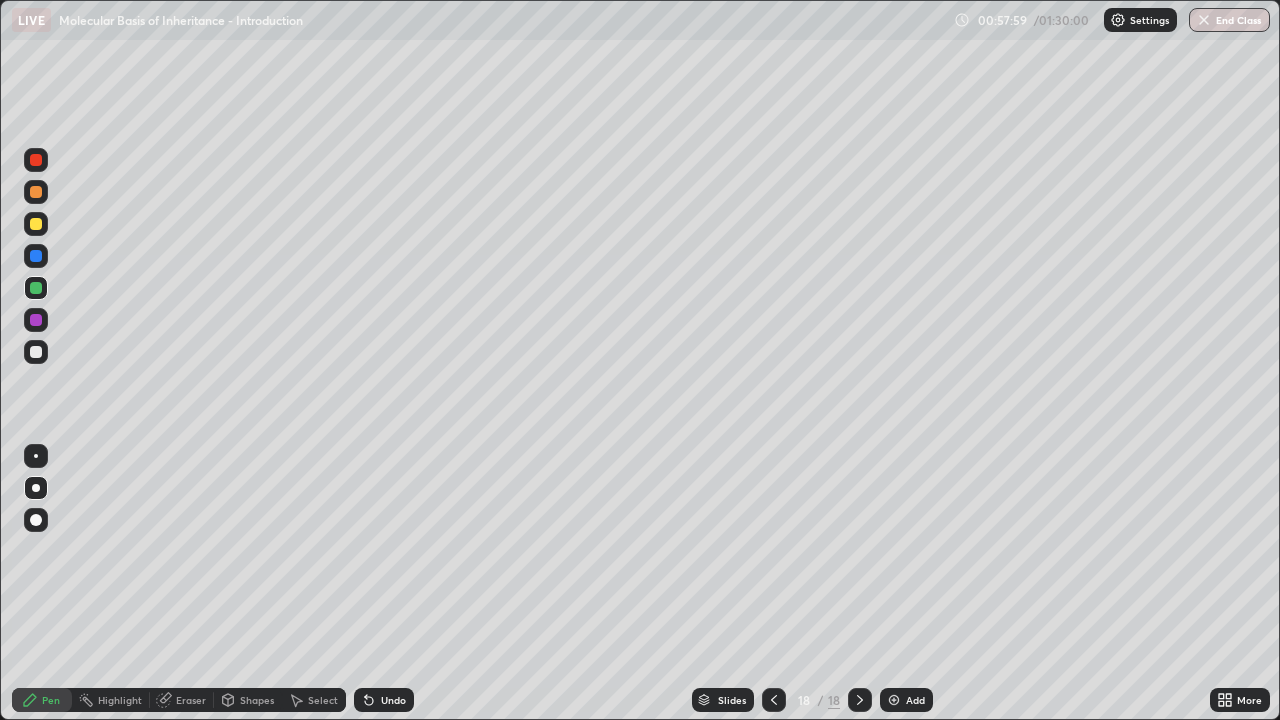 click at bounding box center (36, 320) 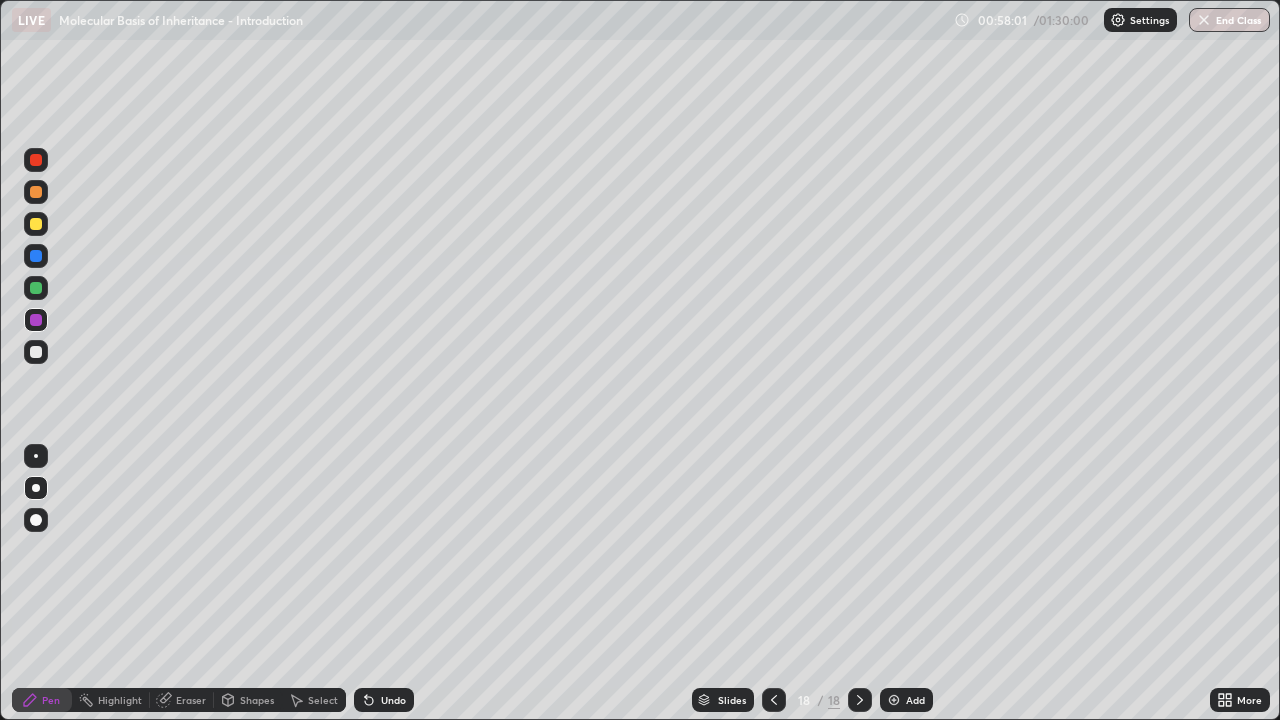 click at bounding box center (36, 456) 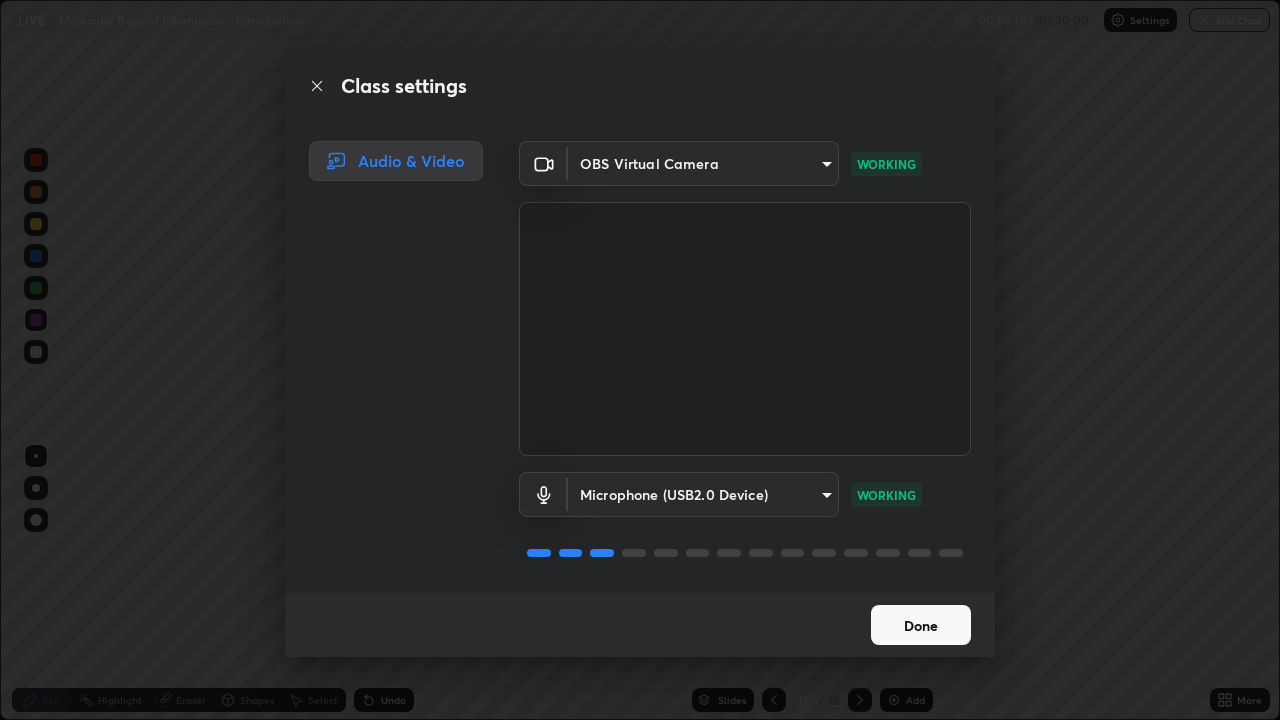 click on "Done" at bounding box center [921, 625] 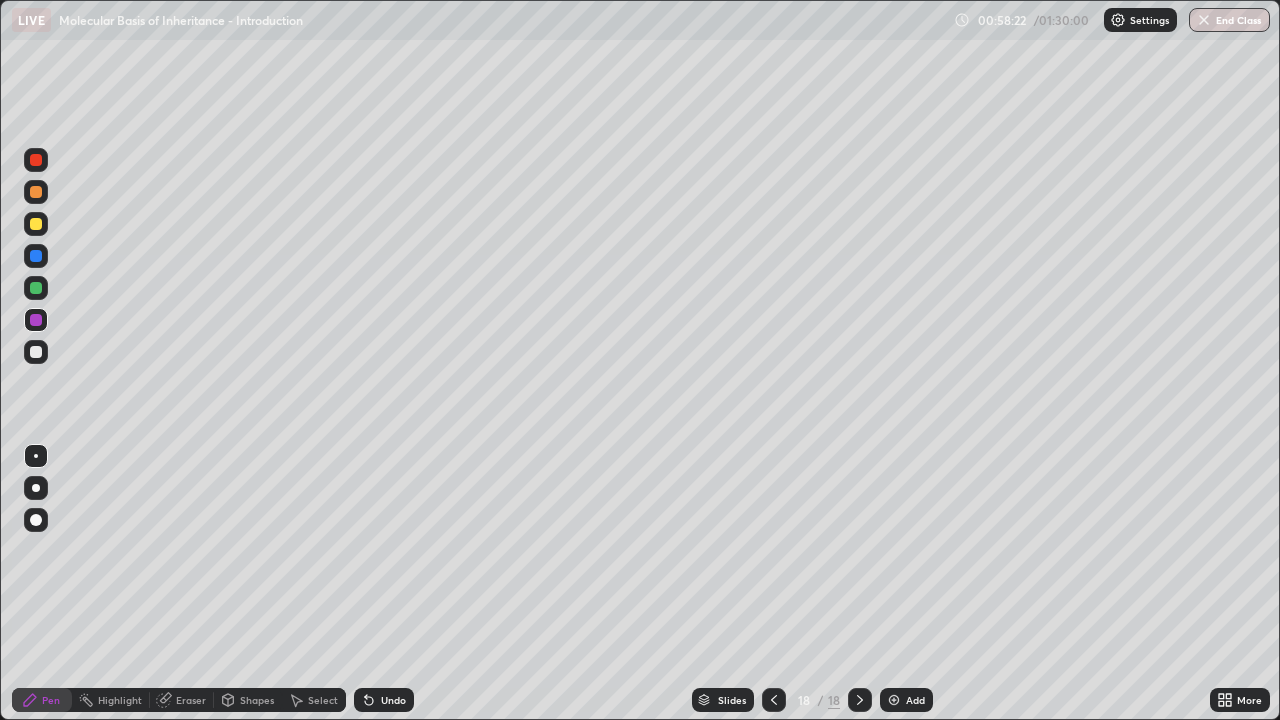 click on "Select" at bounding box center [314, 700] 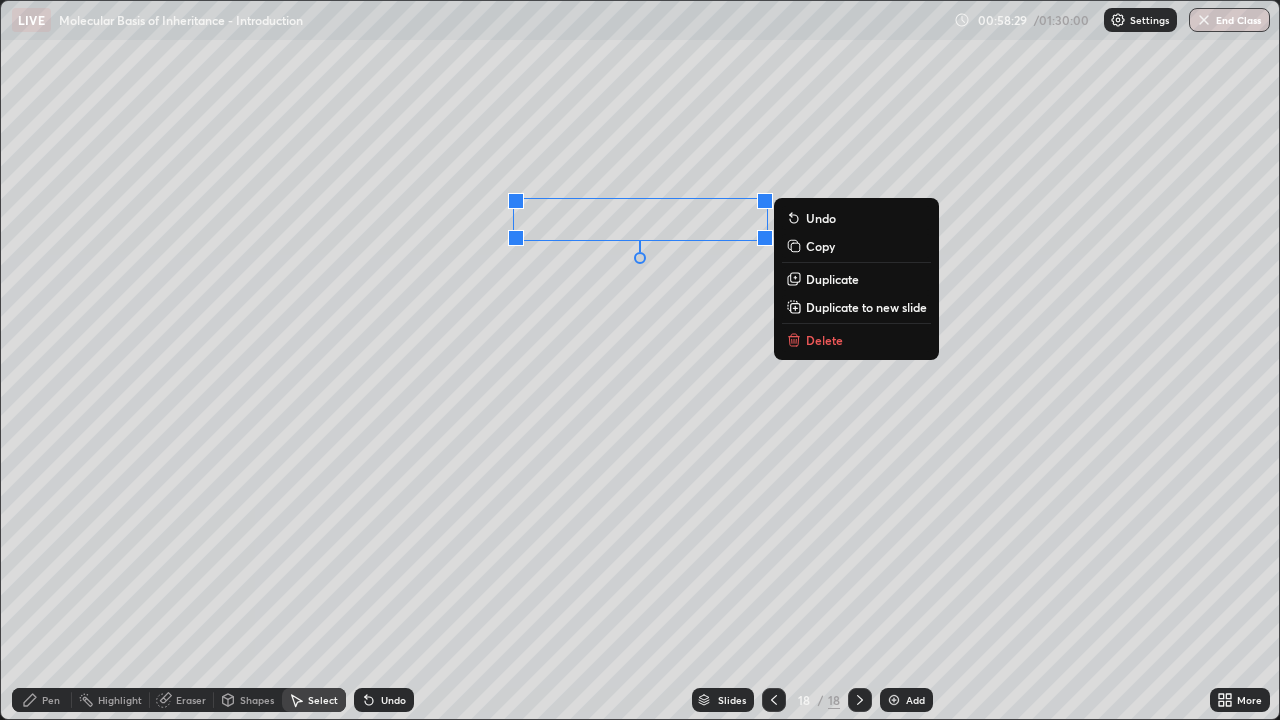 click on "0 ° Undo Copy Duplicate Duplicate to new slide Delete" at bounding box center [640, 360] 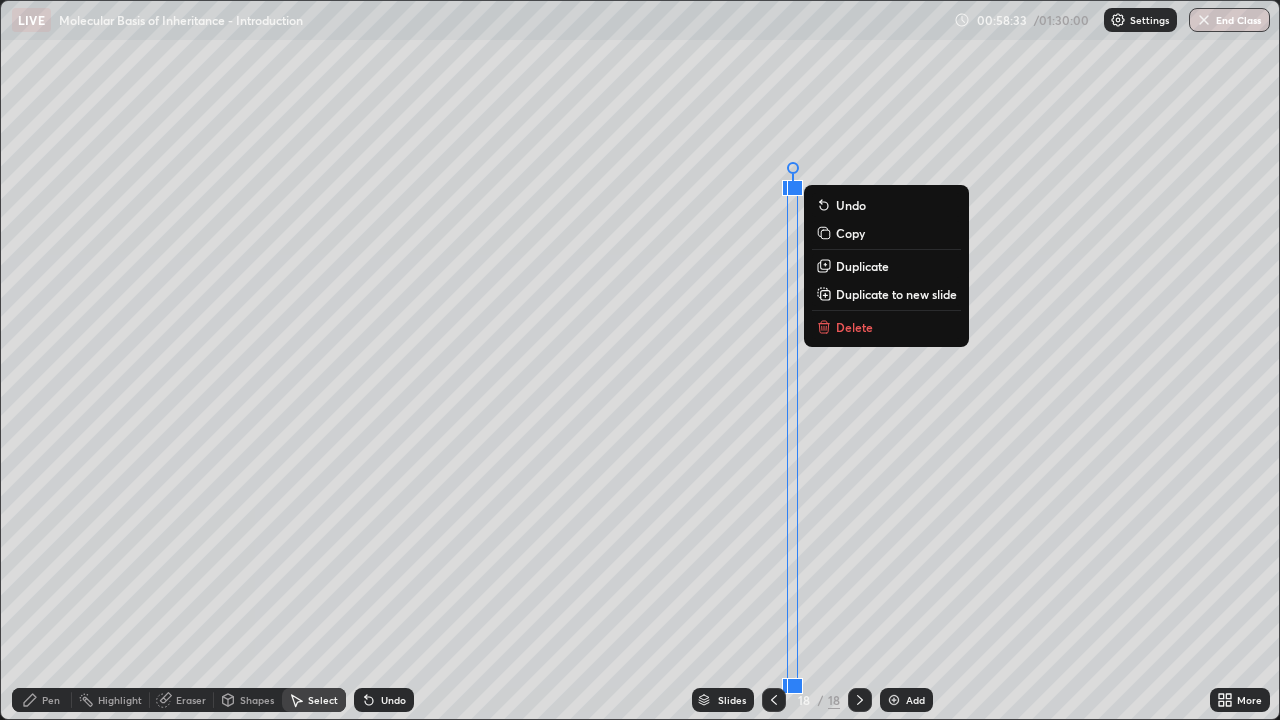 click on "0 ° Undo Copy Duplicate Duplicate to new slide Delete" at bounding box center (640, 360) 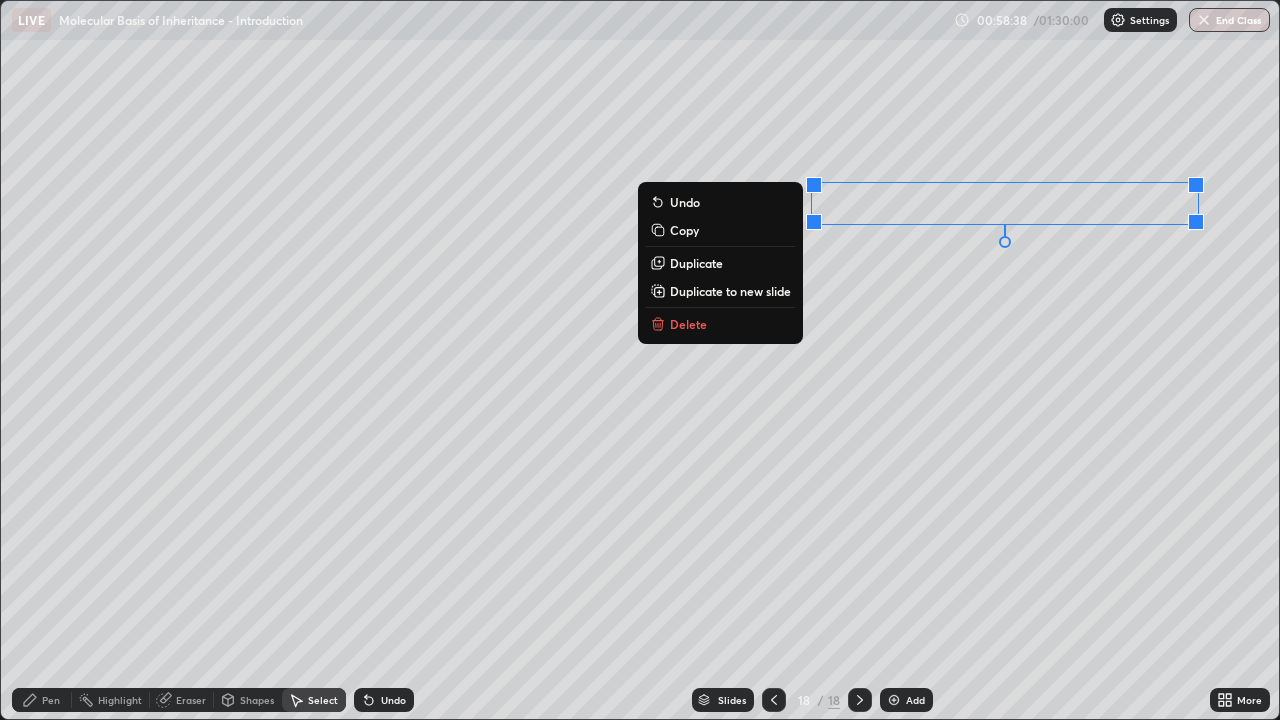 click on "0 ° Undo Copy Duplicate Duplicate to new slide Delete" at bounding box center (640, 360) 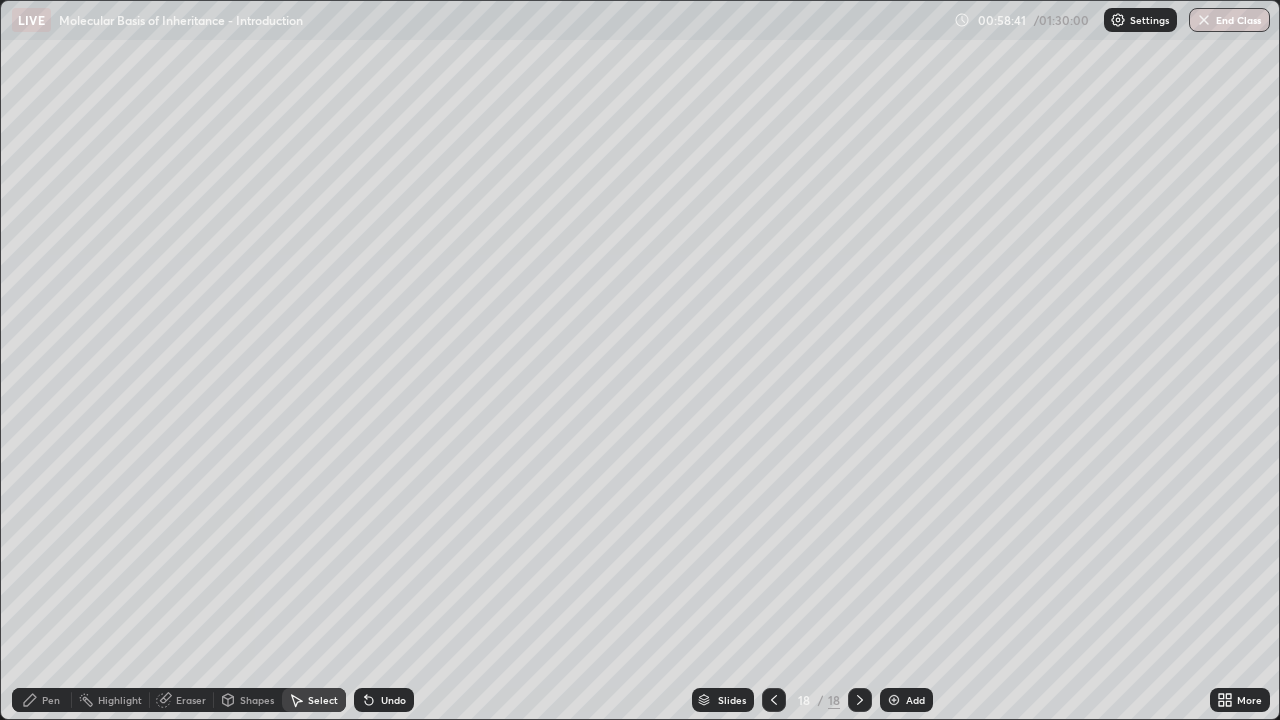 click on "Eraser" at bounding box center [191, 700] 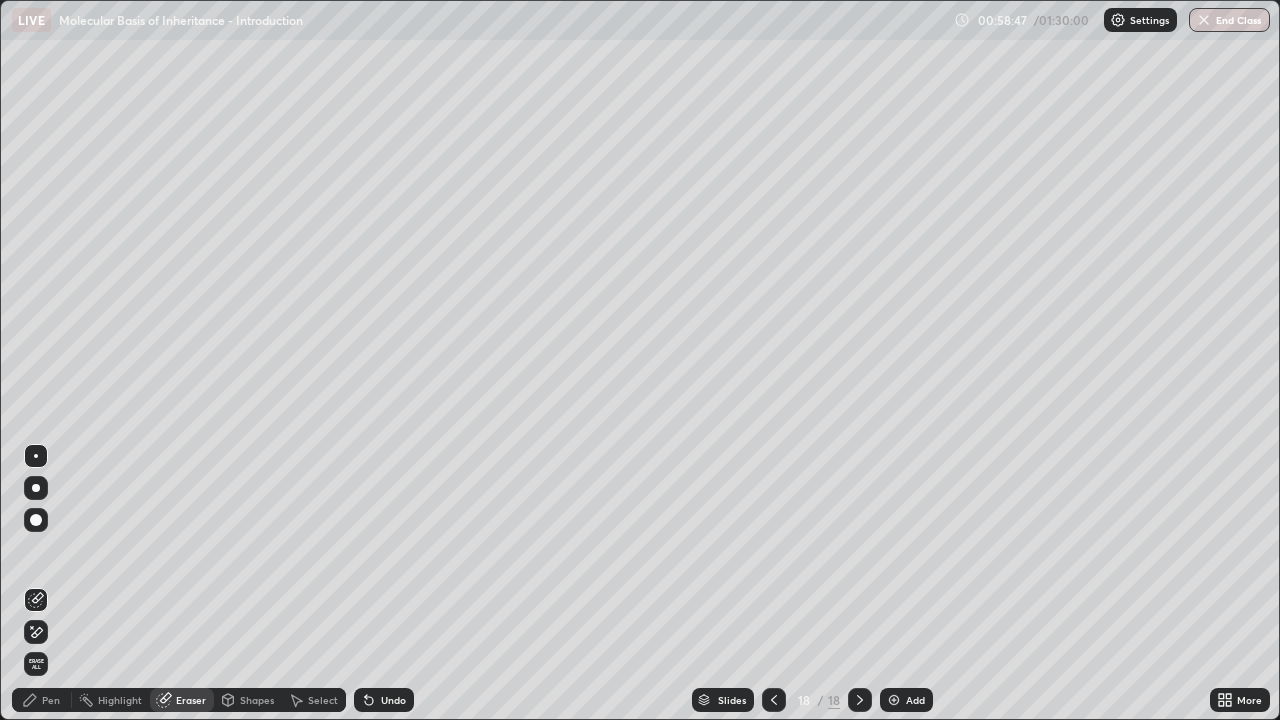 click on "Pen" at bounding box center [51, 700] 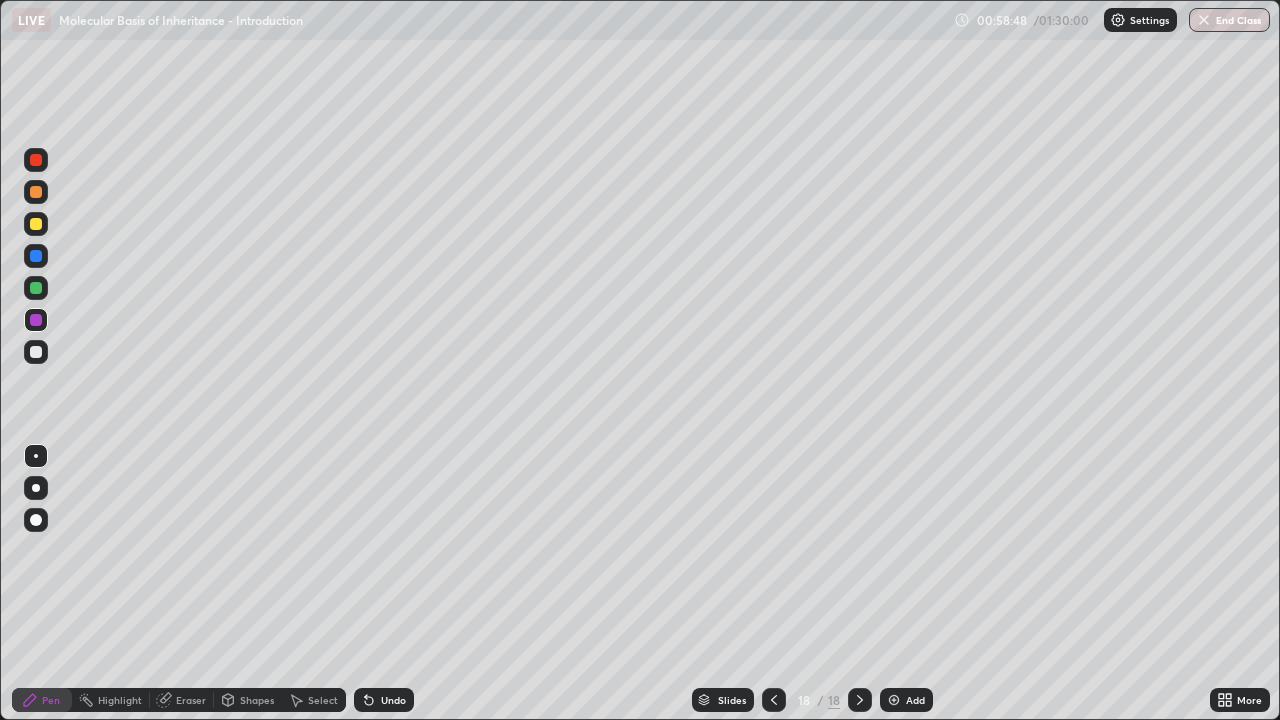 click at bounding box center (36, 288) 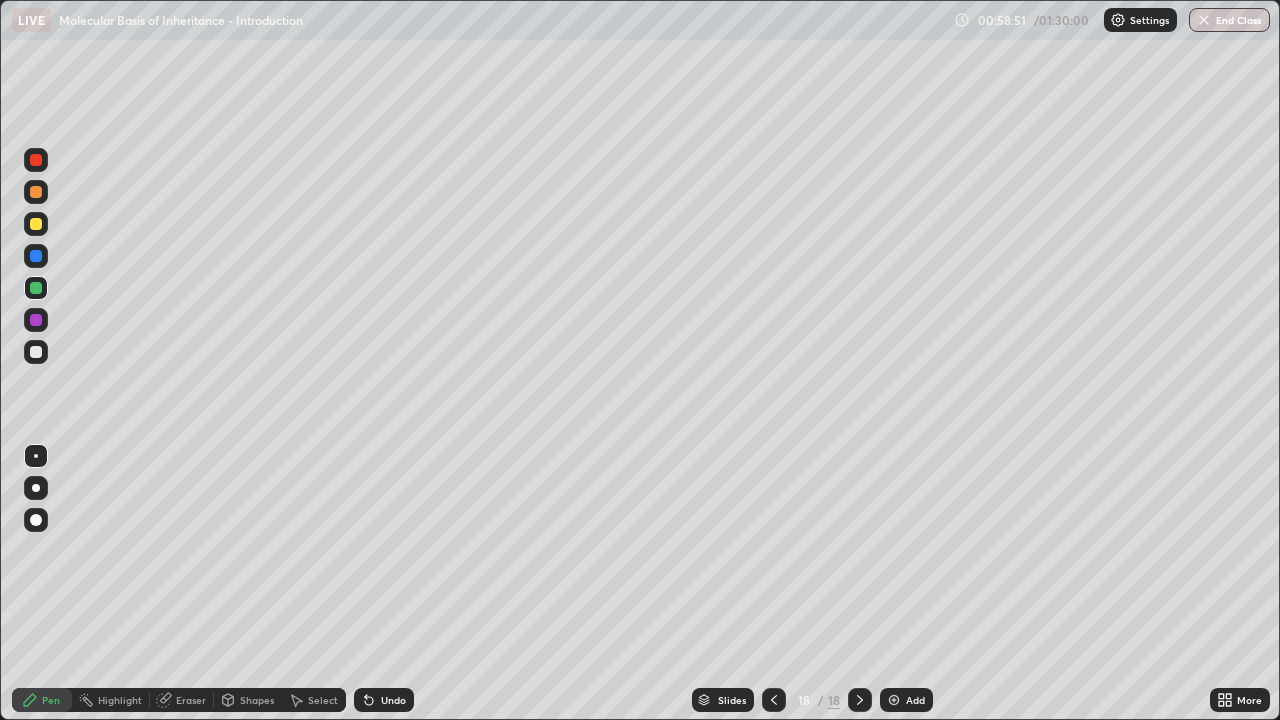 click at bounding box center [36, 320] 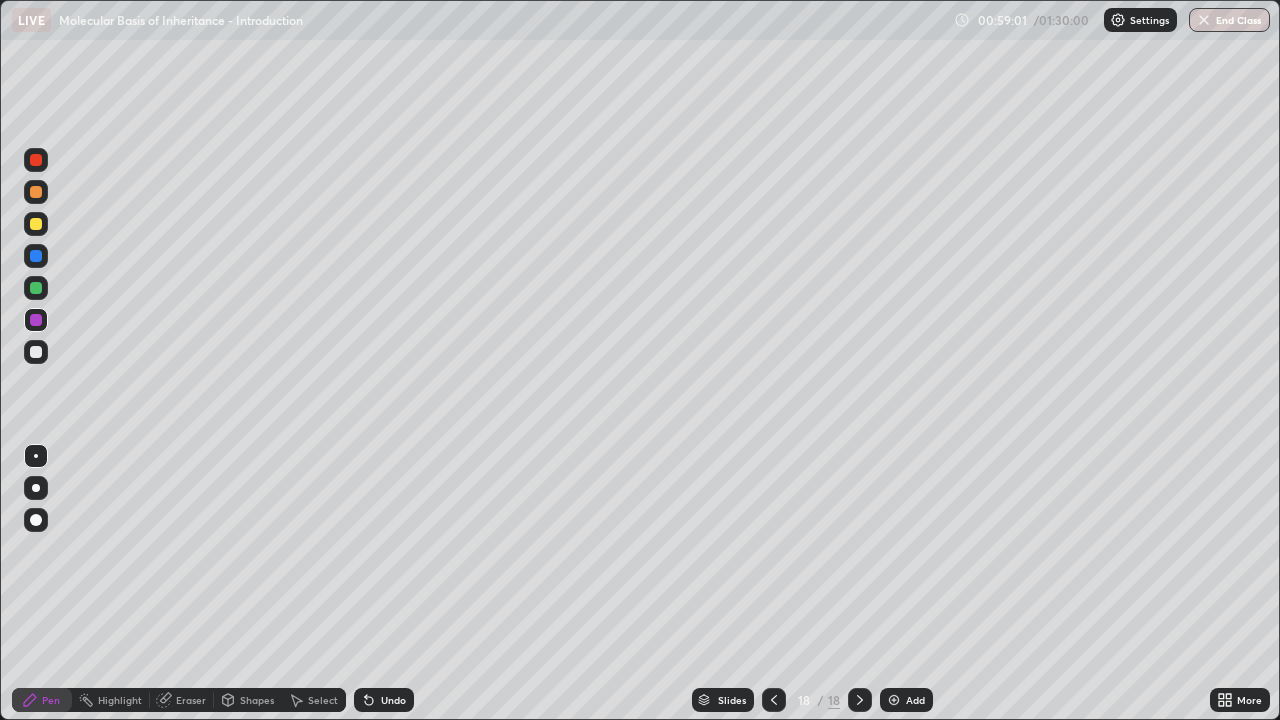 click at bounding box center (36, 352) 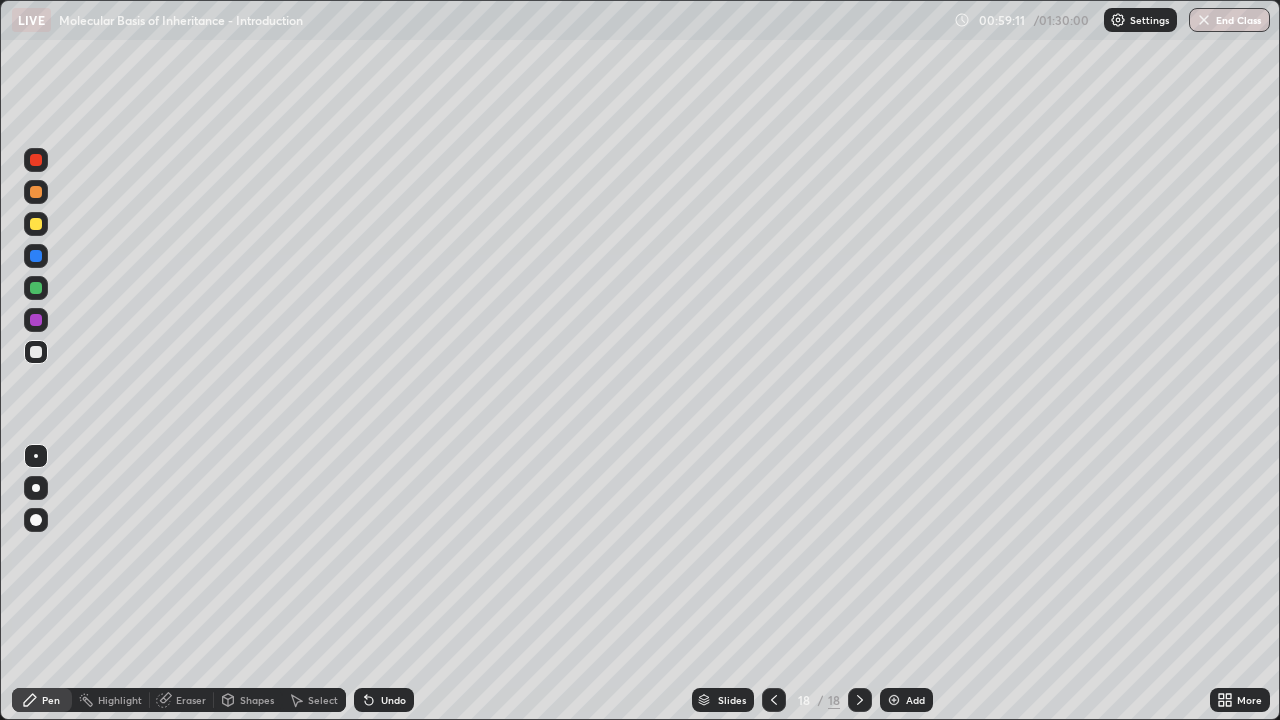 click on "Undo" at bounding box center [393, 700] 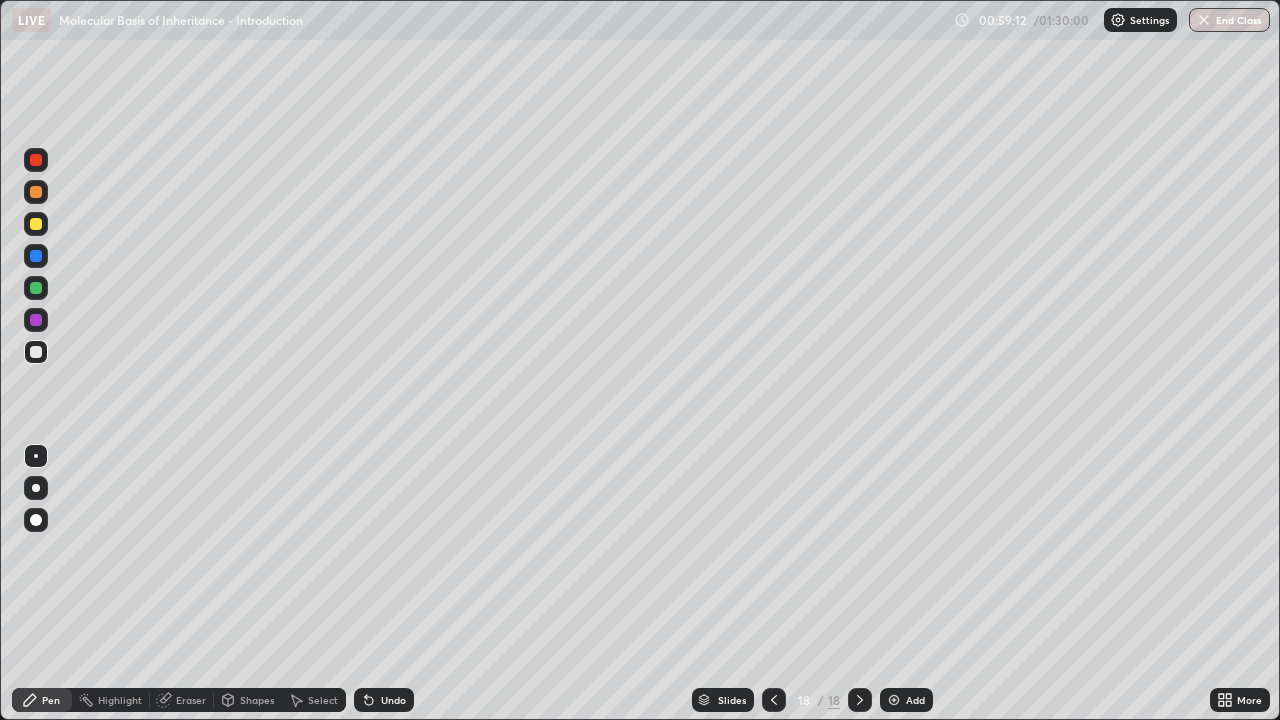 click on "Undo" at bounding box center (393, 700) 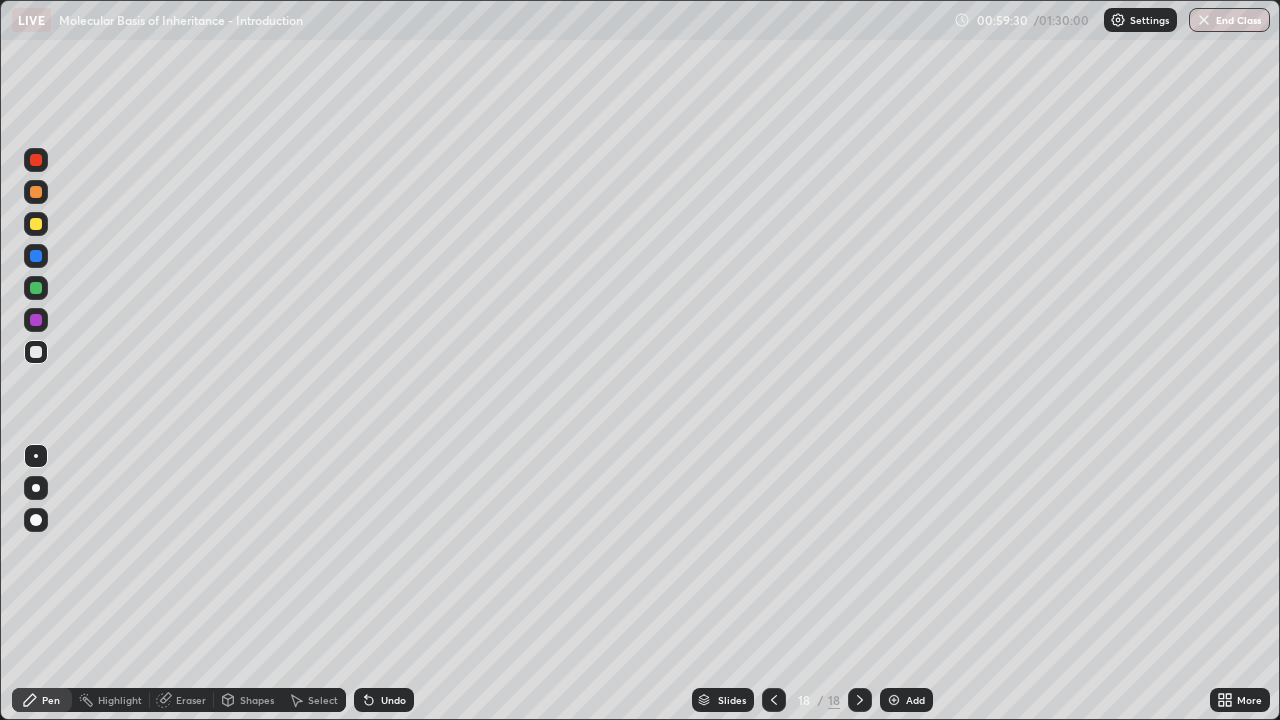 click at bounding box center [36, 288] 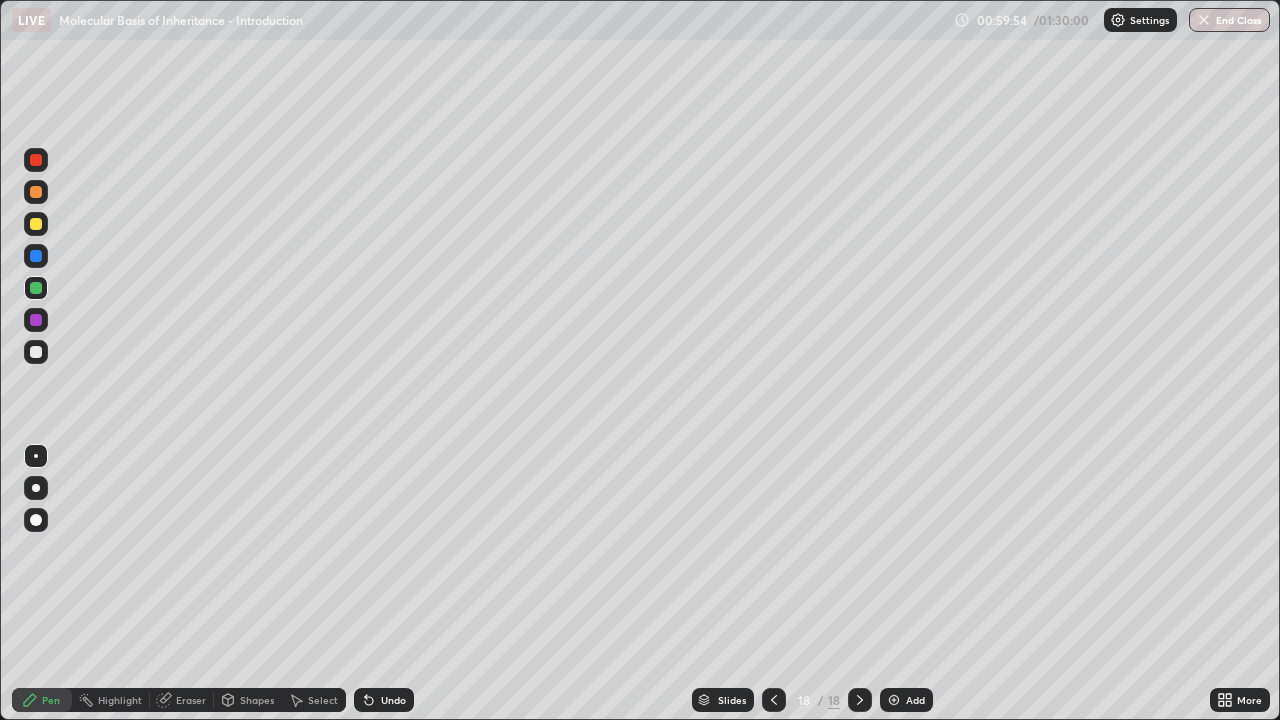 click at bounding box center [36, 256] 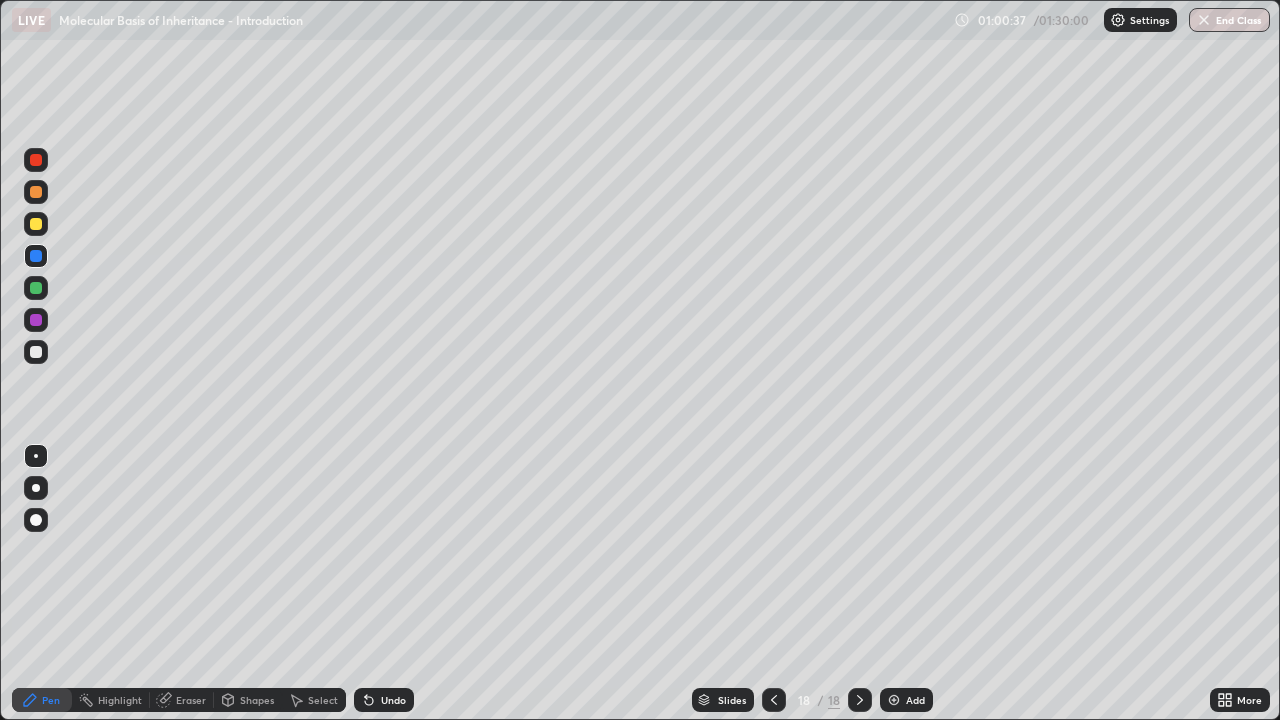 click at bounding box center (36, 224) 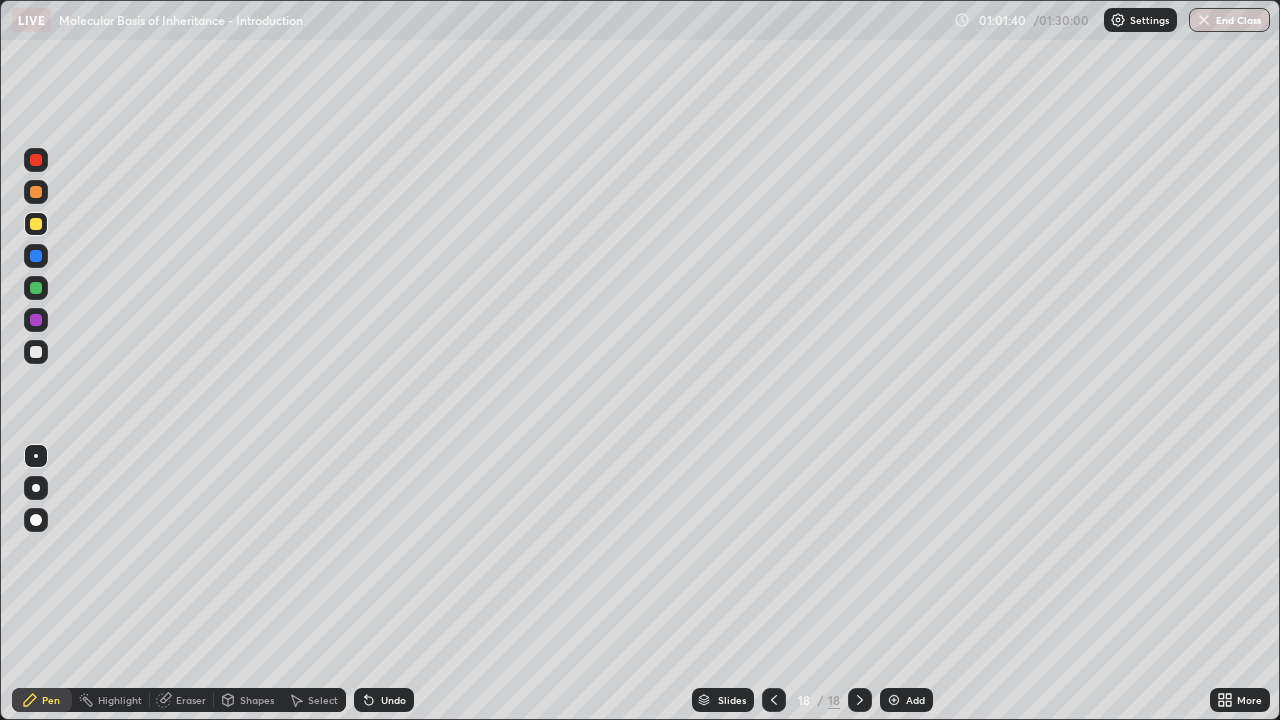 click 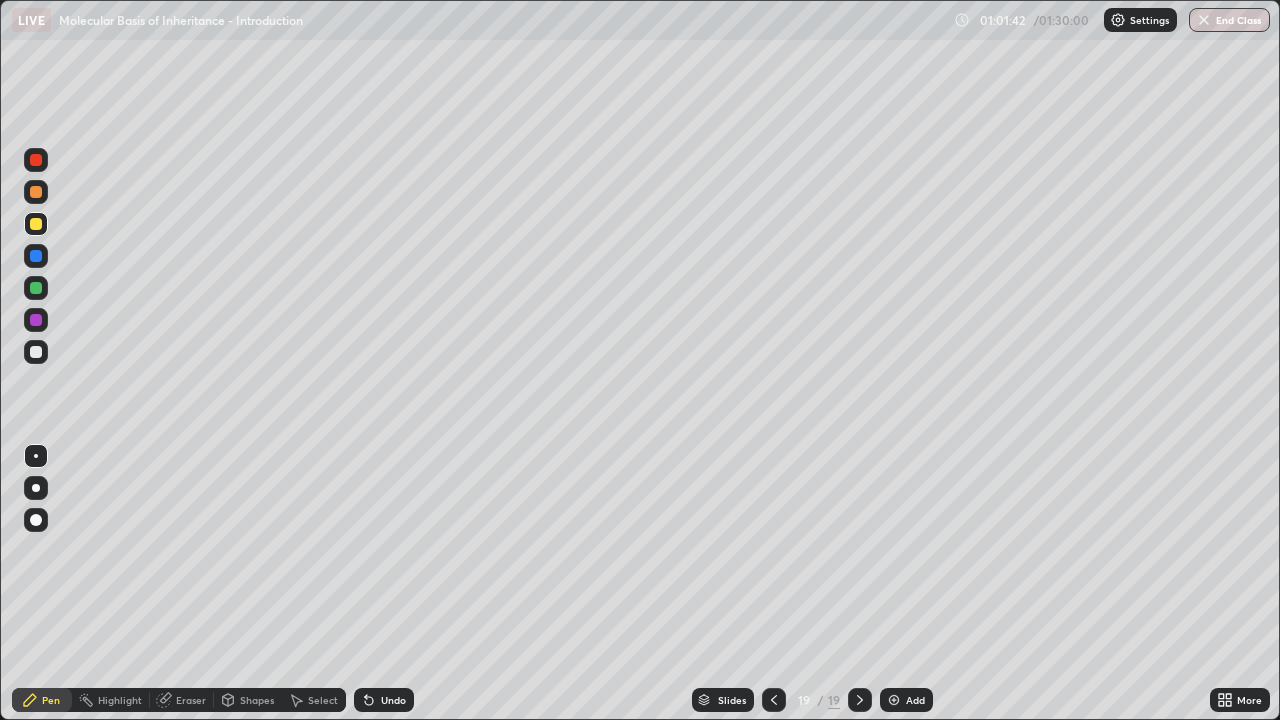click at bounding box center [36, 352] 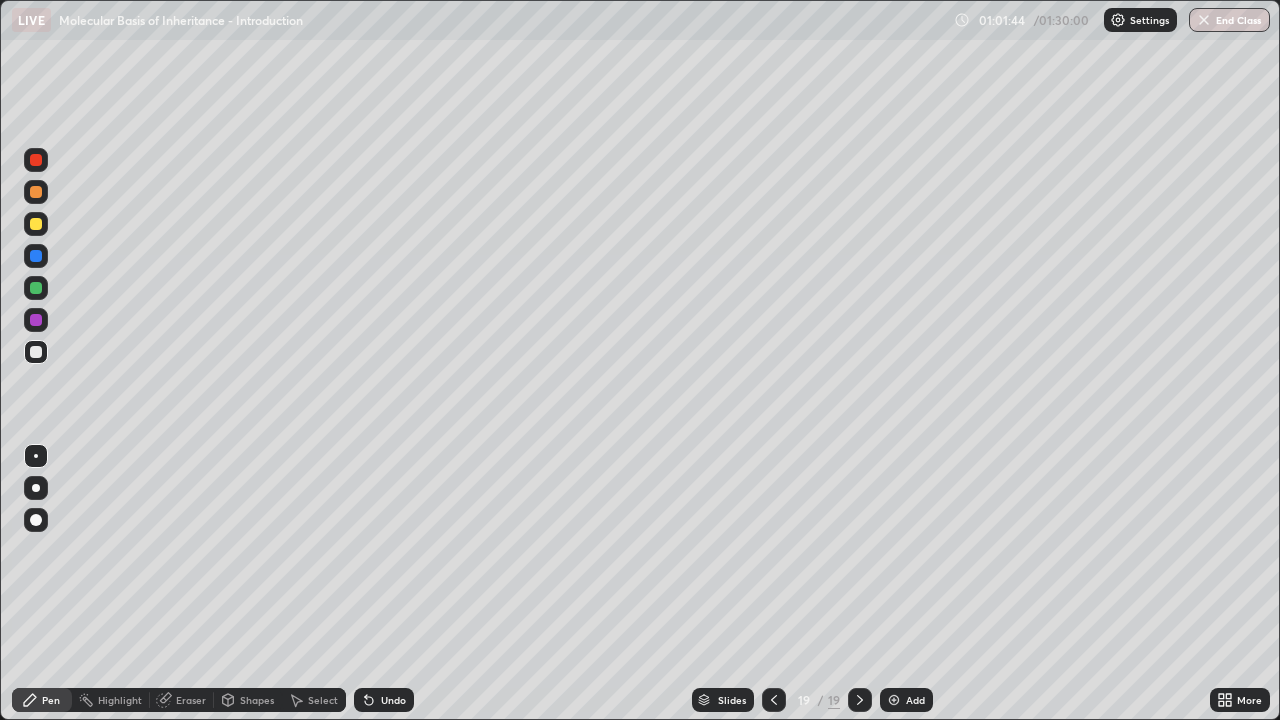 click at bounding box center [36, 192] 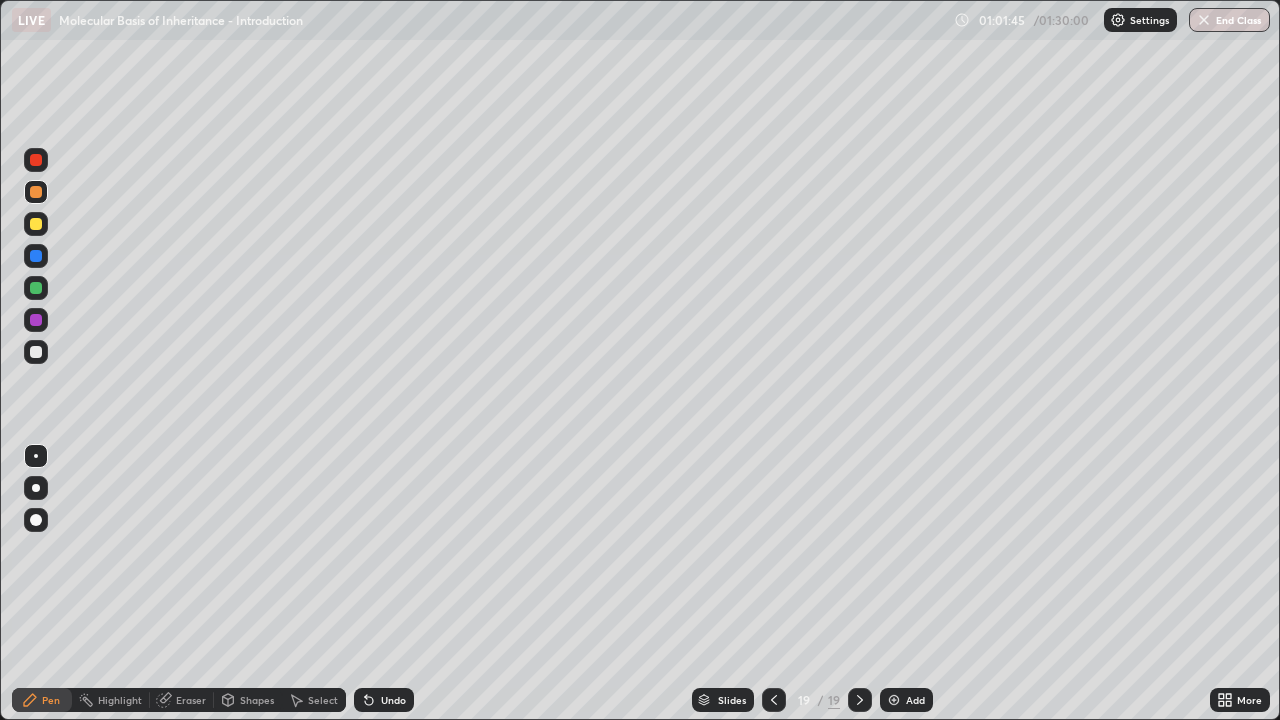 click at bounding box center (36, 488) 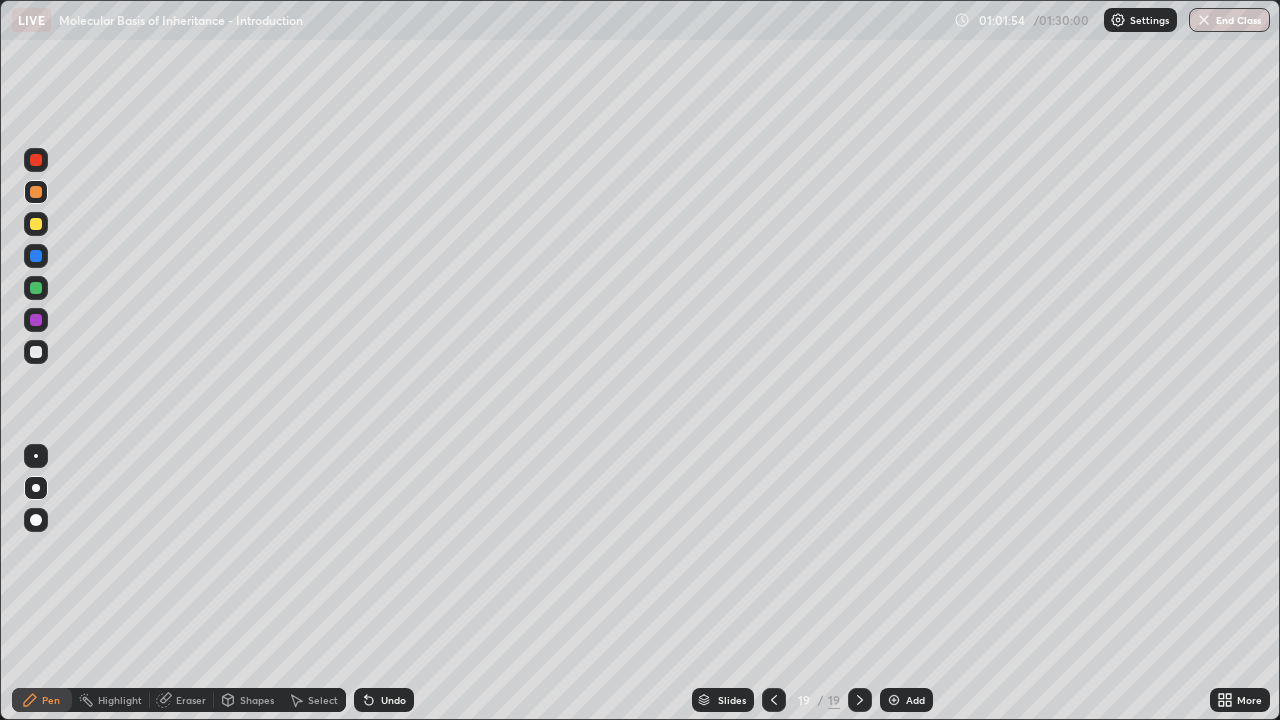 click on "Undo" at bounding box center [384, 700] 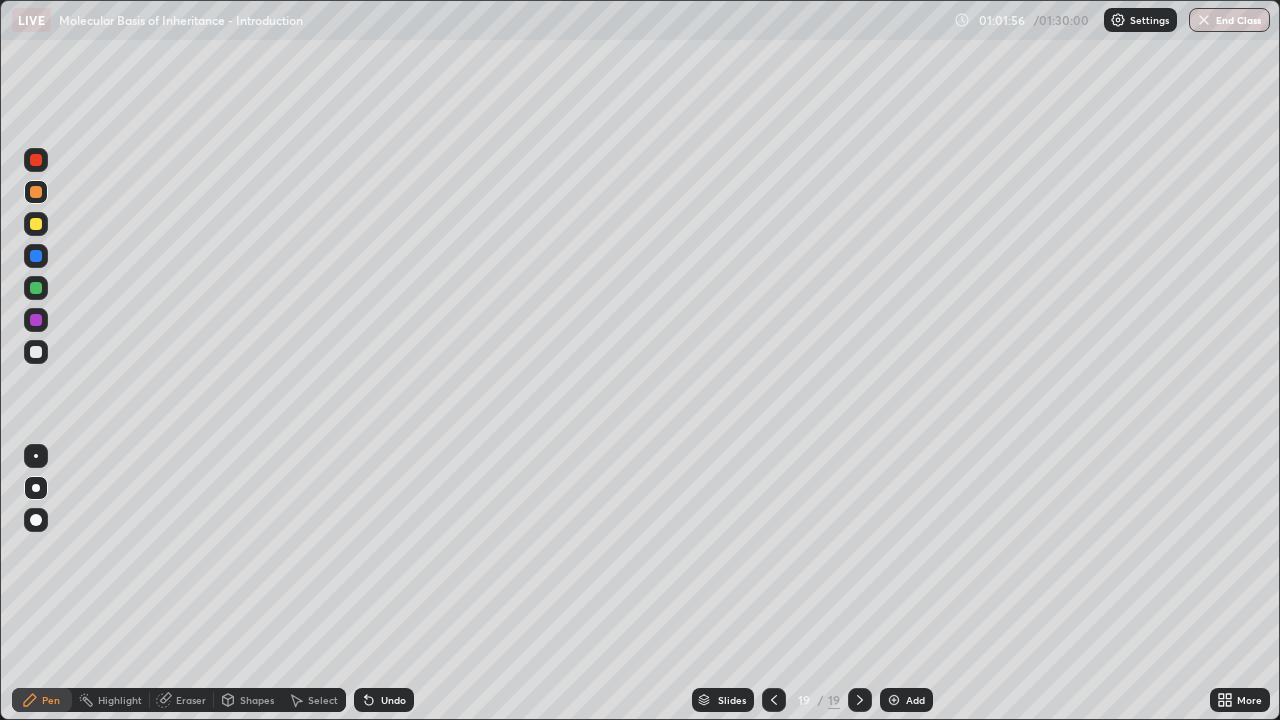 click at bounding box center (36, 288) 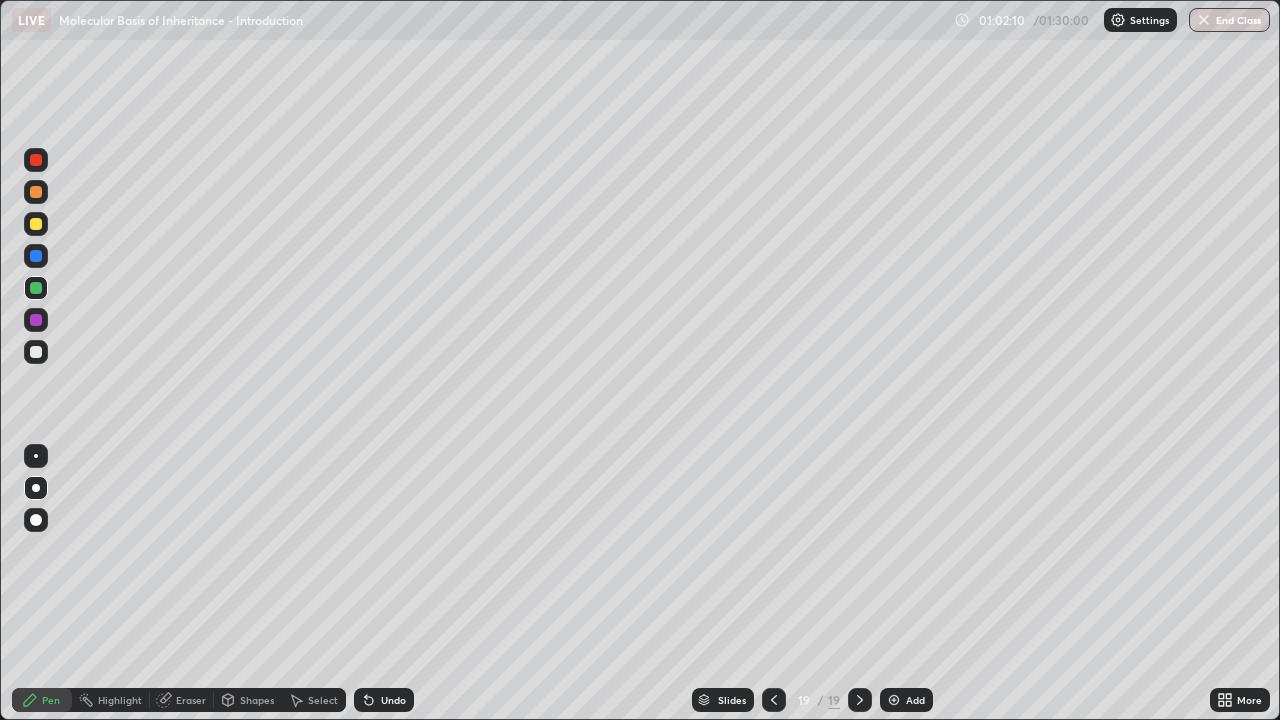 click at bounding box center [36, 352] 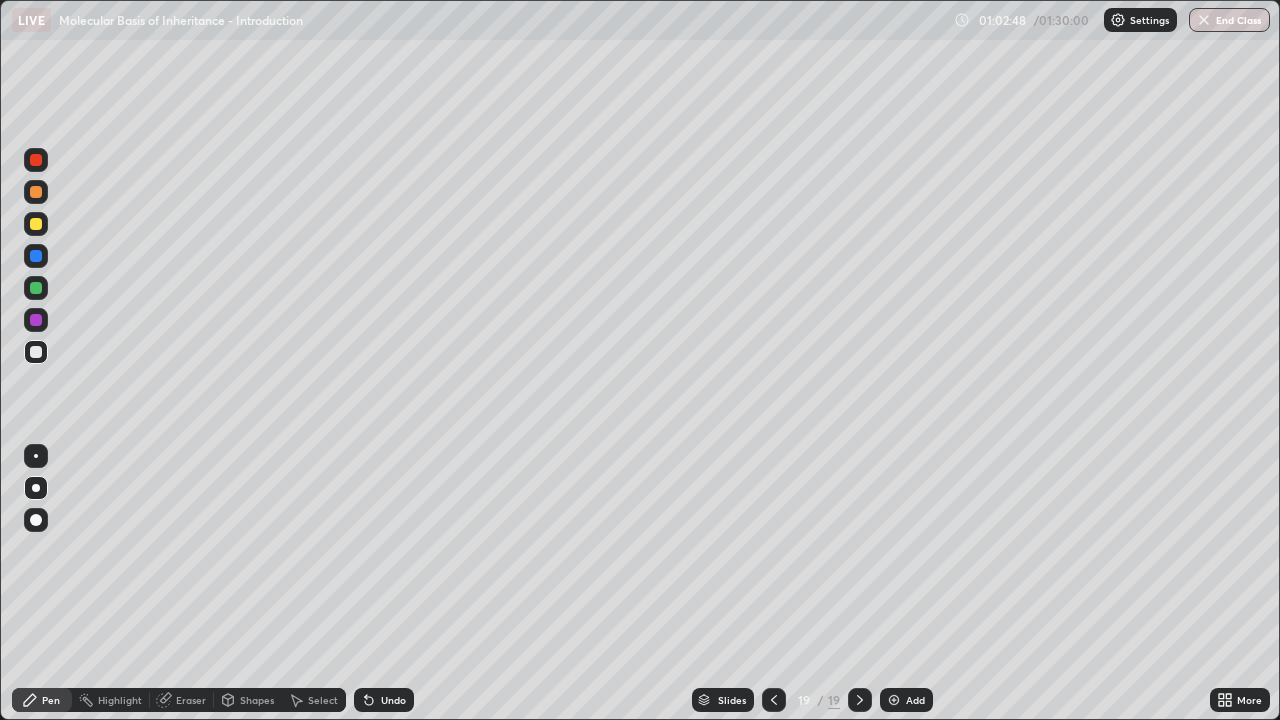 click at bounding box center [36, 224] 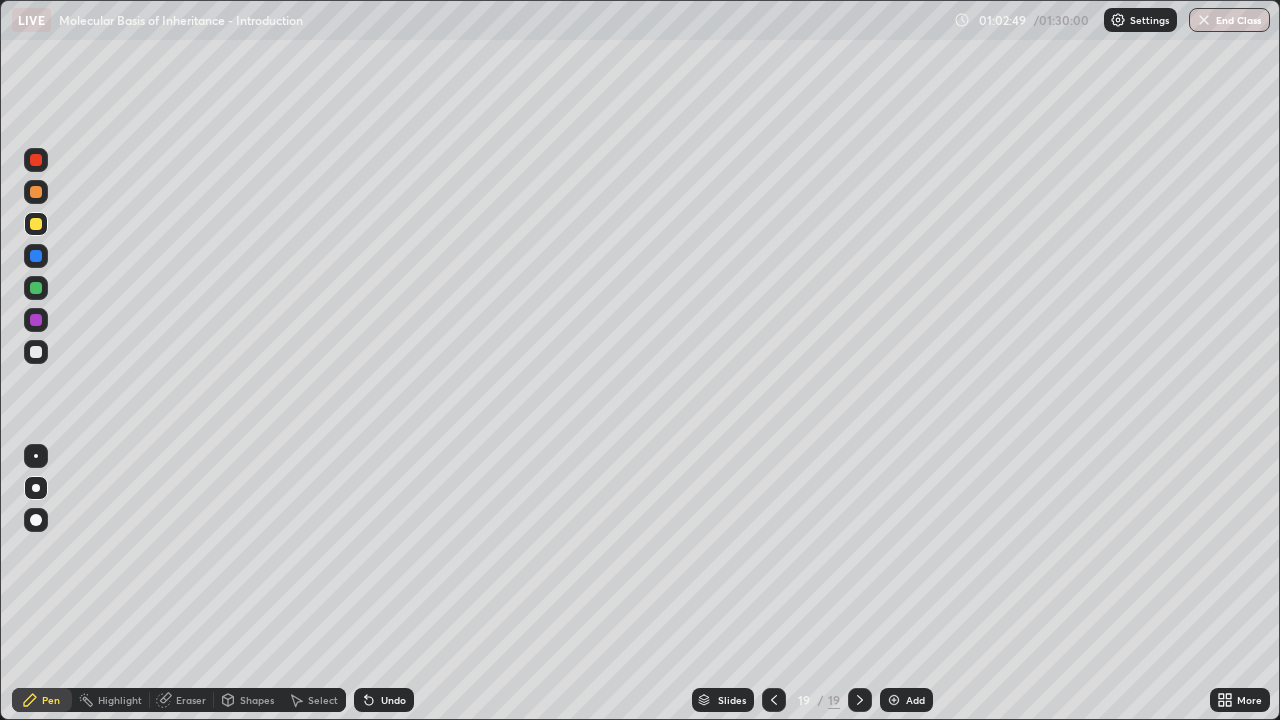 click at bounding box center (36, 456) 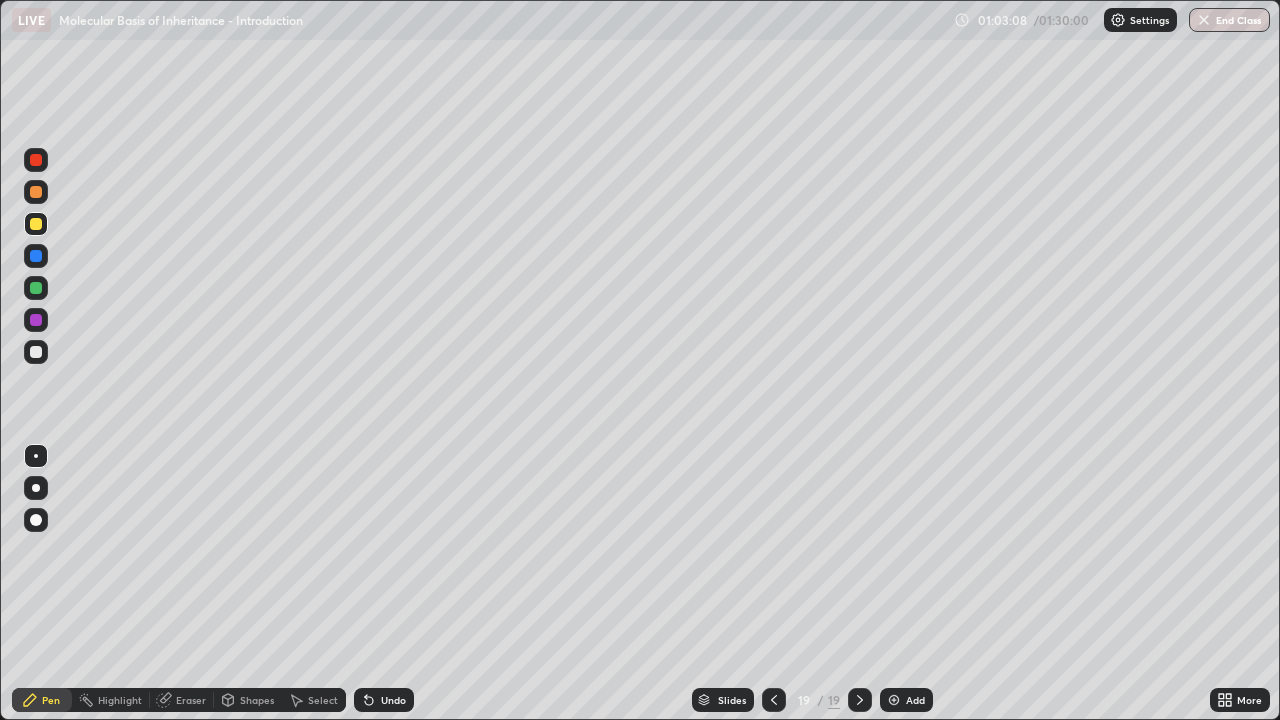 click at bounding box center [36, 352] 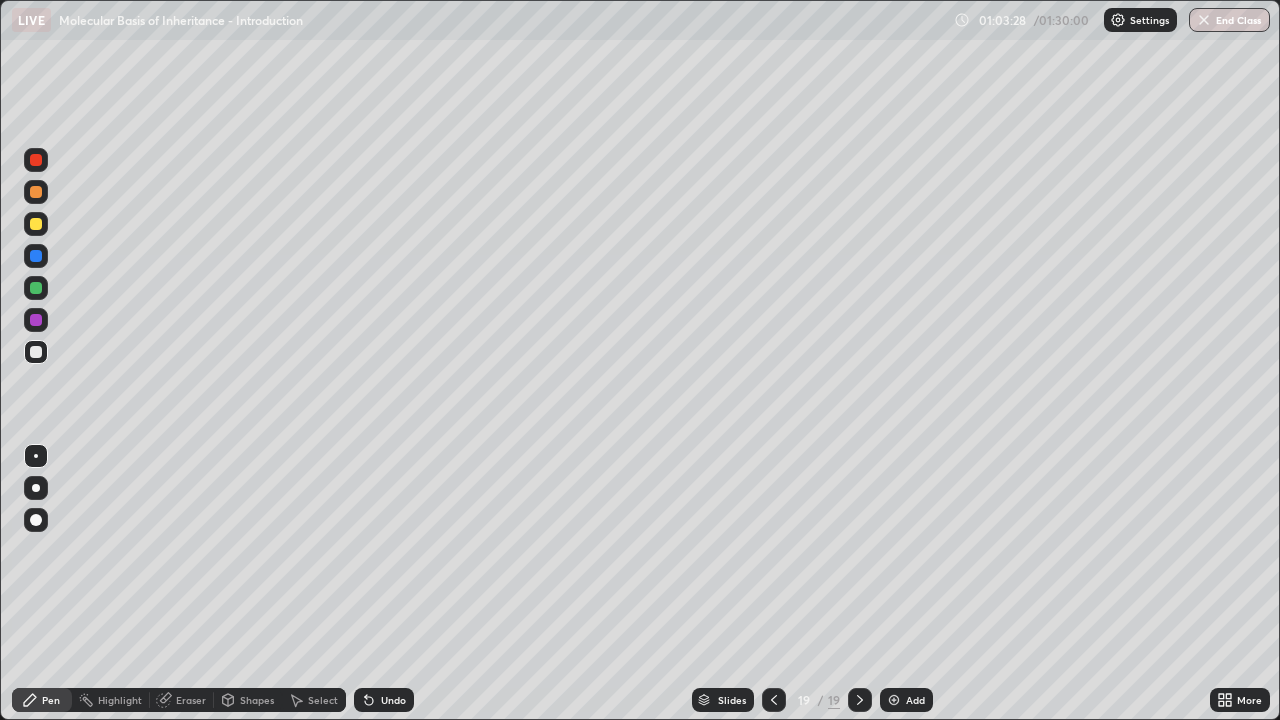 click at bounding box center (36, 288) 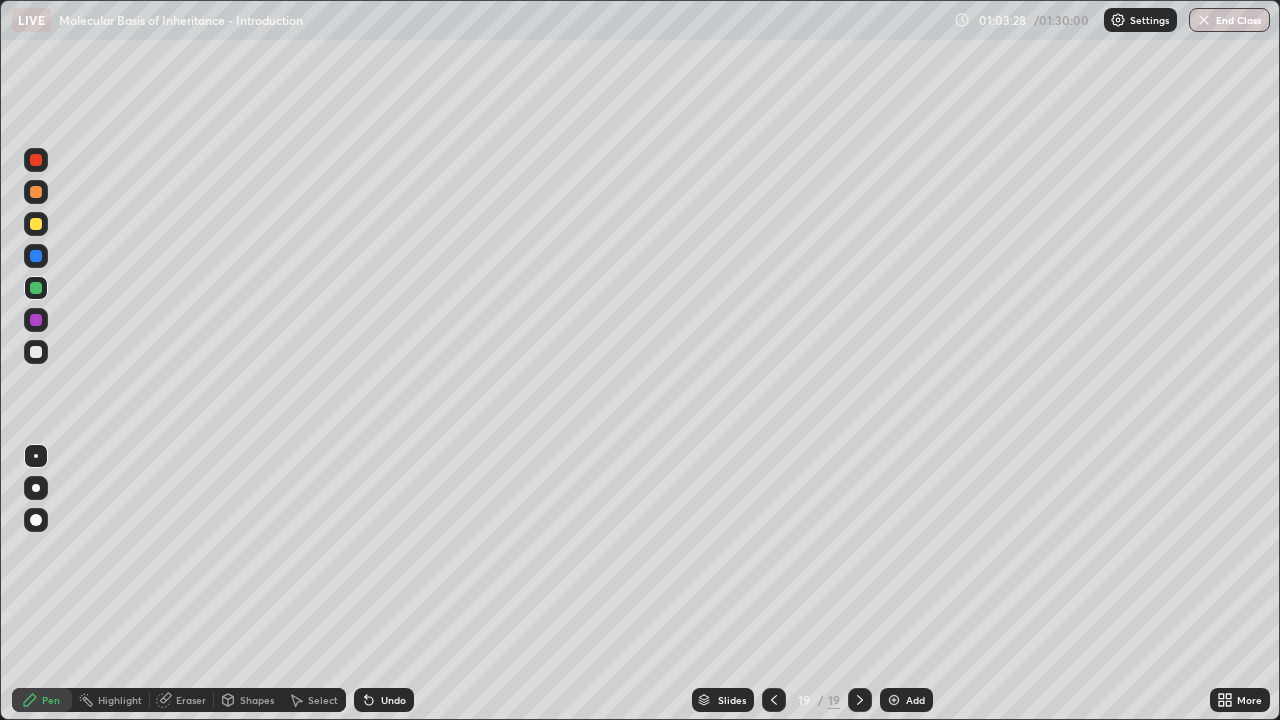click at bounding box center (36, 320) 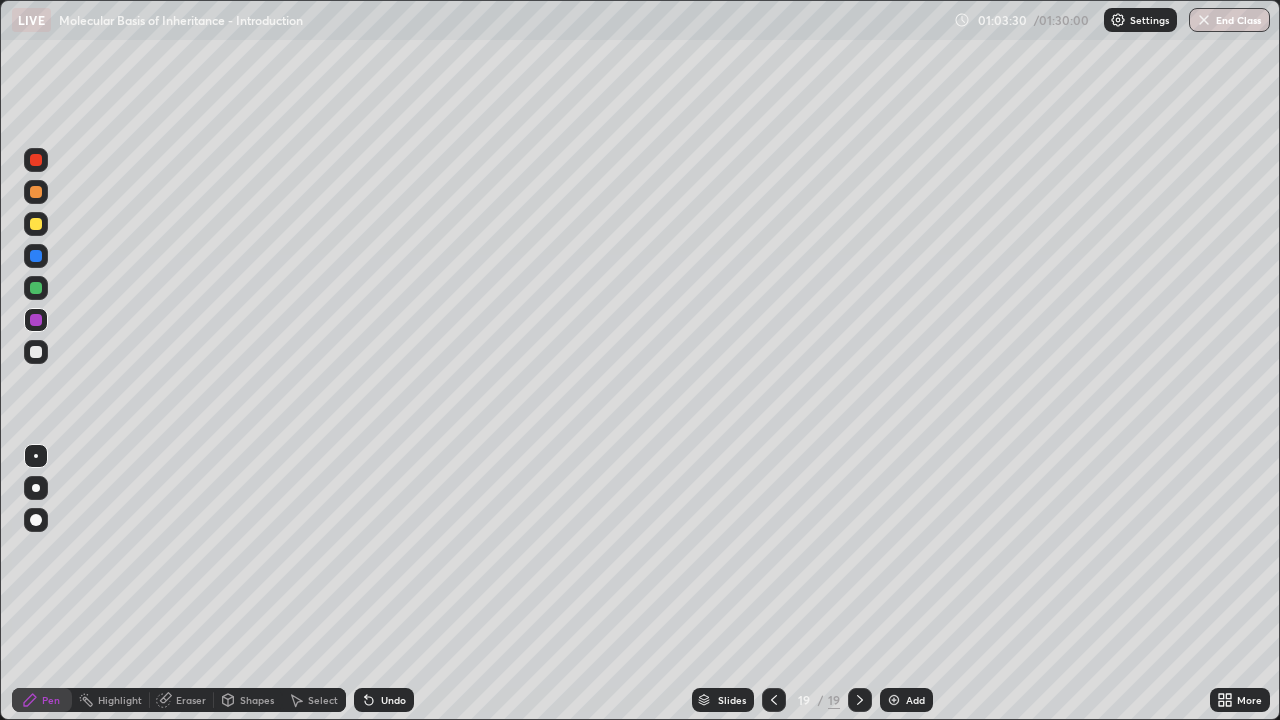 click at bounding box center (36, 224) 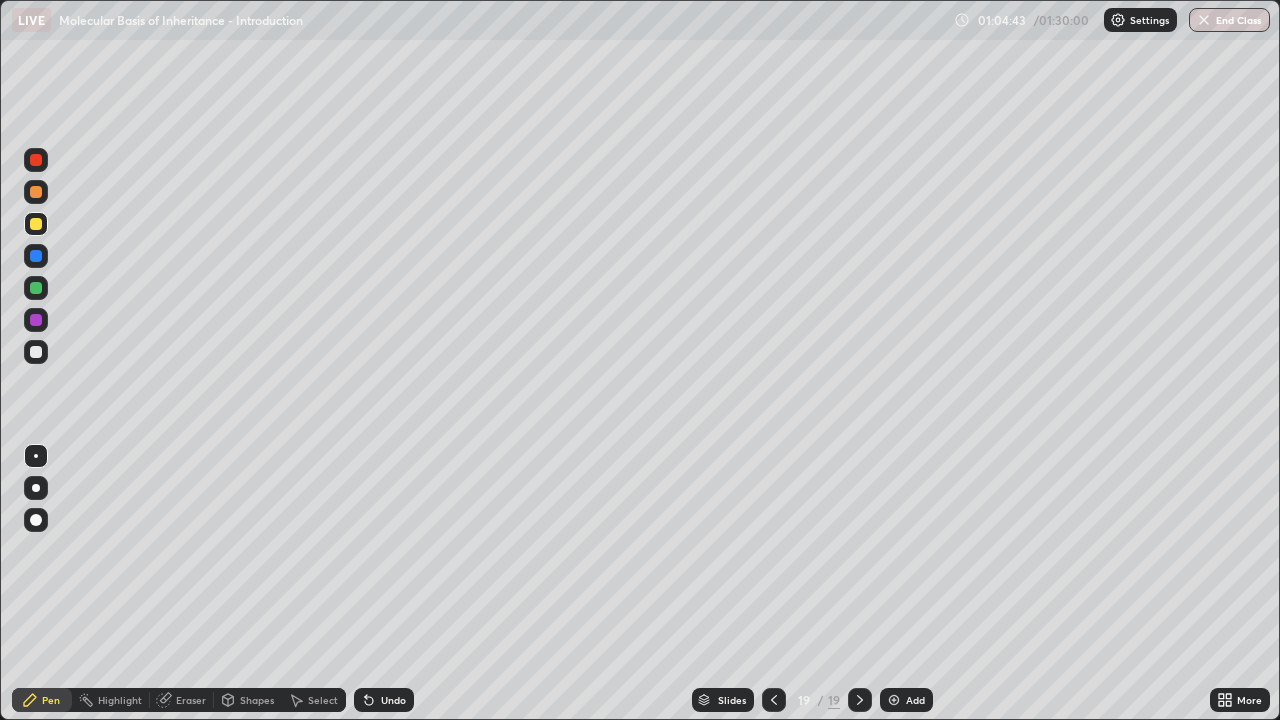 click at bounding box center (36, 256) 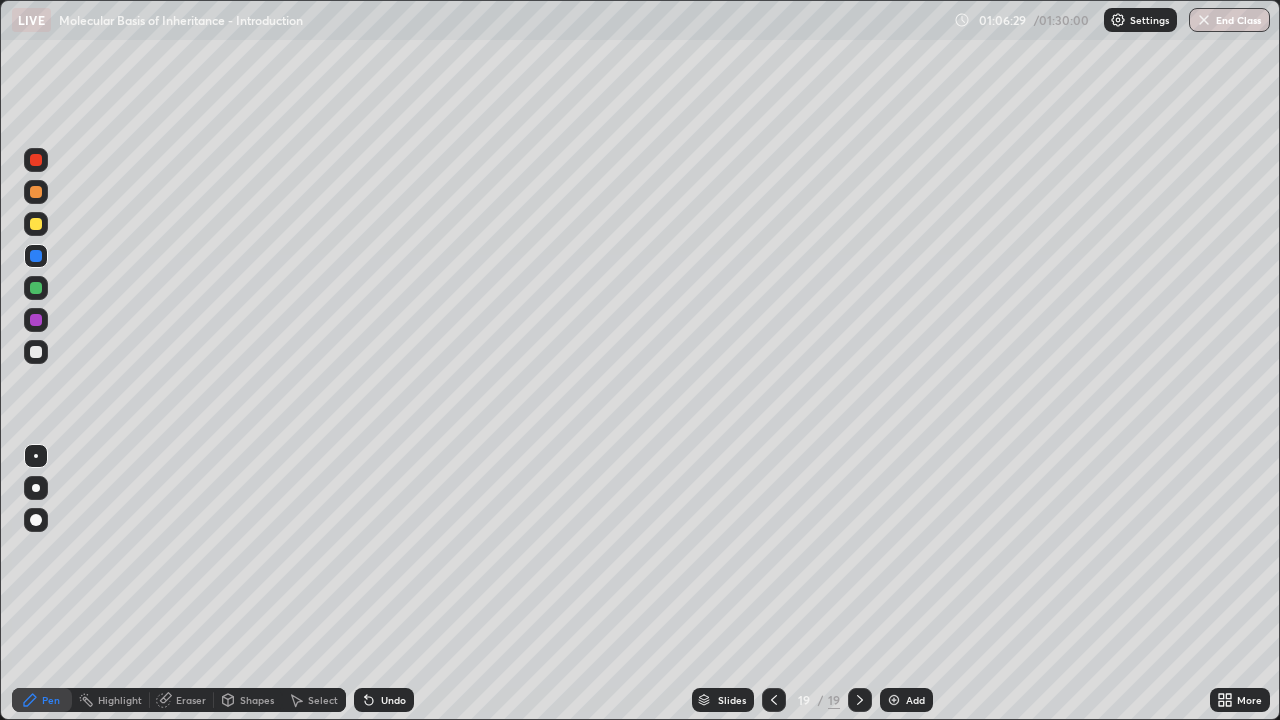 click on "Slides" at bounding box center (732, 700) 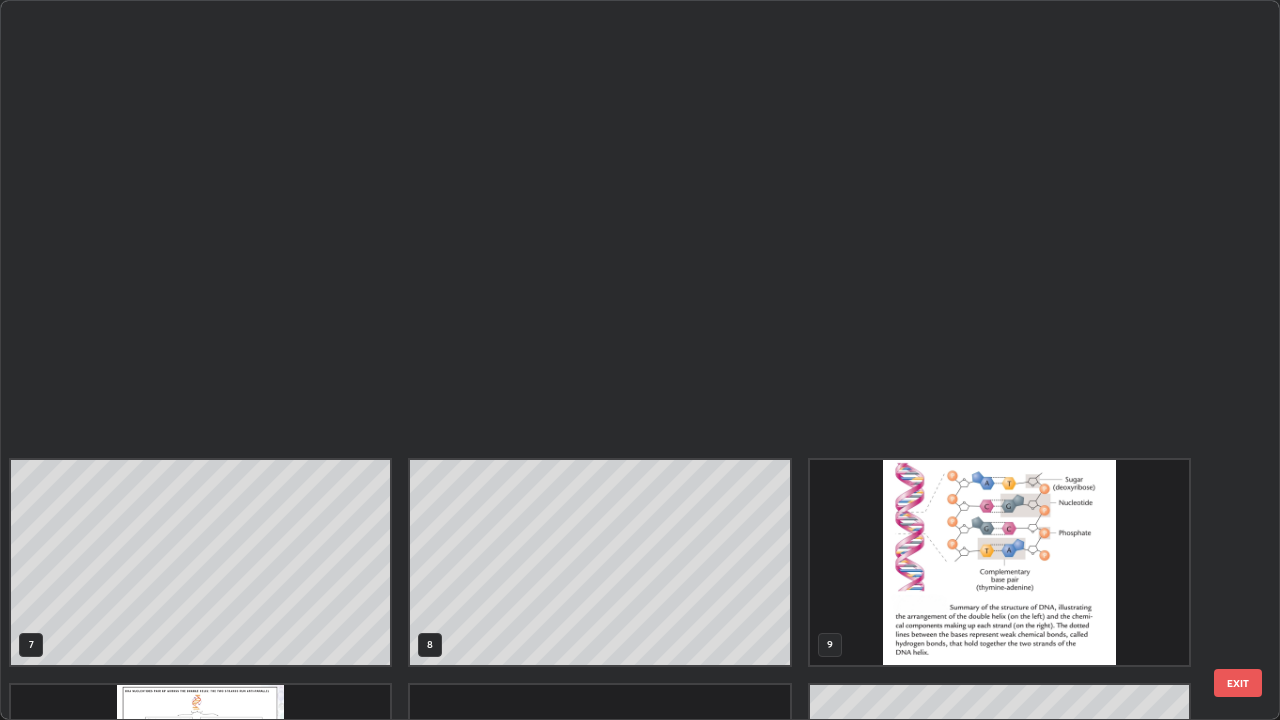 scroll, scrollTop: 854, scrollLeft: 0, axis: vertical 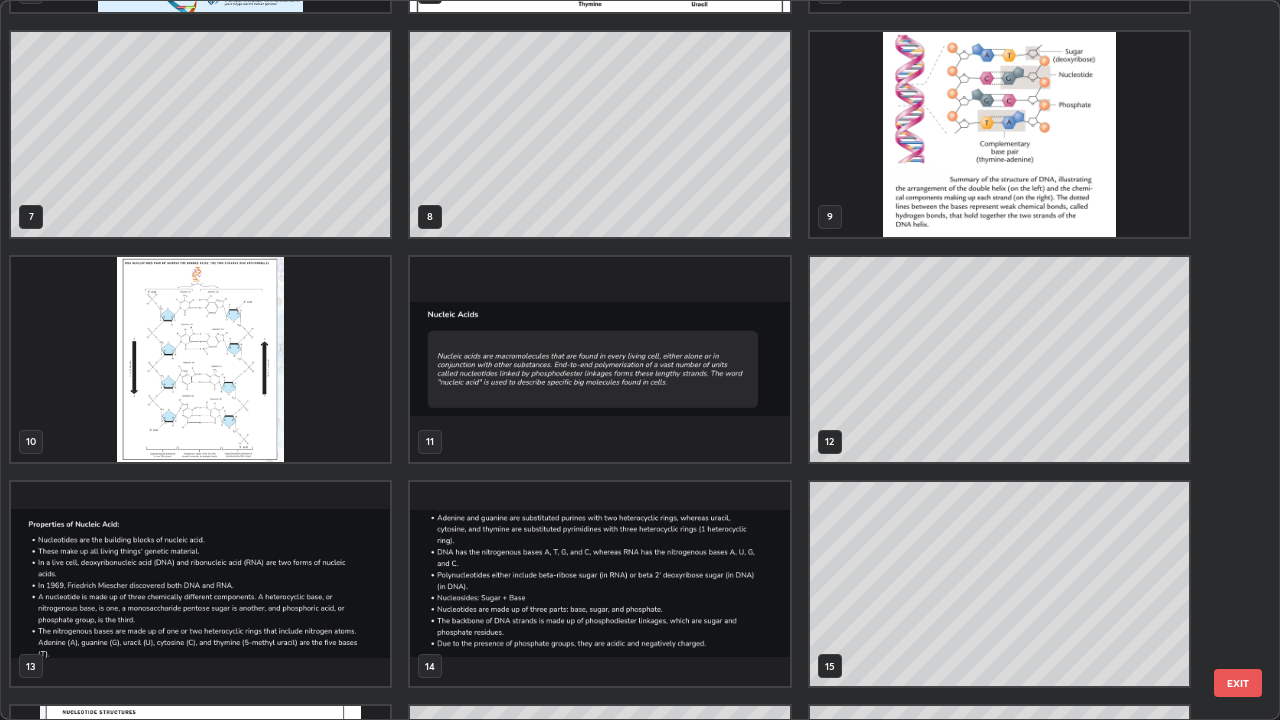 click at bounding box center [200, 359] 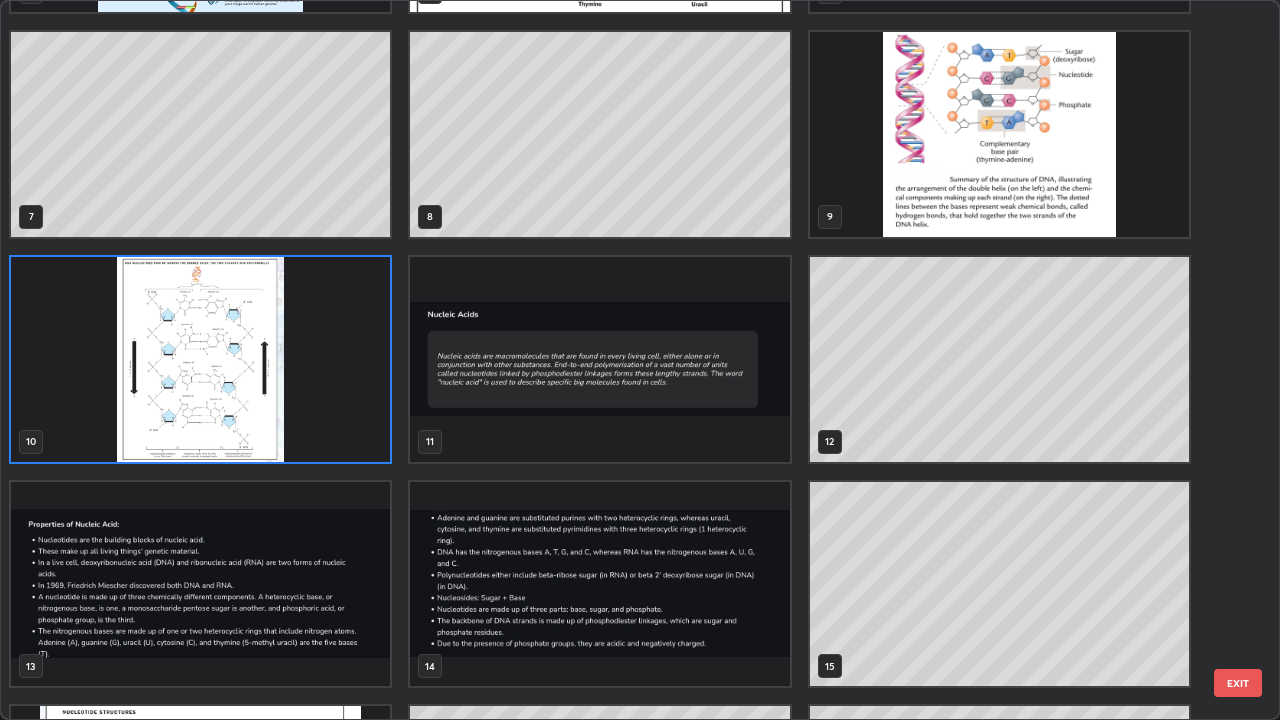 click at bounding box center [200, 359] 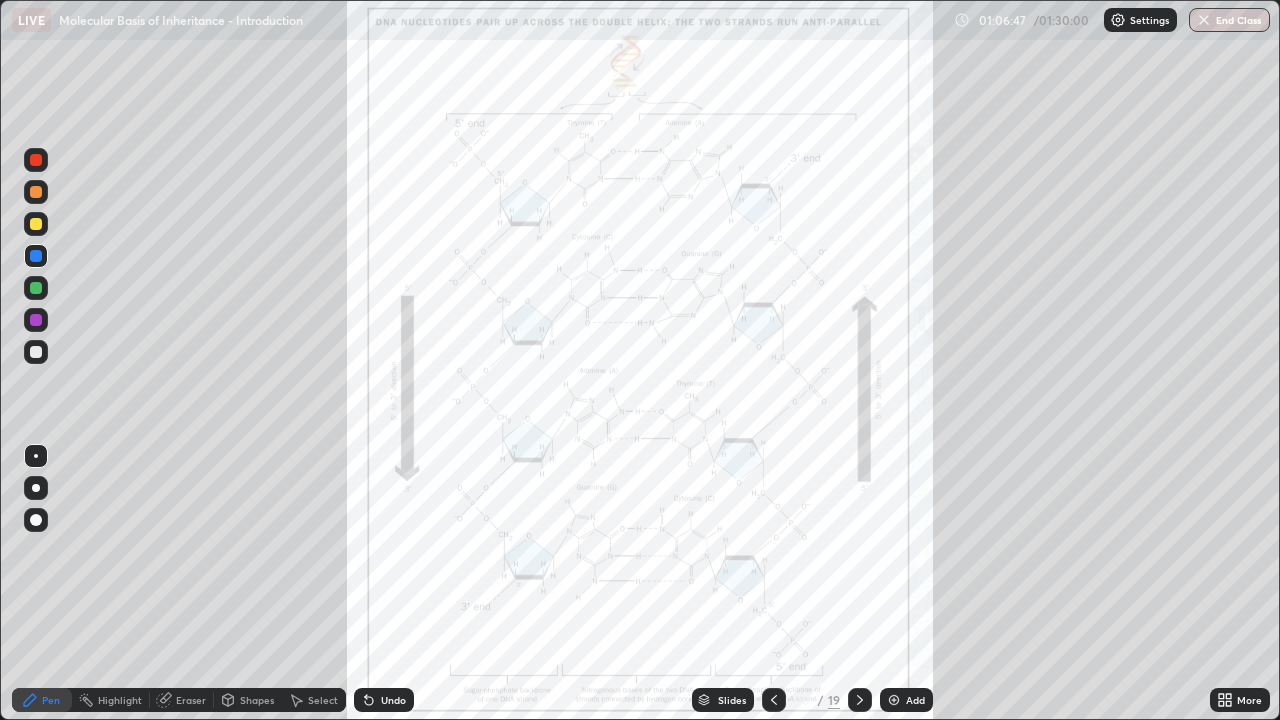click on "Slides" at bounding box center [723, 700] 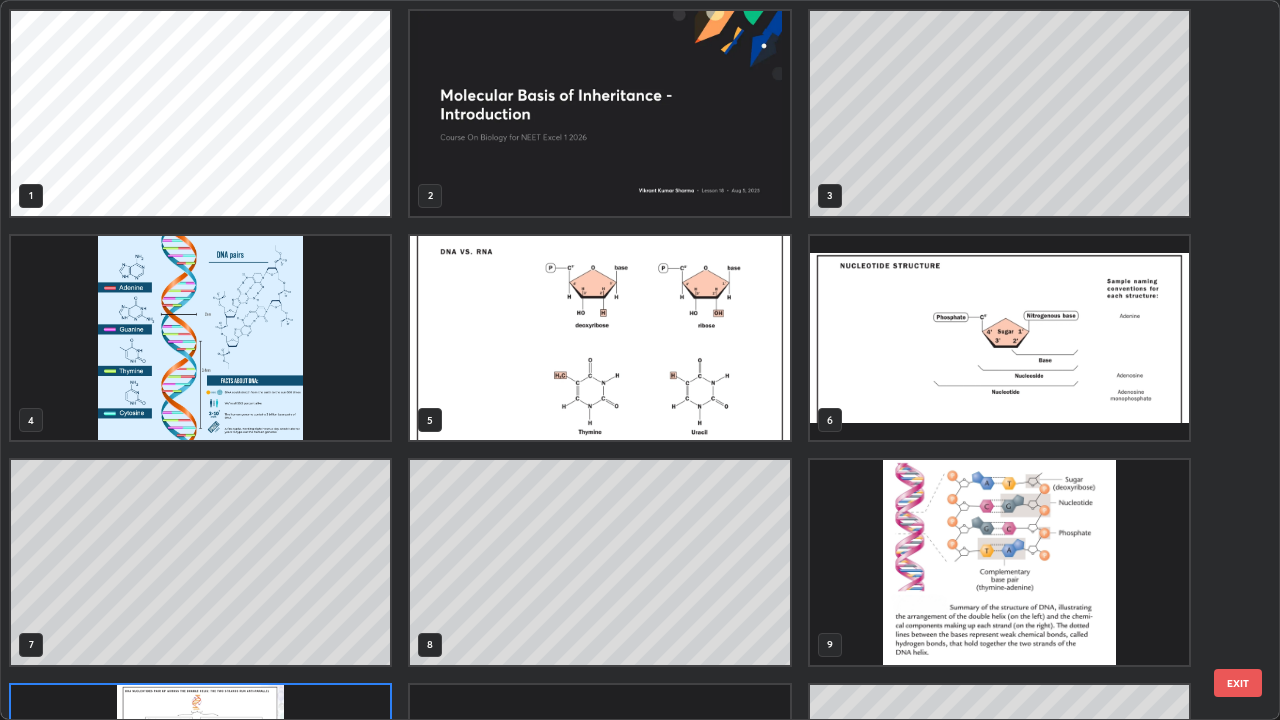 scroll, scrollTop: 180, scrollLeft: 0, axis: vertical 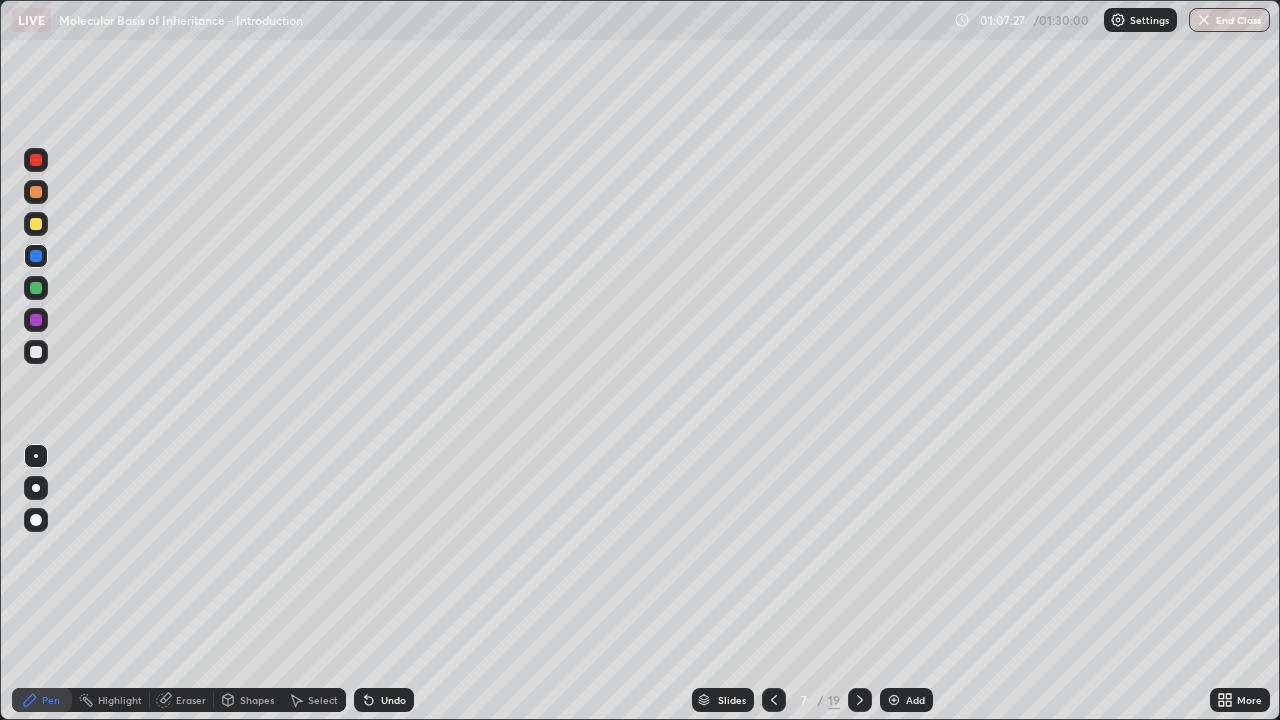 click at bounding box center (36, 288) 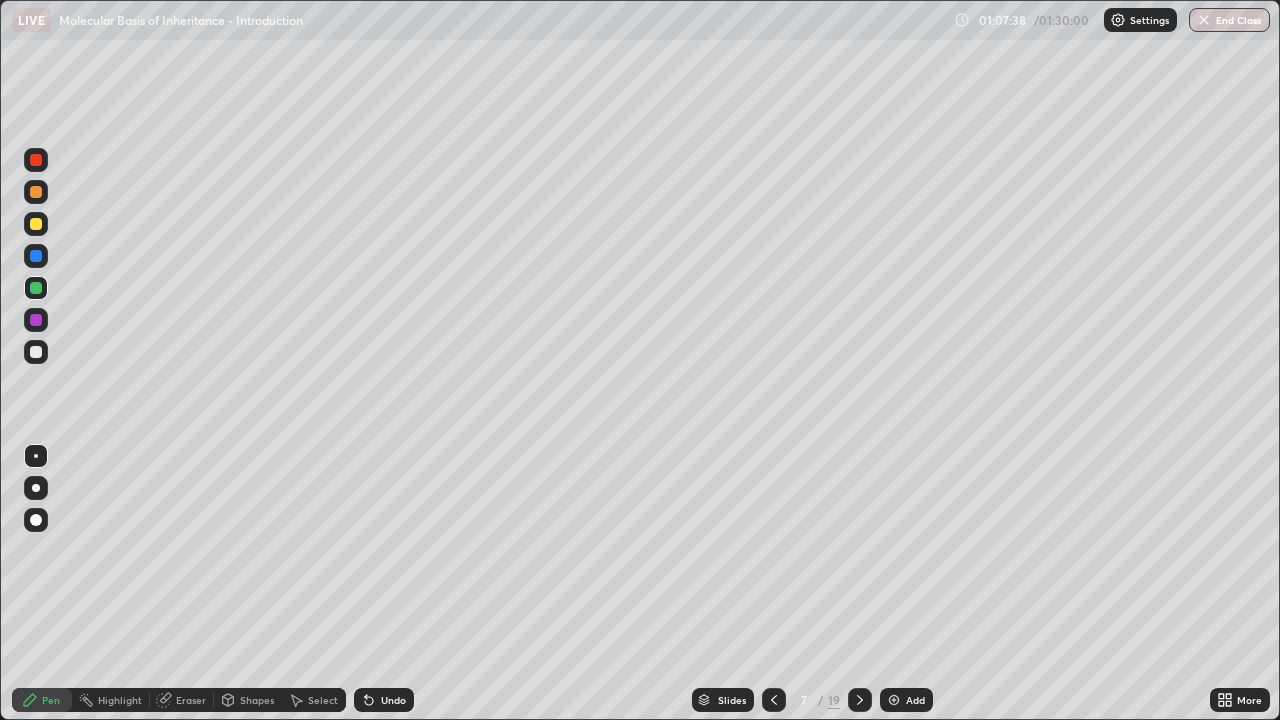 click on "Undo" at bounding box center (384, 700) 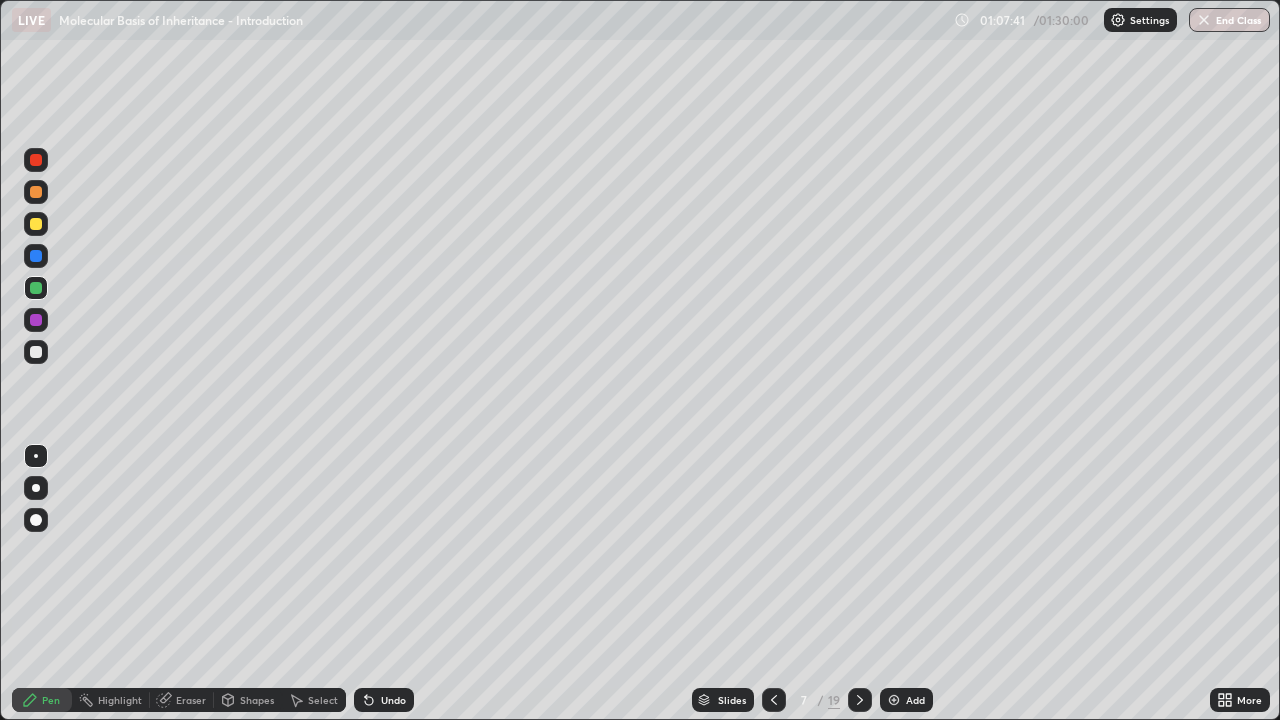 click at bounding box center [36, 256] 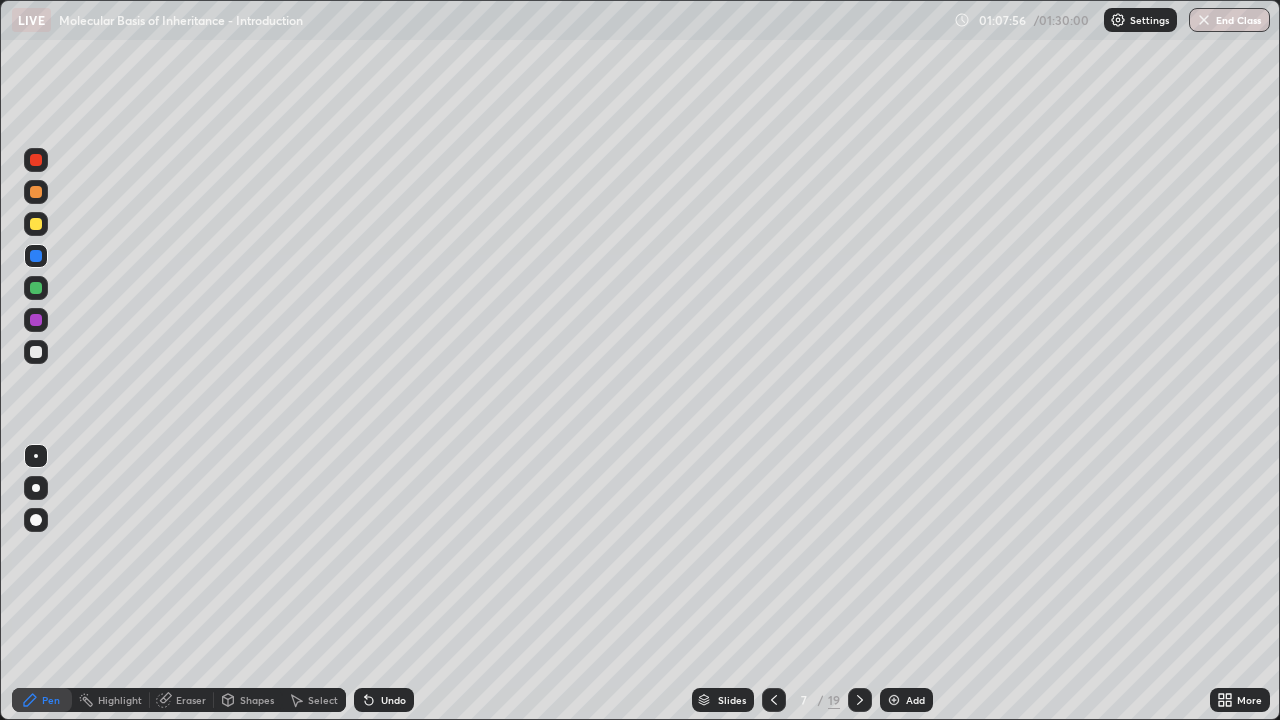 click at bounding box center [36, 224] 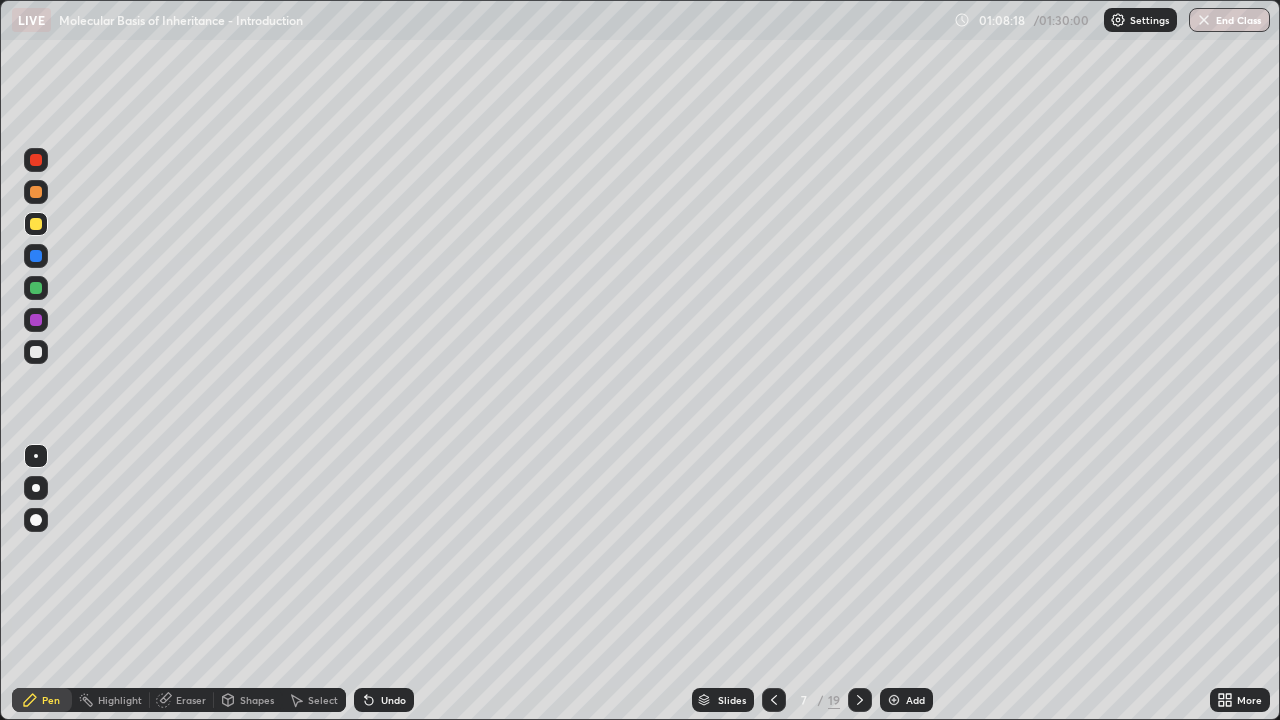 click at bounding box center [36, 192] 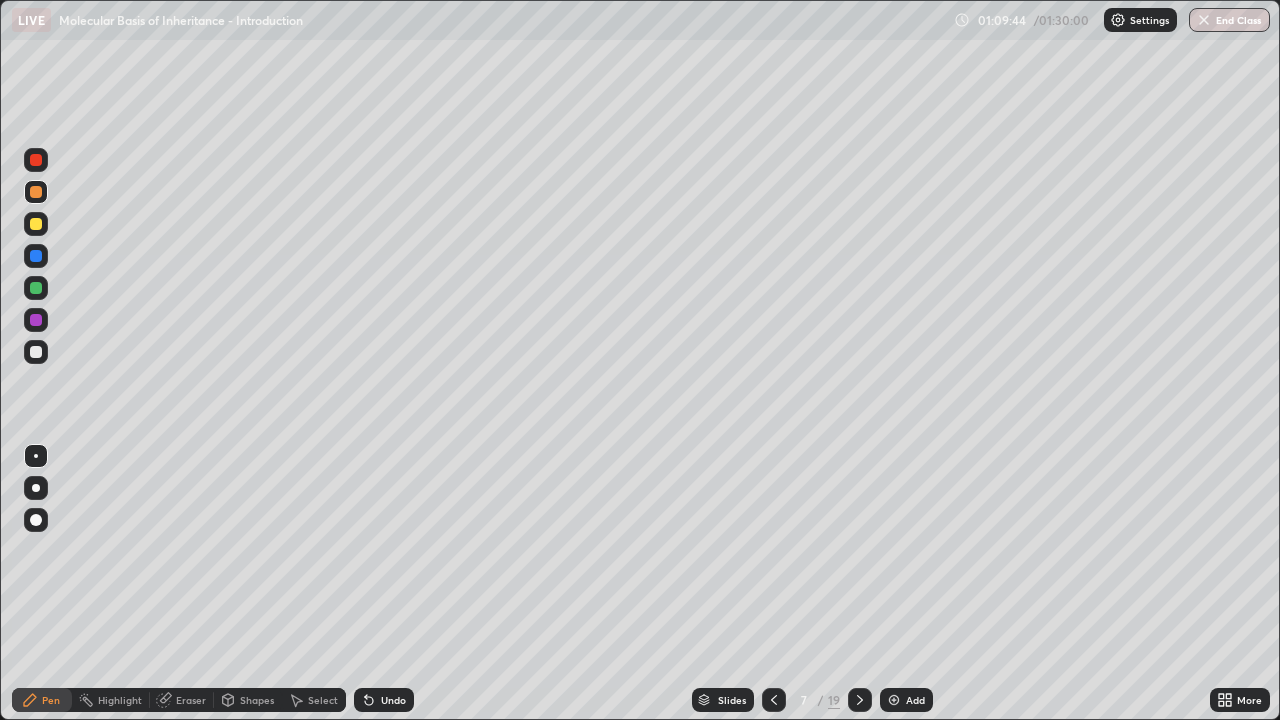 click on "Slides" at bounding box center [723, 700] 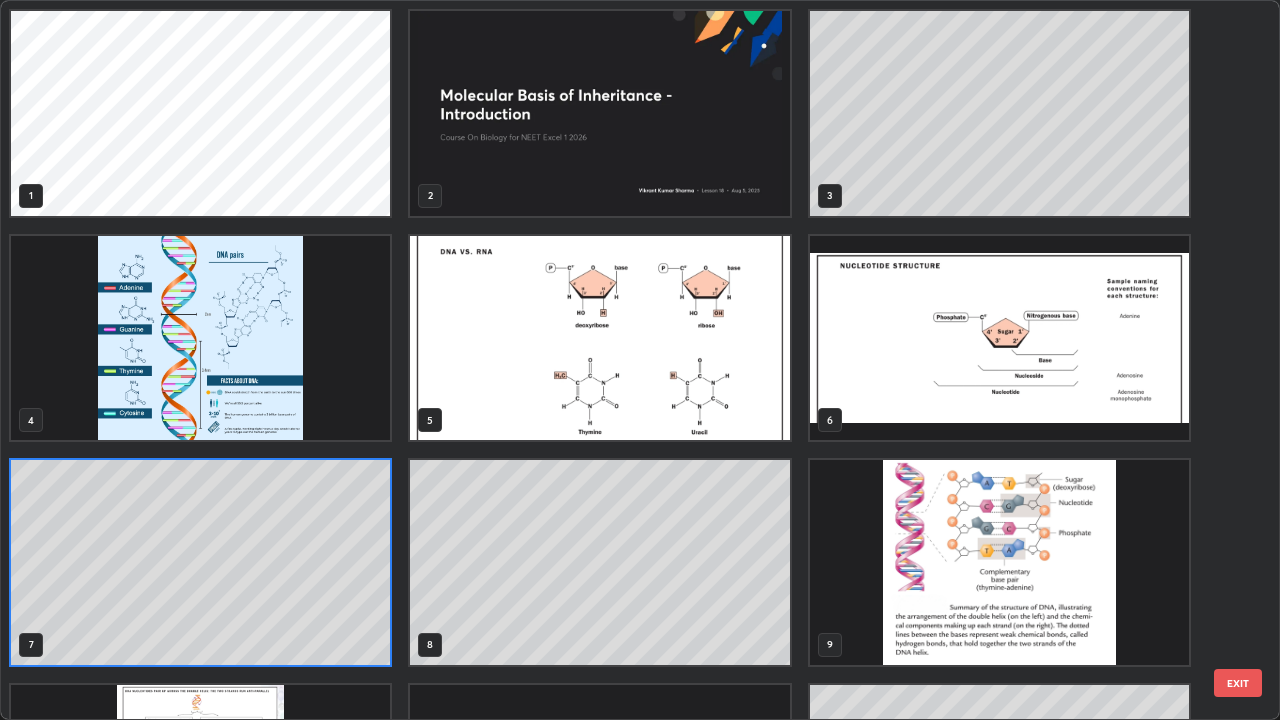 scroll, scrollTop: 7, scrollLeft: 11, axis: both 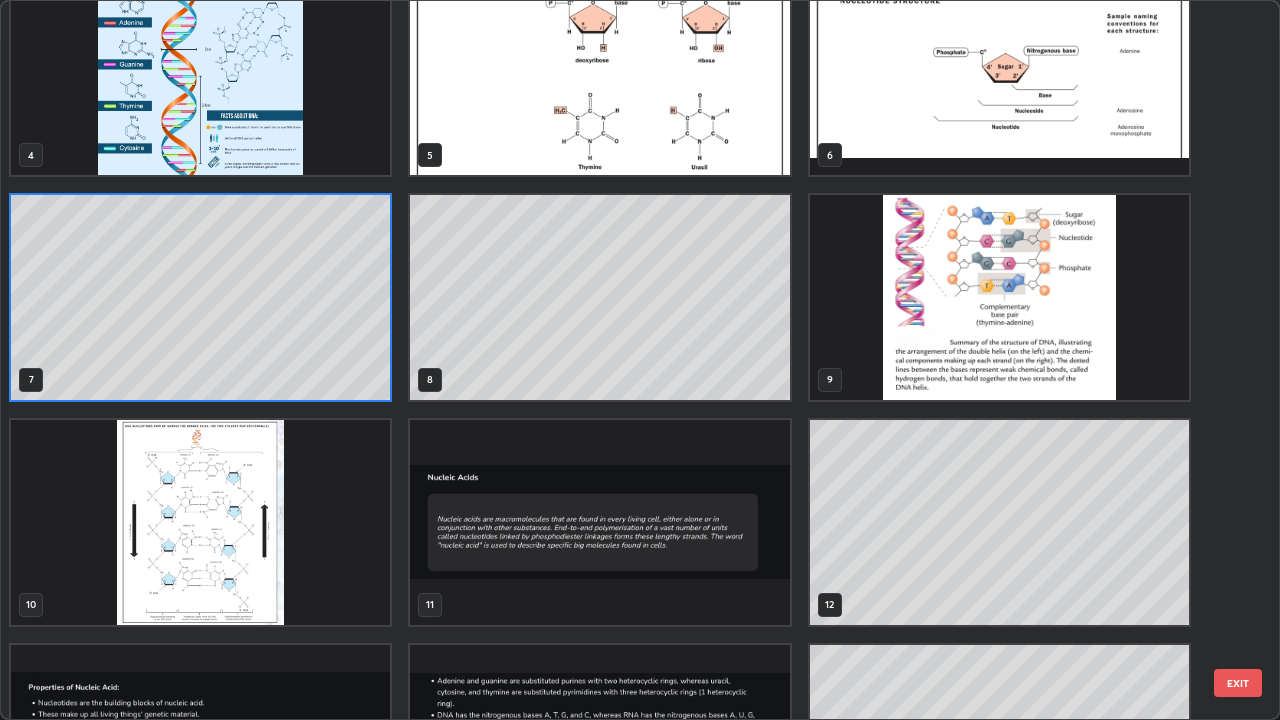 click at bounding box center [999, 297] 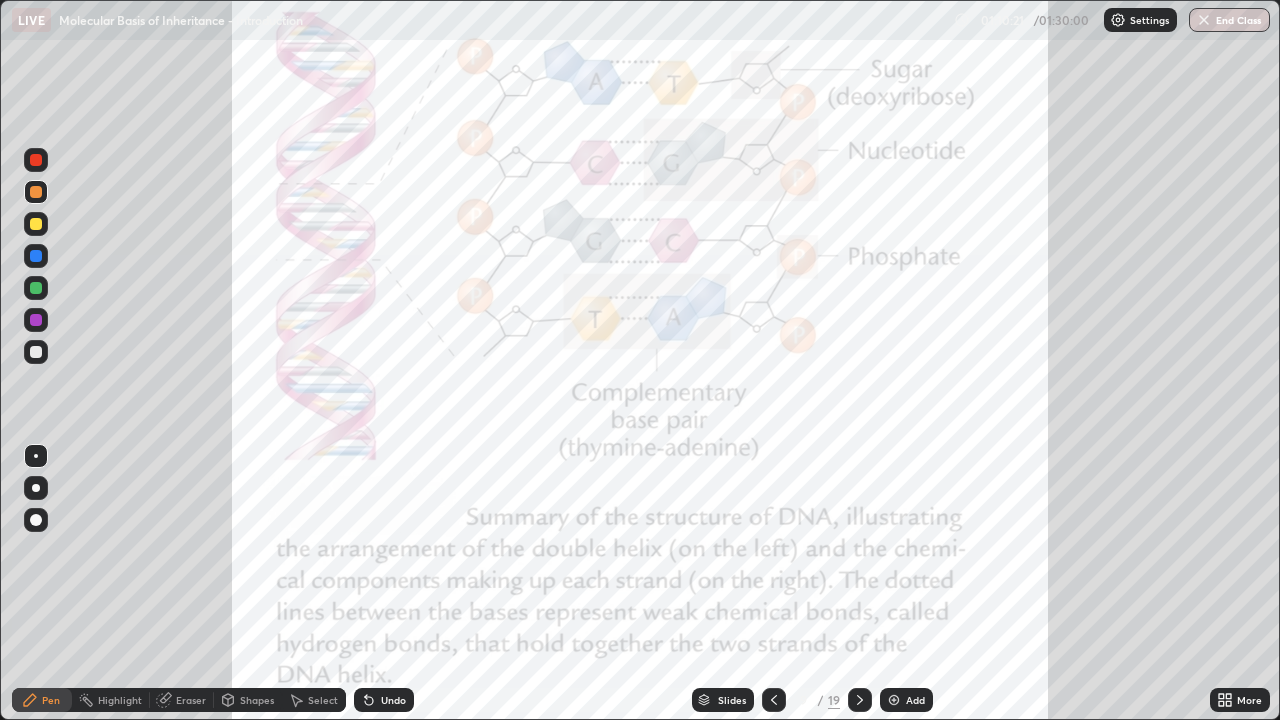 click 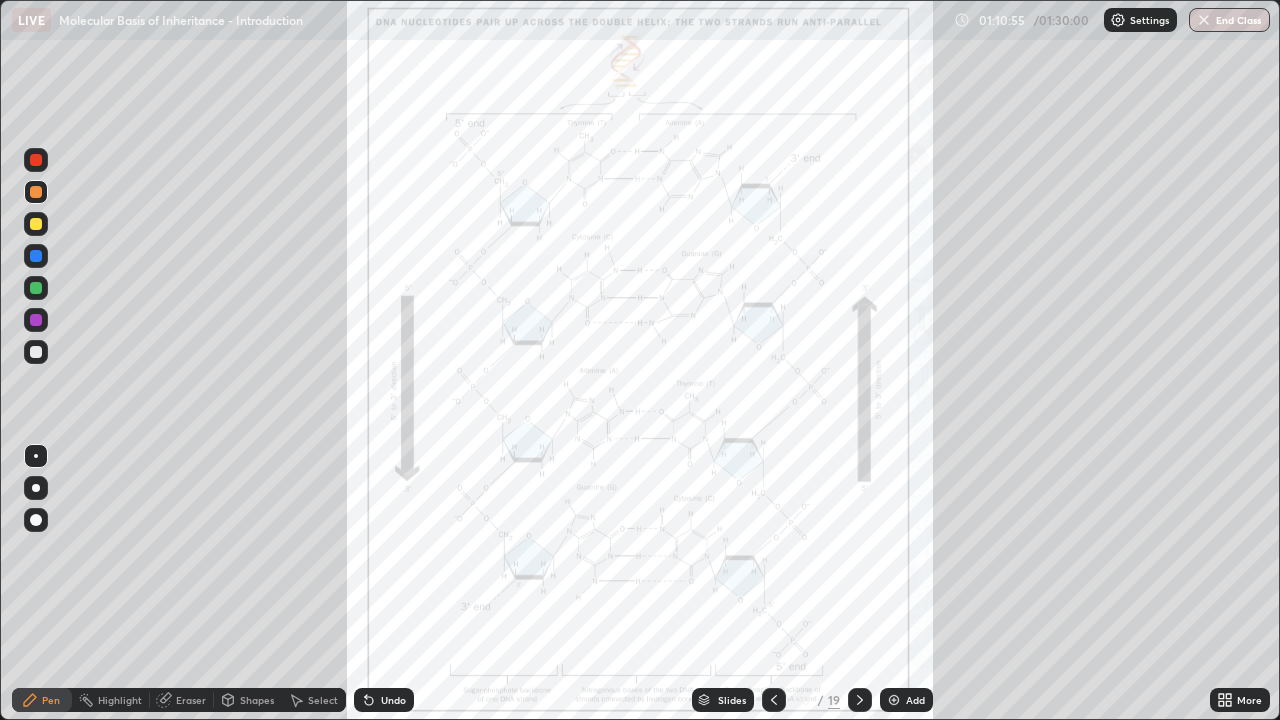 click at bounding box center [36, 224] 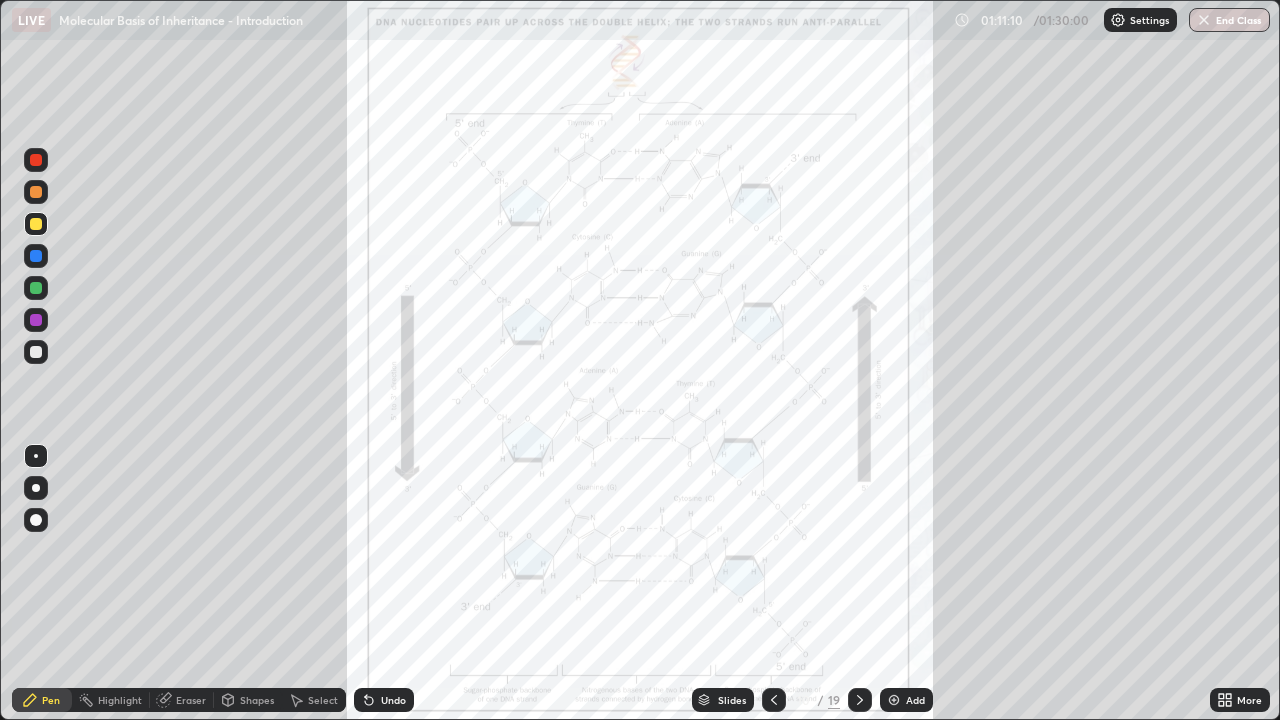 click on "Eraser" at bounding box center [191, 700] 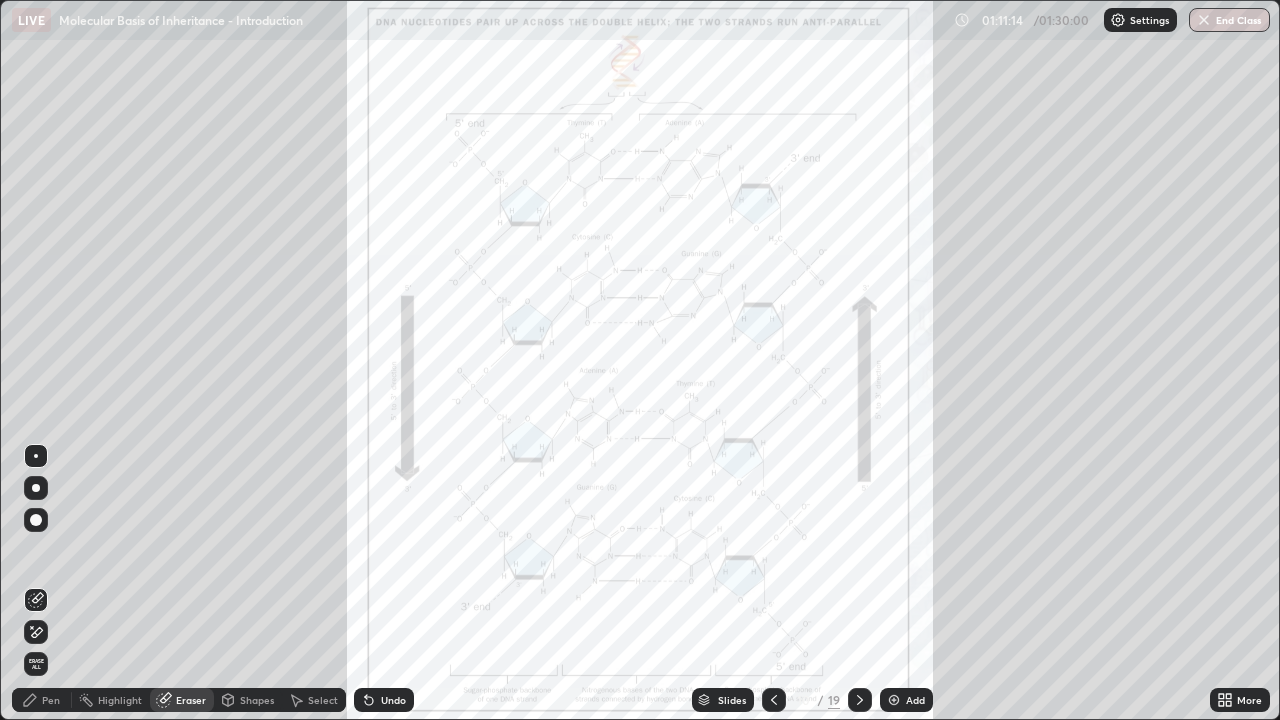 click at bounding box center [36, 632] 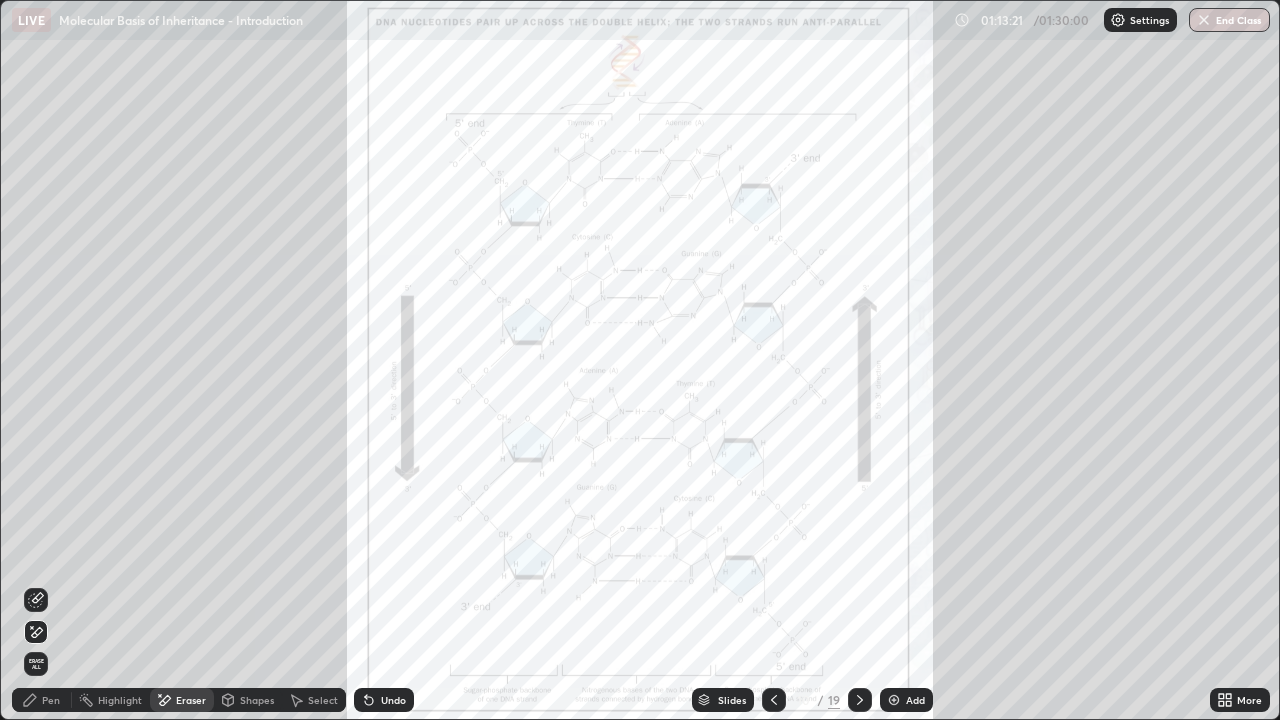click on "Pen" at bounding box center (42, 700) 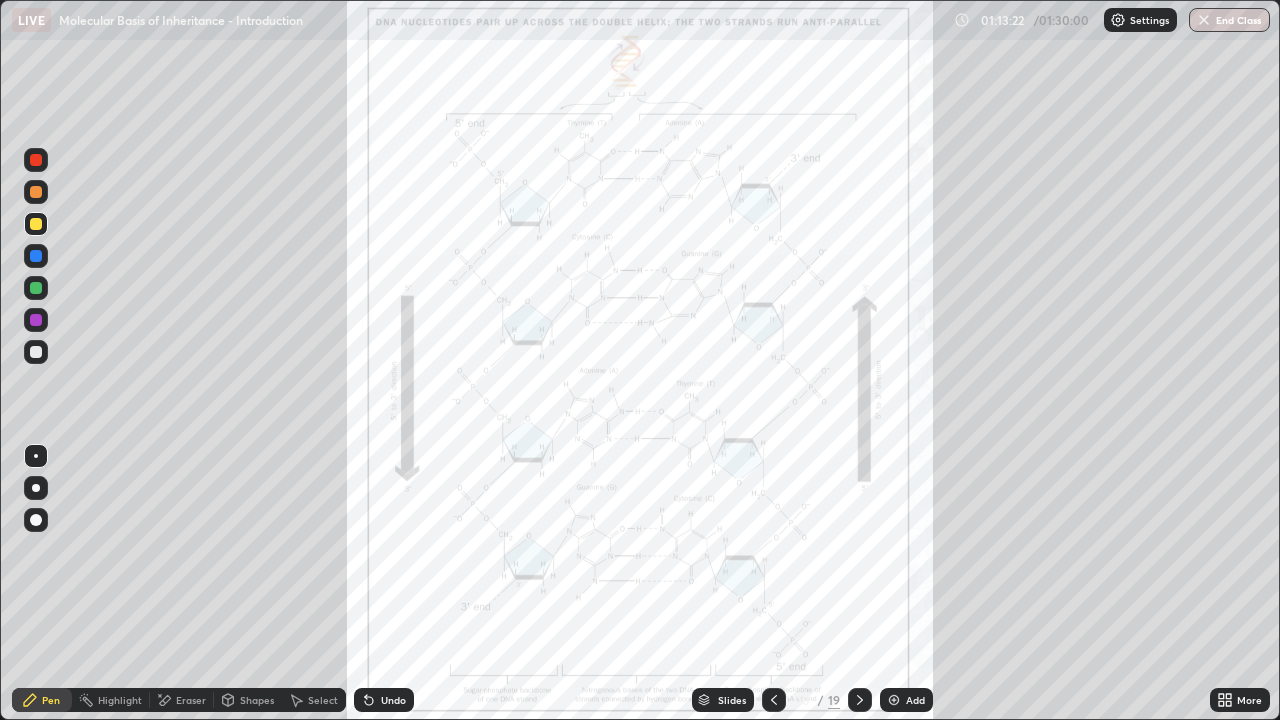 click at bounding box center [36, 256] 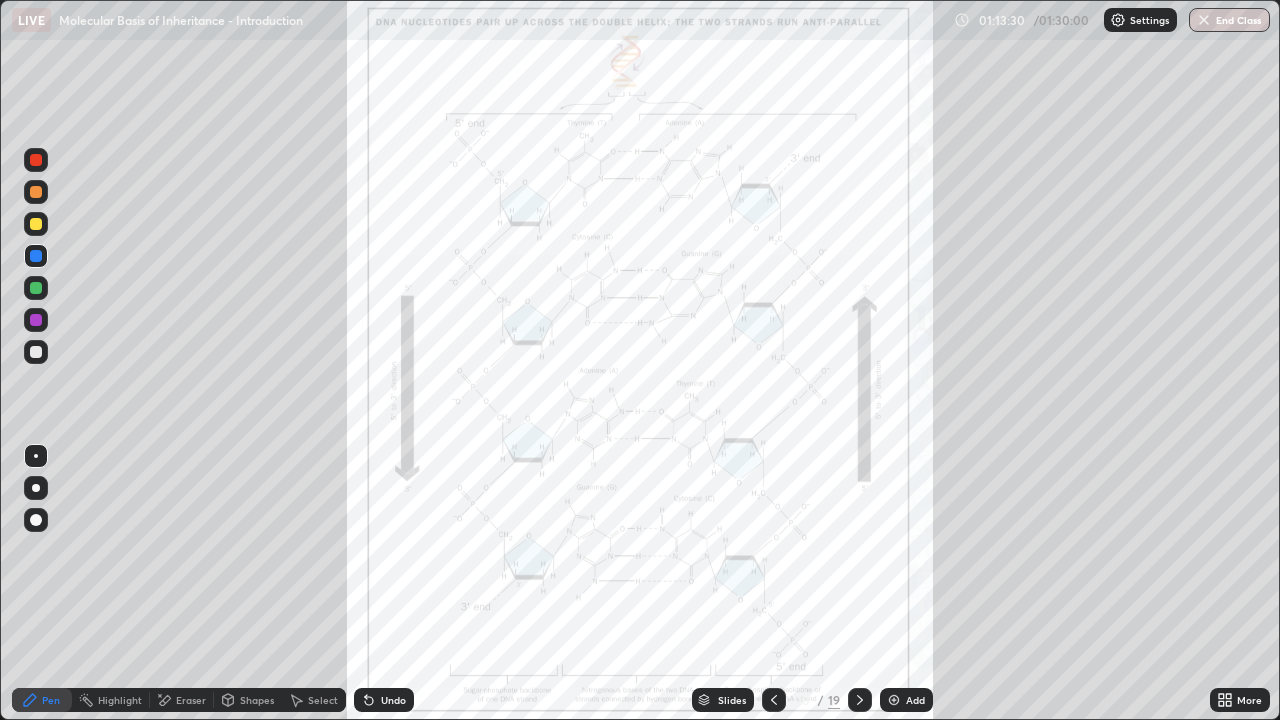 click at bounding box center [36, 224] 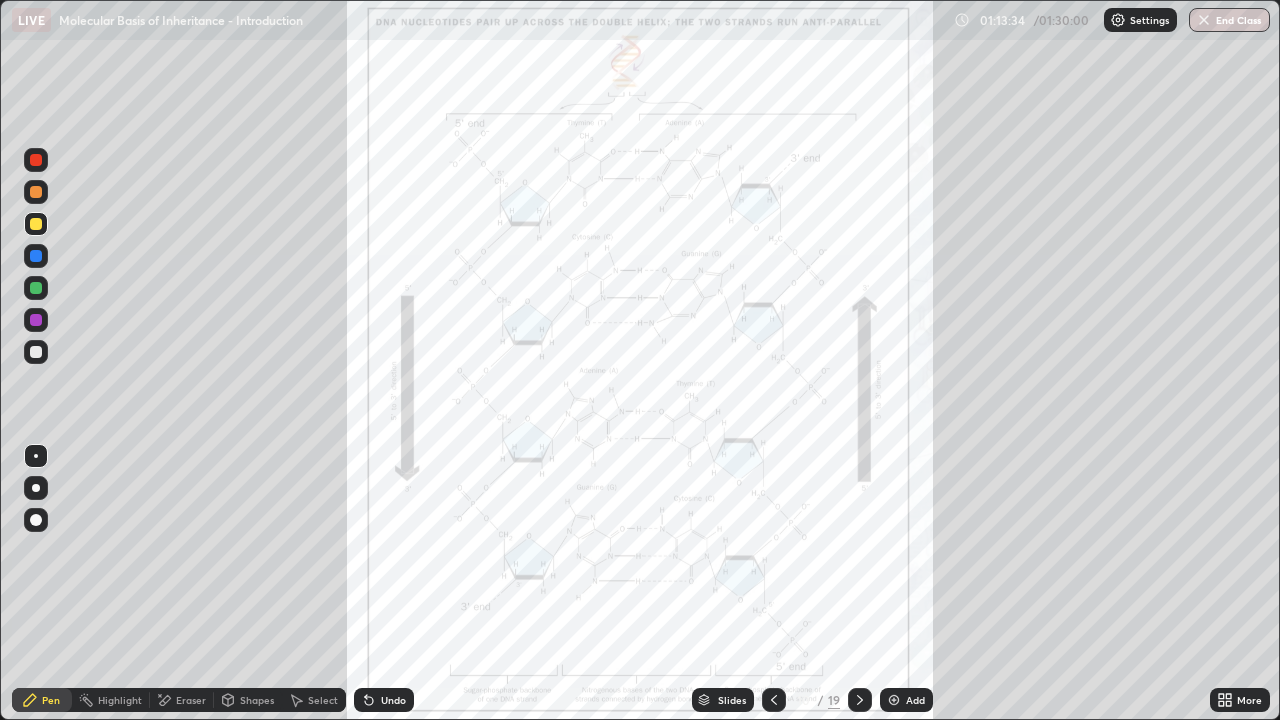click at bounding box center (36, 288) 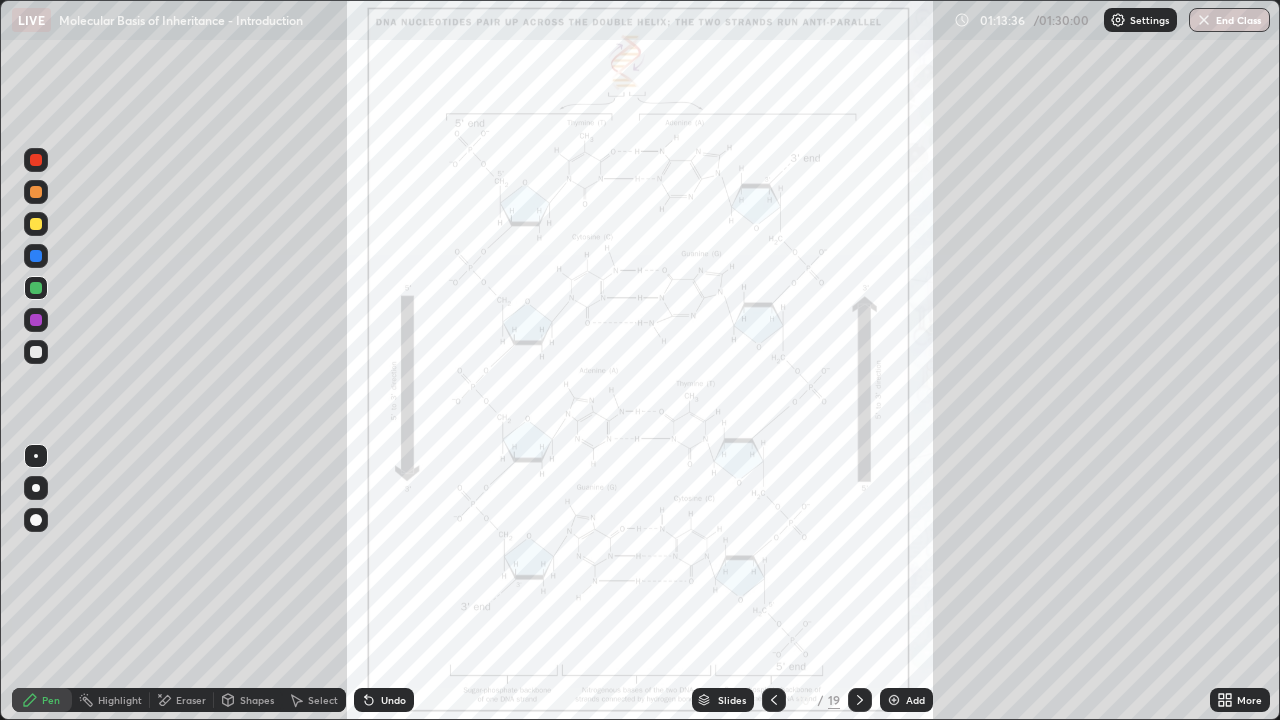 click at bounding box center (36, 160) 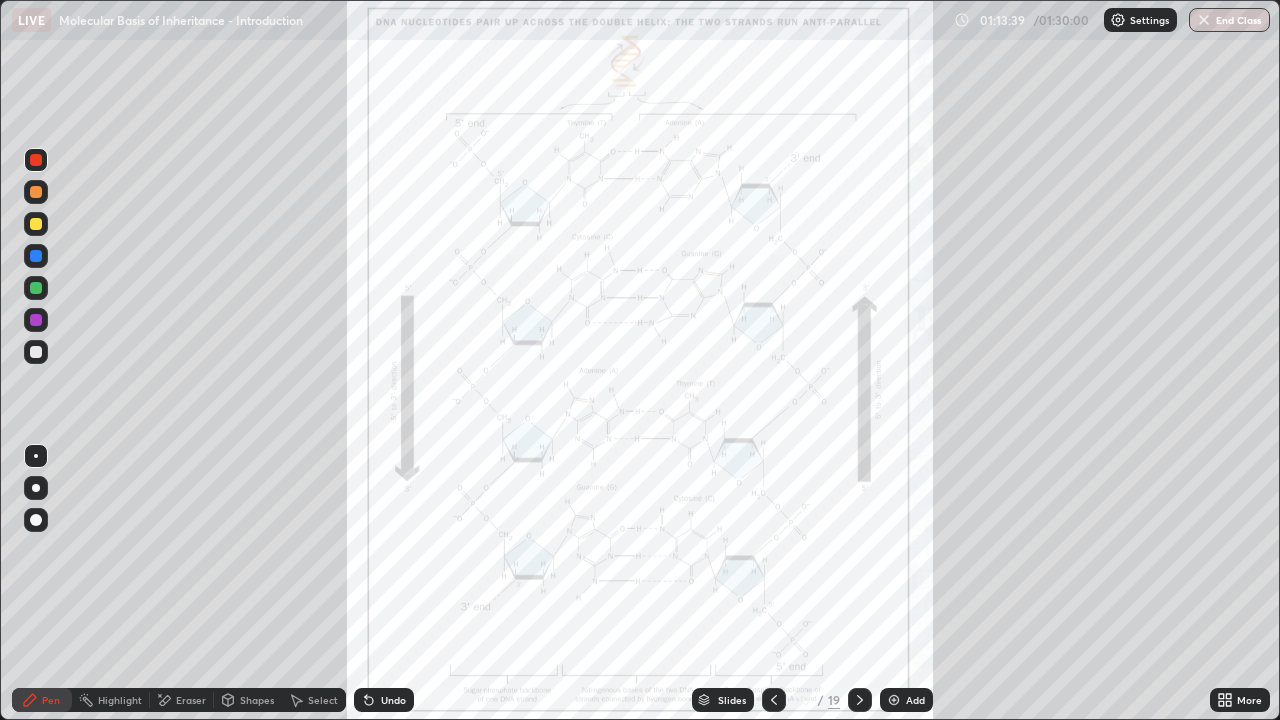 click 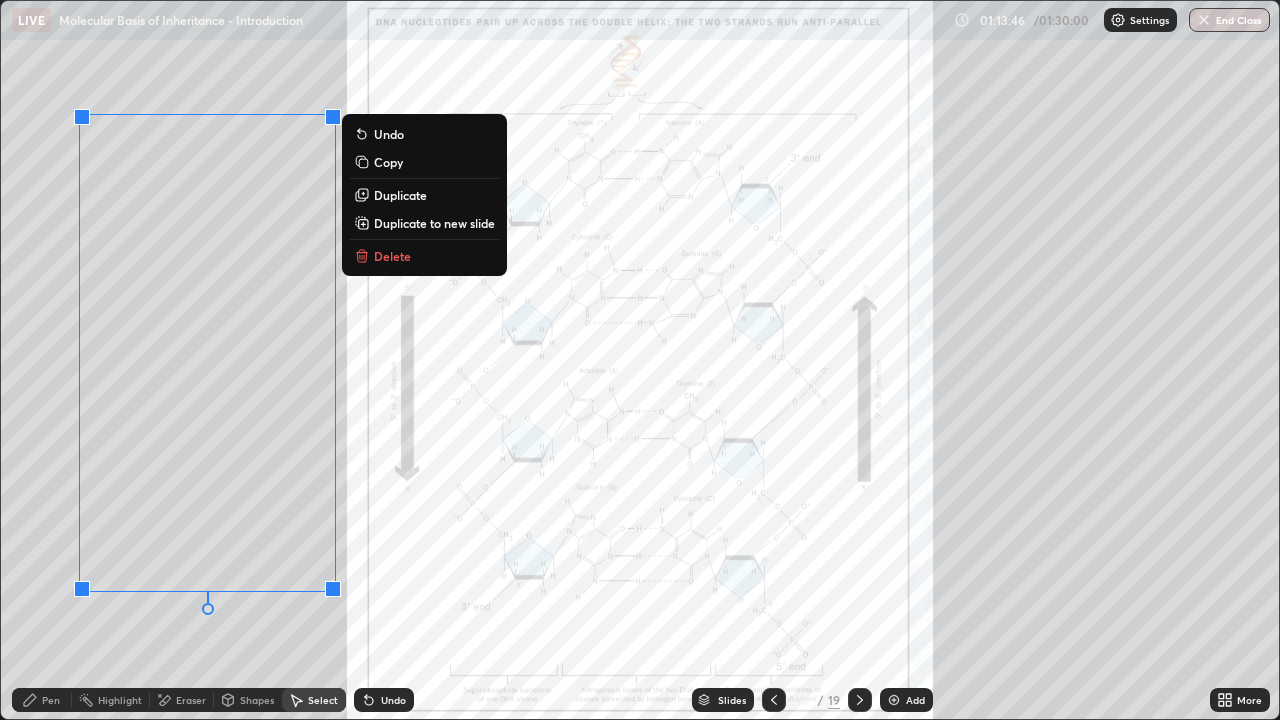 click on "0 ° Undo Copy Duplicate Duplicate to new slide Delete" at bounding box center [640, 360] 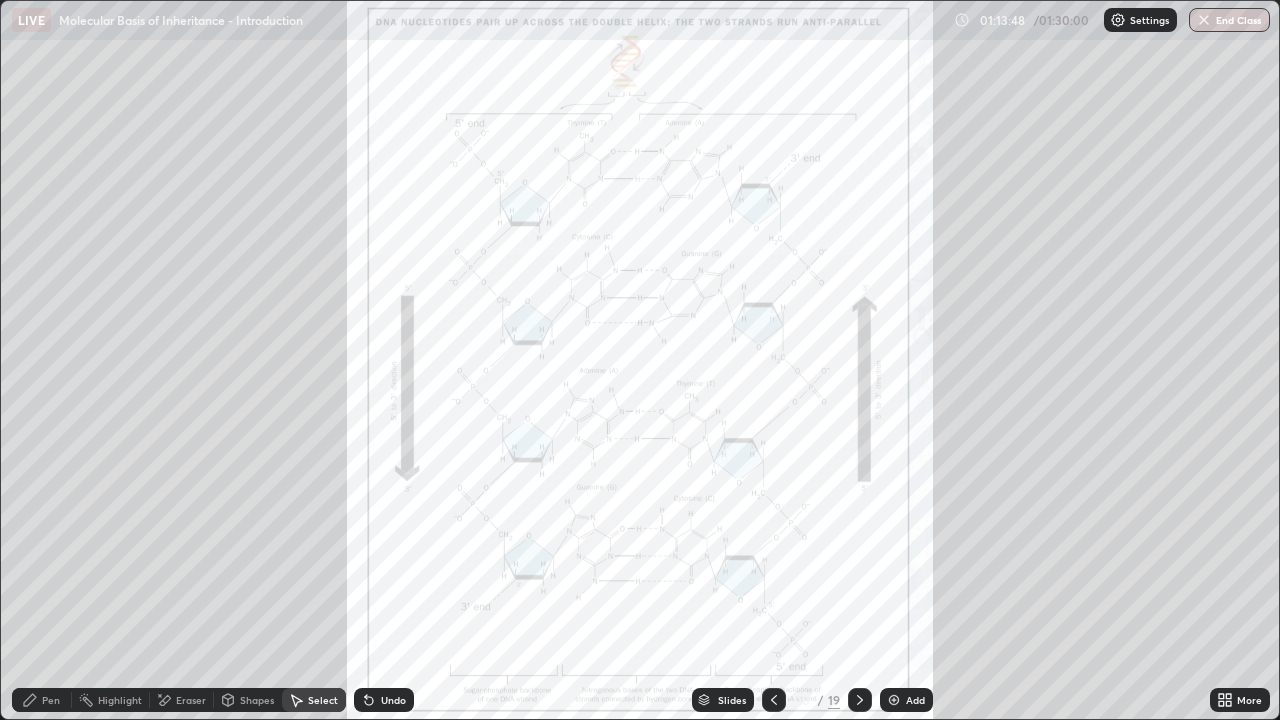 click on "Pen" at bounding box center [51, 700] 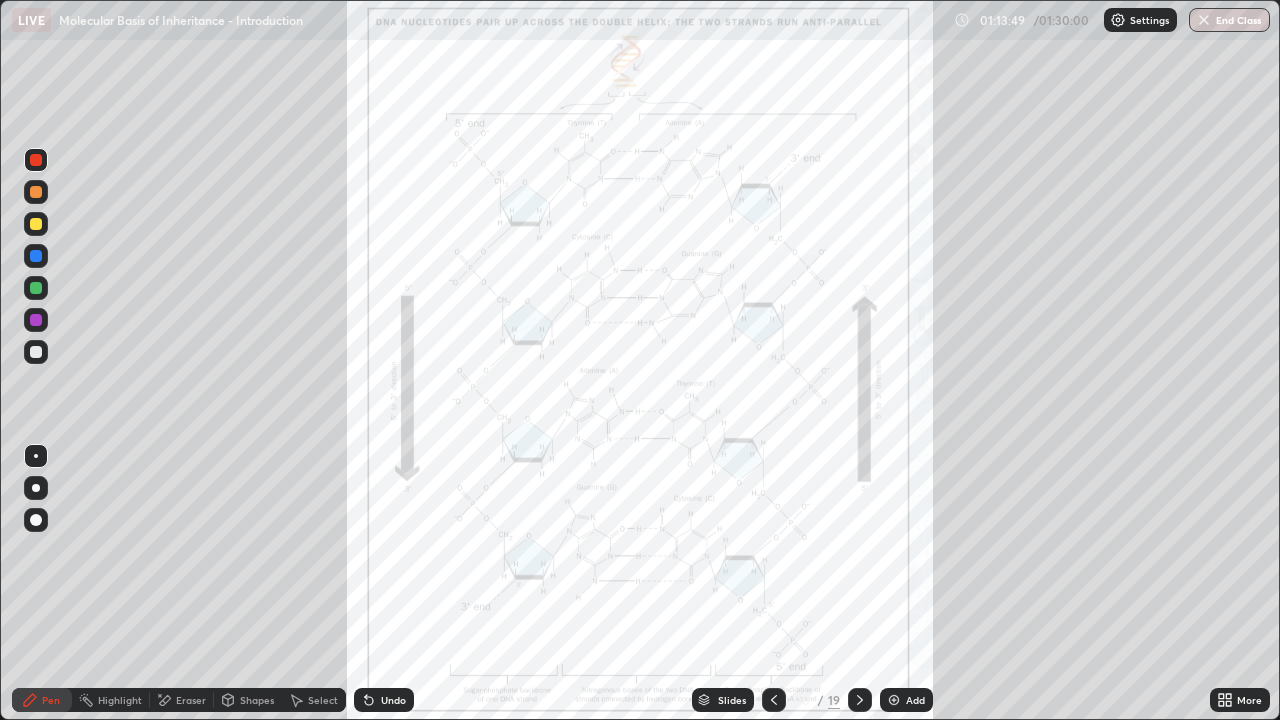 click at bounding box center [36, 160] 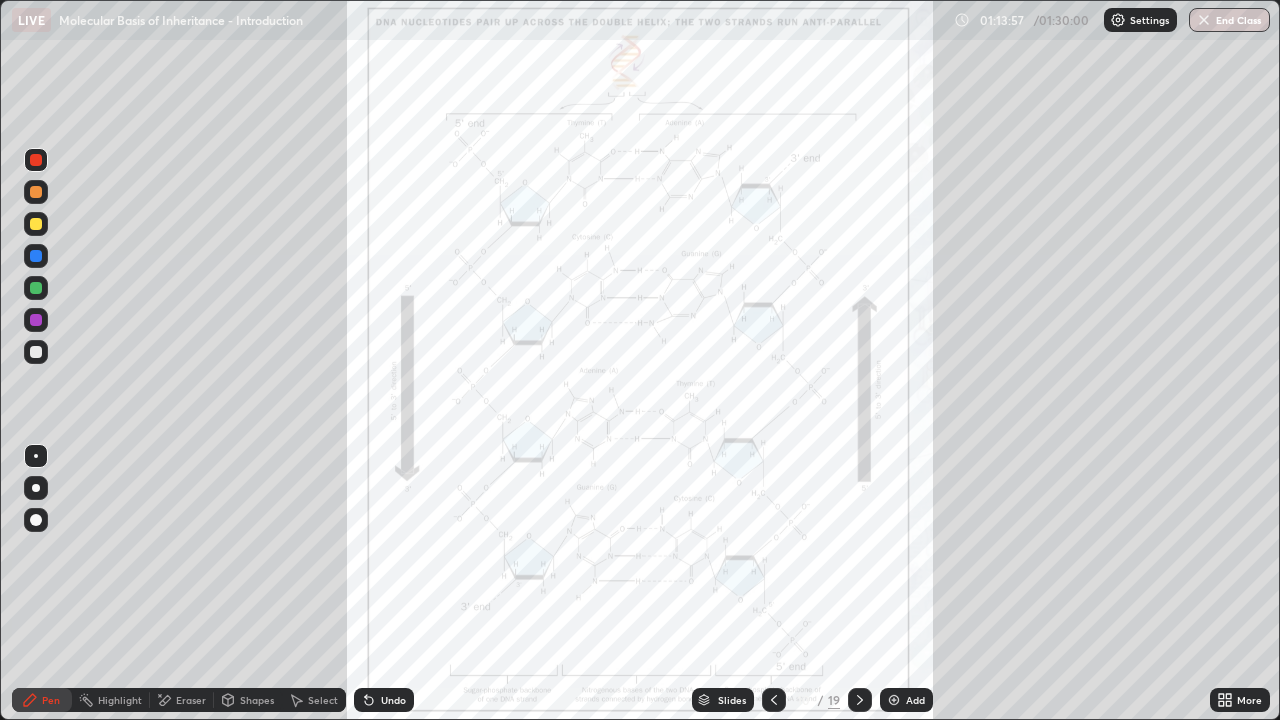 click at bounding box center [36, 192] 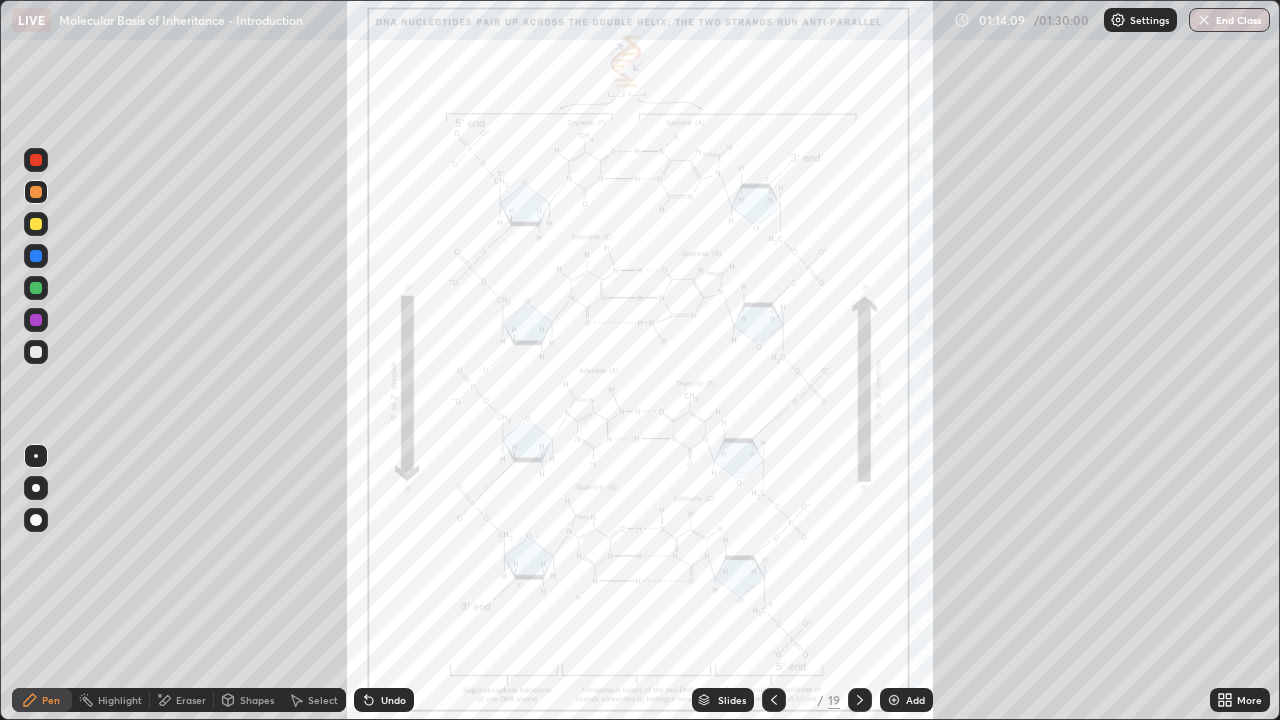 click at bounding box center (36, 288) 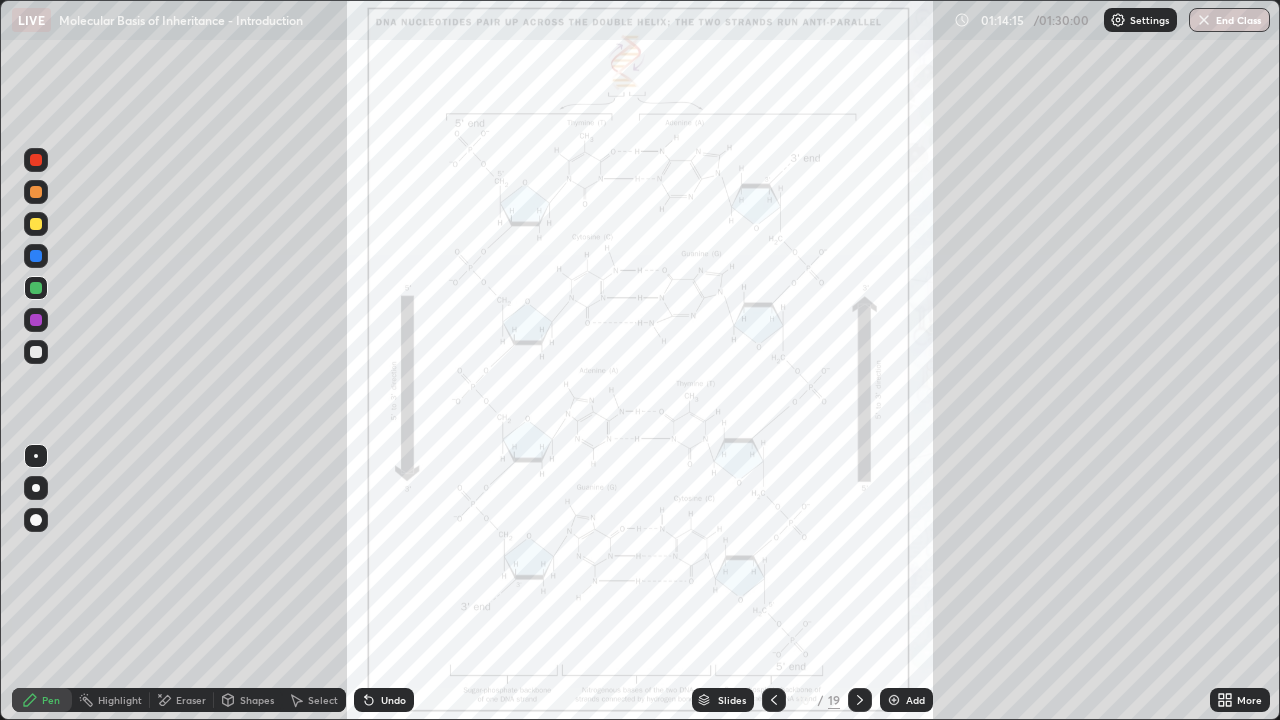 click at bounding box center (36, 320) 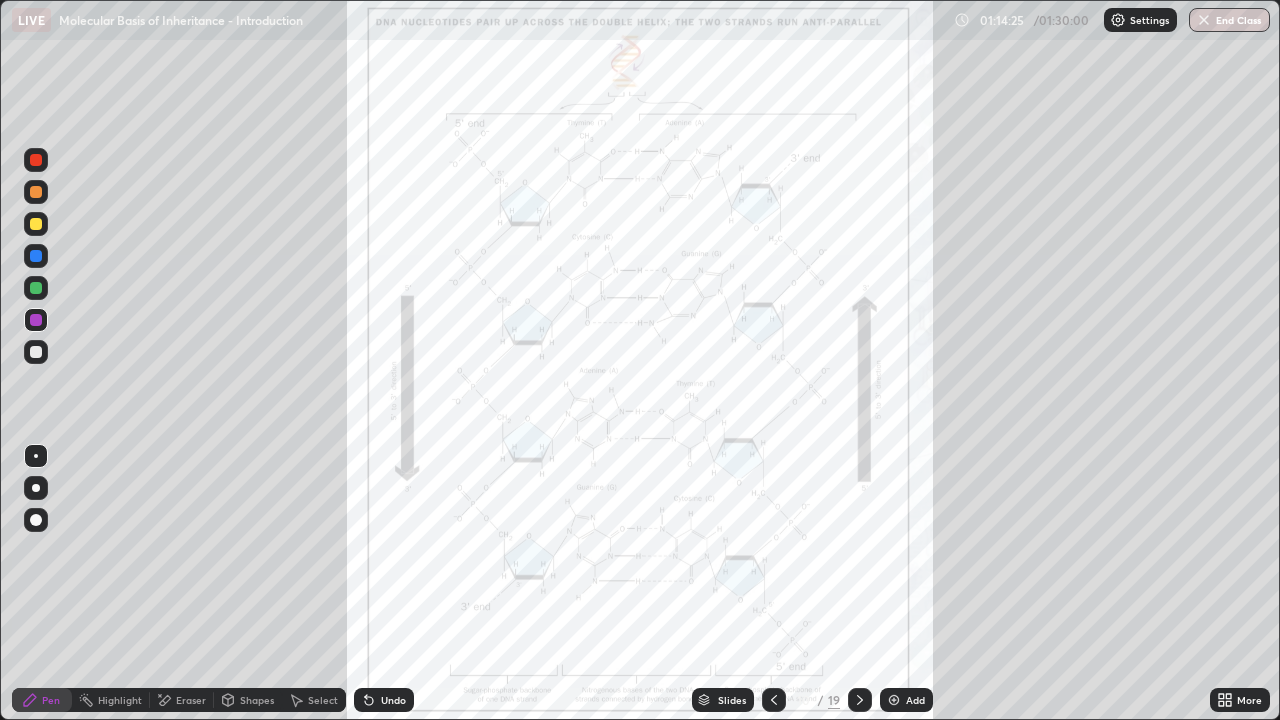 click at bounding box center [36, 192] 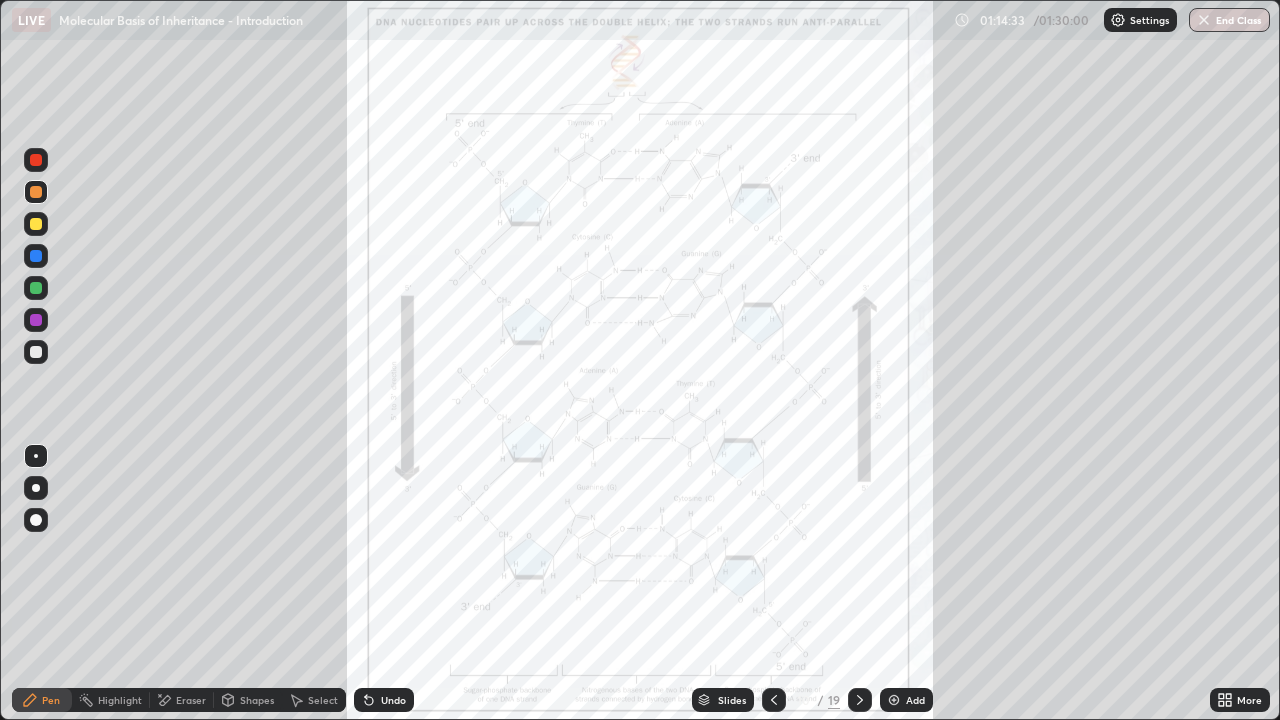 click at bounding box center [36, 160] 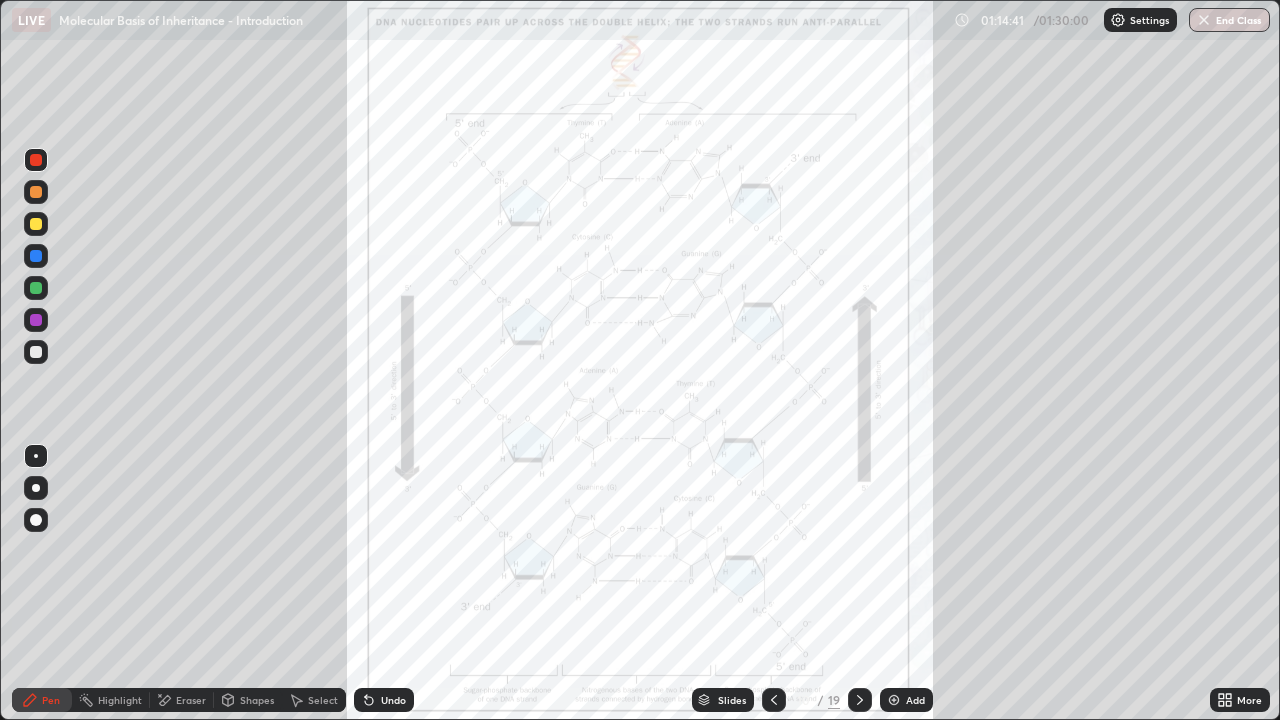 click at bounding box center (36, 320) 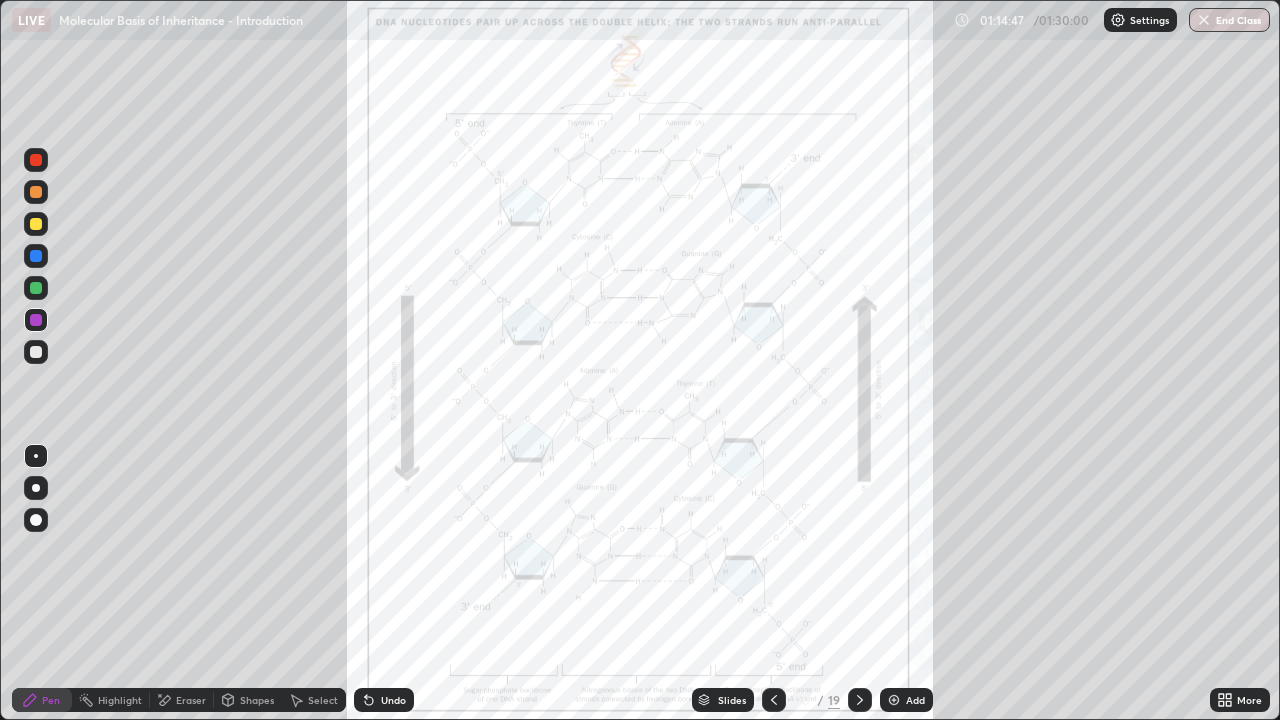 click at bounding box center (36, 288) 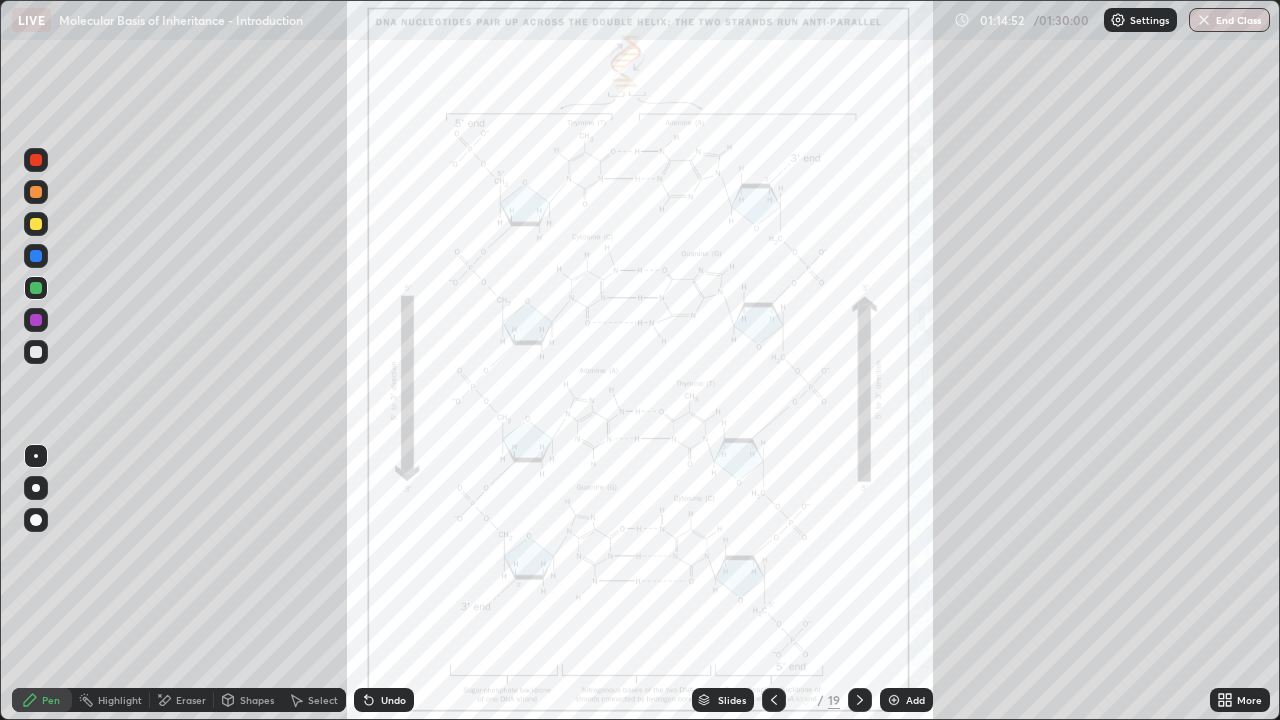 click on "Select" at bounding box center (323, 700) 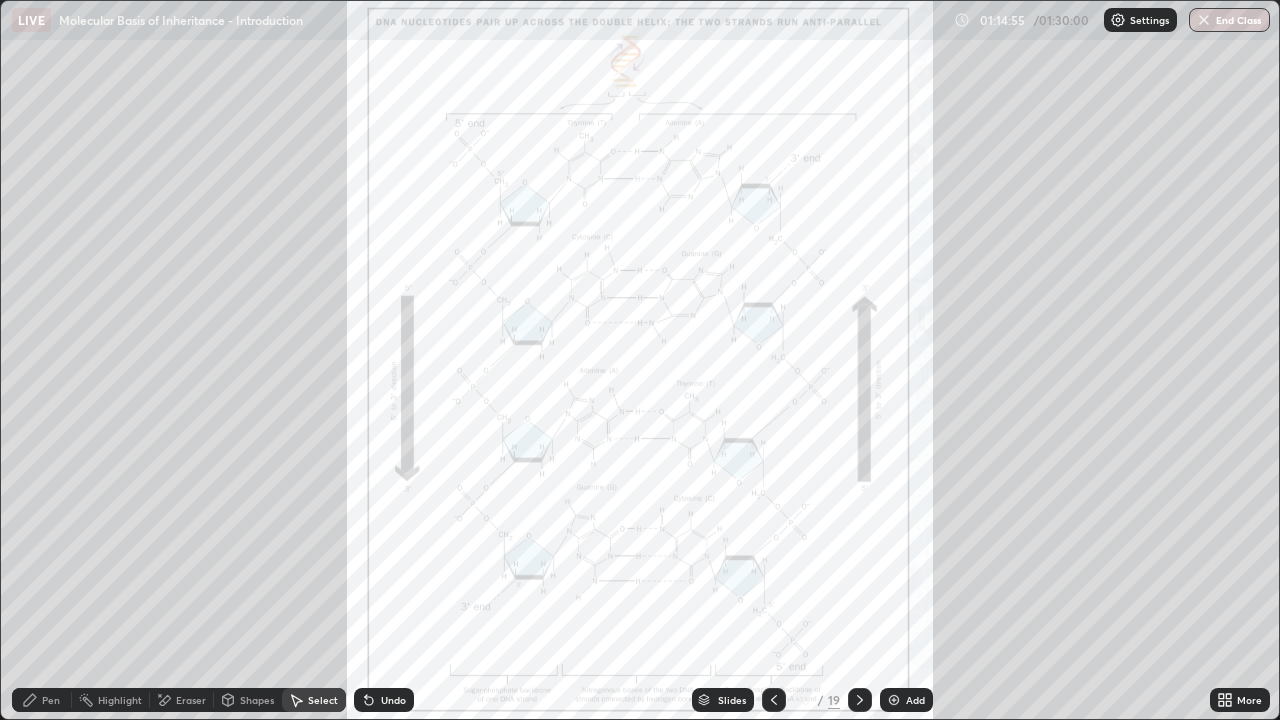 click on "Pen" at bounding box center [51, 700] 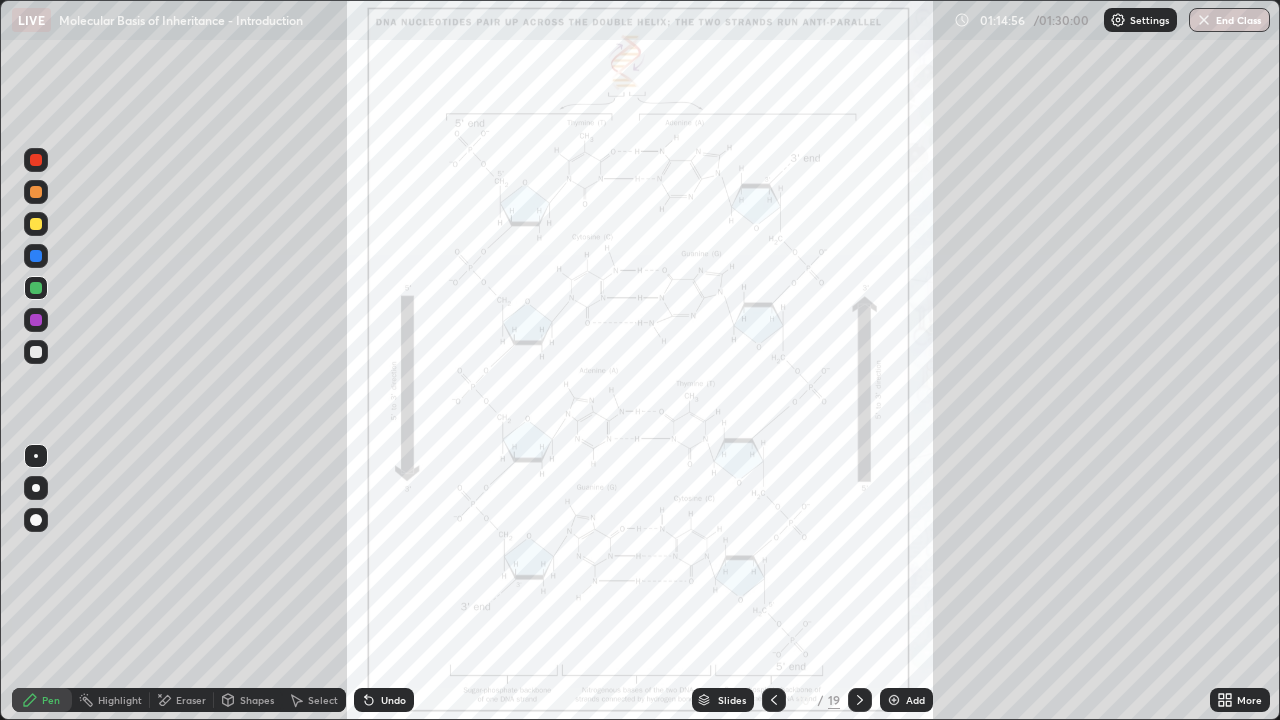click on "Undo" at bounding box center (384, 700) 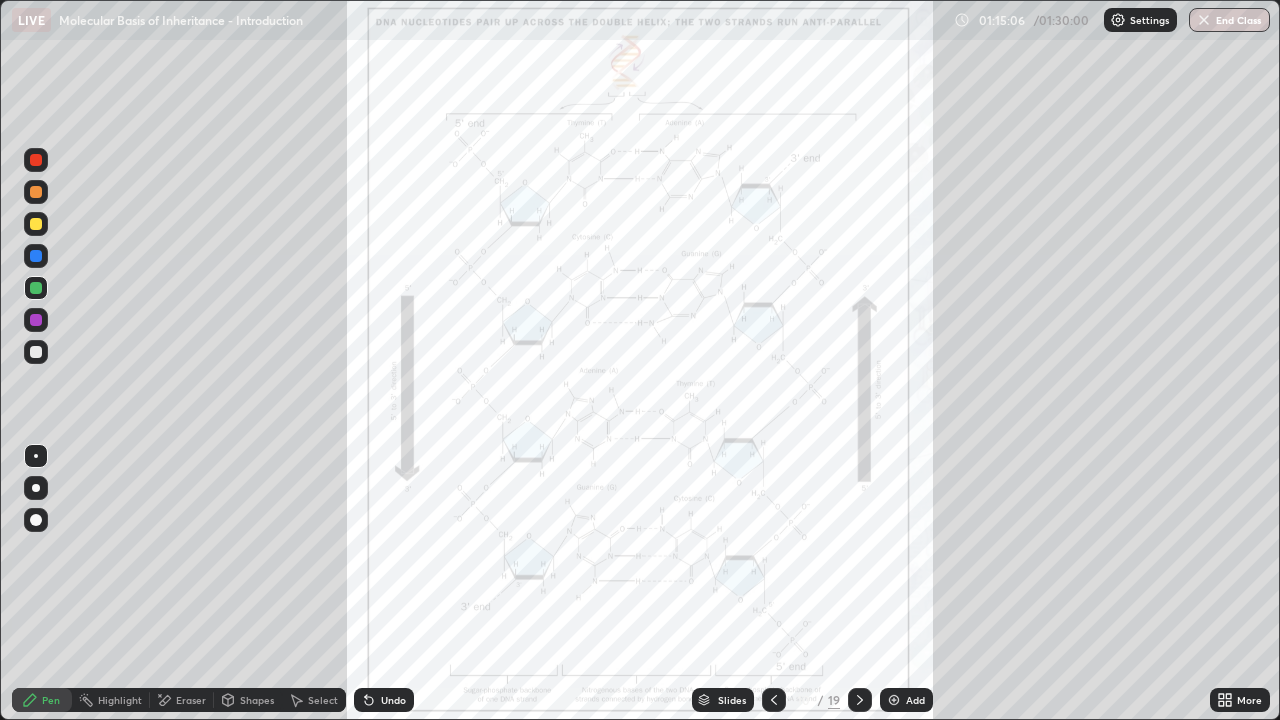 click at bounding box center [36, 352] 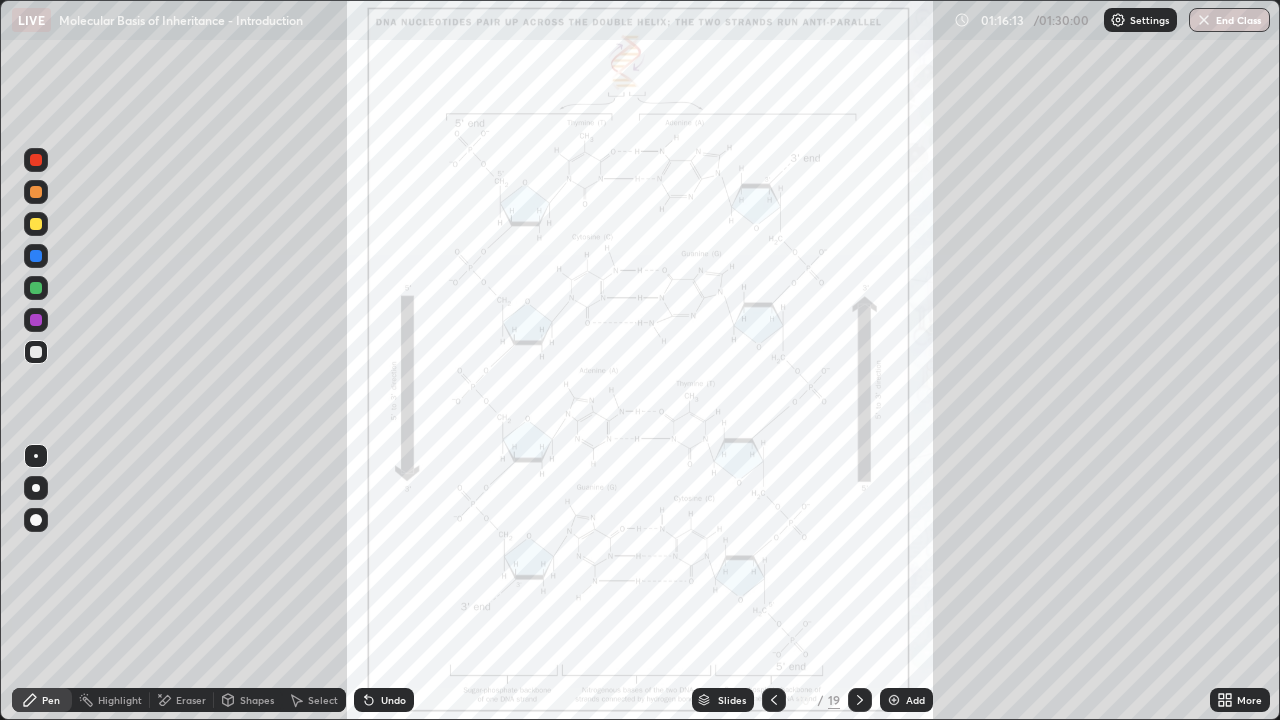 click at bounding box center [36, 352] 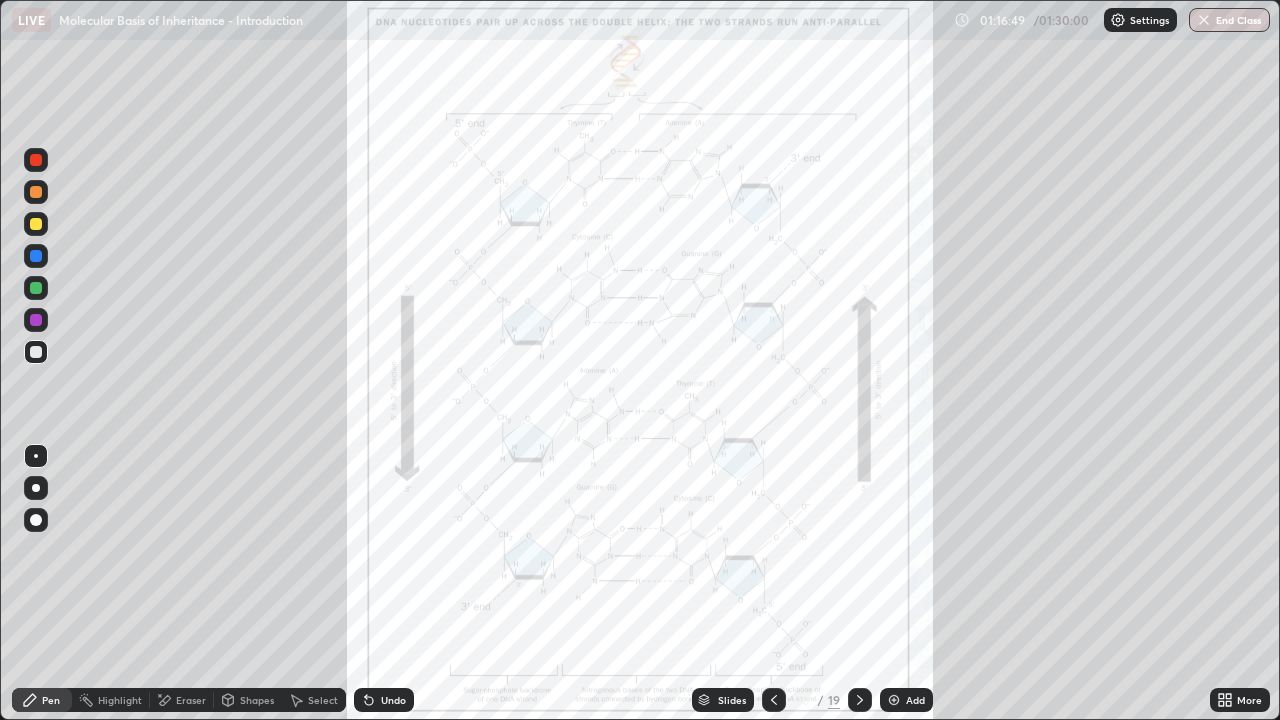 click at bounding box center [36, 288] 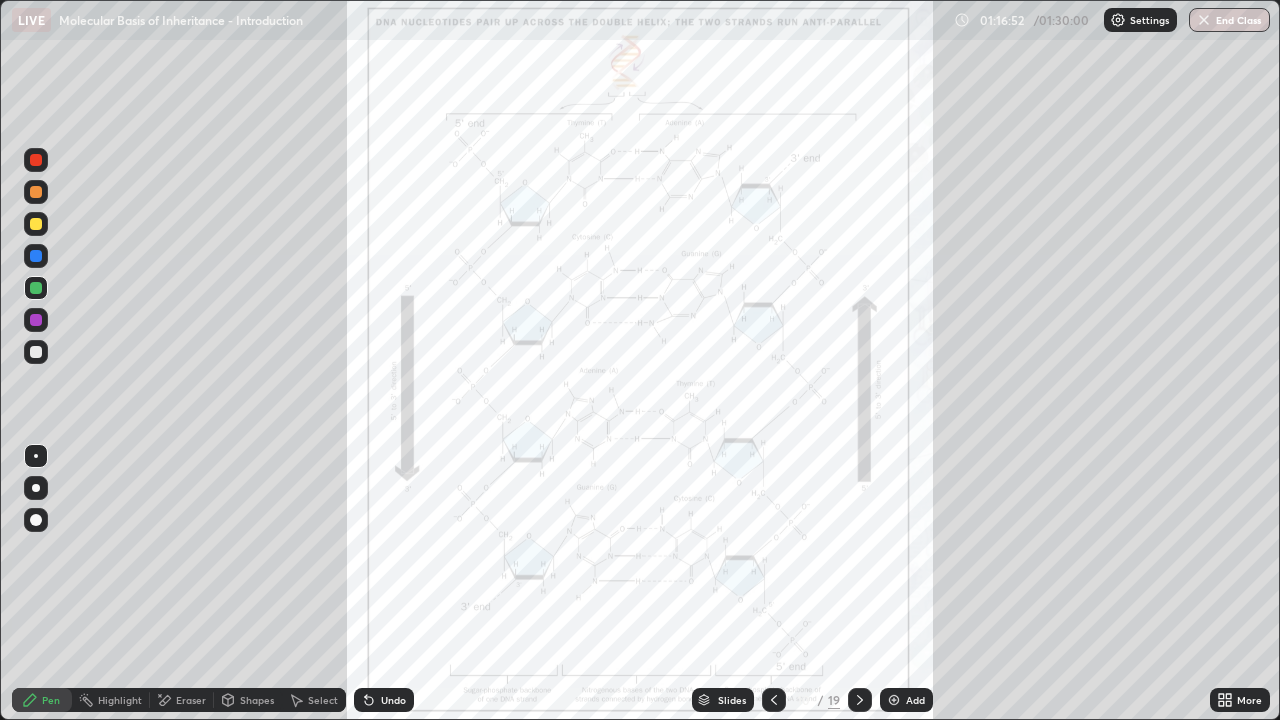 click at bounding box center (36, 352) 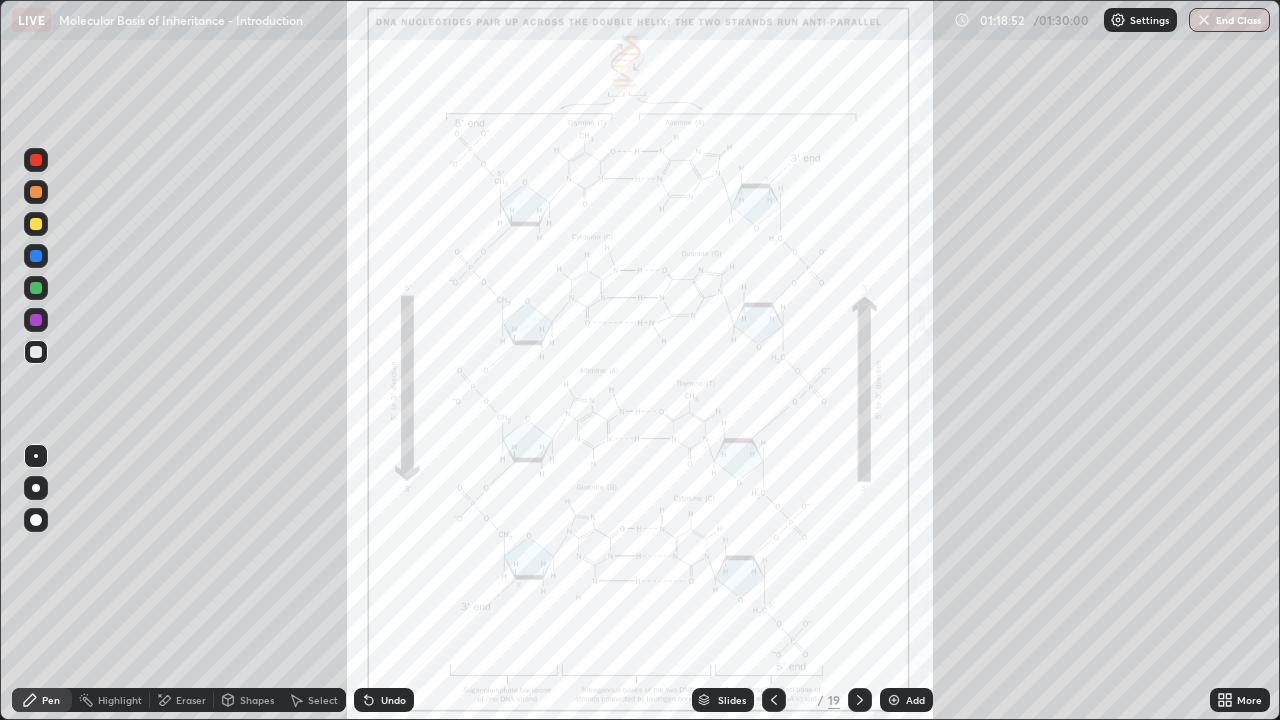 click on "More" at bounding box center (1240, 700) 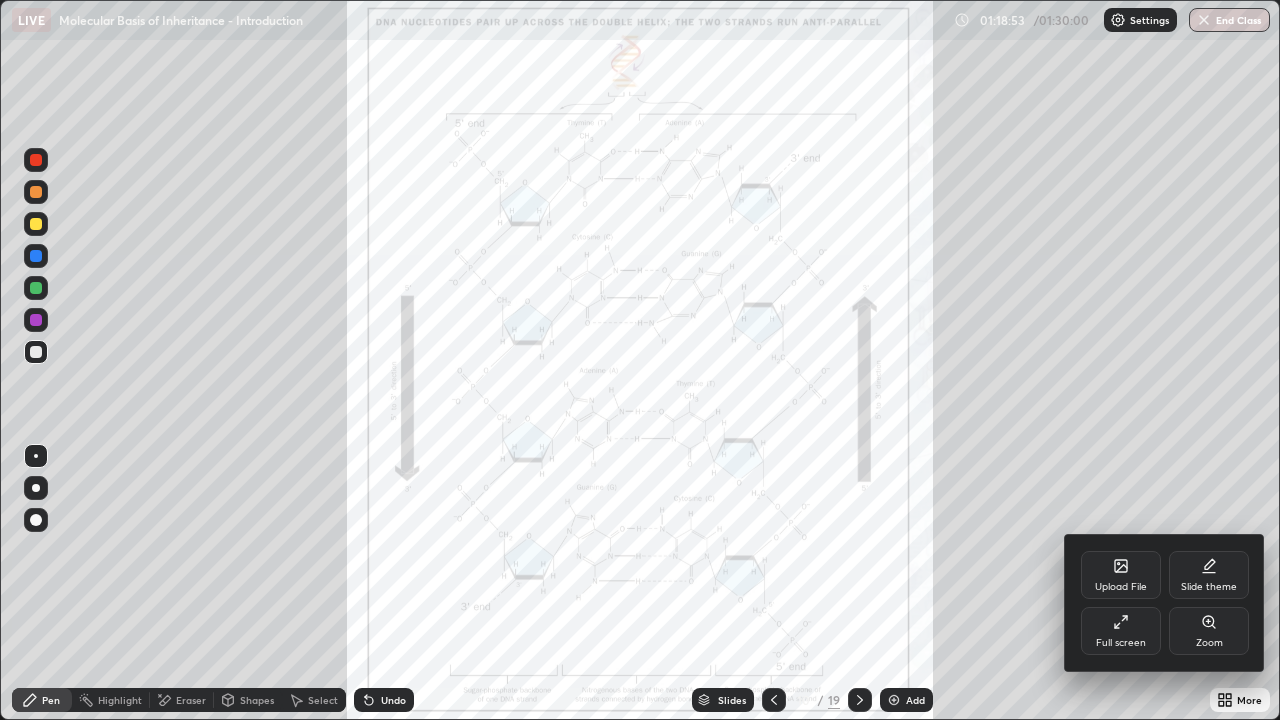 click on "Zoom" at bounding box center (1209, 631) 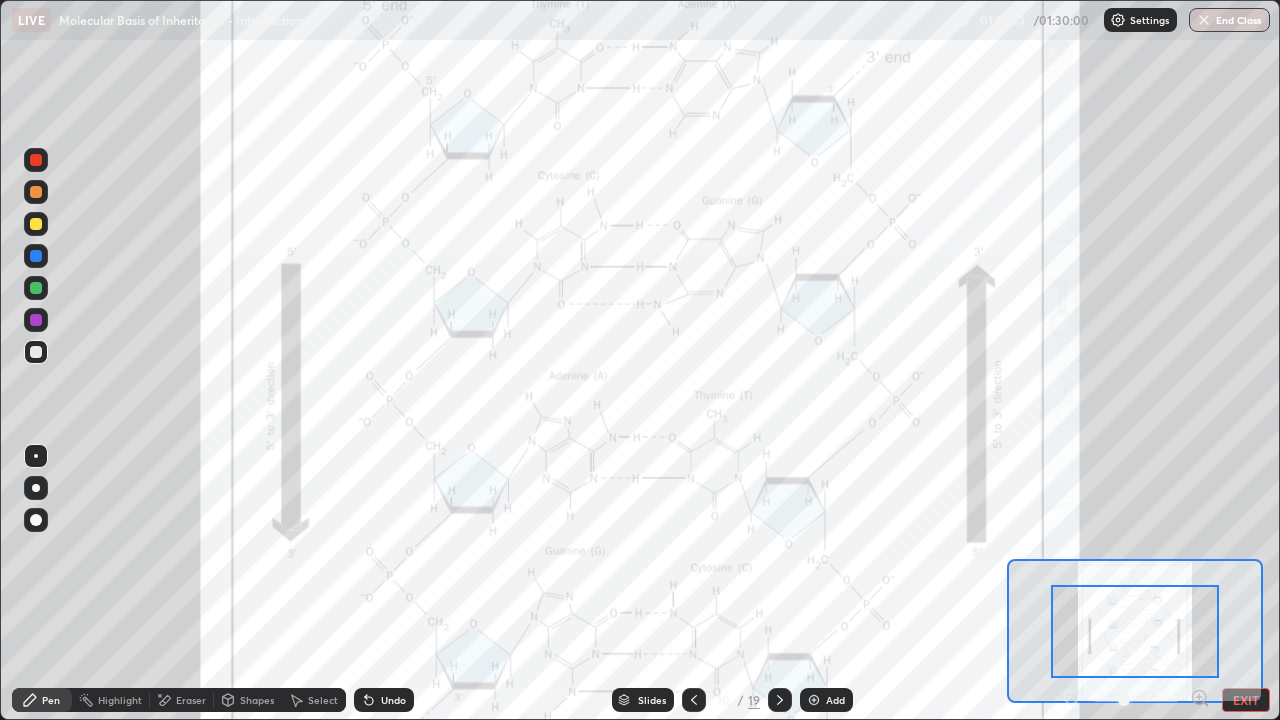 click 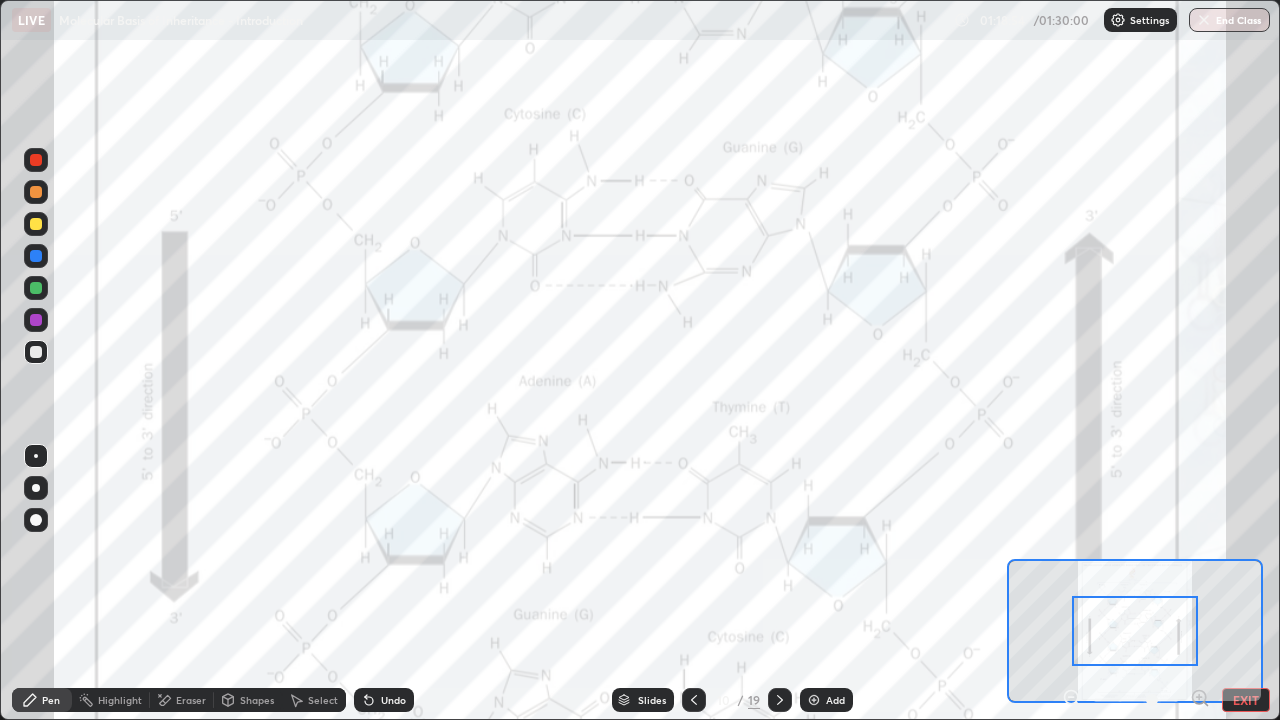 click 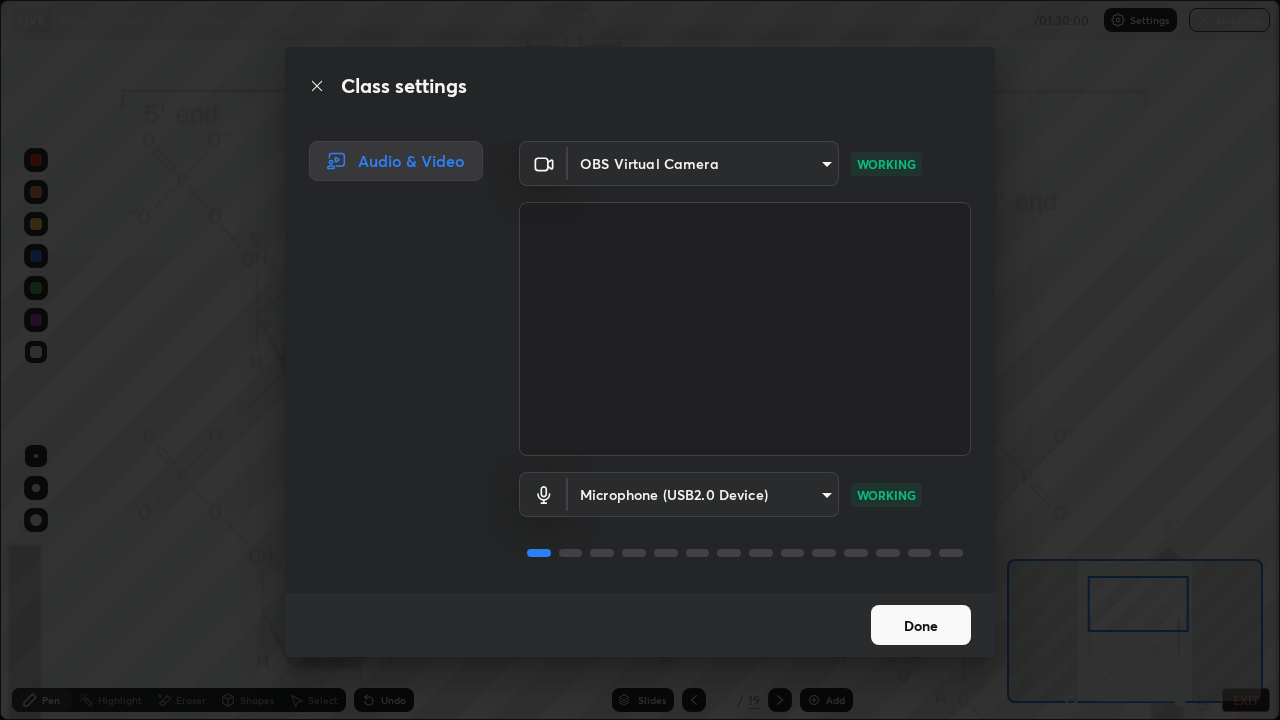 click on "Done" at bounding box center [921, 625] 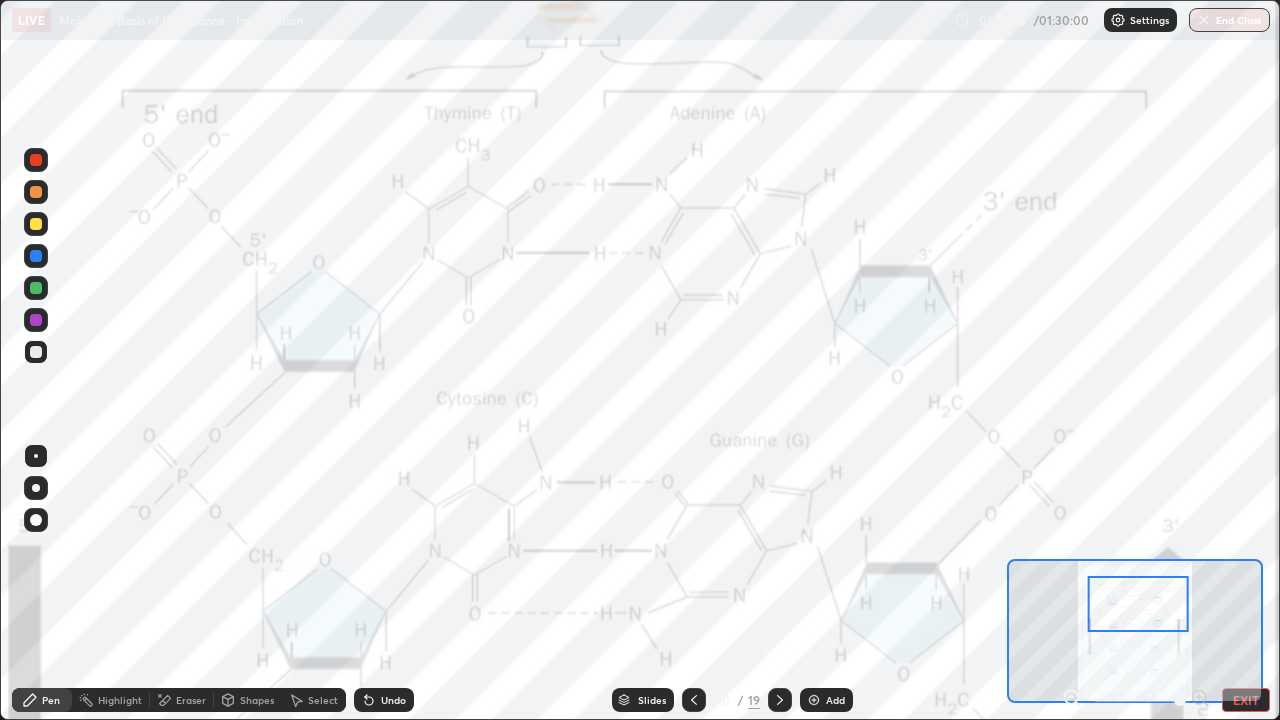 click 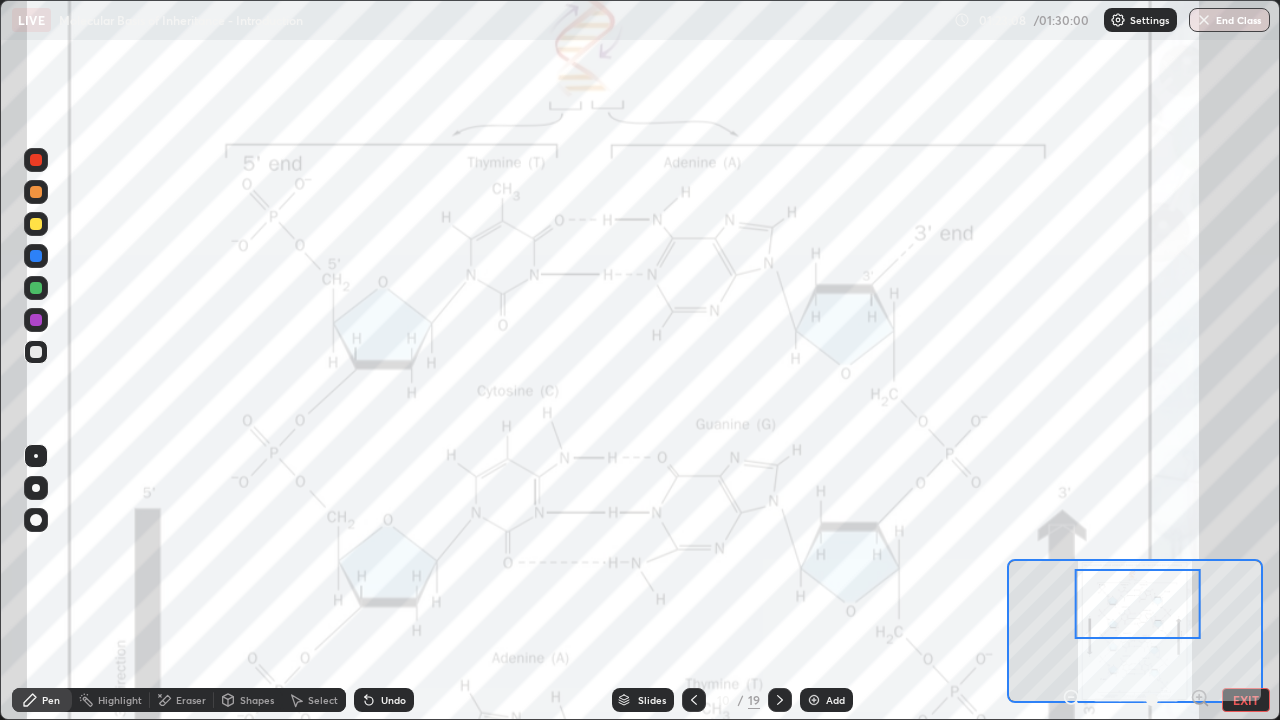 click 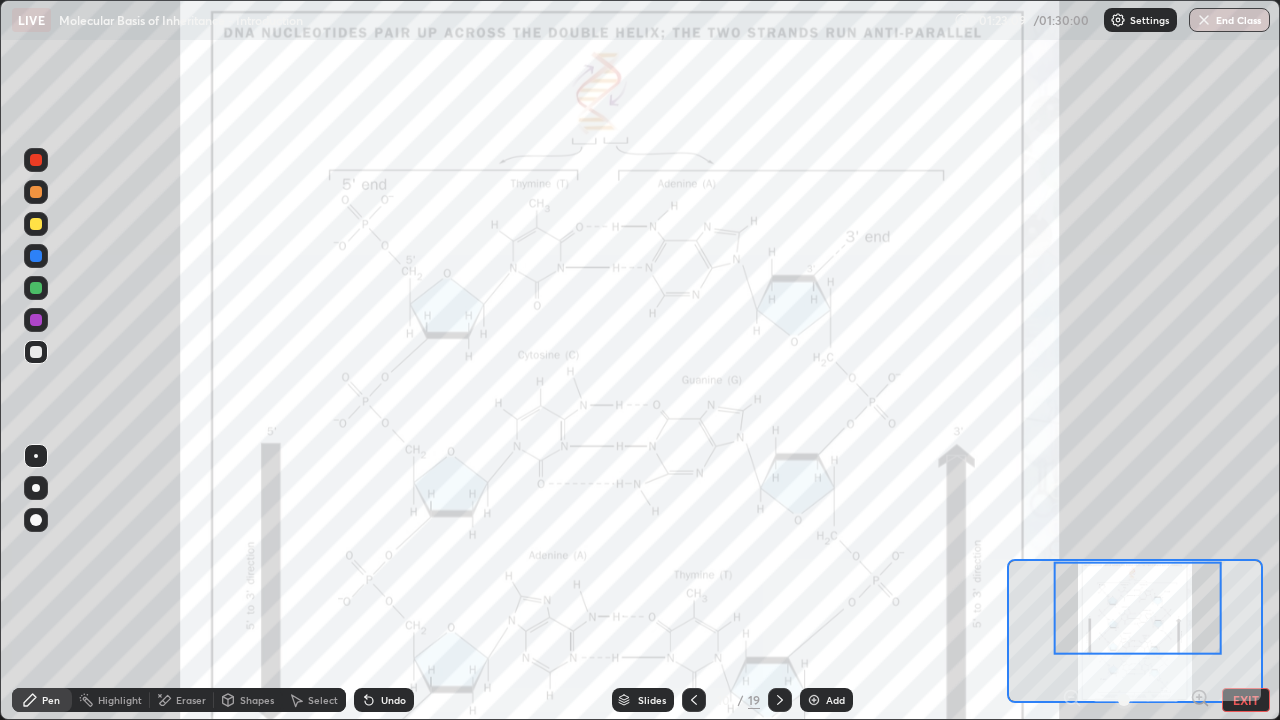 click at bounding box center (1136, 700) 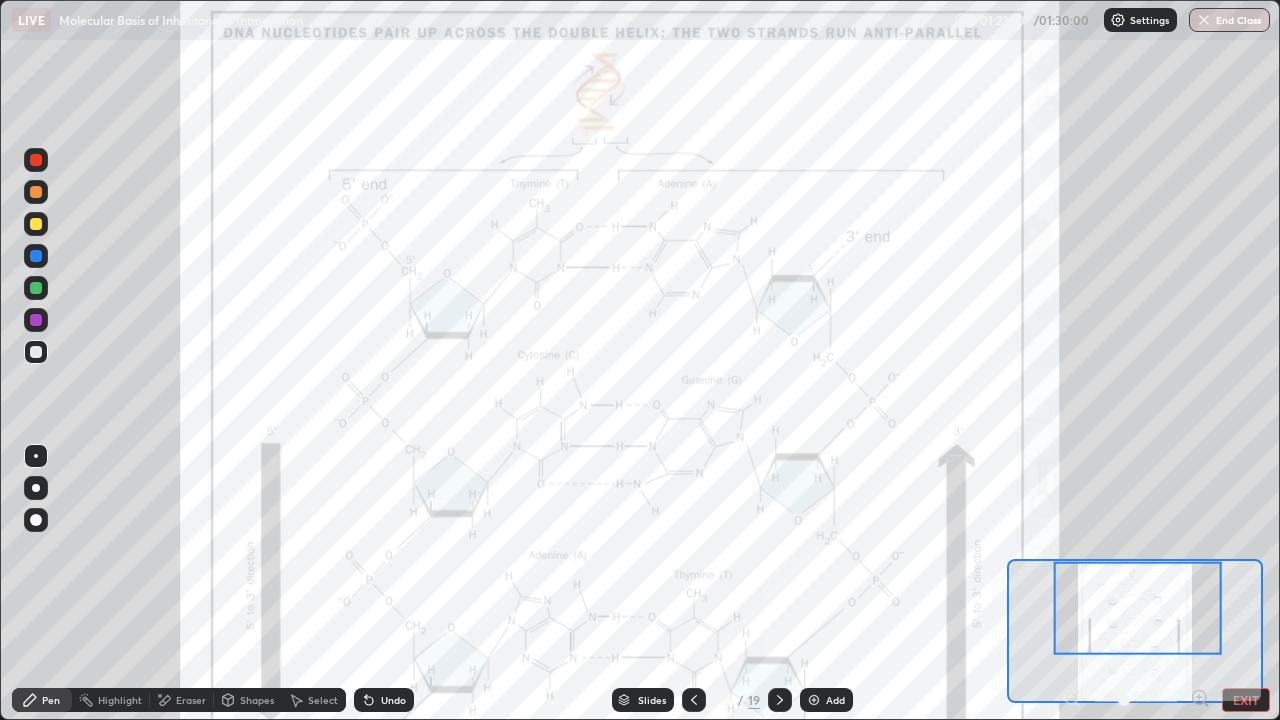 click on "EXIT" at bounding box center (1246, 700) 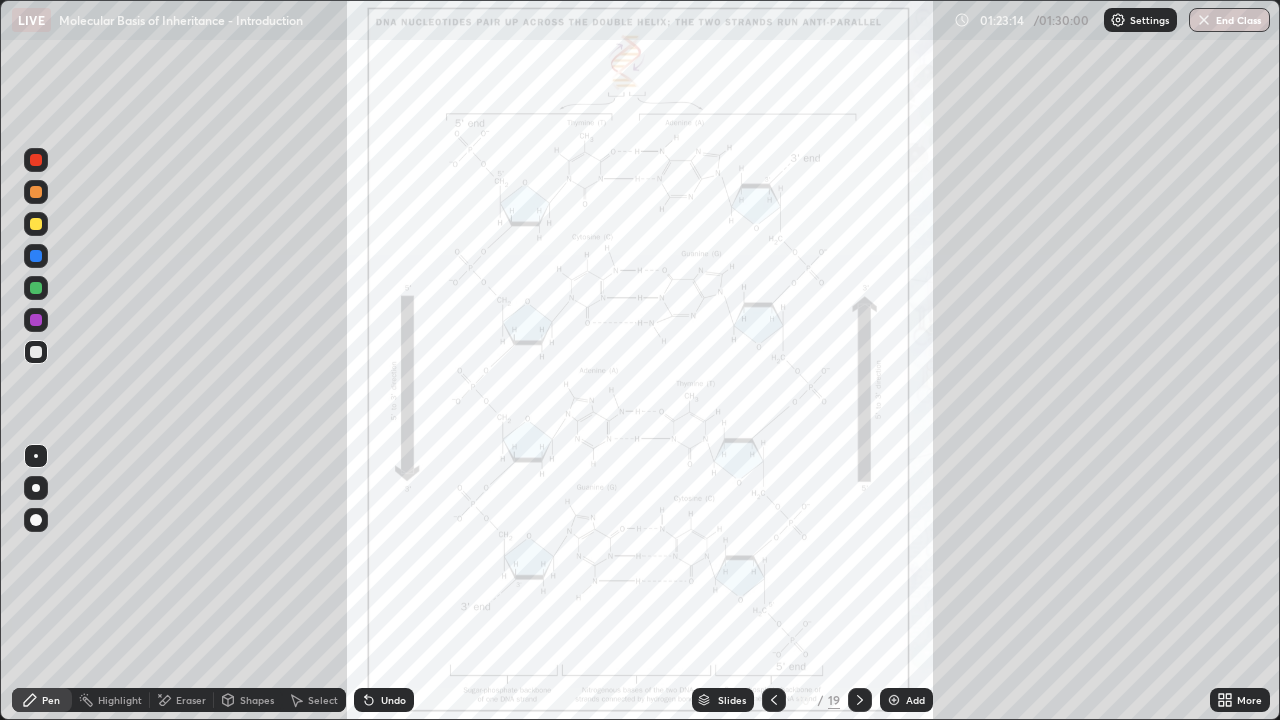 click on "Slides" at bounding box center [723, 700] 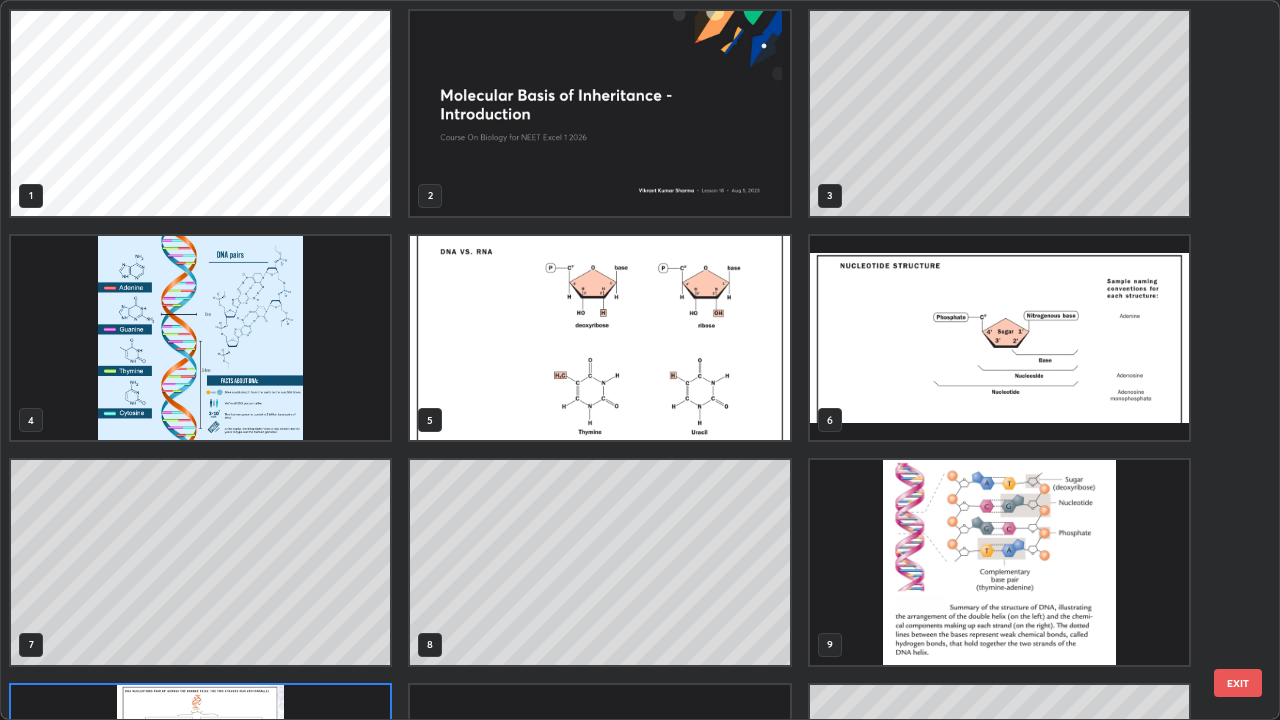 scroll, scrollTop: 180, scrollLeft: 0, axis: vertical 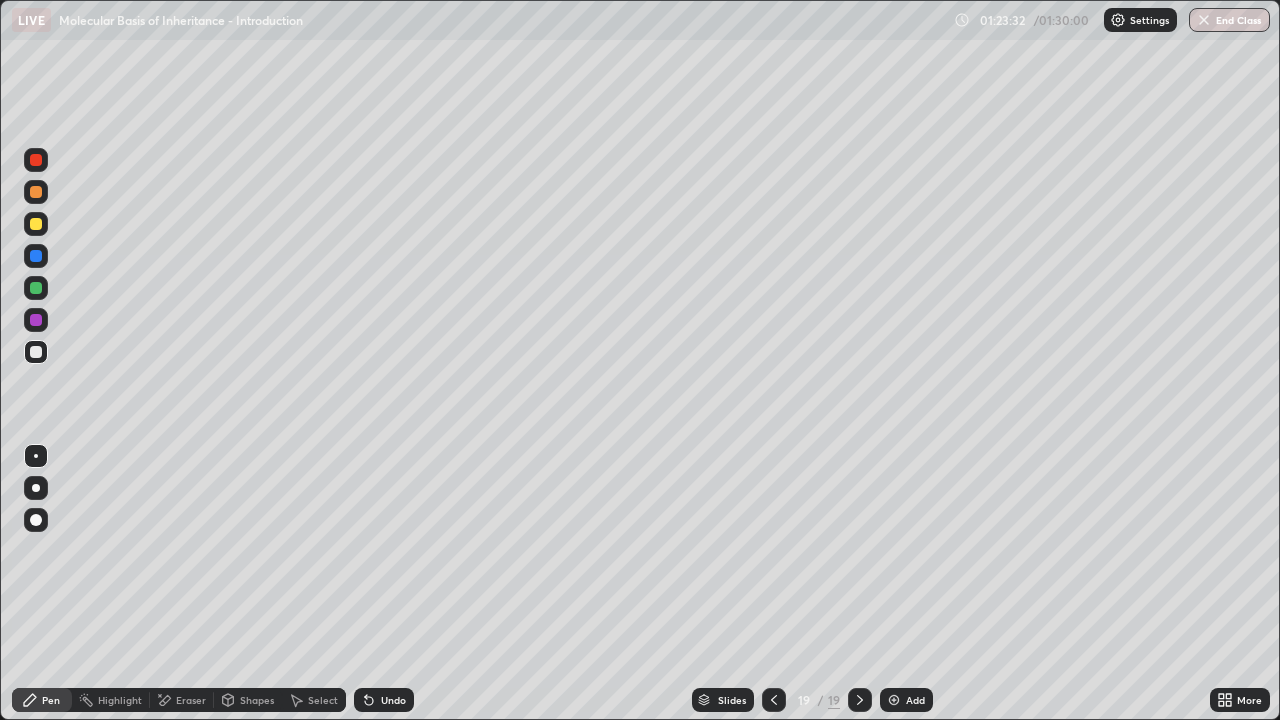 click 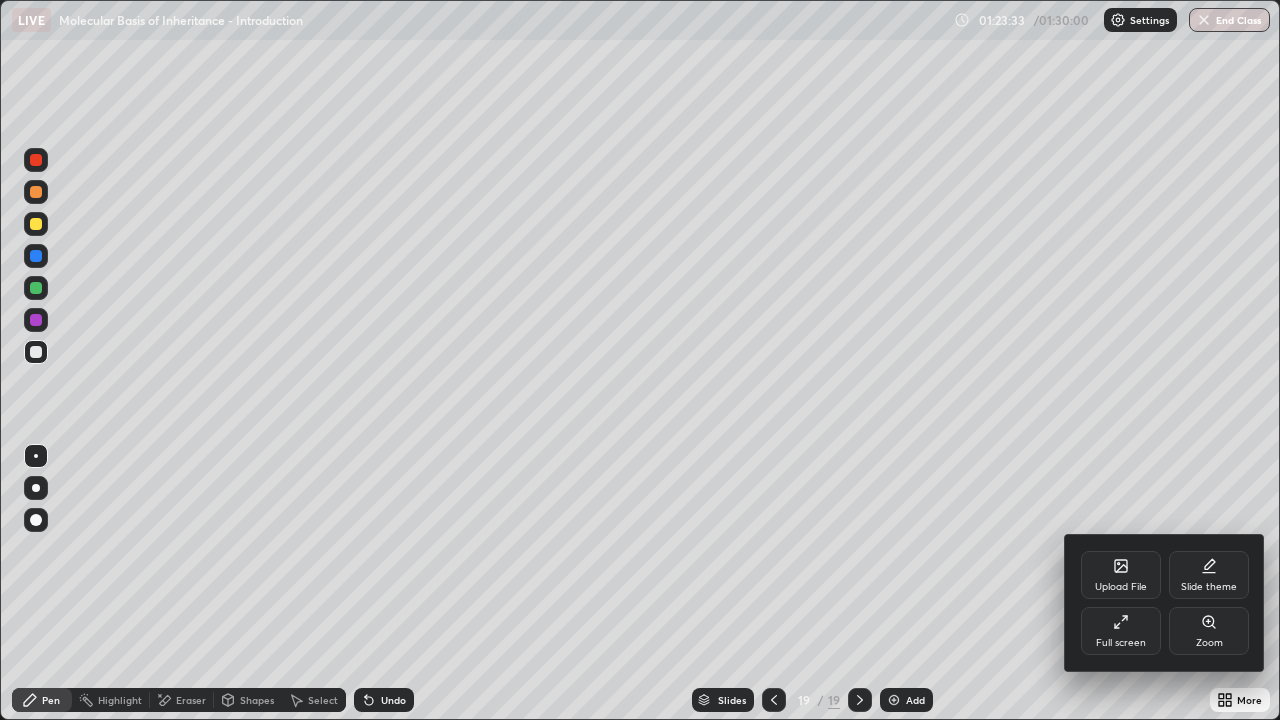 click on "Upload File" at bounding box center [1121, 575] 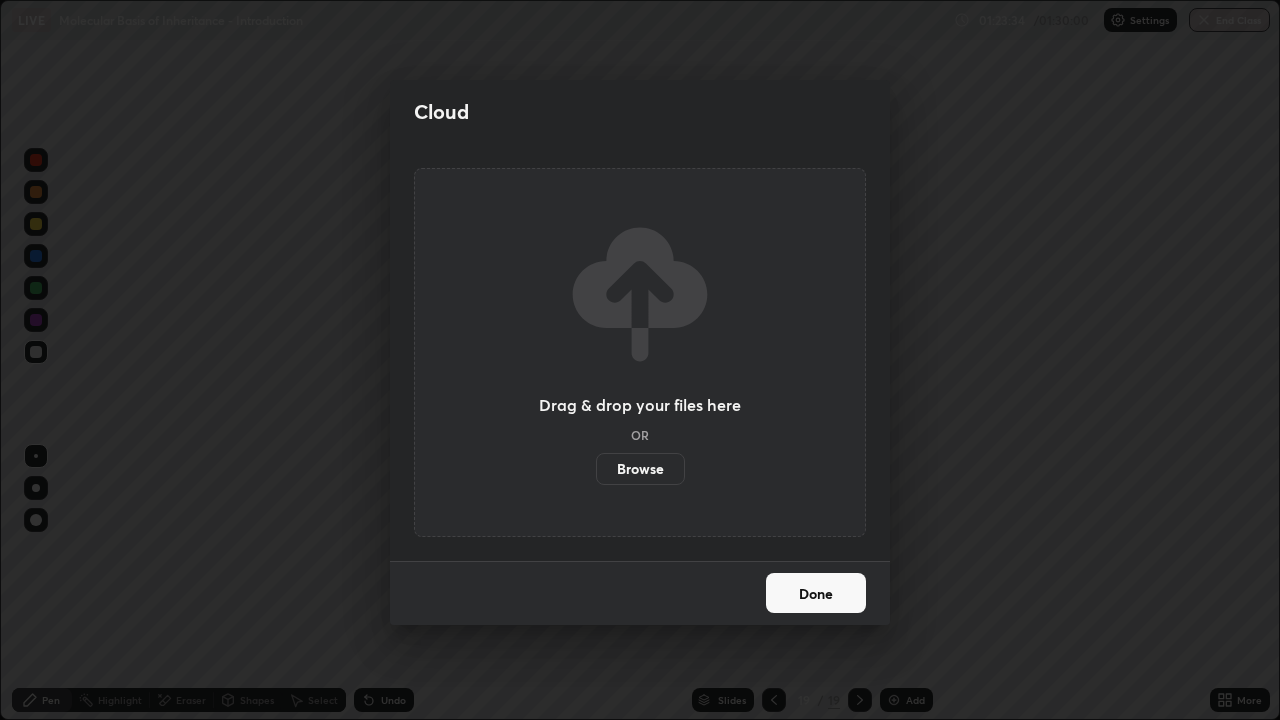 click on "Browse" at bounding box center [640, 469] 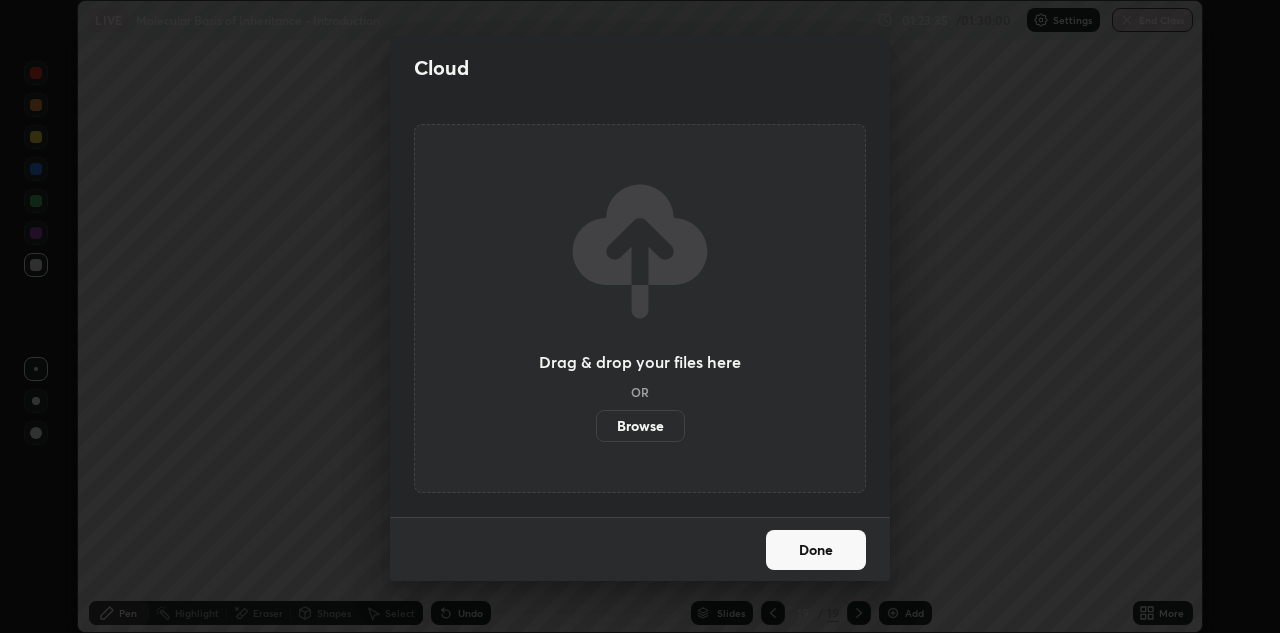 scroll, scrollTop: 633, scrollLeft: 1280, axis: both 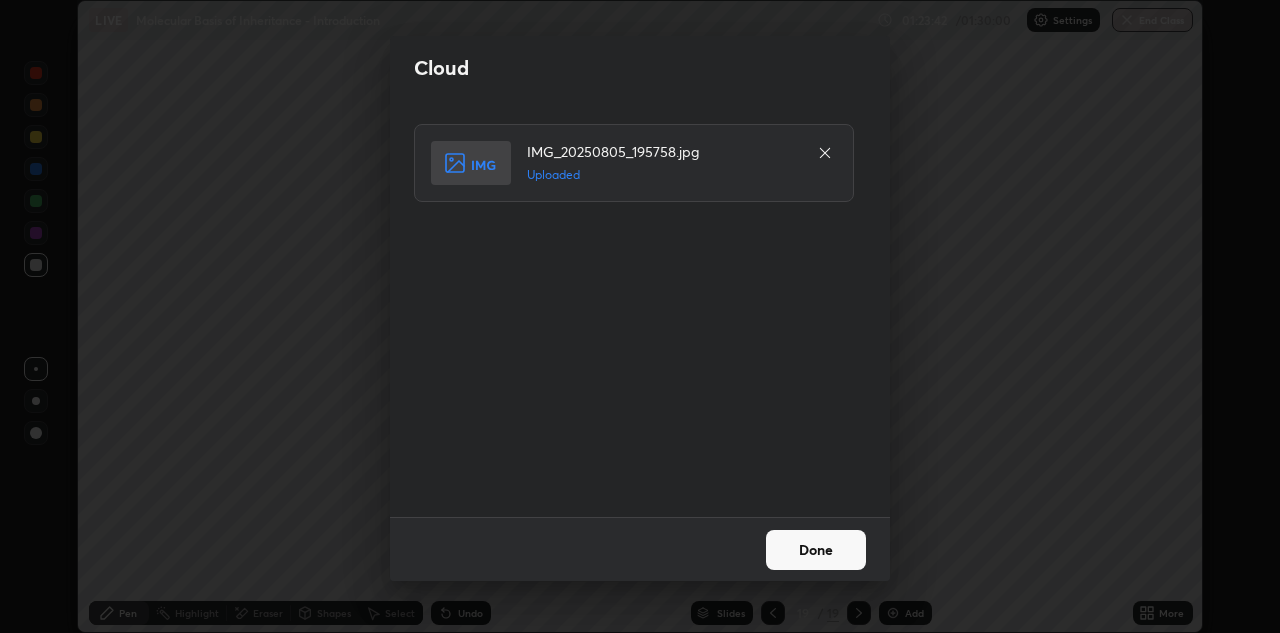 click on "Done" at bounding box center [816, 550] 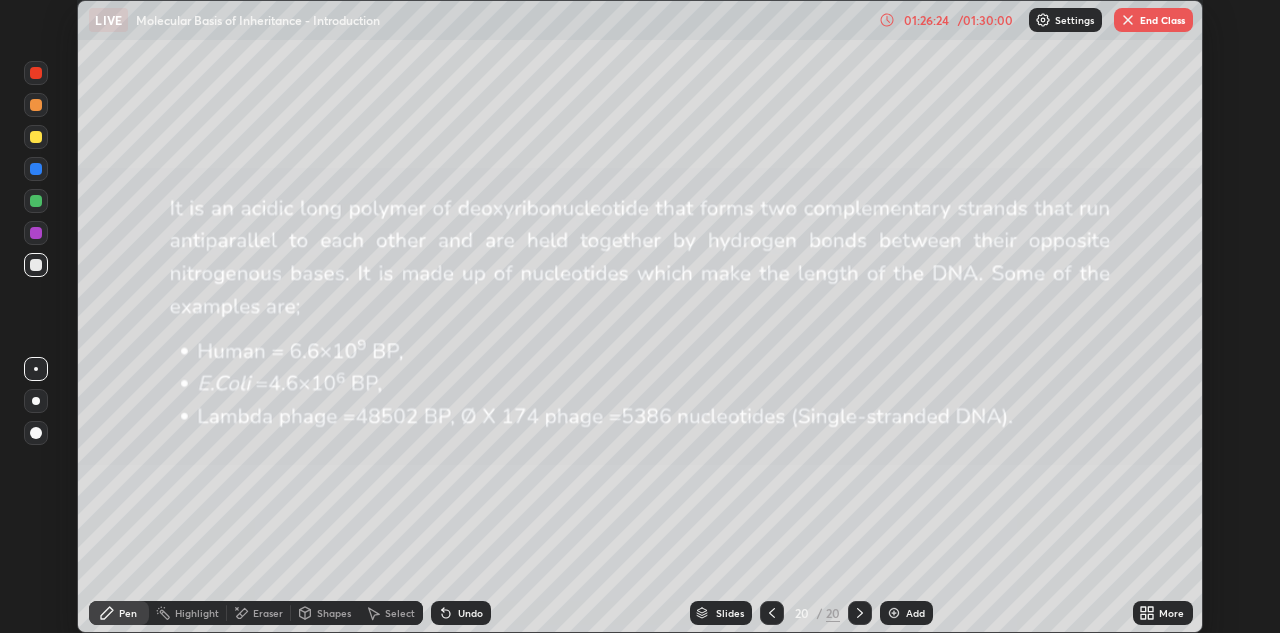 click on "End Class" at bounding box center (1153, 20) 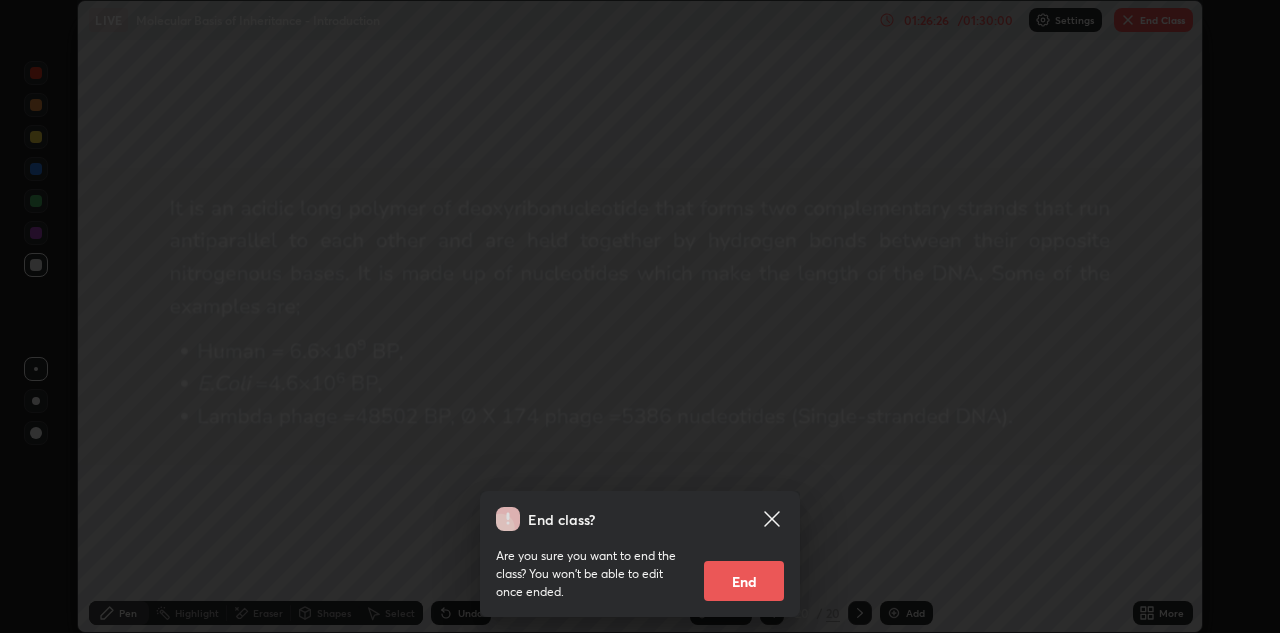 click on "End" at bounding box center (744, 581) 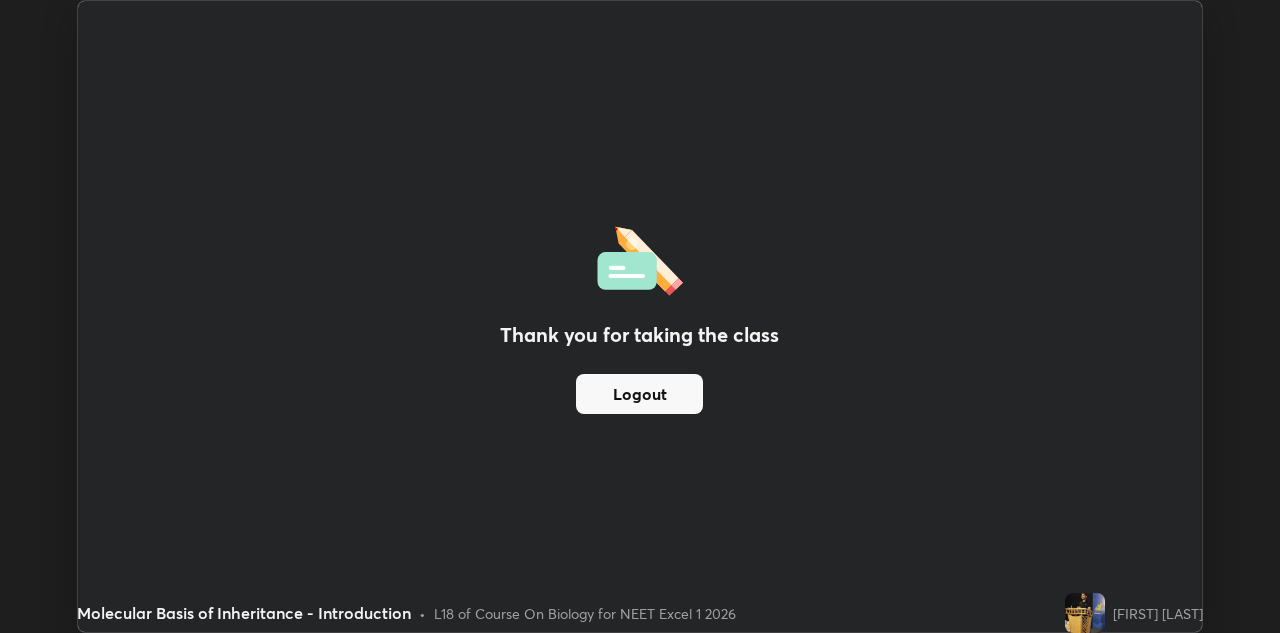 click on "Logout" at bounding box center (639, 394) 